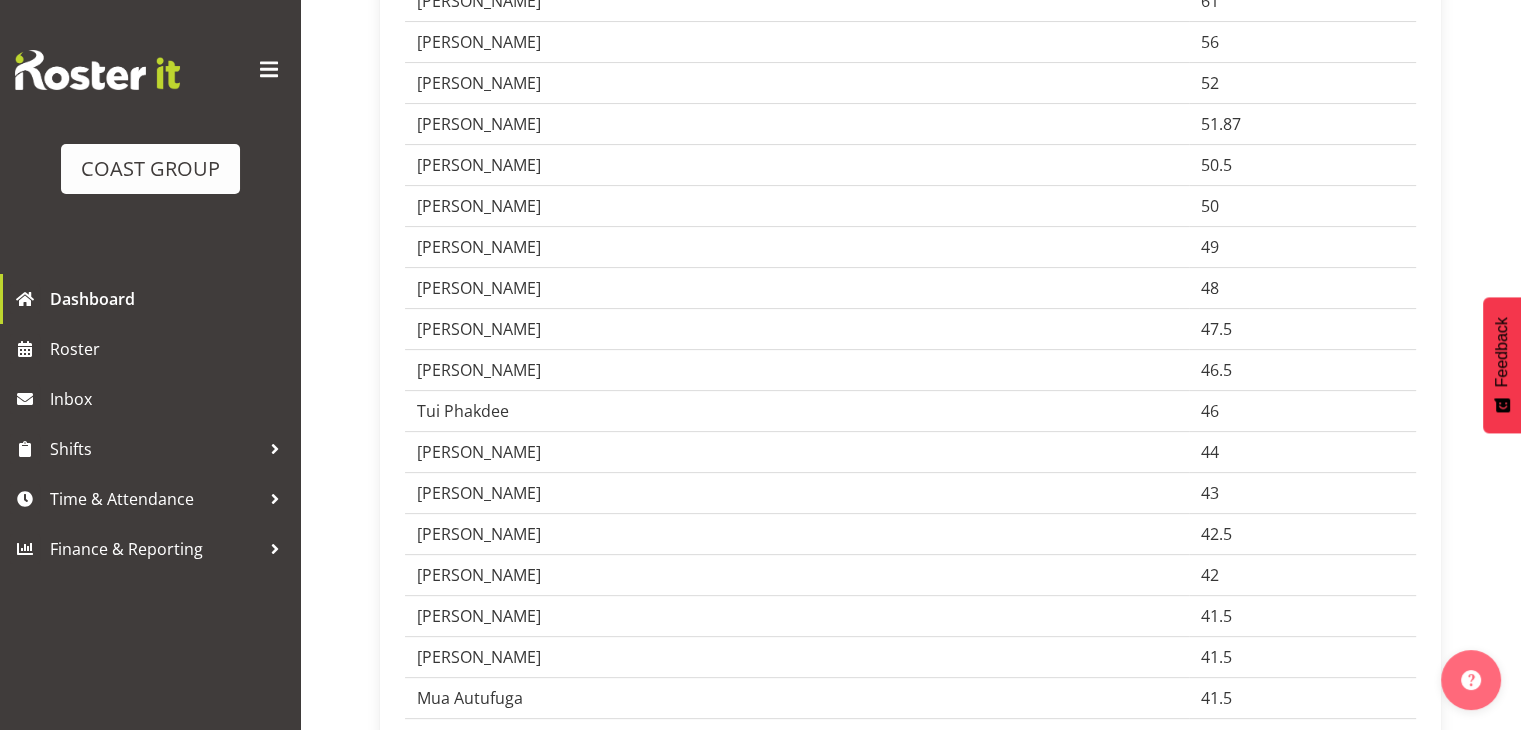 scroll, scrollTop: 500, scrollLeft: 0, axis: vertical 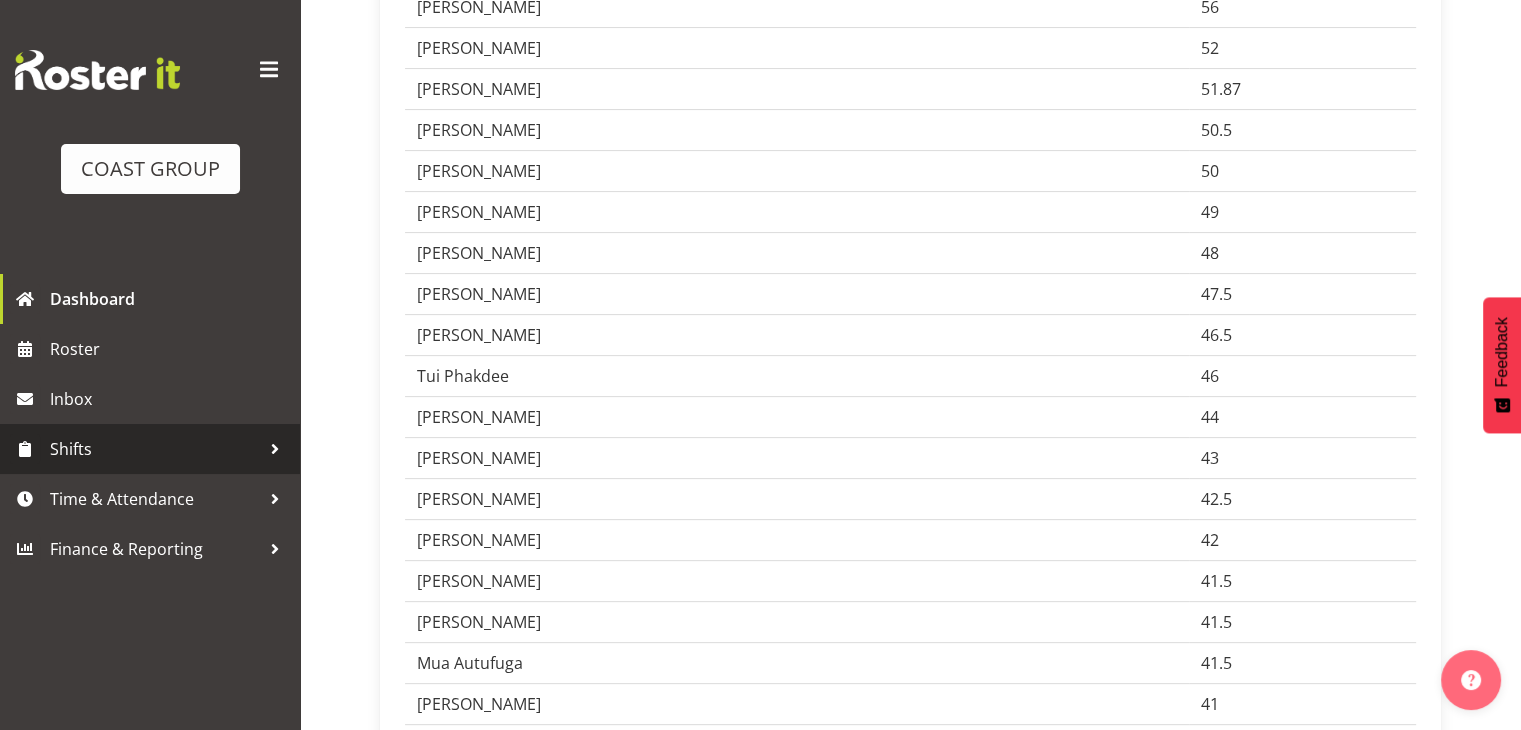 click at bounding box center (275, 449) 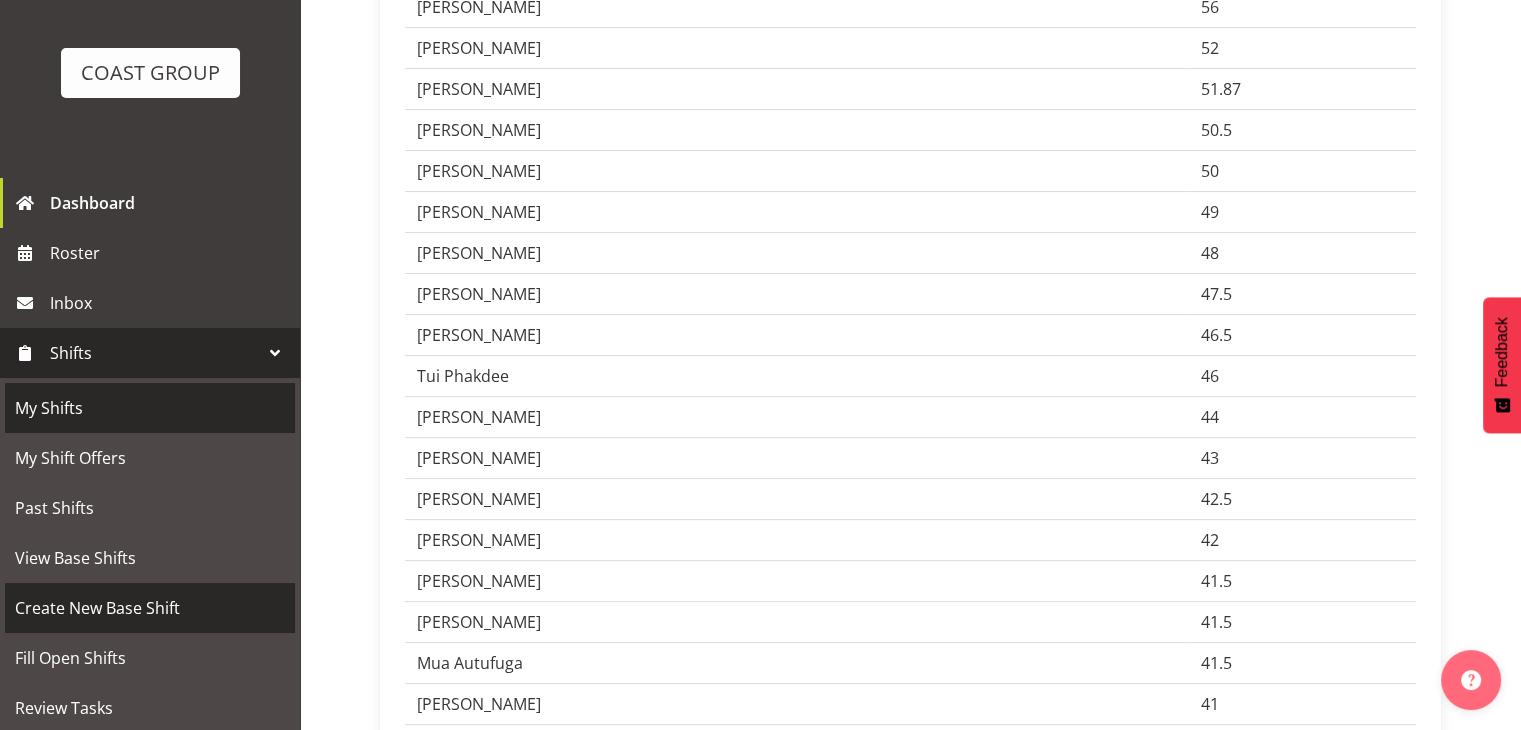 scroll, scrollTop: 200, scrollLeft: 0, axis: vertical 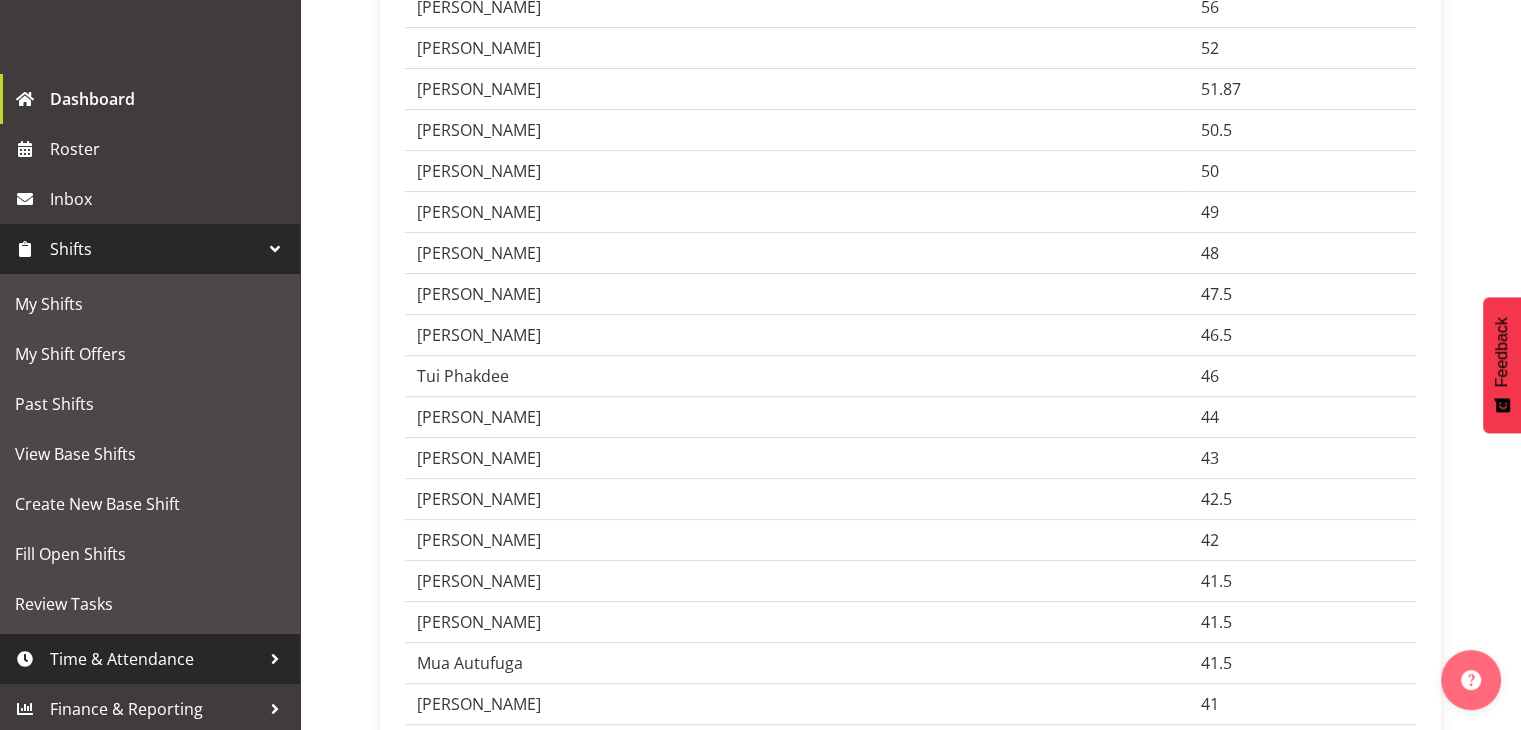 click at bounding box center [275, 659] 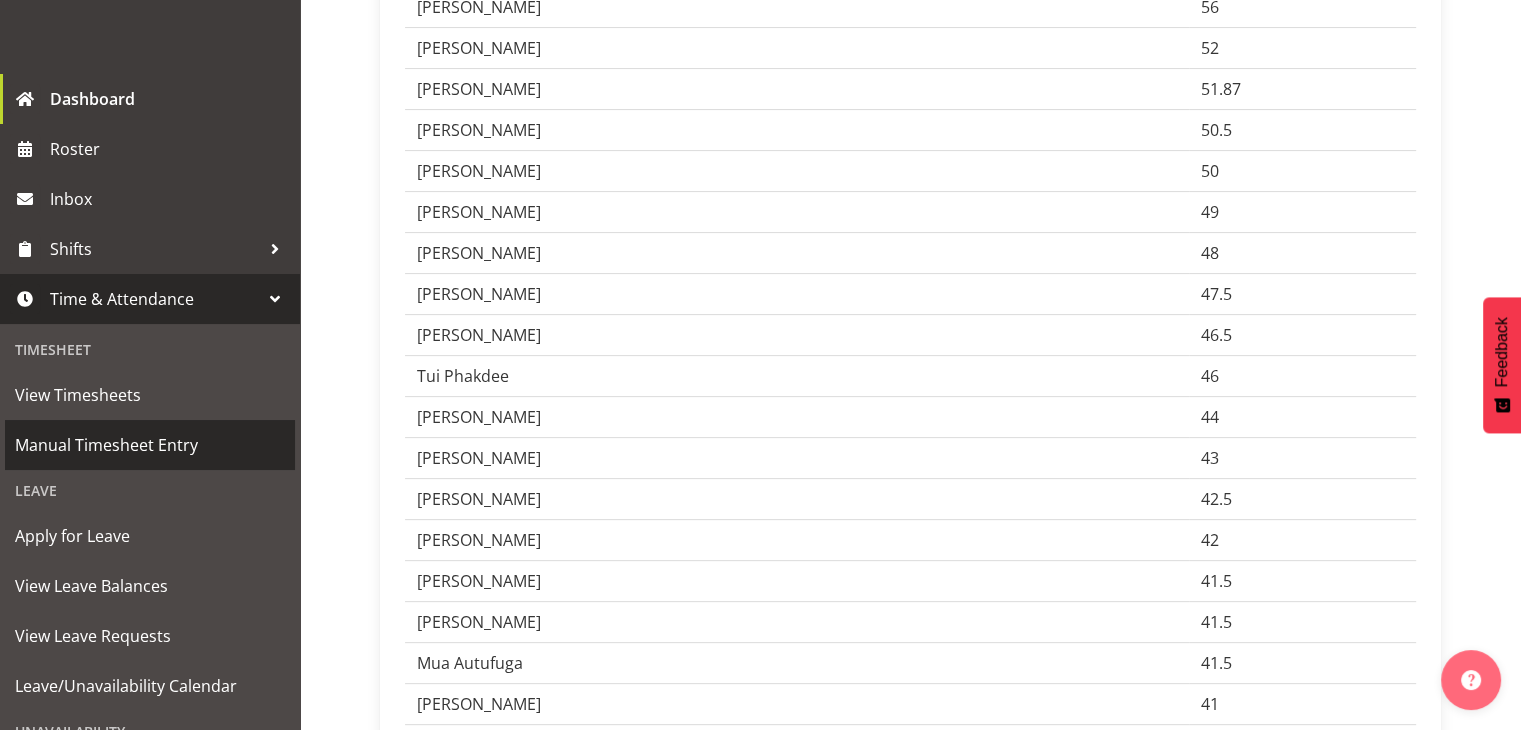 click on "Manual Timesheet Entry" at bounding box center (150, 445) 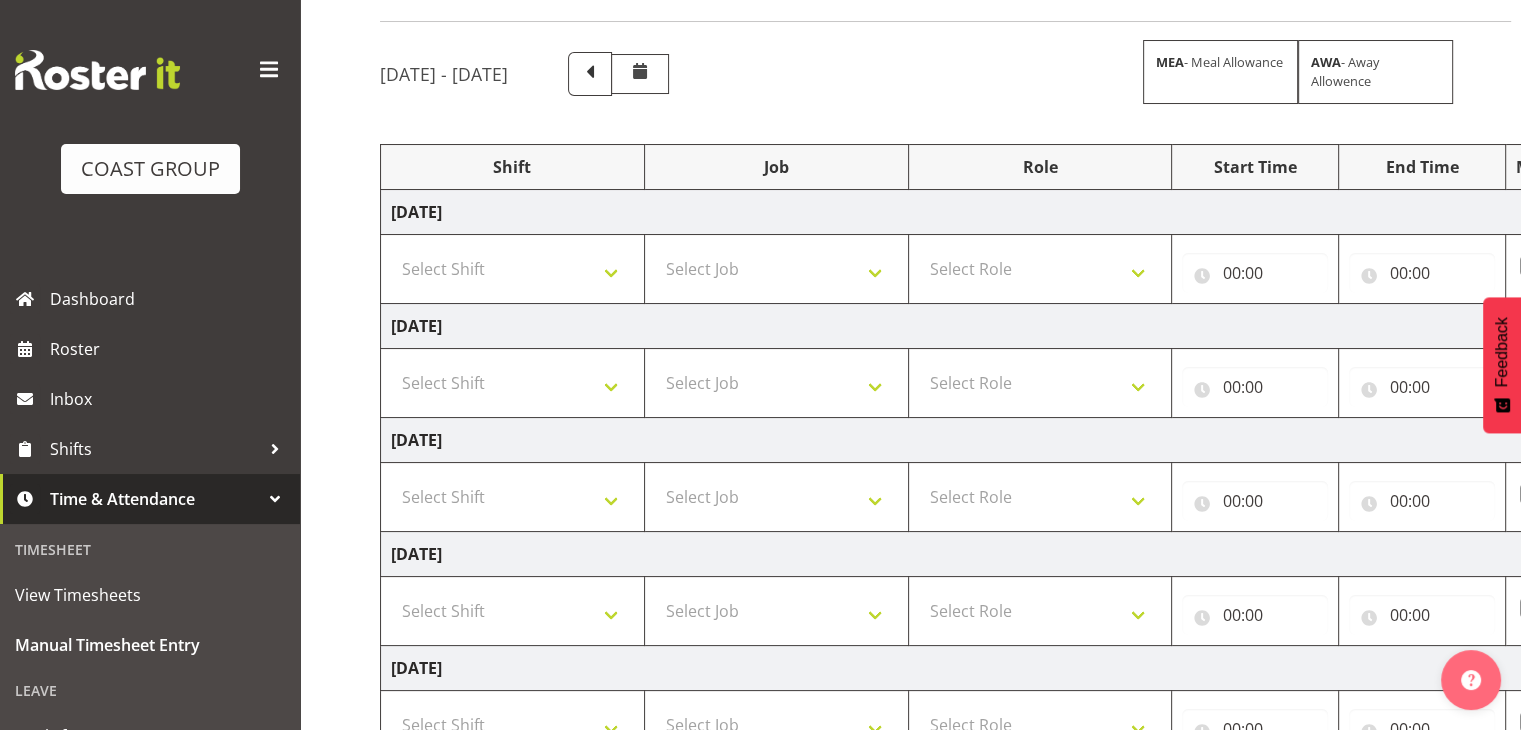 scroll, scrollTop: 300, scrollLeft: 0, axis: vertical 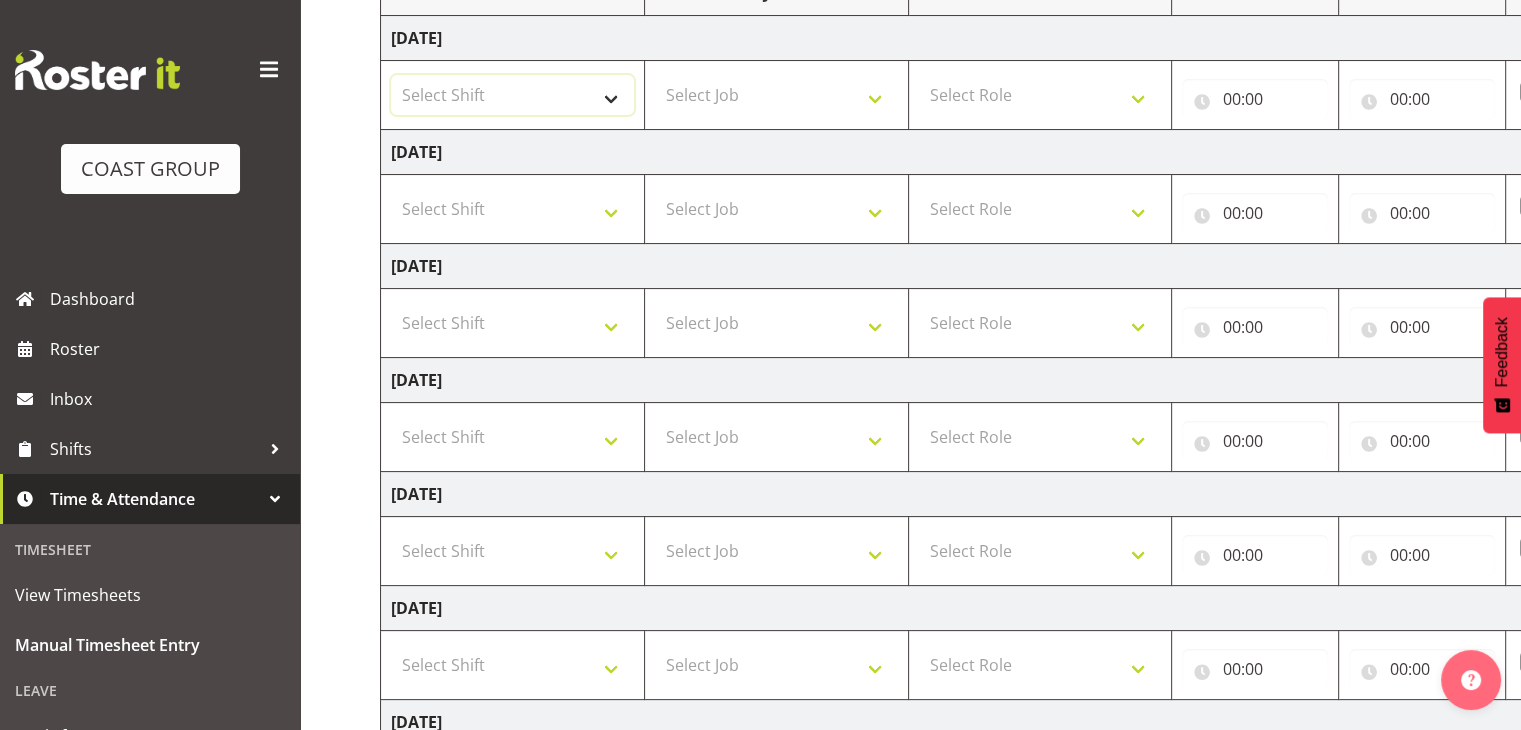 click on "Select Shift  EHS AKL SALES" at bounding box center (512, 95) 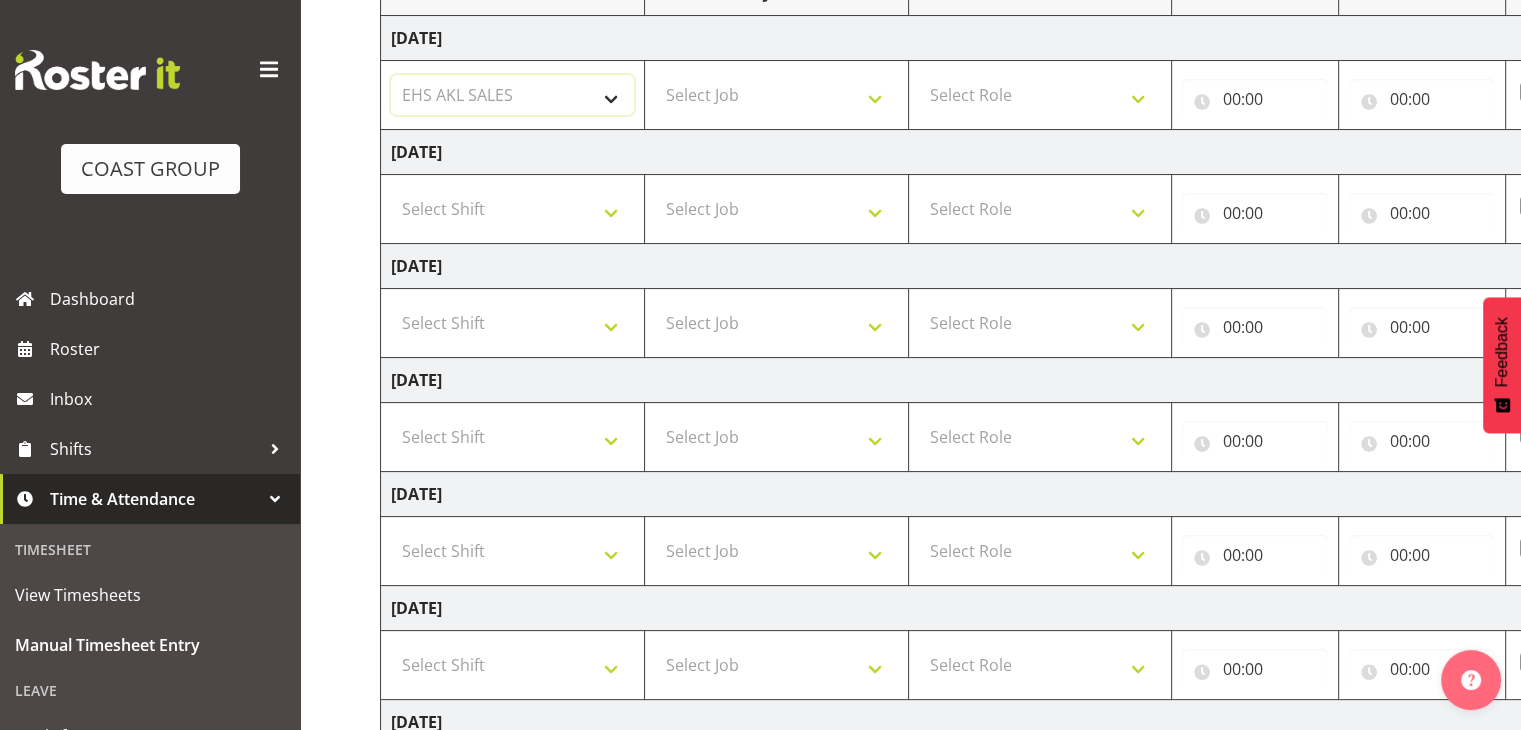 click on "Select Shift  EHS AKL SALES" at bounding box center (512, 95) 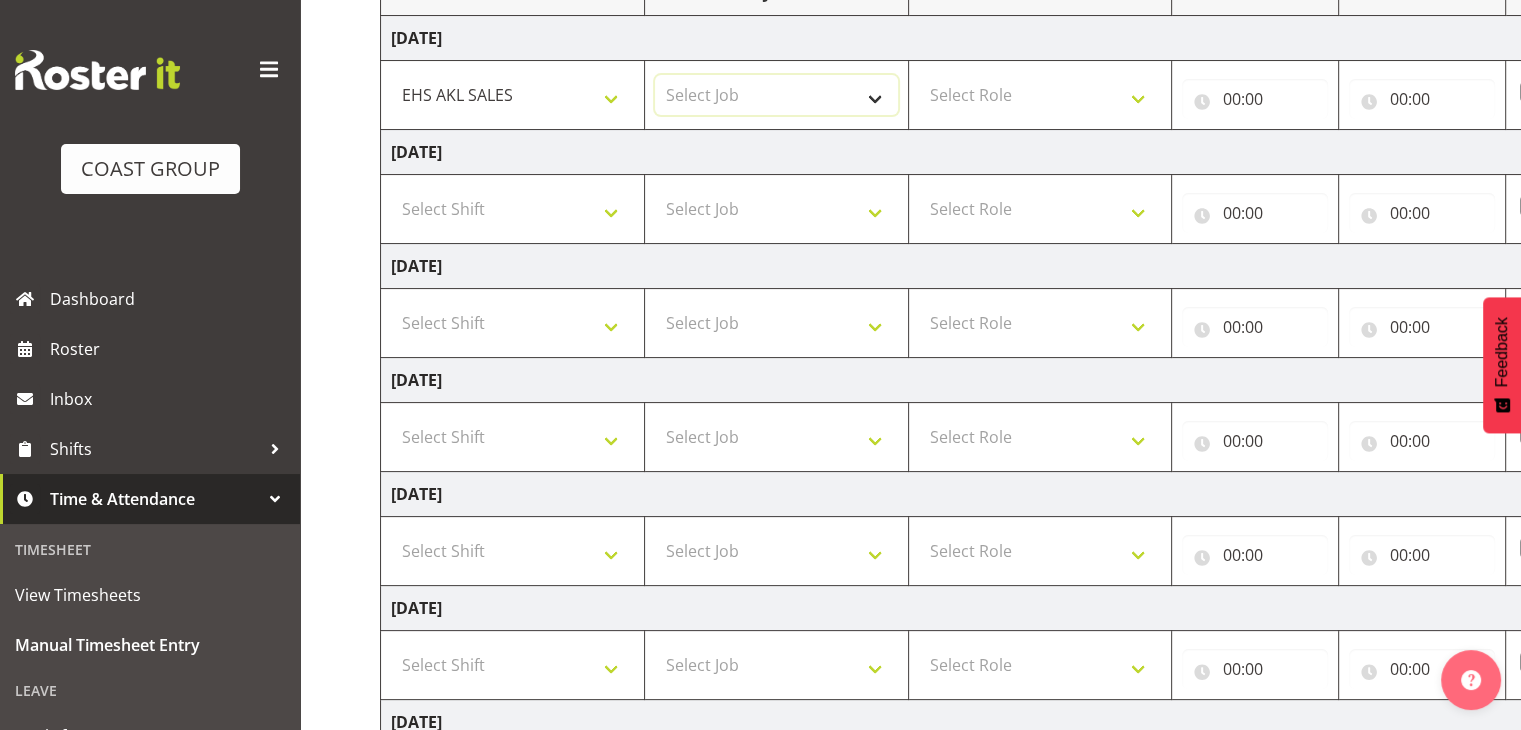 click on "Select Job  1 Carlton Events 1 [PERSON_NAME][GEOGRAPHIC_DATA] 1 [PERSON_NAME][GEOGRAPHIC_DATA] 1 EHS WAREHOUSE/OFFICE 1 GRS 1 SLP Production 1 SLP Tradeshows 12504000 - AKL Casual [DATE] 1250400R - April Casual C&R 2025 12504050 - CDES Engineering and Technology Expo 2025 12504070 - FINZ (National Financial Adviser Conf) 2025 1250407A - Fidelity @ FINZ Conf 2025 1250407B - La Trobe @ FINZ Conf 25 1250407C - Partners Life @ FINZ Conf 25 12504080 - AKL Go Green 2025 12504100 - NZSEE 2025 12504120 - Ester Show 2025 12504150 - Test-[PERSON_NAME]-May 12505000 - AKL Casual [DATE] 1250500R - May Casual C&R 2025 12505020 - Hutchwilco Boat Show 2025 1250502R - [GEOGRAPHIC_DATA] Boat Show 2025 - C&R 12505030 - NZOHS Conference 2025 12505040 - Aotearoa Art Fair 2025 12505060 - Waipa Home Show 2025 12505070 - CAS 2025 1250507A - CAS 2025 - 200 Doors 1250507B - CAS 2025 - Cutera 1250507C - CAS 2025 - Dermocosmetica 12505080 - [GEOGRAPHIC_DATA] Conference 2025 1250508A - Zeiss @ [GEOGRAPHIC_DATA] 25 1250508B - Roche @ [GEOGRAPHIC_DATA] 25 1250508C - Alcon @ [GEOGRAPHIC_DATA] 25 12505130 - Test- [PERSON_NAME] 1" at bounding box center [776, 95] 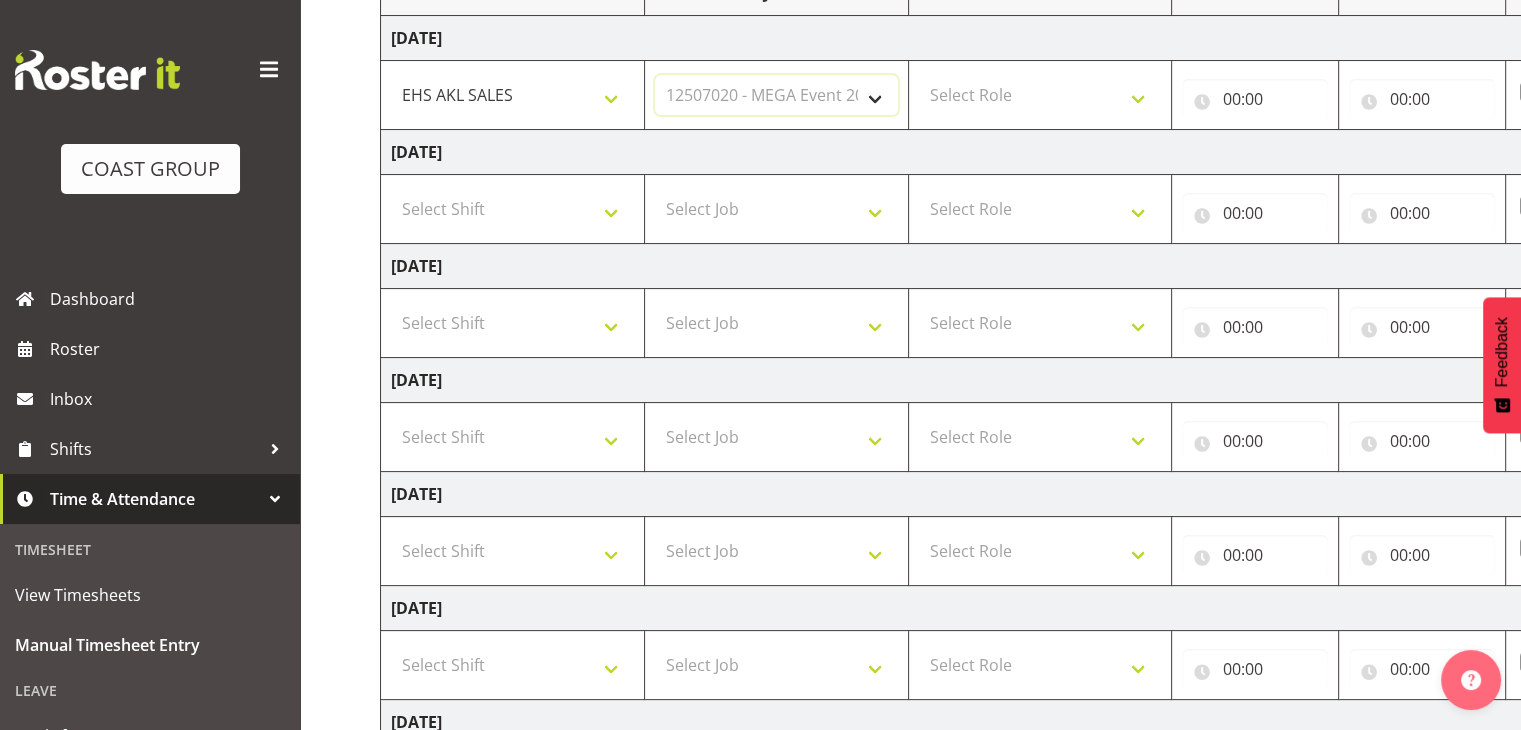 click on "Select Job  1 Carlton Events 1 [PERSON_NAME][GEOGRAPHIC_DATA] 1 [PERSON_NAME][GEOGRAPHIC_DATA] 1 EHS WAREHOUSE/OFFICE 1 GRS 1 SLP Production 1 SLP Tradeshows 12504000 - AKL Casual [DATE] 1250400R - April Casual C&R 2025 12504050 - CDES Engineering and Technology Expo 2025 12504070 - FINZ (National Financial Adviser Conf) 2025 1250407A - Fidelity @ FINZ Conf 2025 1250407B - La Trobe @ FINZ Conf 25 1250407C - Partners Life @ FINZ Conf 25 12504080 - AKL Go Green 2025 12504100 - NZSEE 2025 12504120 - Ester Show 2025 12504150 - Test-[PERSON_NAME]-May 12505000 - AKL Casual [DATE] 1250500R - May Casual C&R 2025 12505020 - Hutchwilco Boat Show 2025 1250502R - [GEOGRAPHIC_DATA] Boat Show 2025 - C&R 12505030 - NZOHS Conference 2025 12505040 - Aotearoa Art Fair 2025 12505060 - Waipa Home Show 2025 12505070 - CAS 2025 1250507A - CAS 2025 - 200 Doors 1250507B - CAS 2025 - Cutera 1250507C - CAS 2025 - Dermocosmetica 12505080 - [GEOGRAPHIC_DATA] Conference 2025 1250508A - Zeiss @ [GEOGRAPHIC_DATA] 25 1250508B - Roche @ [GEOGRAPHIC_DATA] 25 1250508C - Alcon @ [GEOGRAPHIC_DATA] 25 12505130 - Test- [PERSON_NAME] 1" at bounding box center [776, 95] 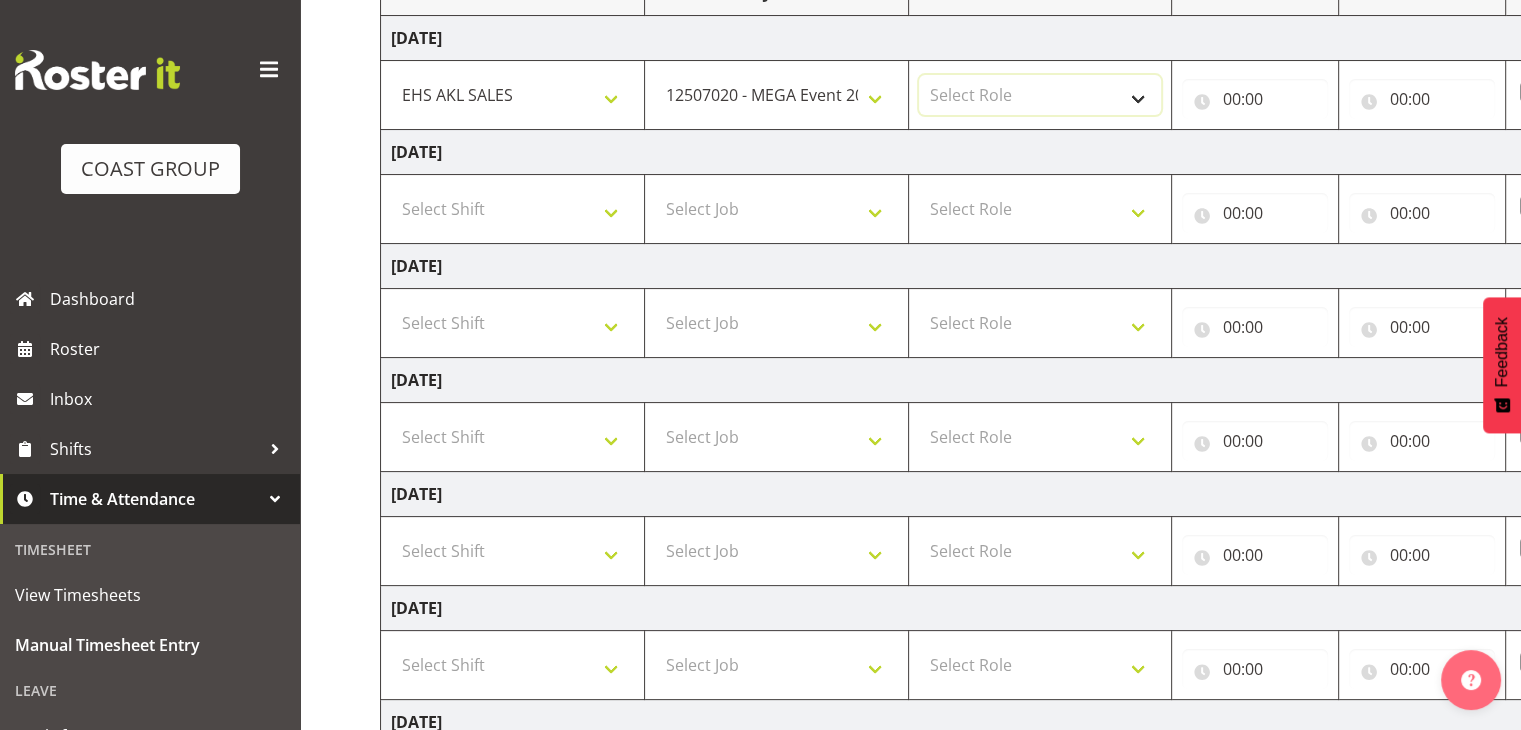 click on "Select Role  ACCOUNT MANAGER" at bounding box center (1040, 95) 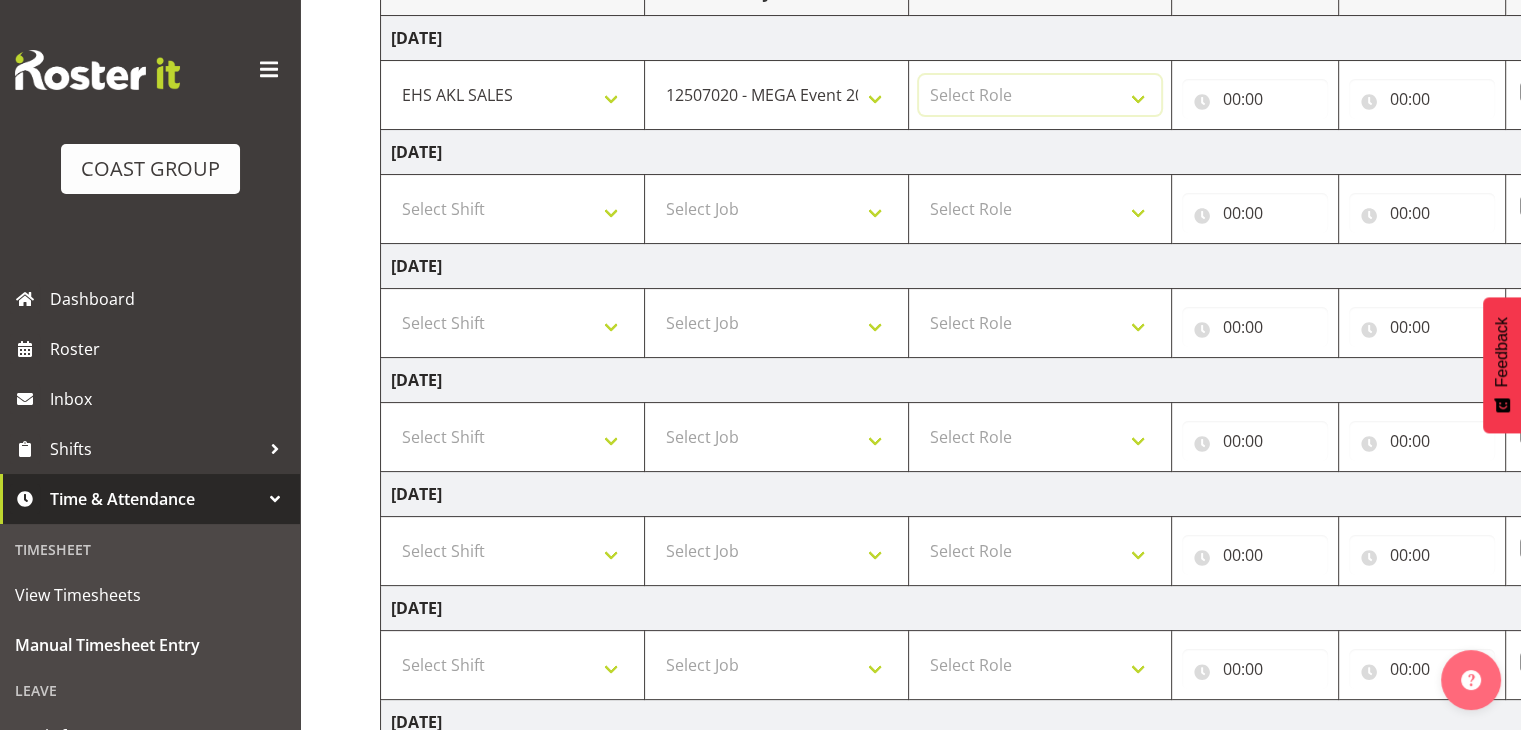 select on "197" 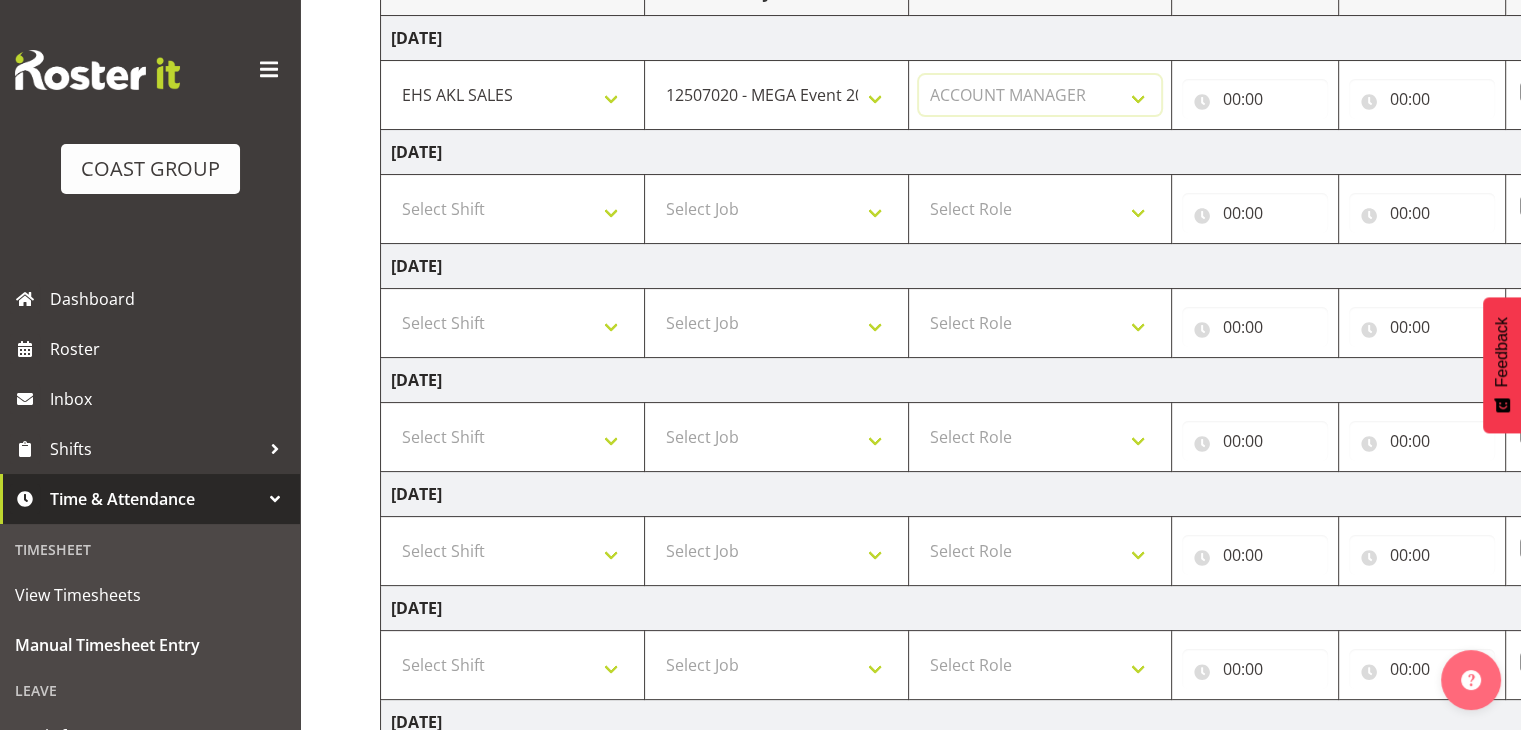 click on "Select Role  ACCOUNT MANAGER" at bounding box center (1040, 95) 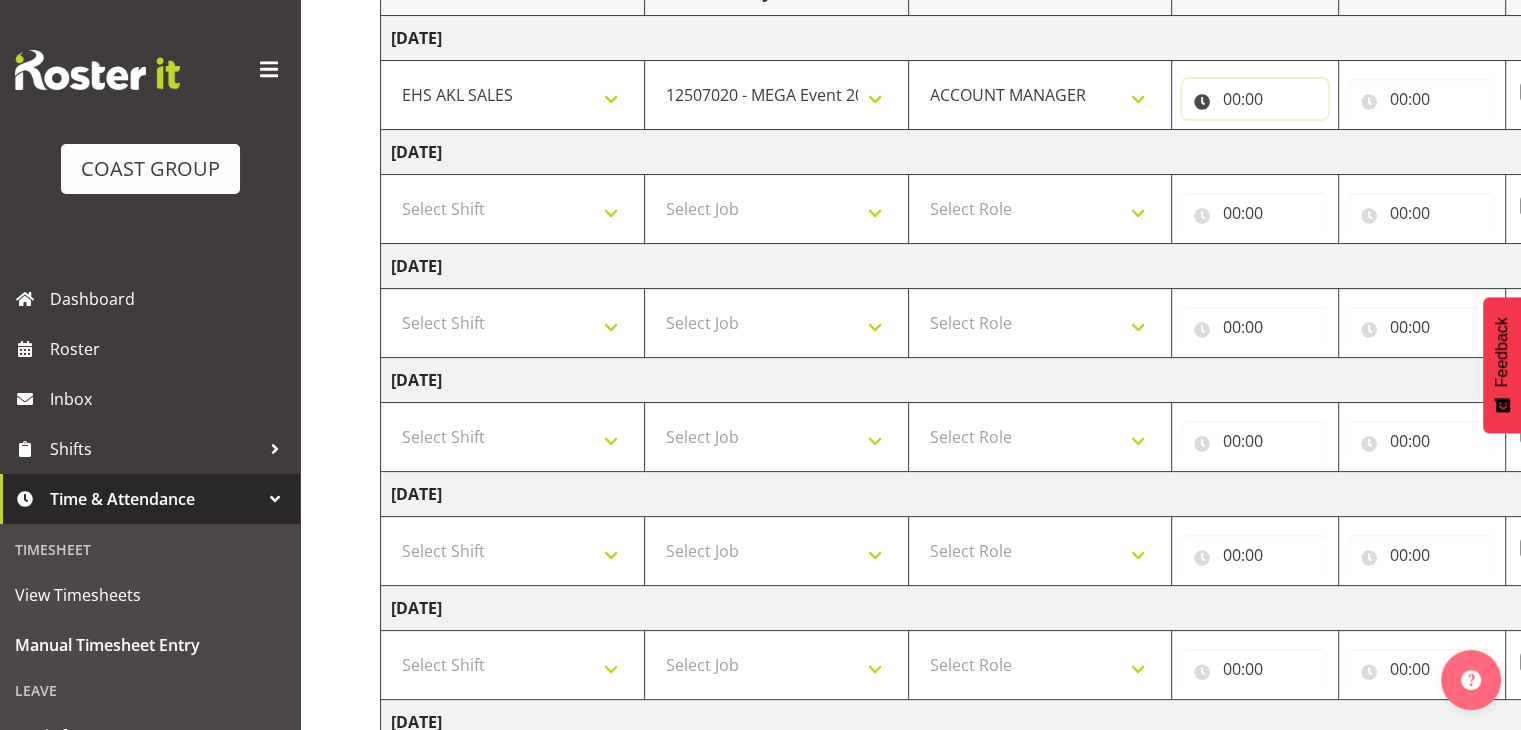 click on "00:00" at bounding box center [1255, 99] 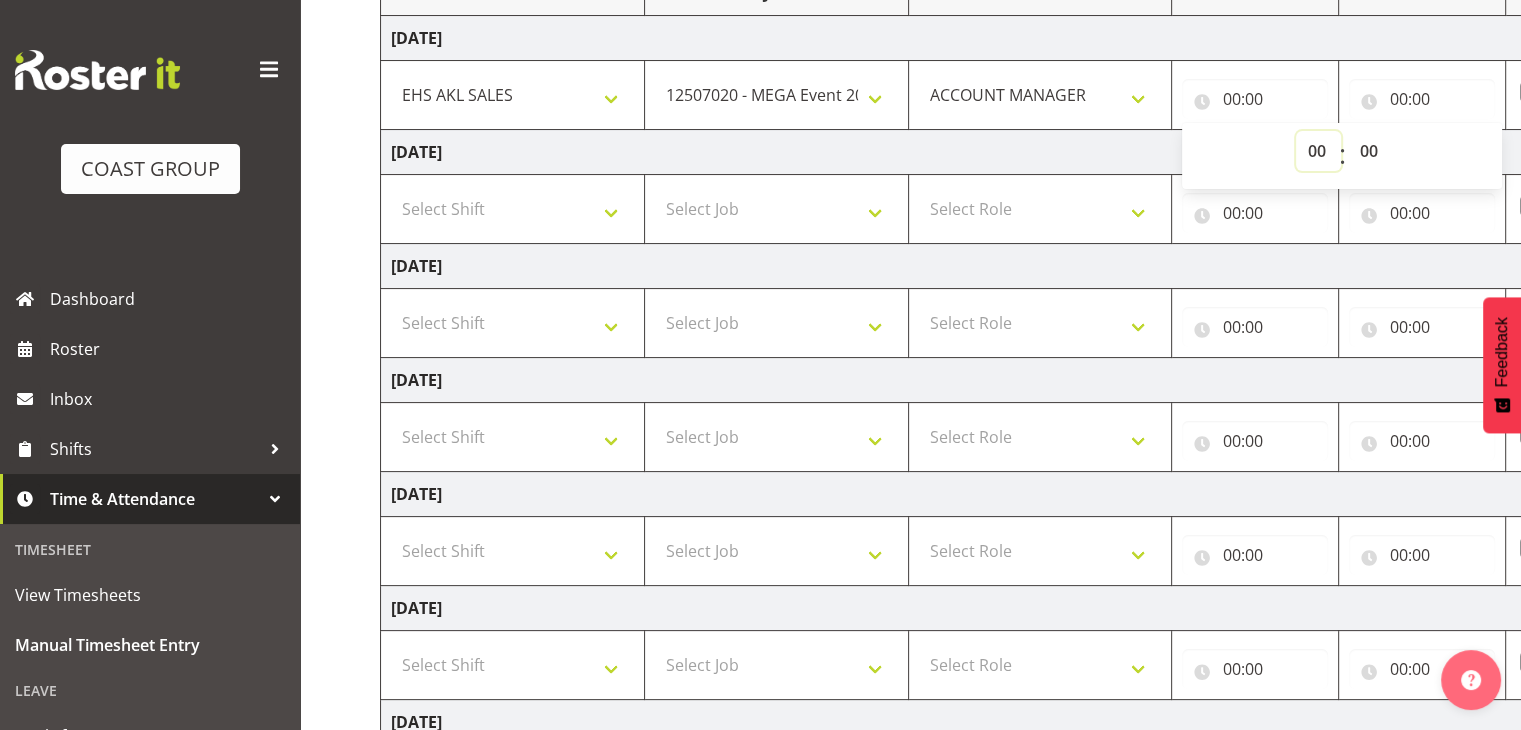 click on "00   01   02   03   04   05   06   07   08   09   10   11   12   13   14   15   16   17   18   19   20   21   22   23" at bounding box center (1318, 151) 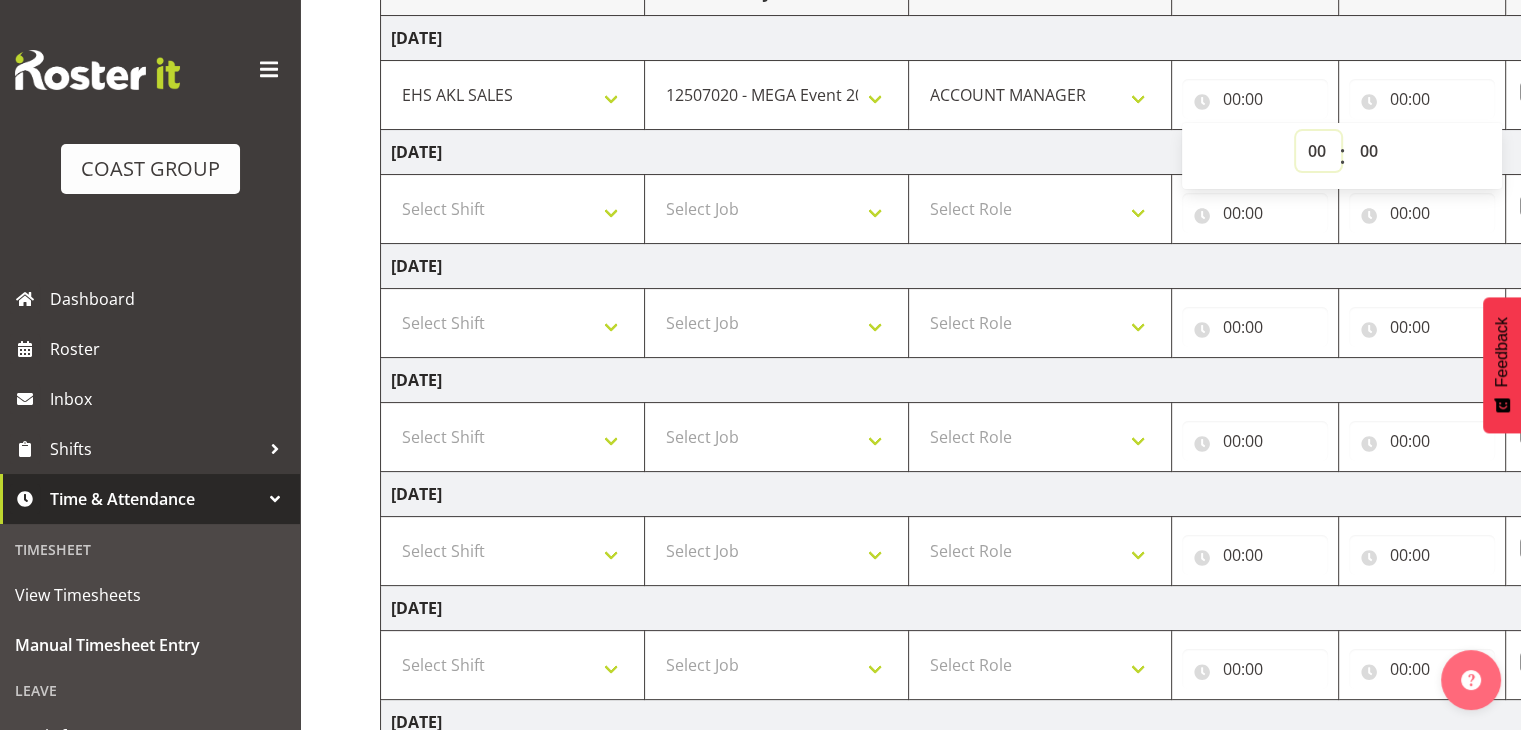 select on "7" 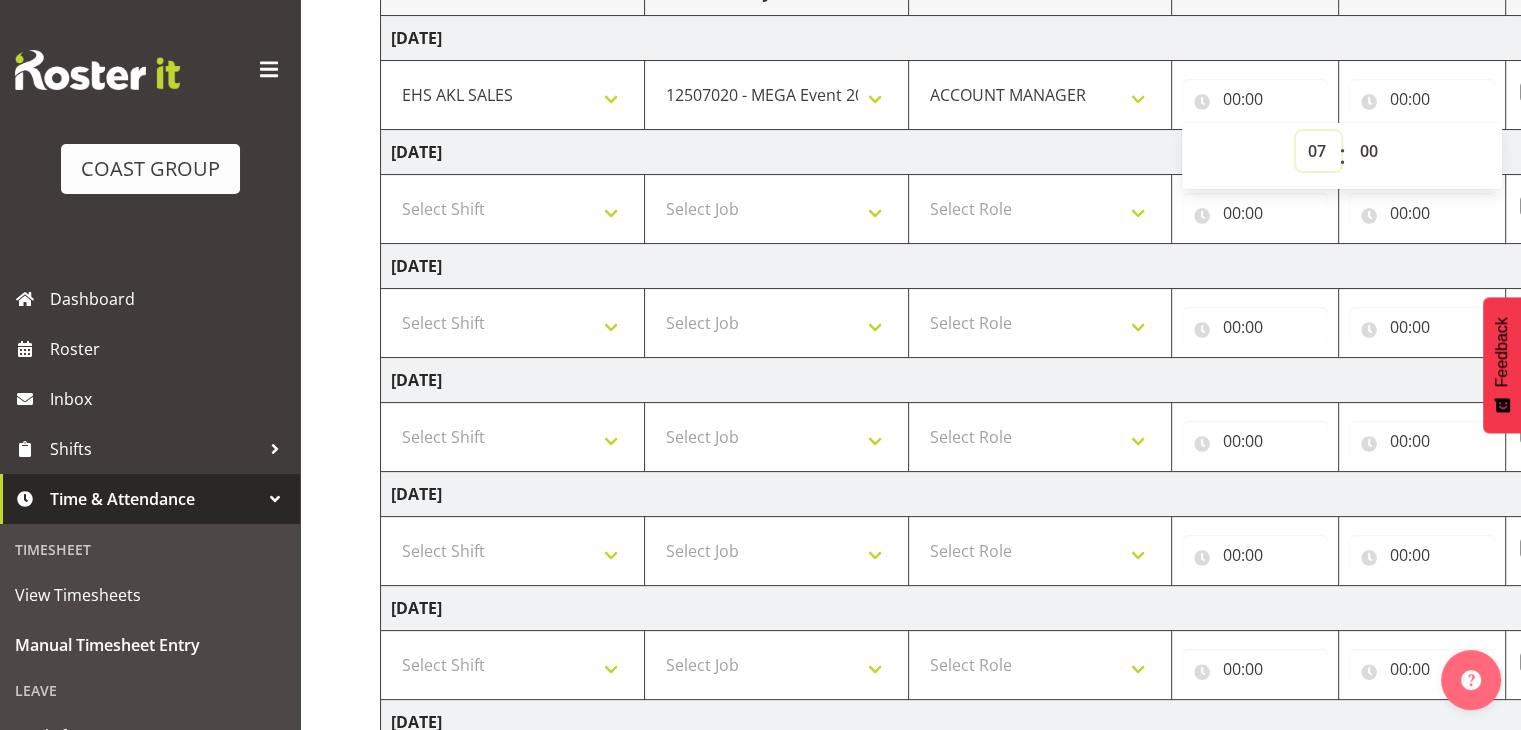 click on "00   01   02   03   04   05   06   07   08   09   10   11   12   13   14   15   16   17   18   19   20   21   22   23" at bounding box center [1318, 151] 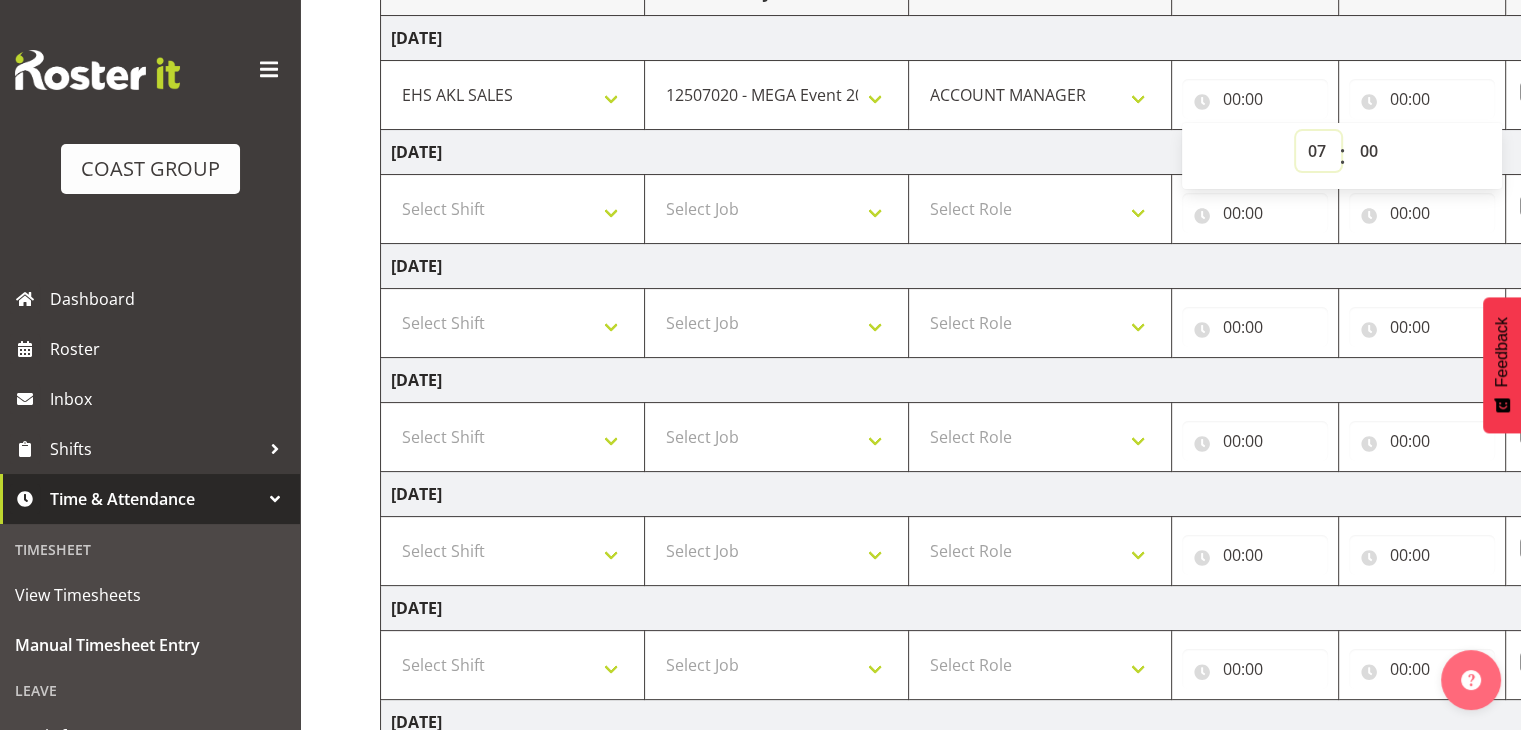 type on "07:00" 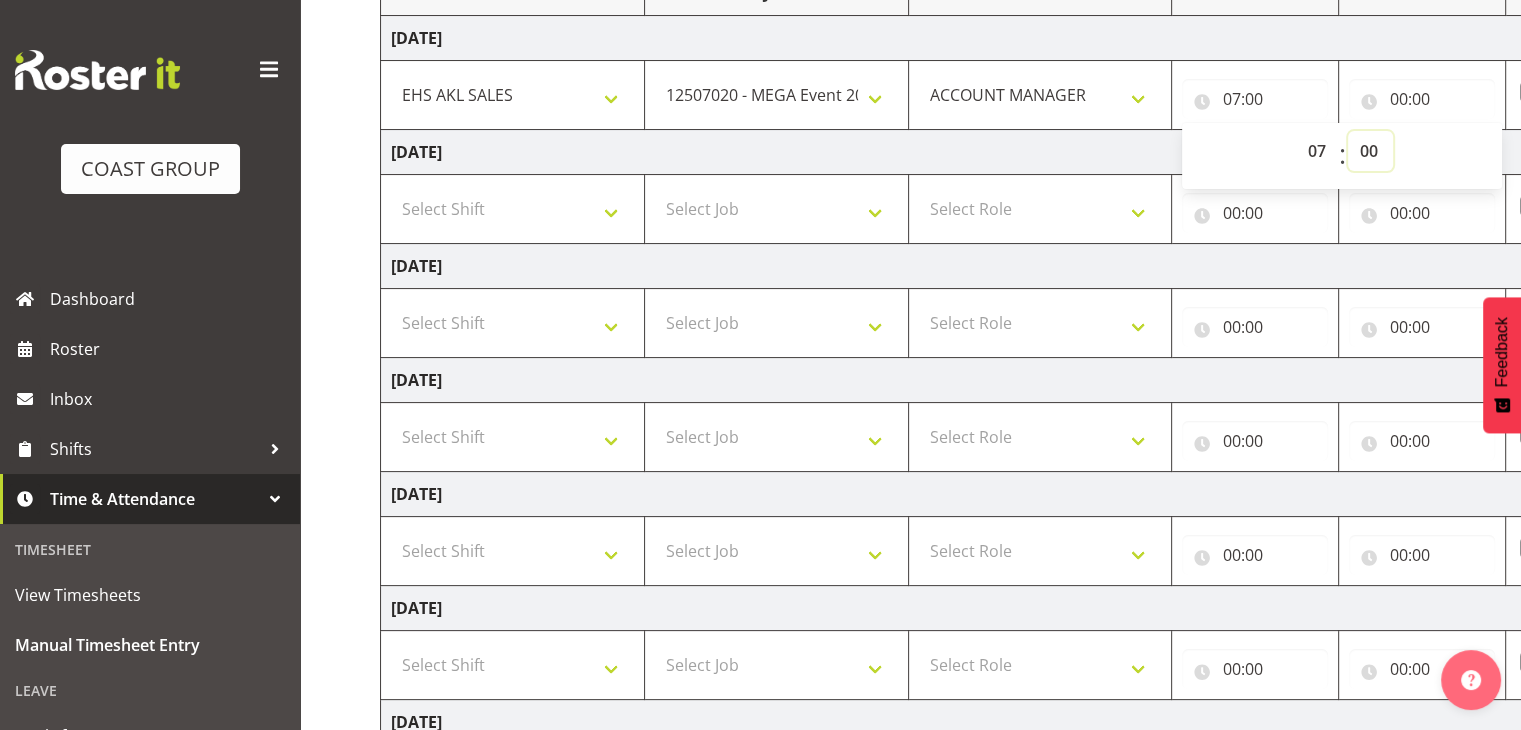 click on "00   01   02   03   04   05   06   07   08   09   10   11   12   13   14   15   16   17   18   19   20   21   22   23   24   25   26   27   28   29   30   31   32   33   34   35   36   37   38   39   40   41   42   43   44   45   46   47   48   49   50   51   52   53   54   55   56   57   58   59" at bounding box center (1370, 151) 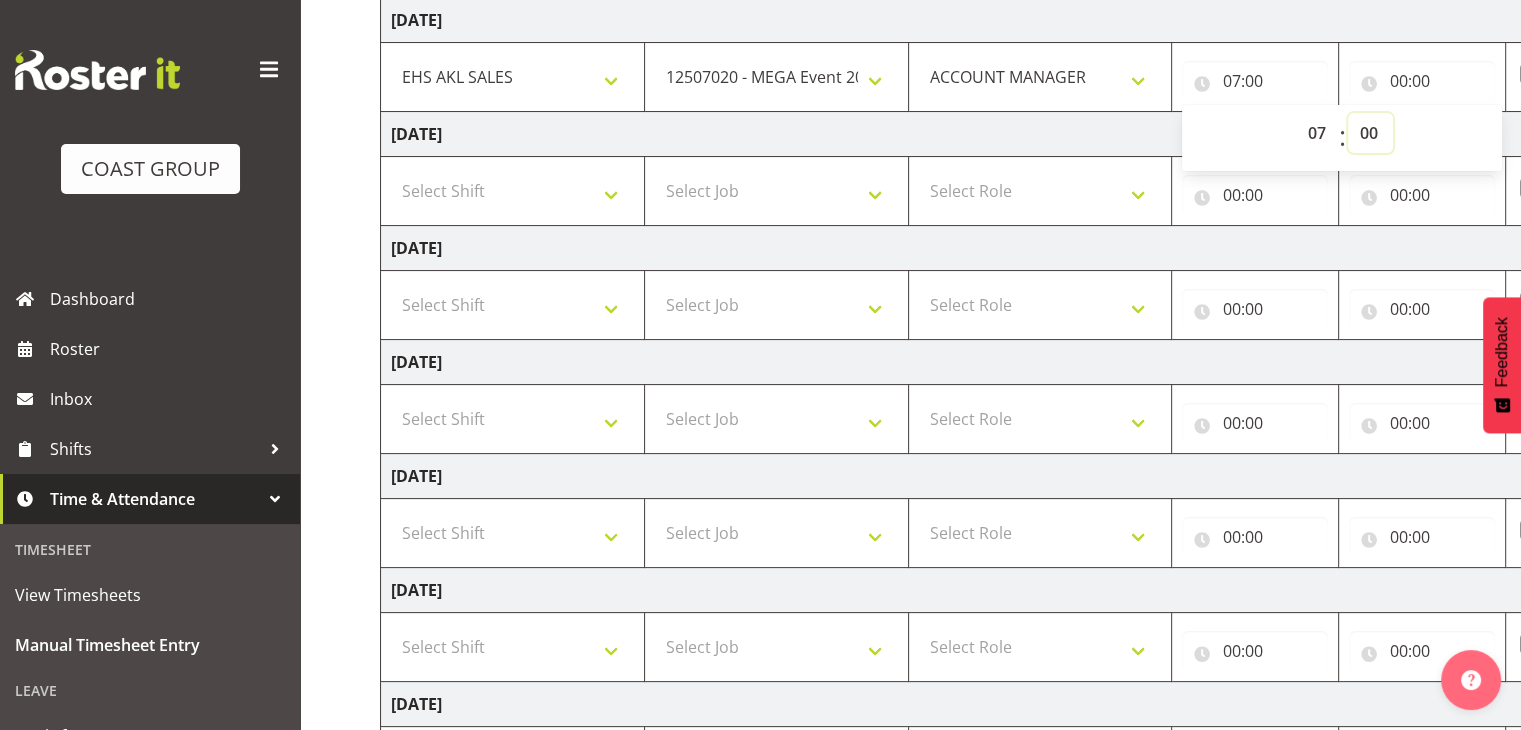 scroll, scrollTop: 308, scrollLeft: 0, axis: vertical 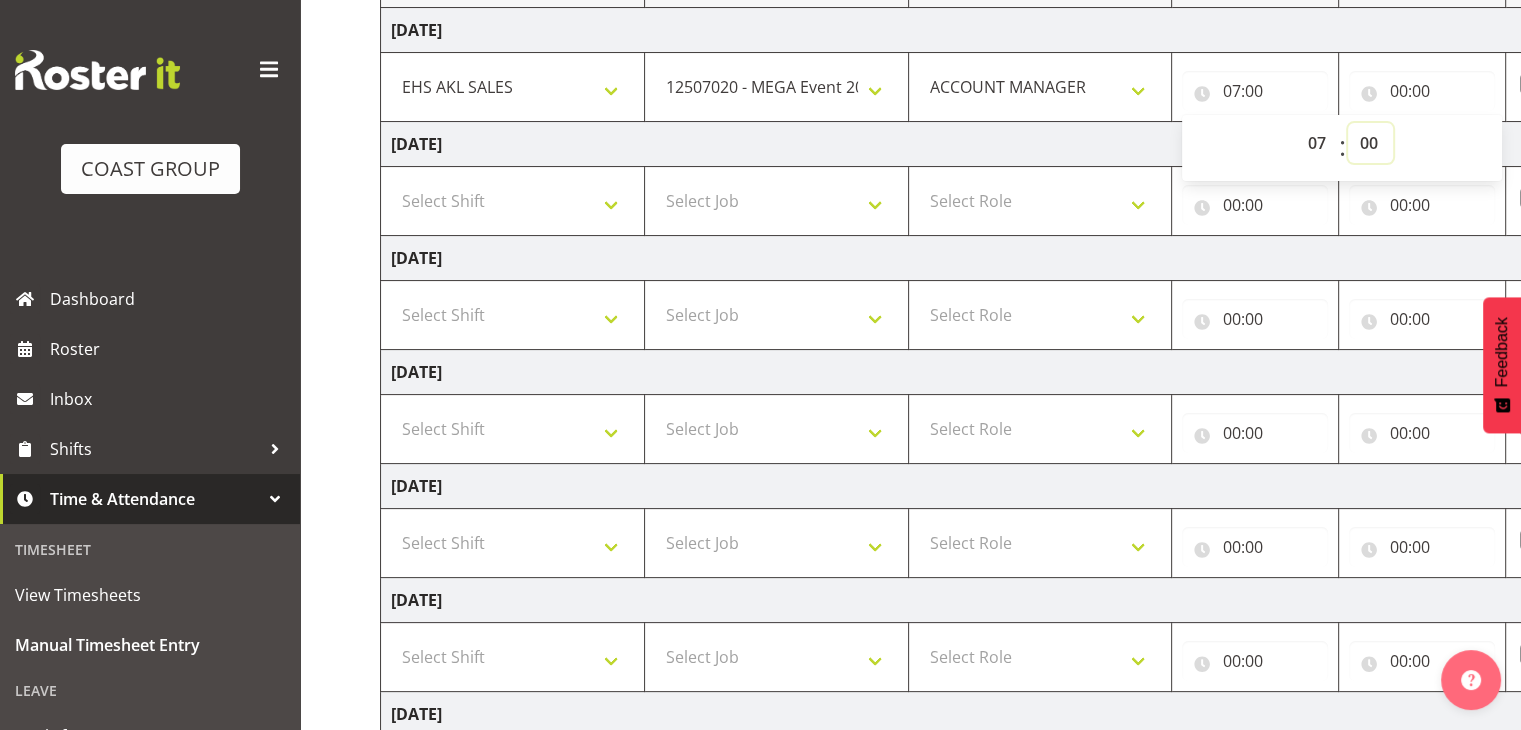 click on "00   01   02   03   04   05   06   07   08   09   10   11   12   13   14   15   16   17   18   19   20   21   22   23   24   25   26   27   28   29   30   31   32   33   34   35   36   37   38   39   40   41   42   43   44   45   46   47   48   49   50   51   52   53   54   55   56   57   58   59" at bounding box center (1370, 143) 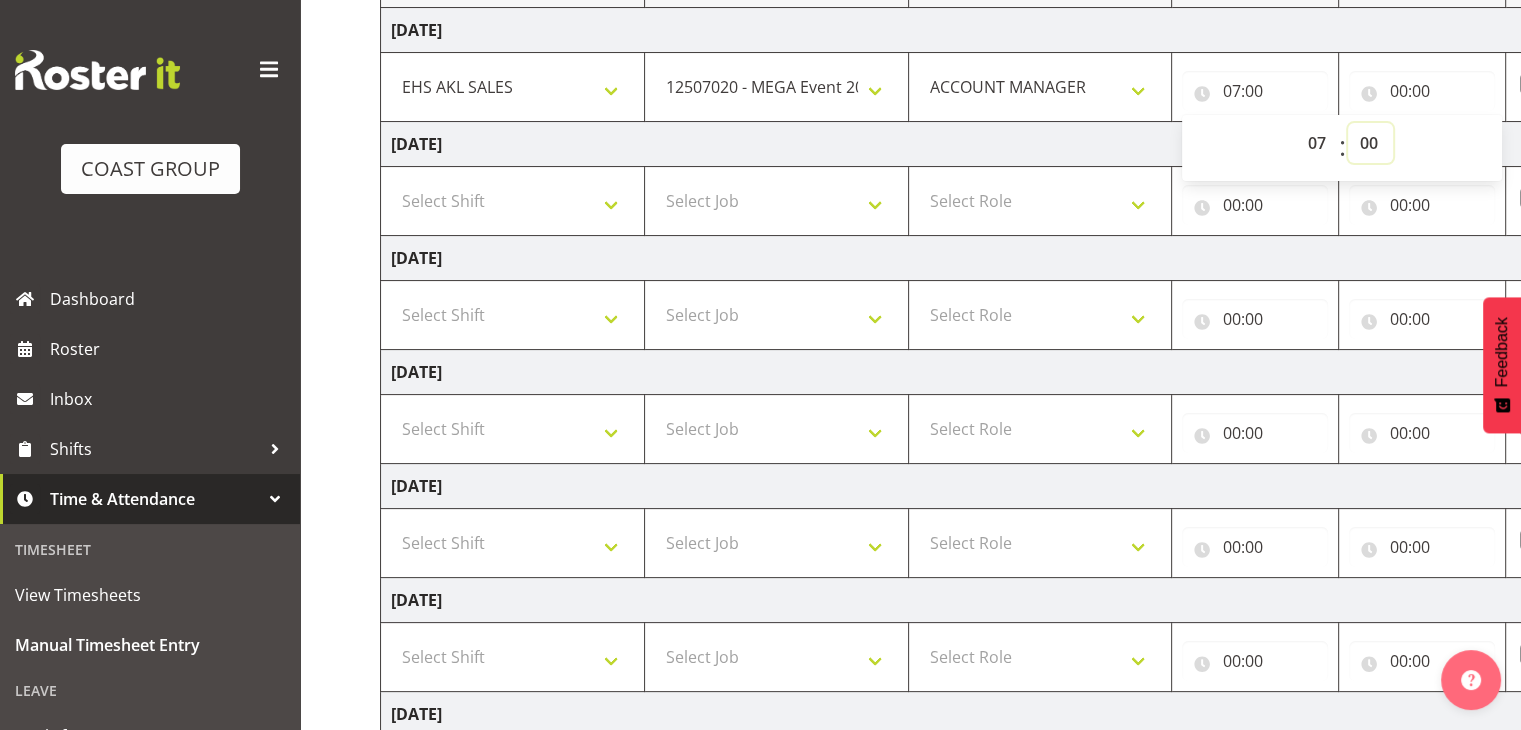 select on "30" 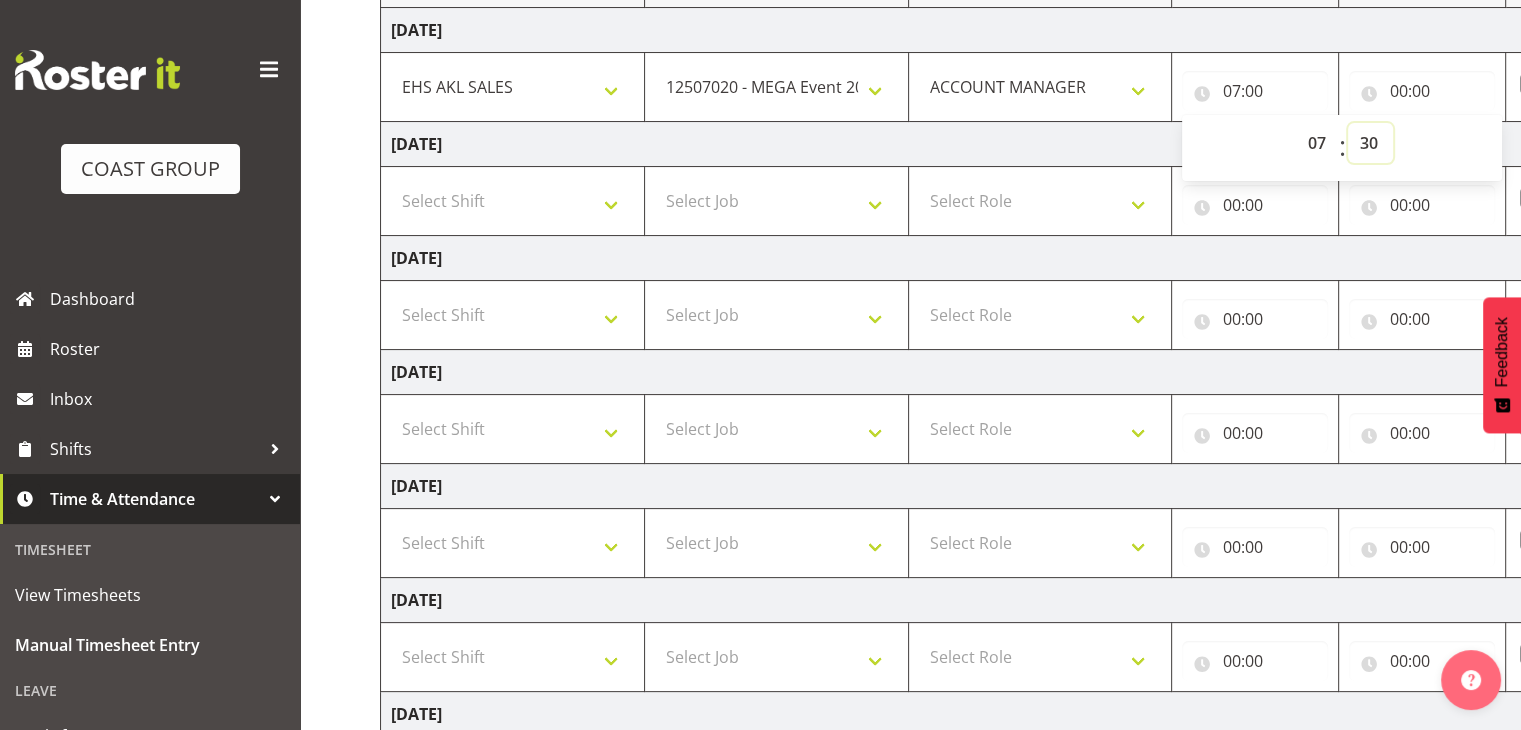 click on "00   01   02   03   04   05   06   07   08   09   10   11   12   13   14   15   16   17   18   19   20   21   22   23   24   25   26   27   28   29   30   31   32   33   34   35   36   37   38   39   40   41   42   43   44   45   46   47   48   49   50   51   52   53   54   55   56   57   58   59" at bounding box center (1370, 143) 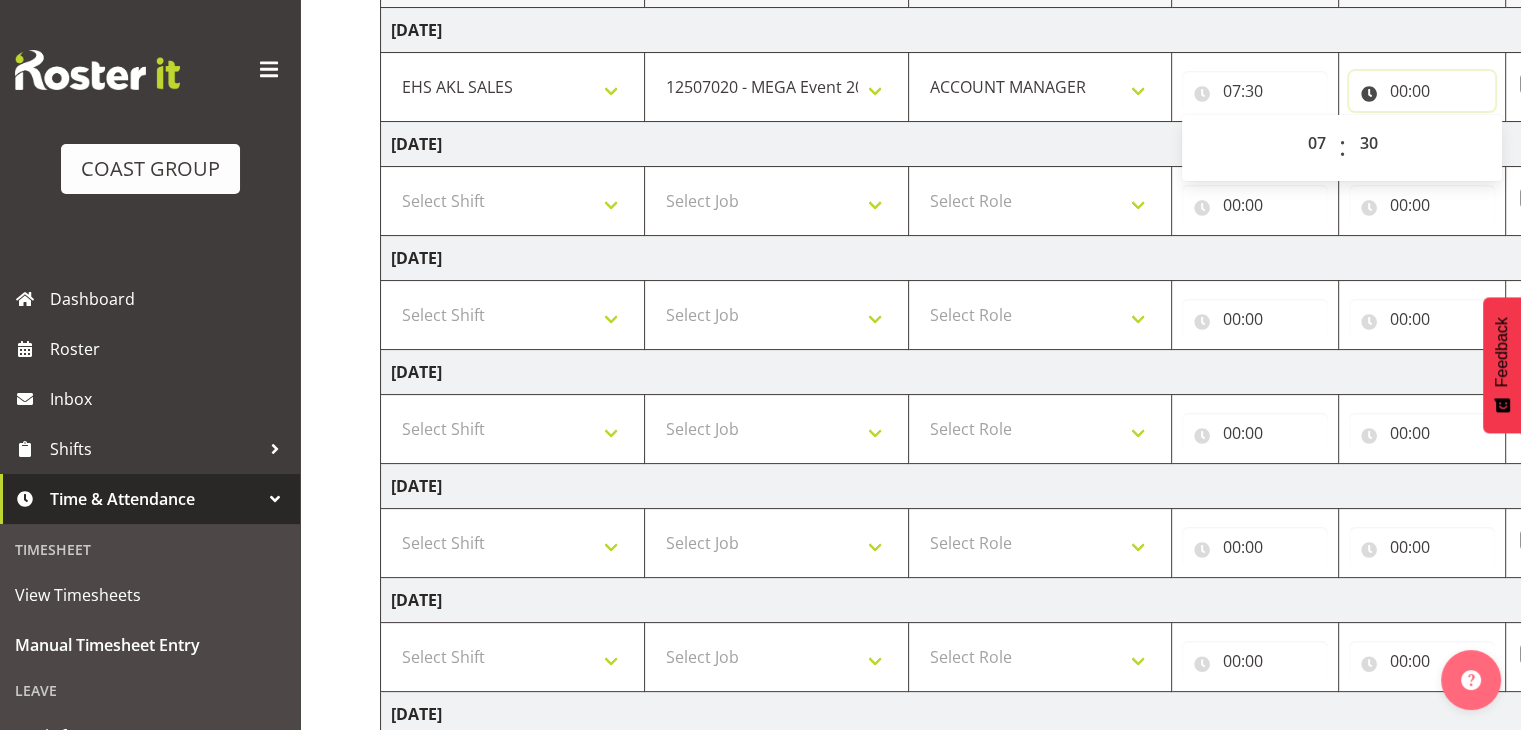 click on "00:00" at bounding box center (1422, 91) 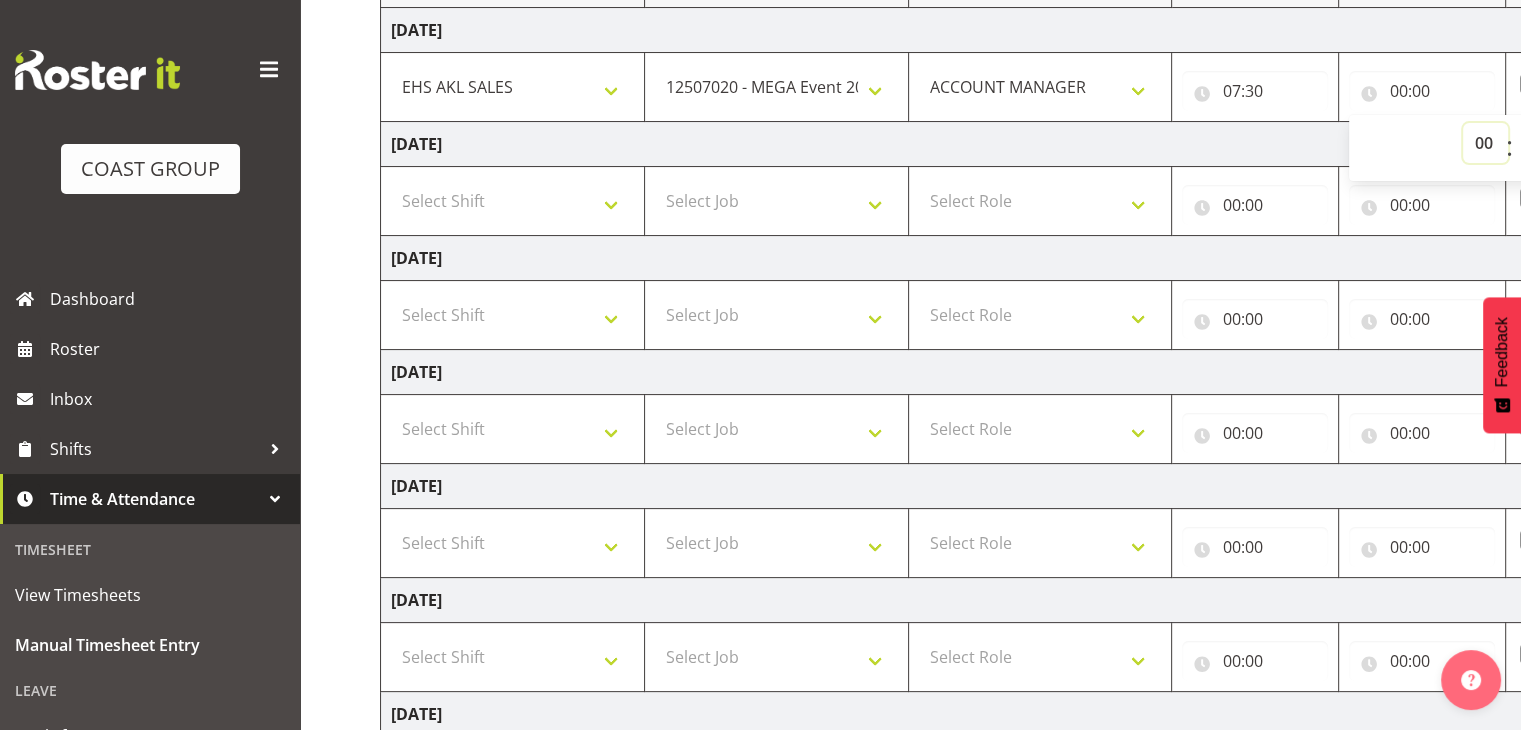 click on "00   01   02   03   04   05   06   07   08   09   10   11   12   13   14   15   16   17   18   19   20   21   22   23" at bounding box center (1485, 143) 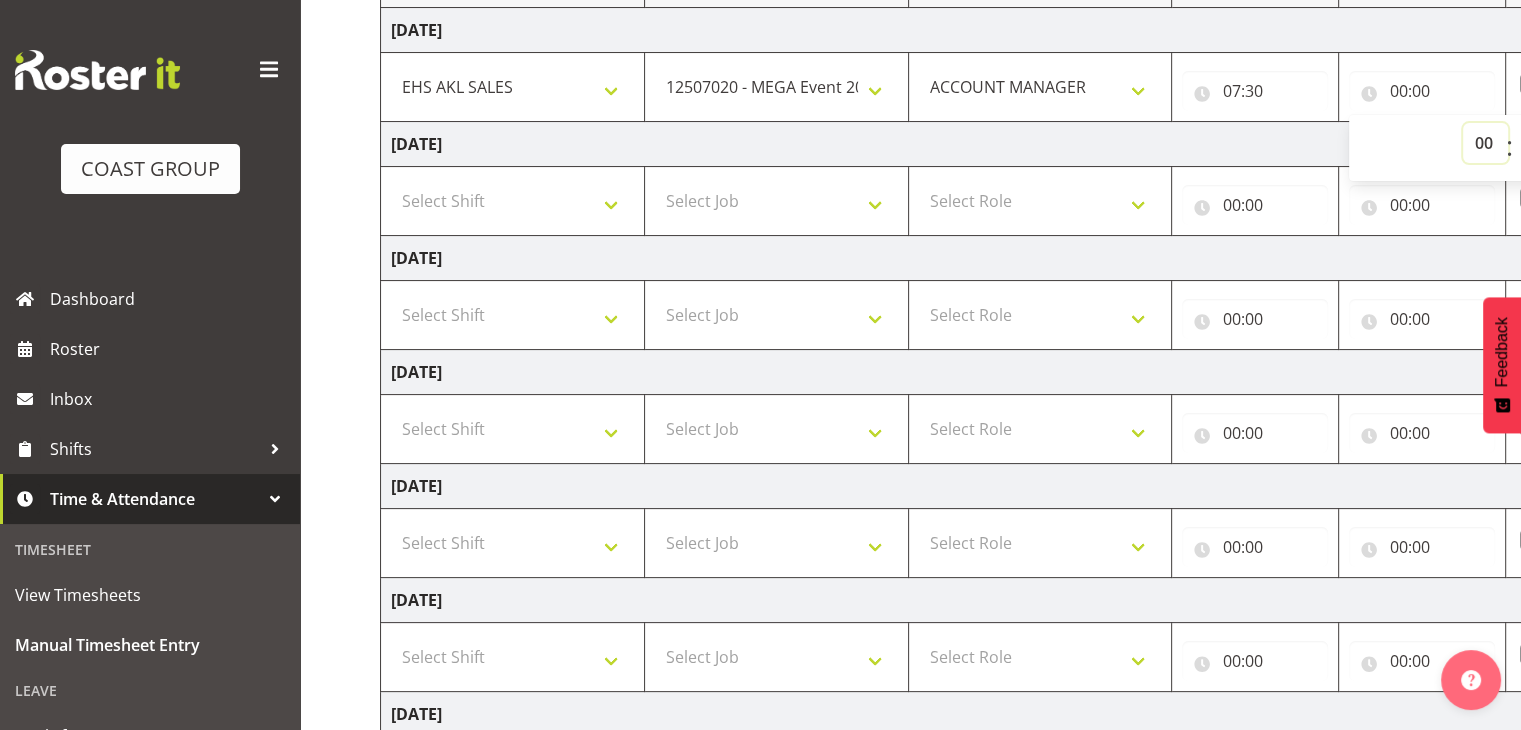 select on "9" 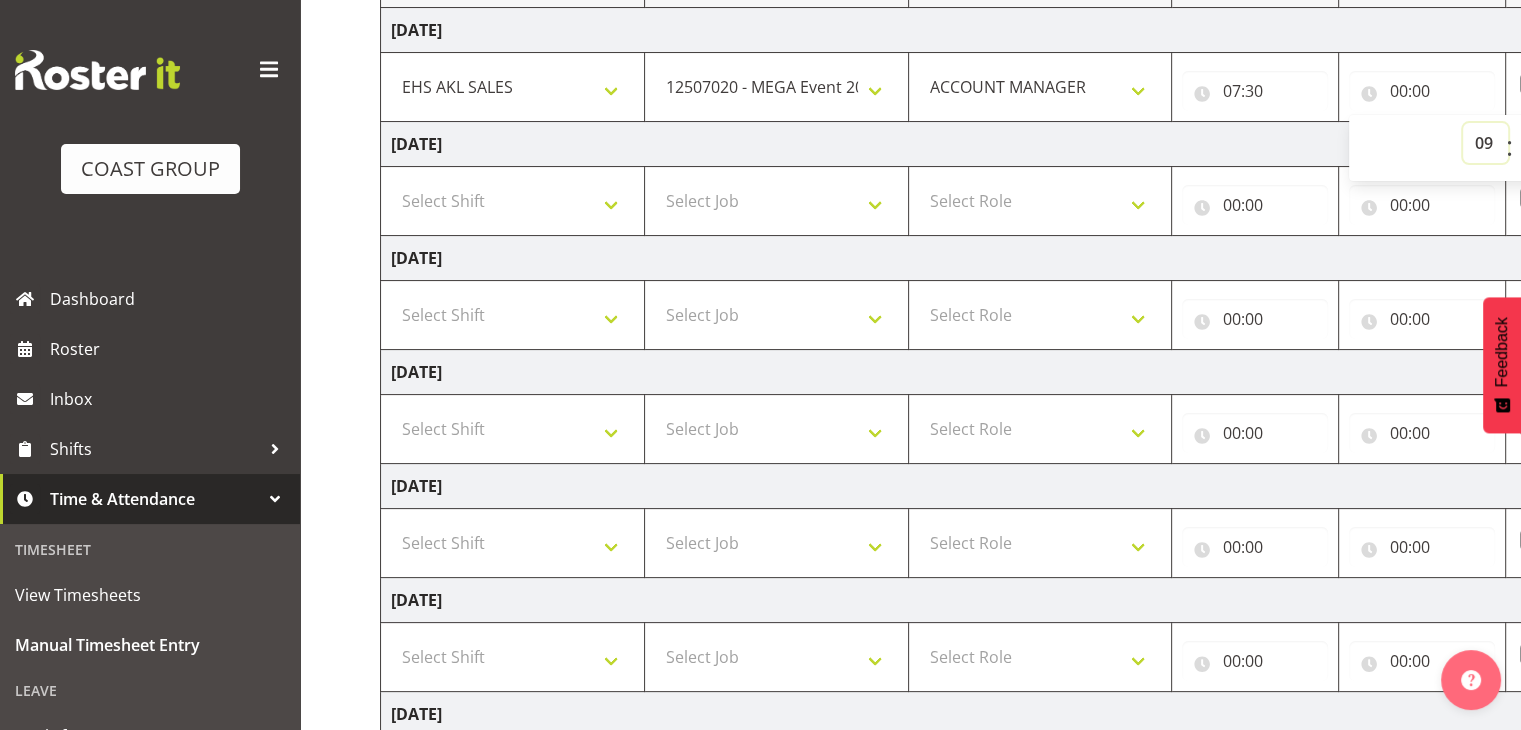 click on "00   01   02   03   04   05   06   07   08   09   10   11   12   13   14   15   16   17   18   19   20   21   22   23" at bounding box center (1485, 143) 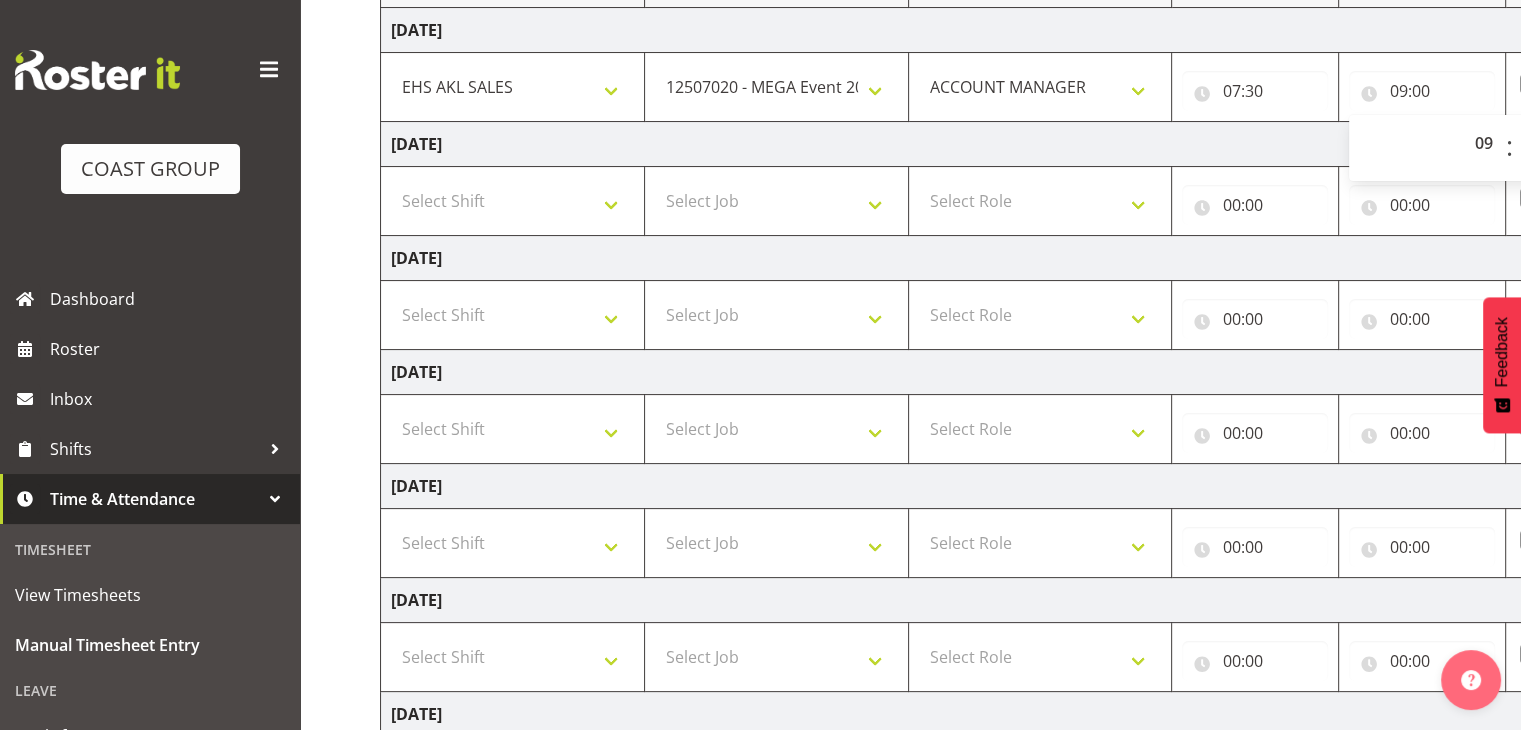 click on "[DATE]" at bounding box center (1080, 144) 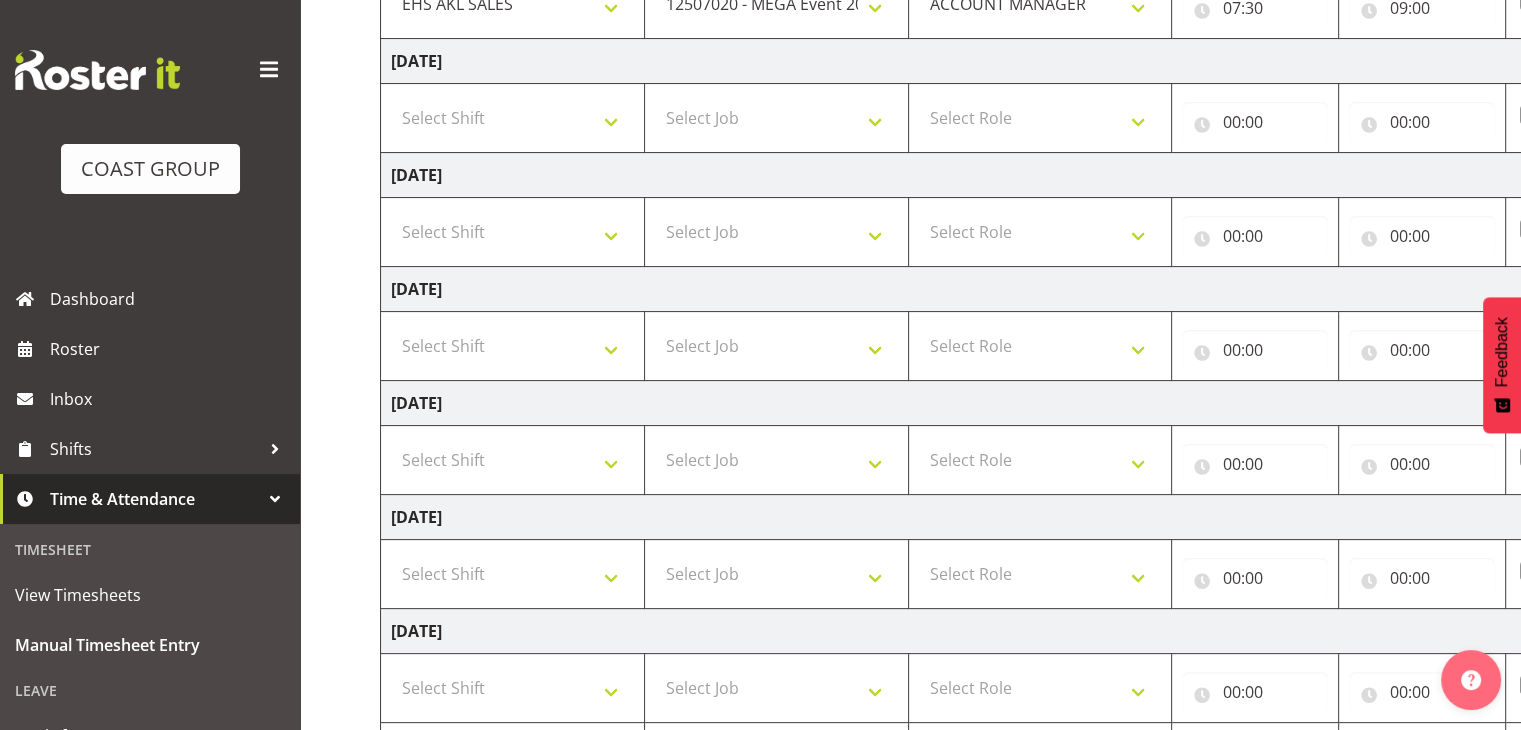 scroll, scrollTop: 508, scrollLeft: 0, axis: vertical 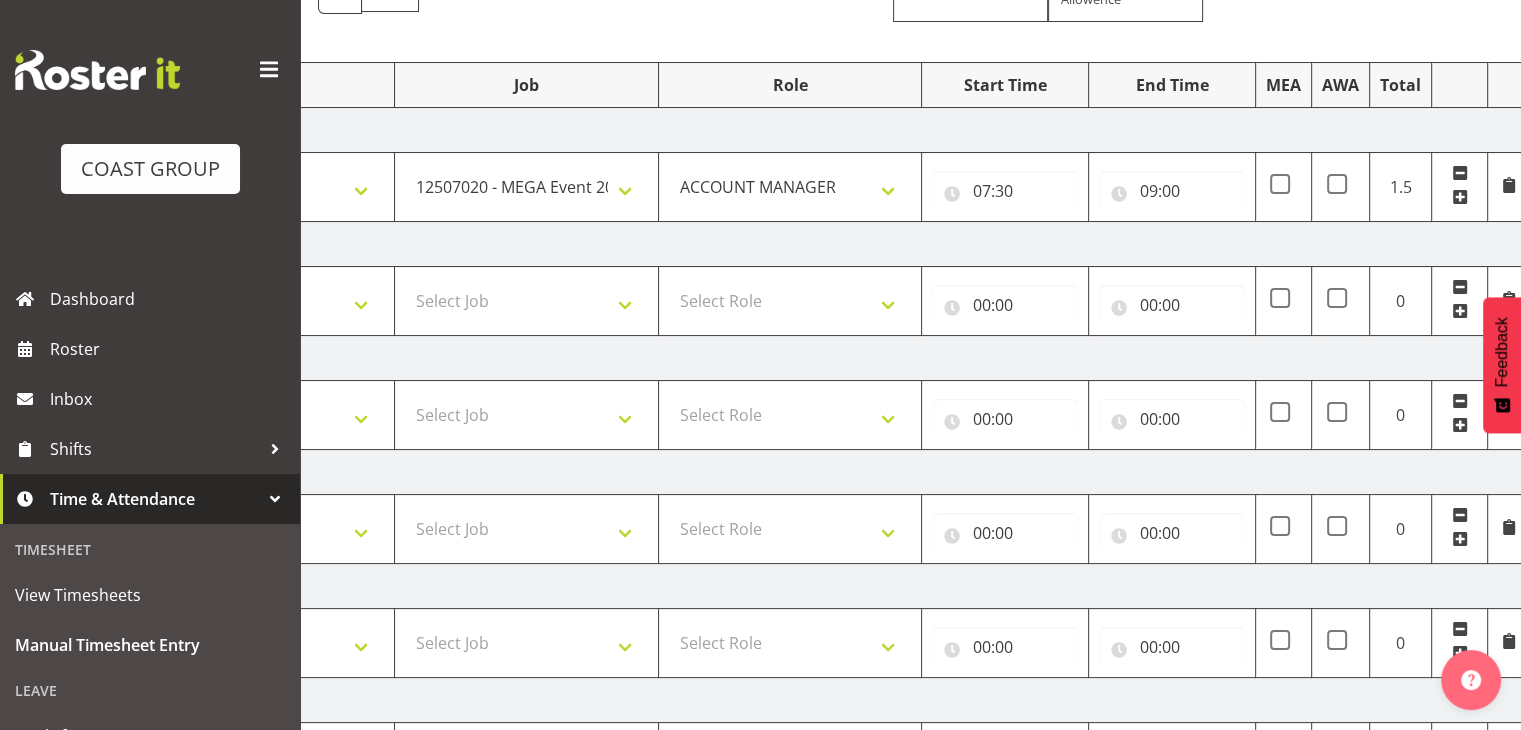 click at bounding box center [269, 70] 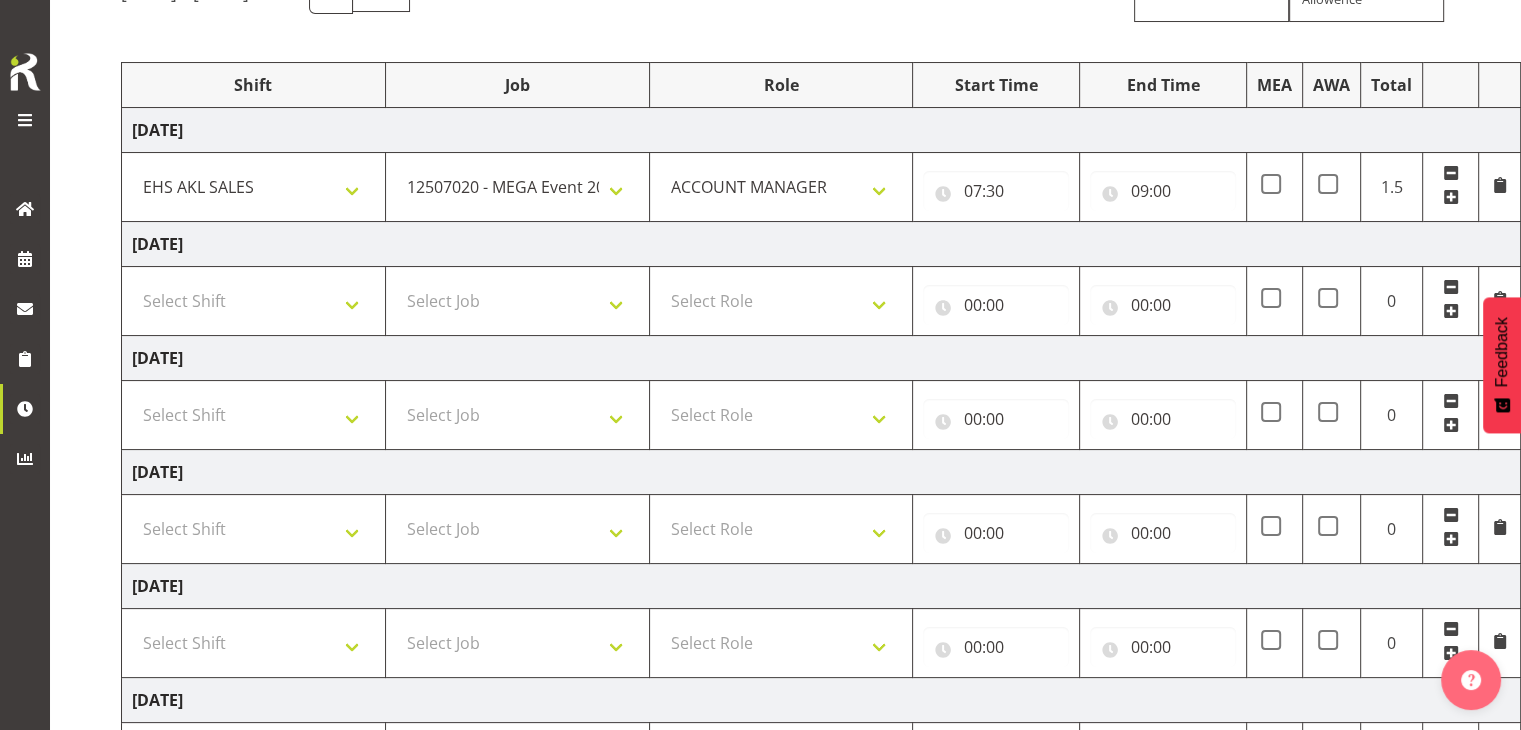 scroll, scrollTop: 0, scrollLeft: 8, axis: horizontal 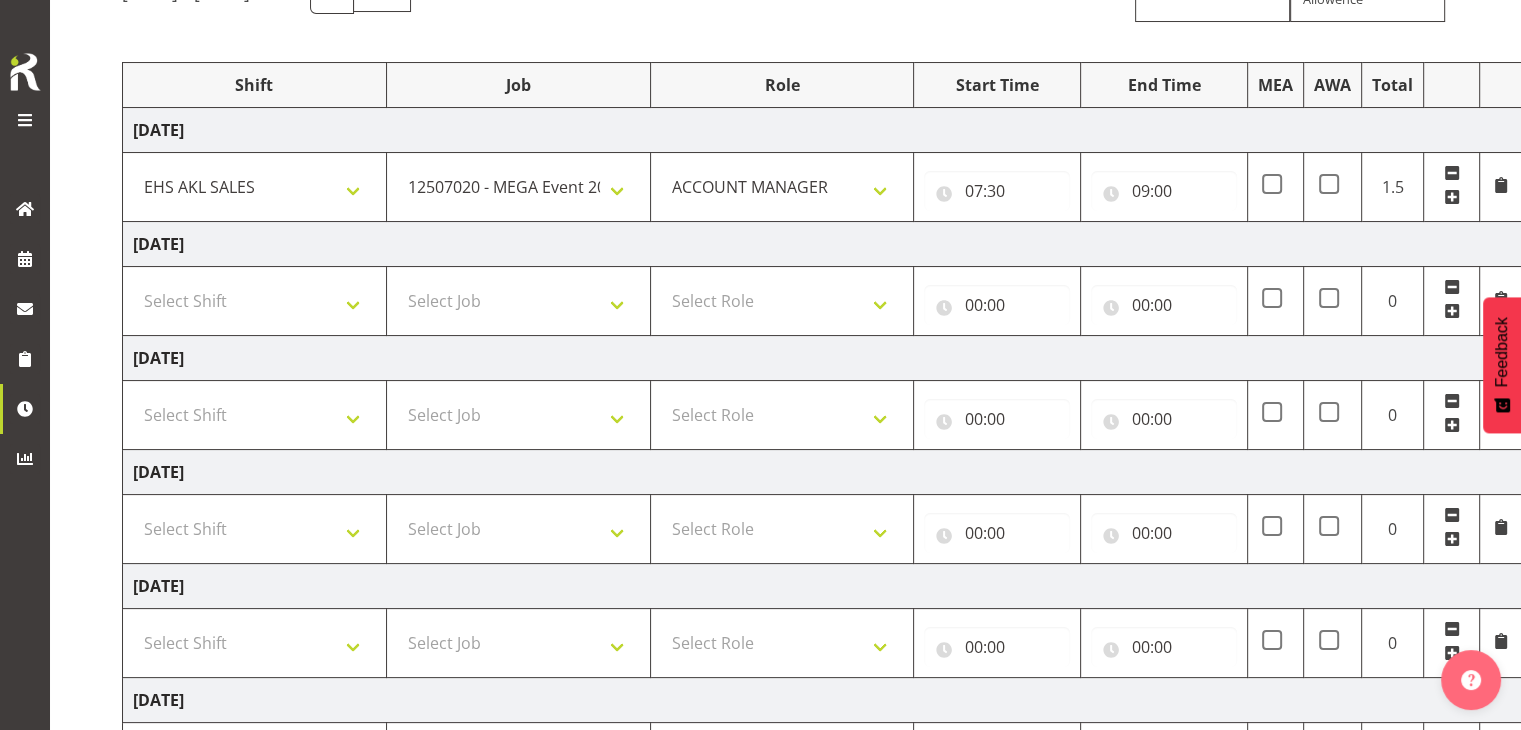 click at bounding box center (1452, 197) 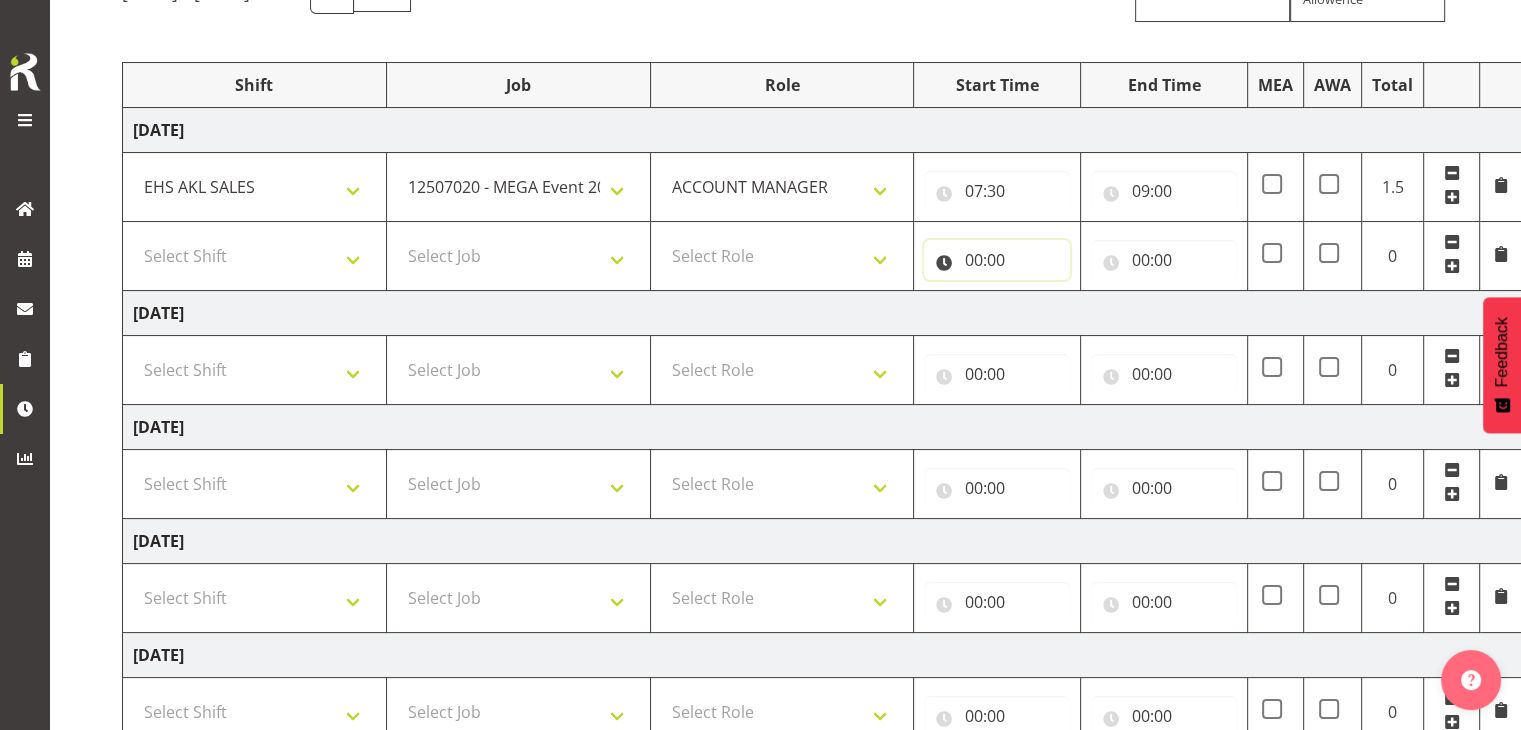 click on "00:00" at bounding box center (997, 260) 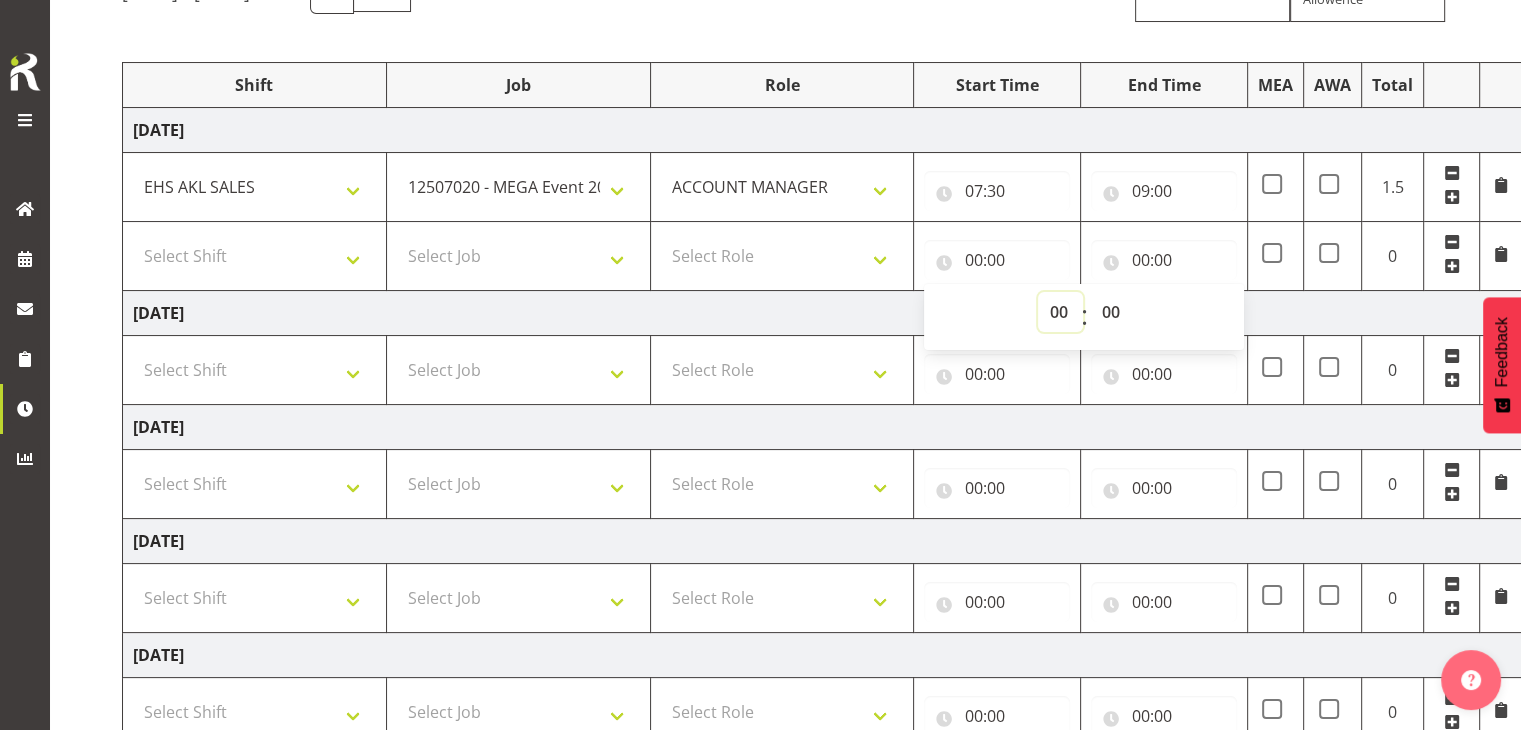 click on "00   01   02   03   04   05   06   07   08   09   10   11   12   13   14   15   16   17   18   19   20   21   22   23" at bounding box center [1060, 312] 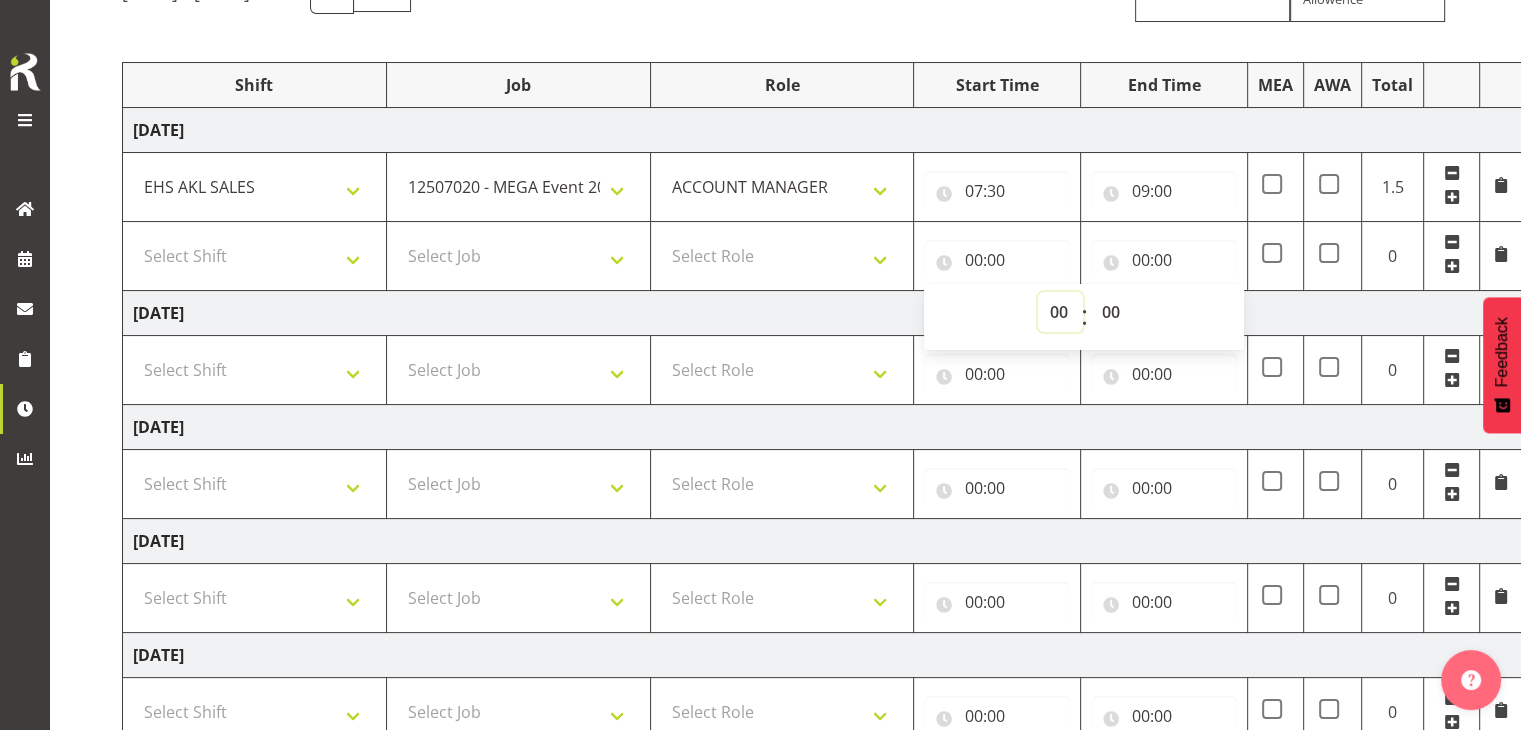 select on "9" 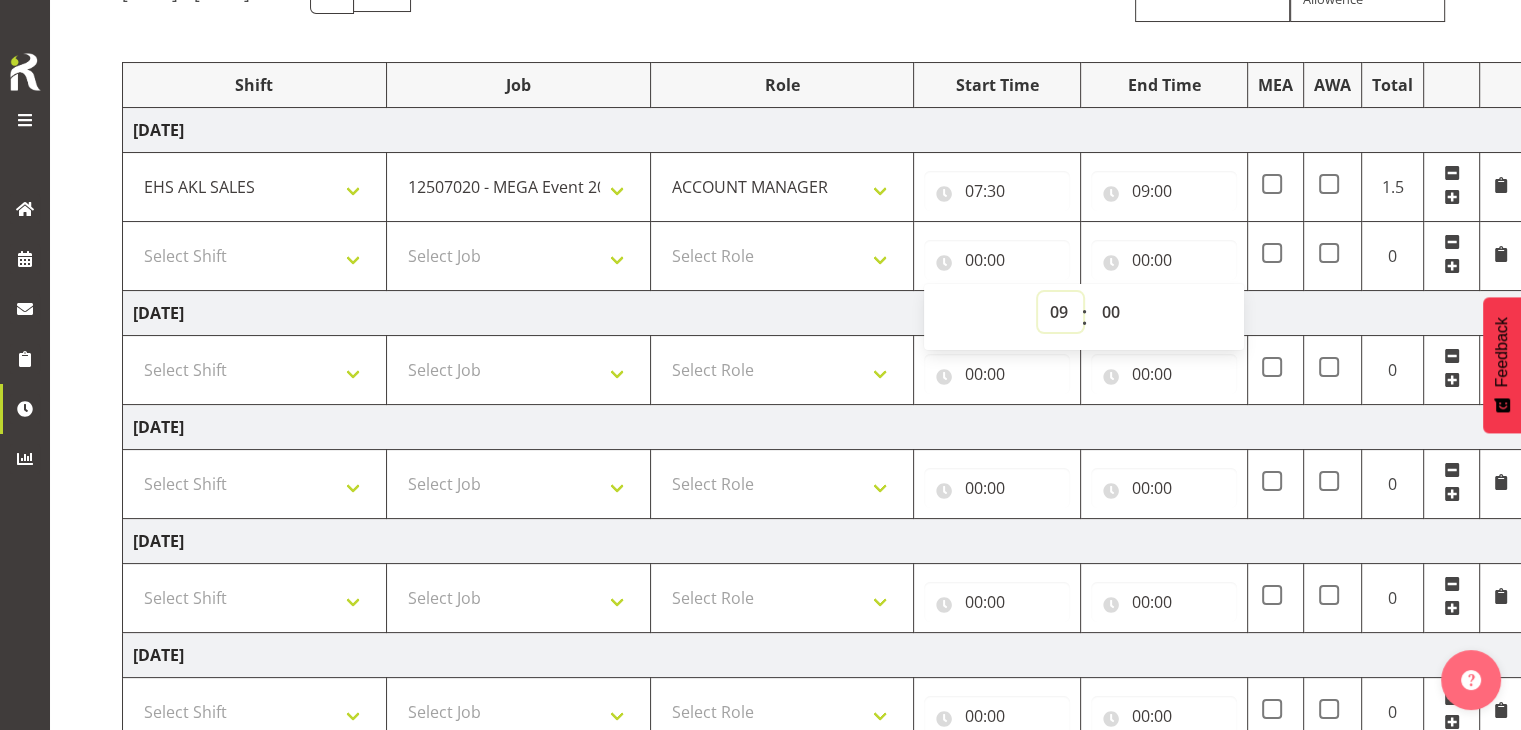 click on "00   01   02   03   04   05   06   07   08   09   10   11   12   13   14   15   16   17   18   19   20   21   22   23" at bounding box center [1060, 312] 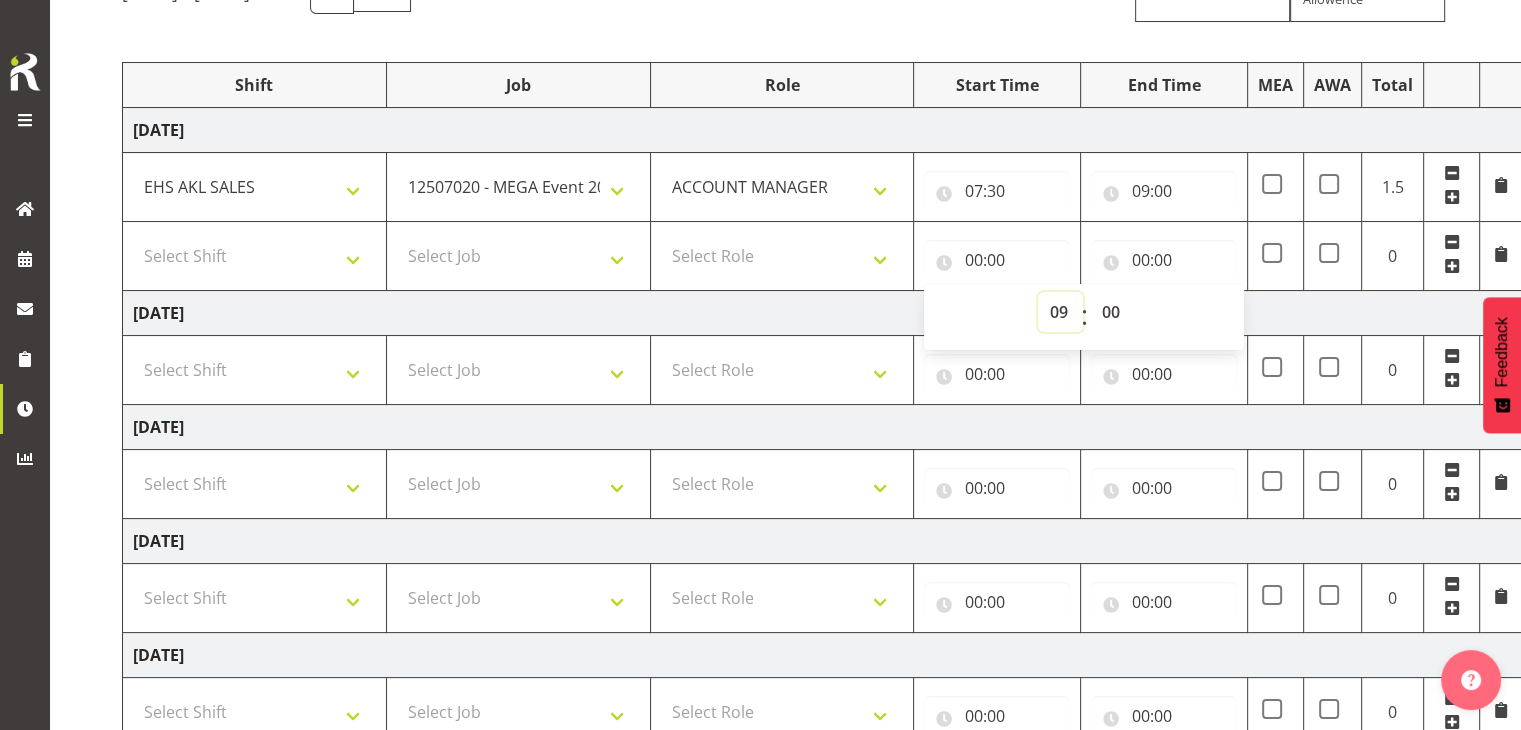 type on "09:00" 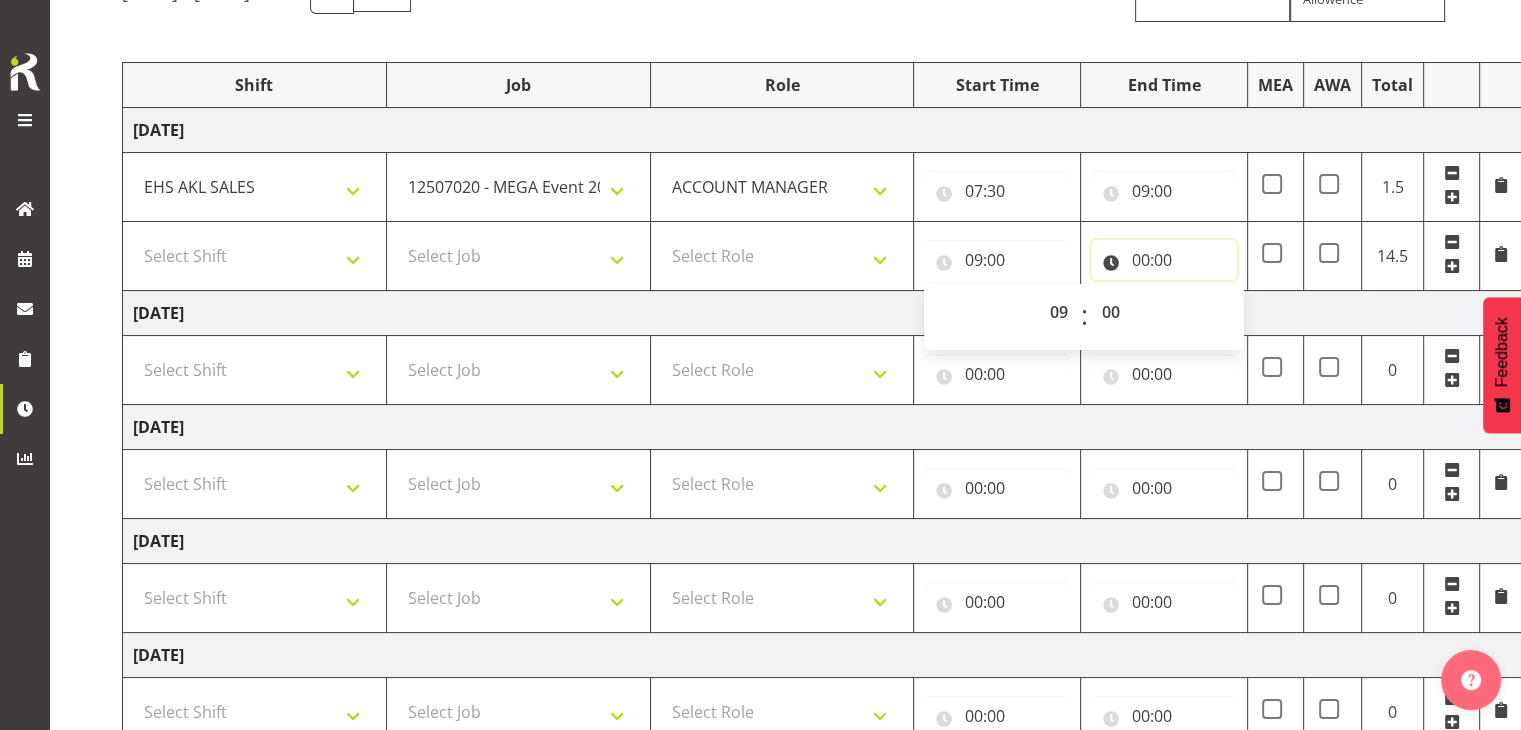 click on "00:00" at bounding box center [1164, 260] 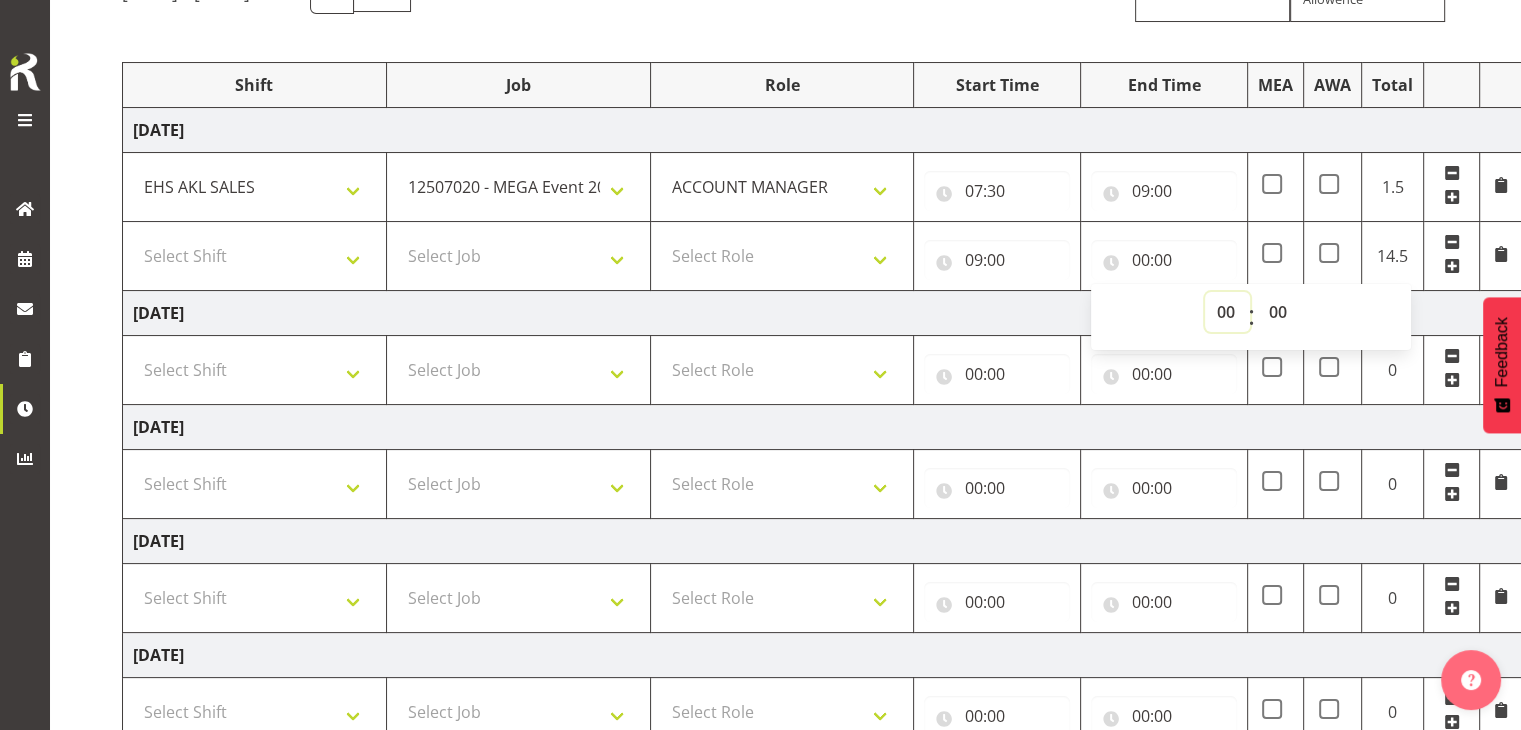 click on "00   01   02   03   04   05   06   07   08   09   10   11   12   13   14   15   16   17   18   19   20   21   22   23" at bounding box center (1227, 312) 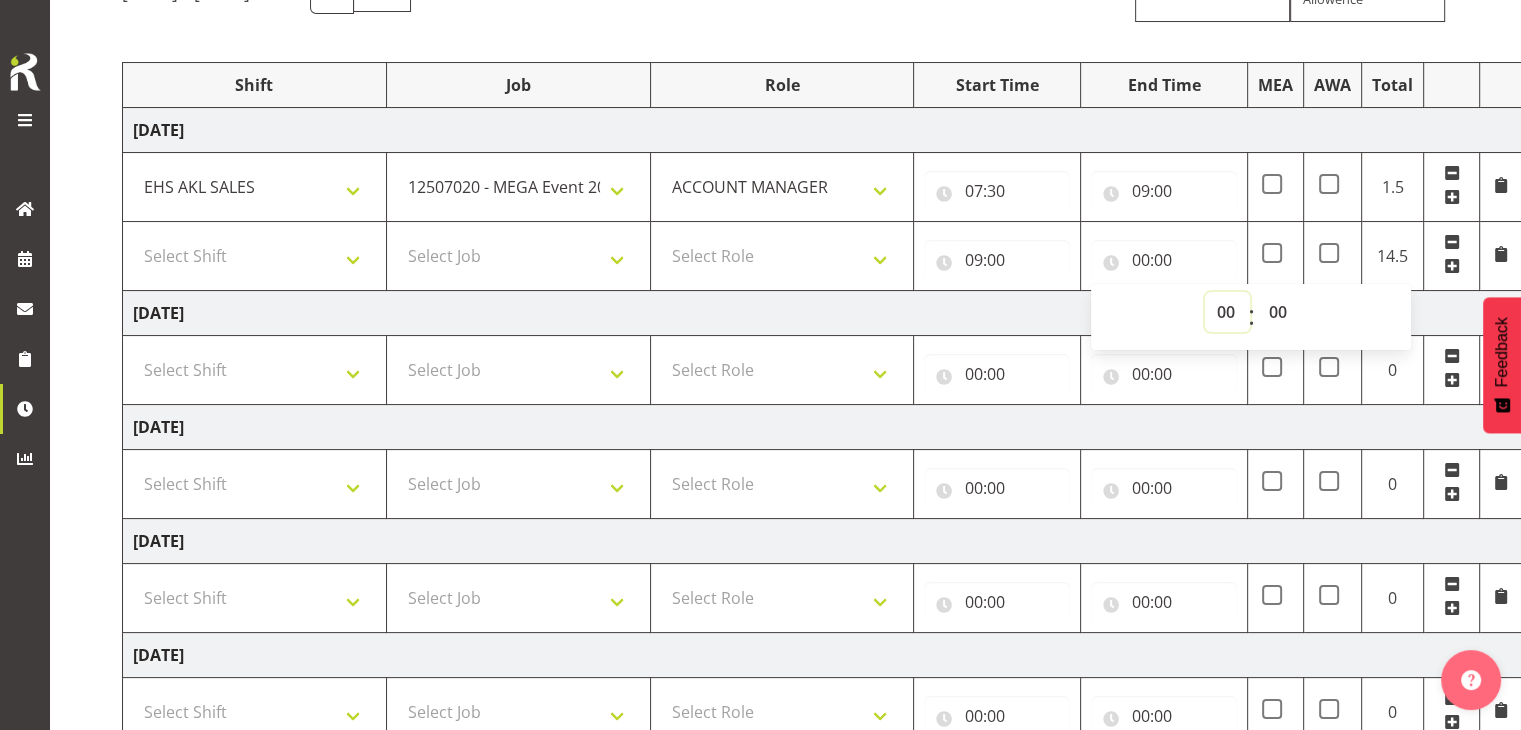 select on "12" 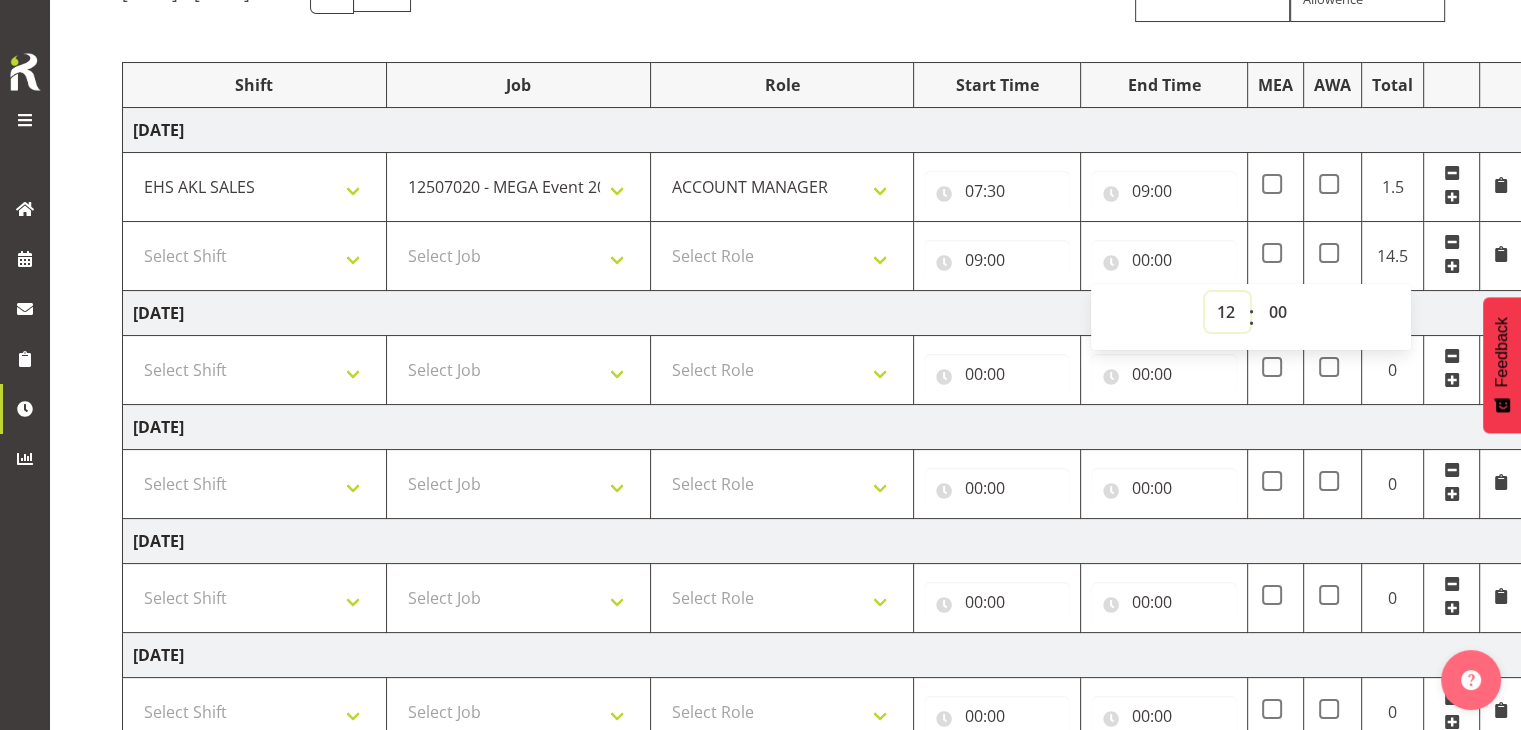 click on "00   01   02   03   04   05   06   07   08   09   10   11   12   13   14   15   16   17   18   19   20   21   22   23" at bounding box center (1227, 312) 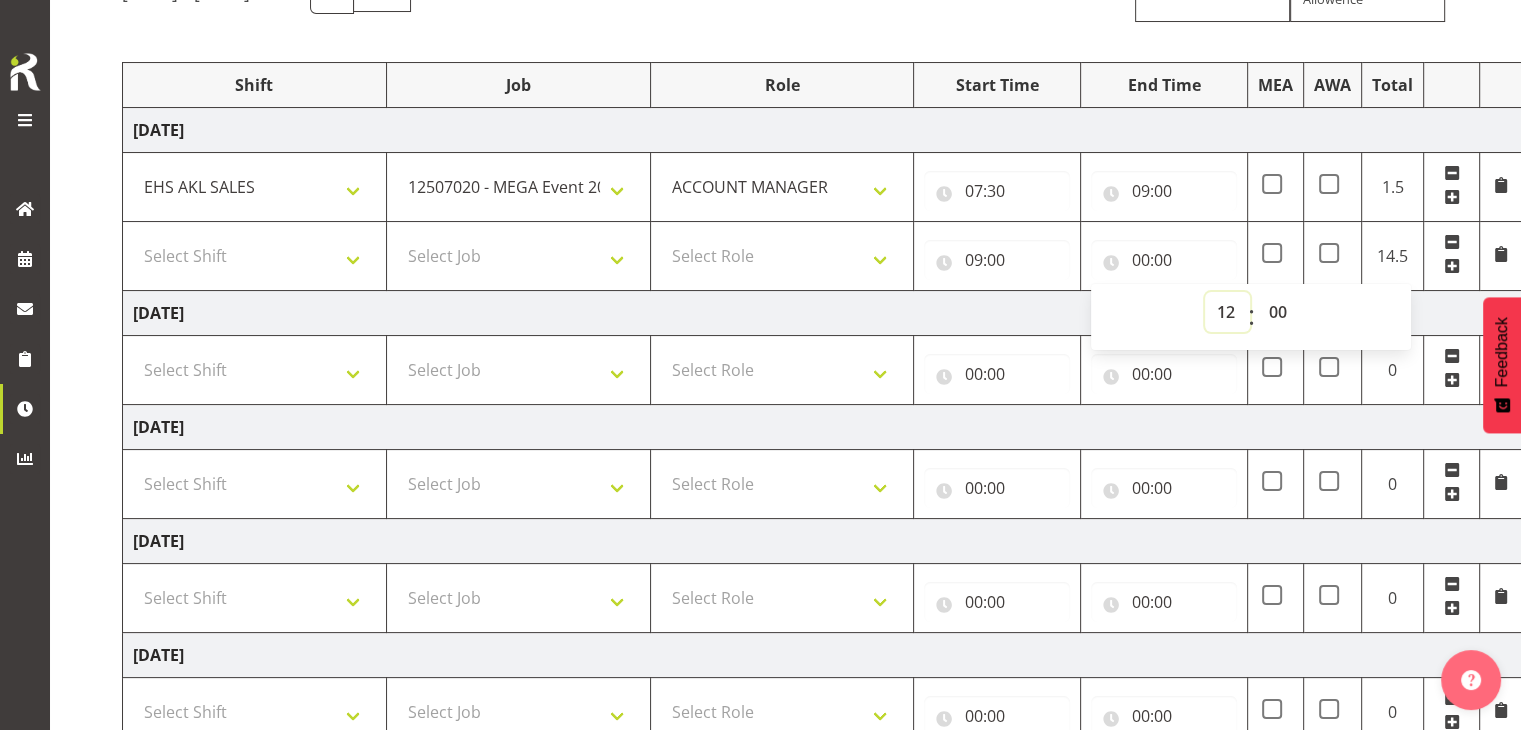 type on "12:00" 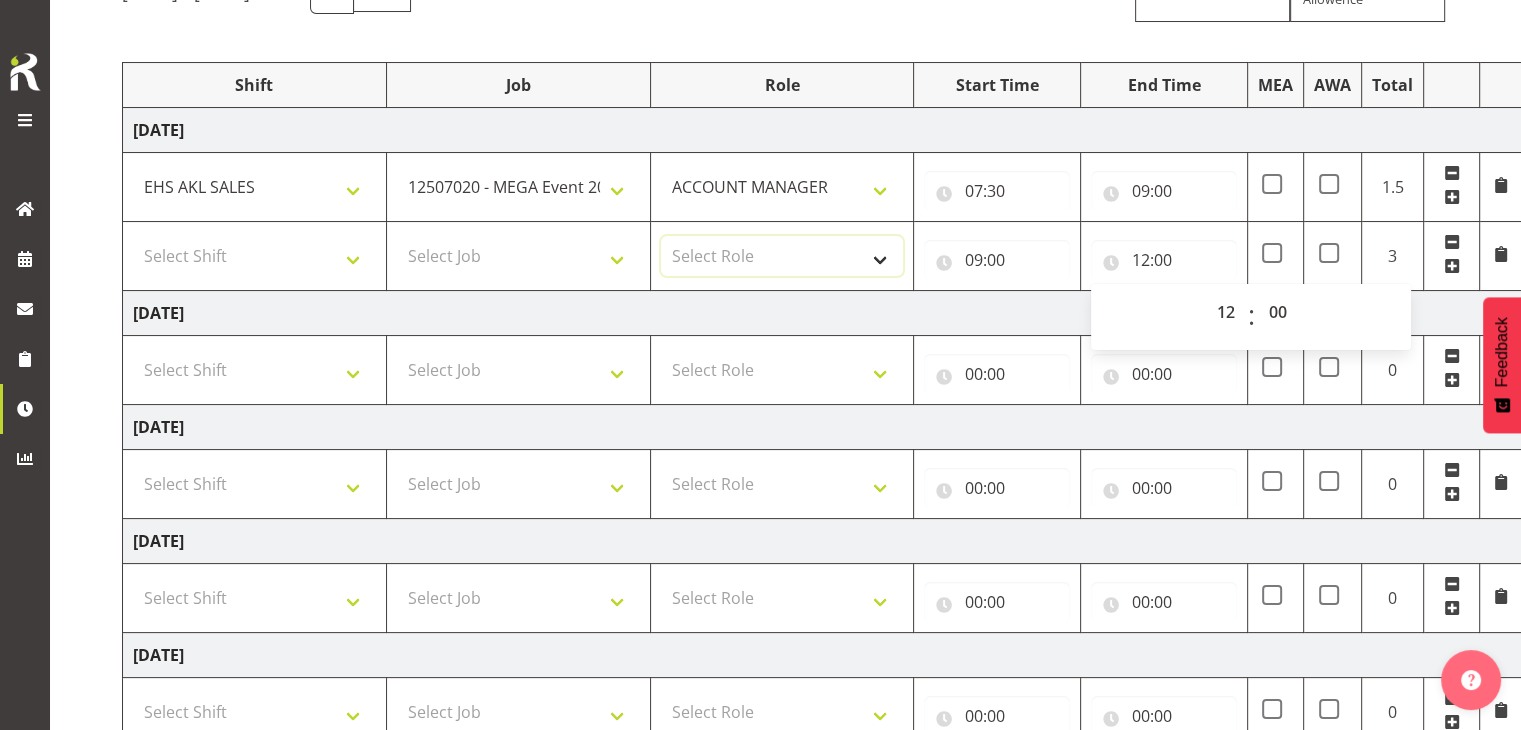 click on "Select Role  ACCOUNT MANAGER" at bounding box center [782, 256] 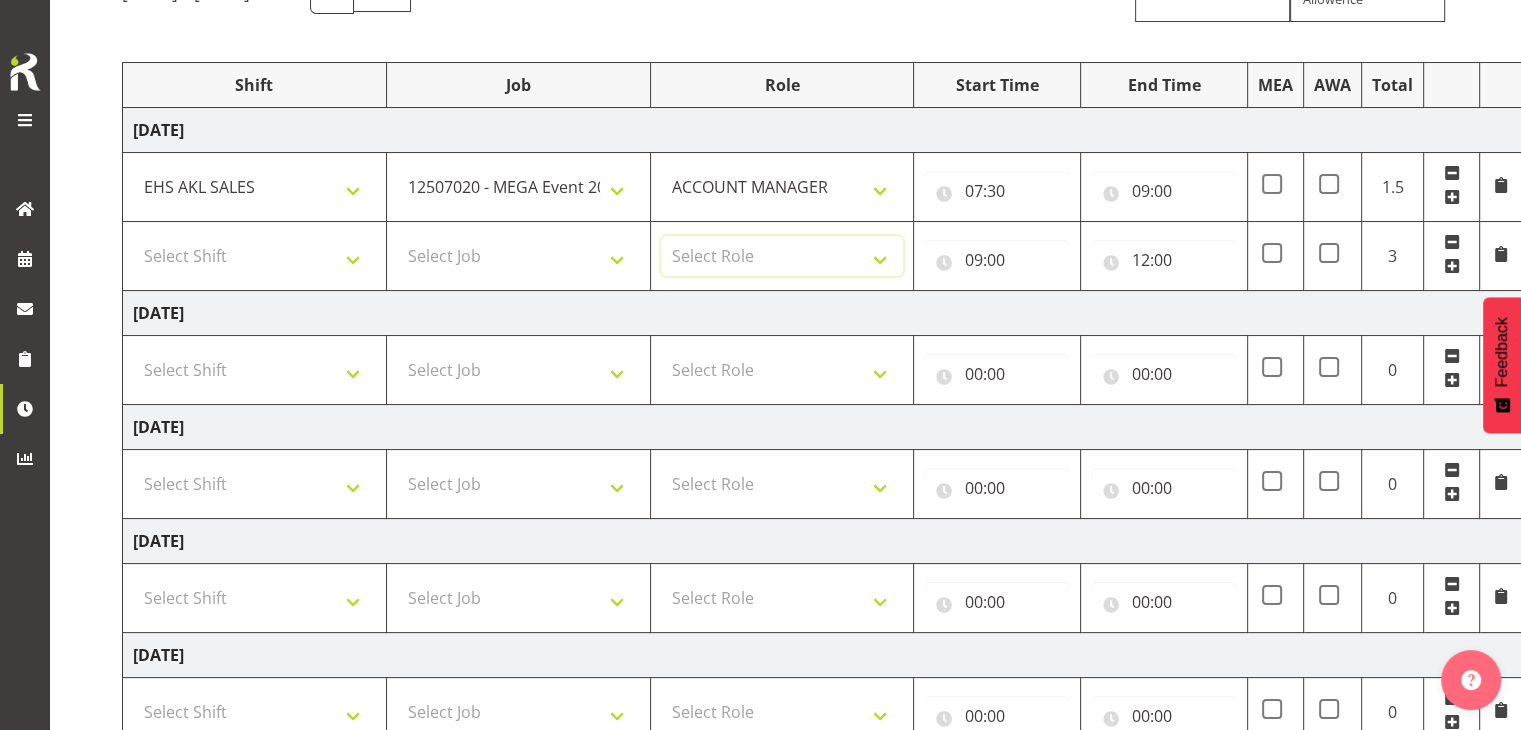 select on "197" 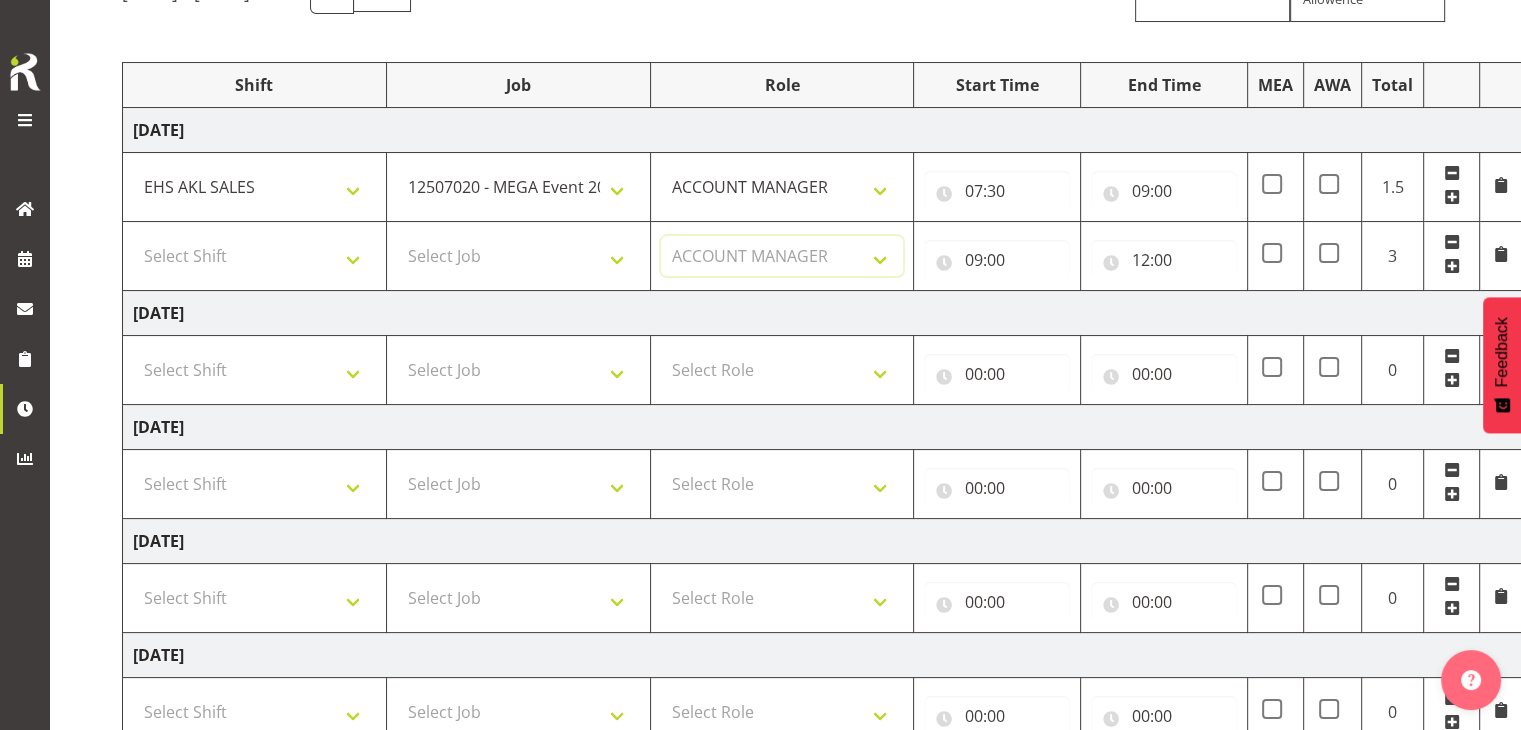 click on "Select Role  ACCOUNT MANAGER" at bounding box center [782, 256] 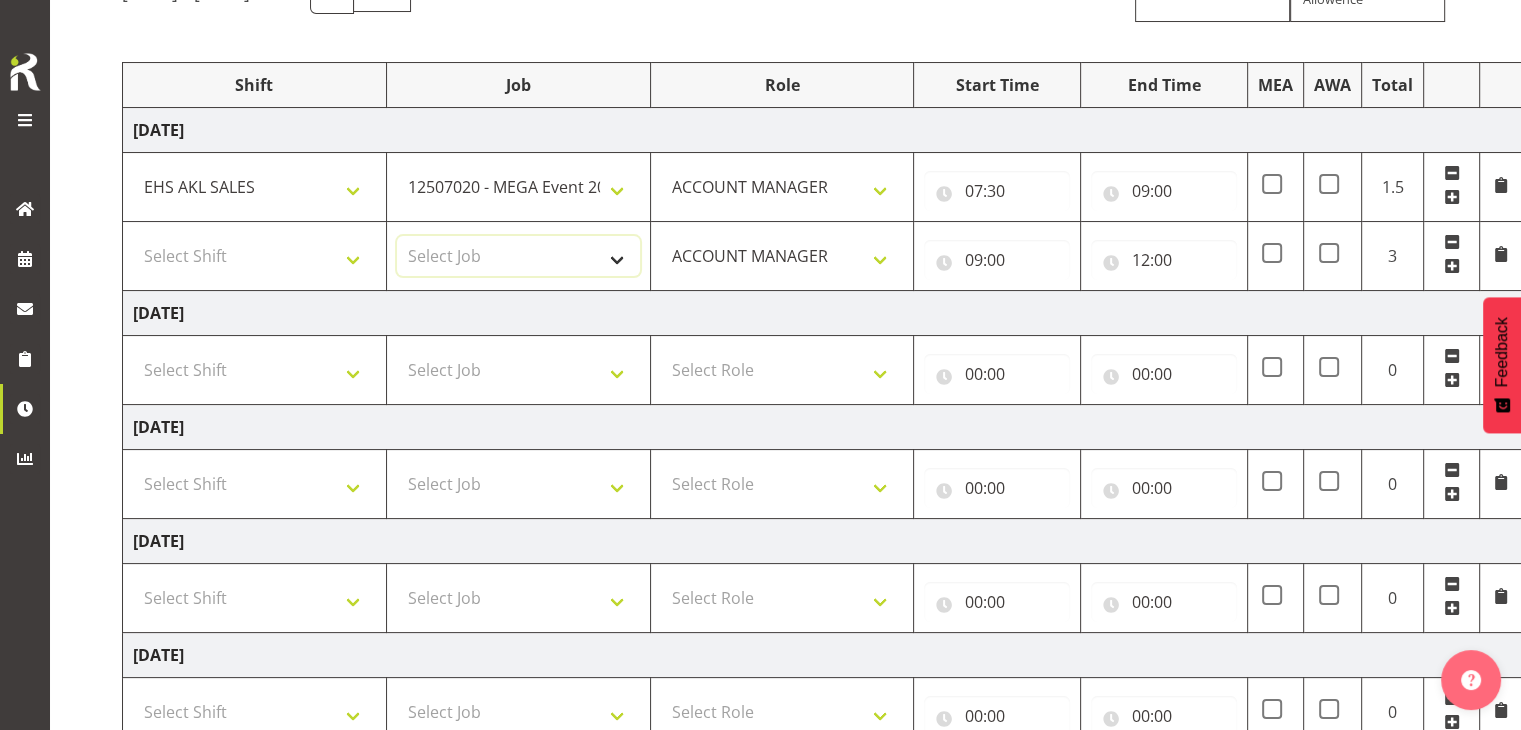 click on "Select Job  1 Carlton Events 1 [PERSON_NAME][GEOGRAPHIC_DATA] 1 [PERSON_NAME][GEOGRAPHIC_DATA] 1 EHS WAREHOUSE/OFFICE 1 GRS 1 SLP Production 1 SLP Tradeshows 12504000 - AKL Casual [DATE] 1250400R - April Casual C&R 2025 12504050 - CDES Engineering and Technology Expo 2025 12504070 - FINZ (National Financial Adviser Conf) 2025 1250407A - Fidelity @ FINZ Conf 2025 1250407B - La Trobe @ FINZ Conf 25 1250407C - Partners Life @ FINZ Conf 25 12504080 - AKL Go Green 2025 12504100 - NZSEE 2025 12504120 - Ester Show 2025 12504150 - Test-[PERSON_NAME]-May 12505000 - AKL Casual [DATE] 1250500R - May Casual C&R 2025 12505020 - Hutchwilco Boat Show 2025 1250502R - [GEOGRAPHIC_DATA] Boat Show 2025 - C&R 12505030 - NZOHS Conference 2025 12505040 - Aotearoa Art Fair 2025 12505060 - Waipa Home Show 2025 12505070 - CAS 2025 1250507A - CAS 2025 - 200 Doors 1250507B - CAS 2025 - Cutera 1250507C - CAS 2025 - Dermocosmetica 12505080 - [GEOGRAPHIC_DATA] Conference 2025 1250508A - Zeiss @ [GEOGRAPHIC_DATA] 25 1250508B - Roche @ [GEOGRAPHIC_DATA] 25 1250508C - Alcon @ [GEOGRAPHIC_DATA] 25 12505130 - Test- [PERSON_NAME] 1" at bounding box center [518, 256] 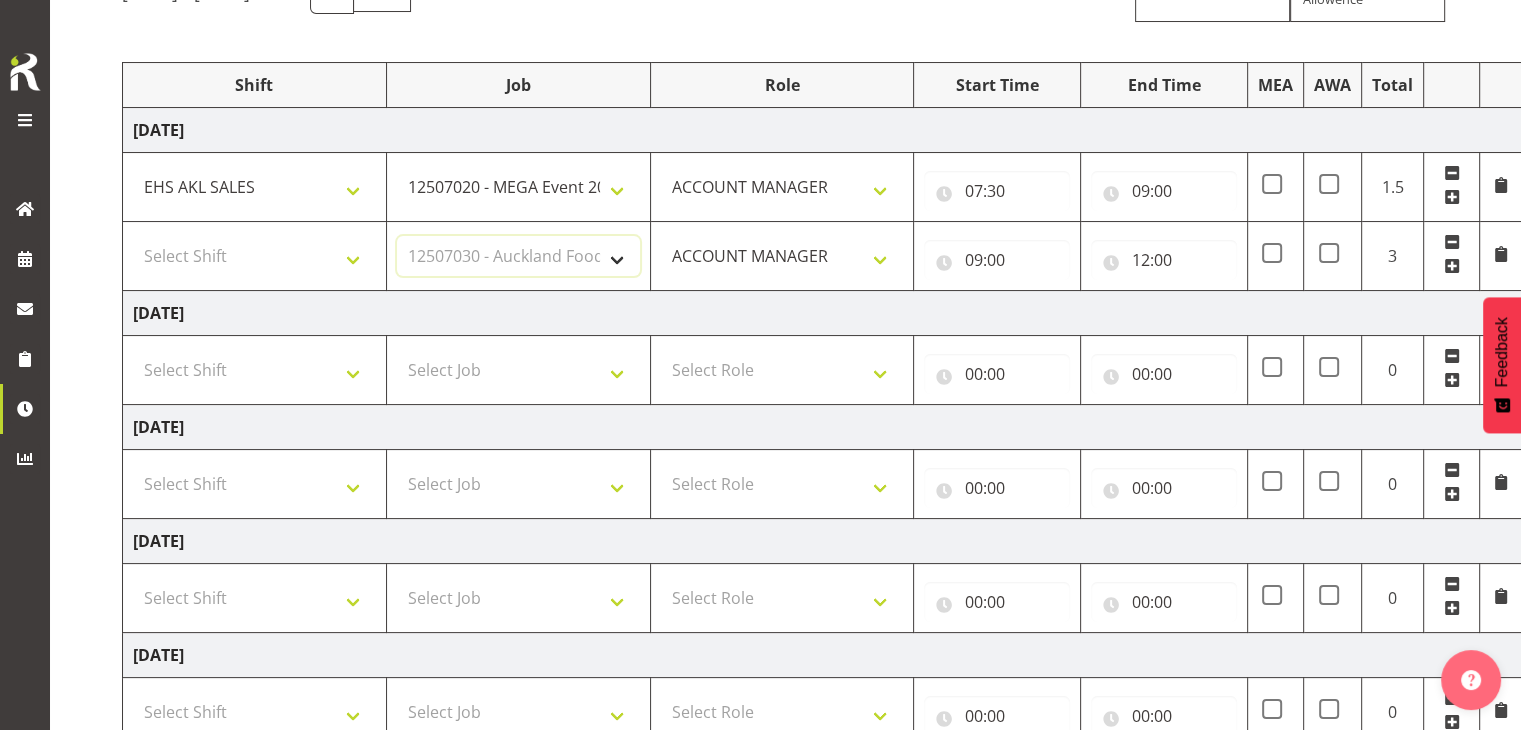 click on "Select Job  1 Carlton Events 1 [PERSON_NAME][GEOGRAPHIC_DATA] 1 [PERSON_NAME][GEOGRAPHIC_DATA] 1 EHS WAREHOUSE/OFFICE 1 GRS 1 SLP Production 1 SLP Tradeshows 12504000 - AKL Casual [DATE] 1250400R - April Casual C&R 2025 12504050 - CDES Engineering and Technology Expo 2025 12504070 - FINZ (National Financial Adviser Conf) 2025 1250407A - Fidelity @ FINZ Conf 2025 1250407B - La Trobe @ FINZ Conf 25 1250407C - Partners Life @ FINZ Conf 25 12504080 - AKL Go Green 2025 12504100 - NZSEE 2025 12504120 - Ester Show 2025 12504150 - Test-[PERSON_NAME]-May 12505000 - AKL Casual [DATE] 1250500R - May Casual C&R 2025 12505020 - Hutchwilco Boat Show 2025 1250502R - [GEOGRAPHIC_DATA] Boat Show 2025 - C&R 12505030 - NZOHS Conference 2025 12505040 - Aotearoa Art Fair 2025 12505060 - Waipa Home Show 2025 12505070 - CAS 2025 1250507A - CAS 2025 - 200 Doors 1250507B - CAS 2025 - Cutera 1250507C - CAS 2025 - Dermocosmetica 12505080 - [GEOGRAPHIC_DATA] Conference 2025 1250508A - Zeiss @ [GEOGRAPHIC_DATA] 25 1250508B - Roche @ [GEOGRAPHIC_DATA] 25 1250508C - Alcon @ [GEOGRAPHIC_DATA] 25 12505130 - Test- [PERSON_NAME] 1" at bounding box center [518, 256] 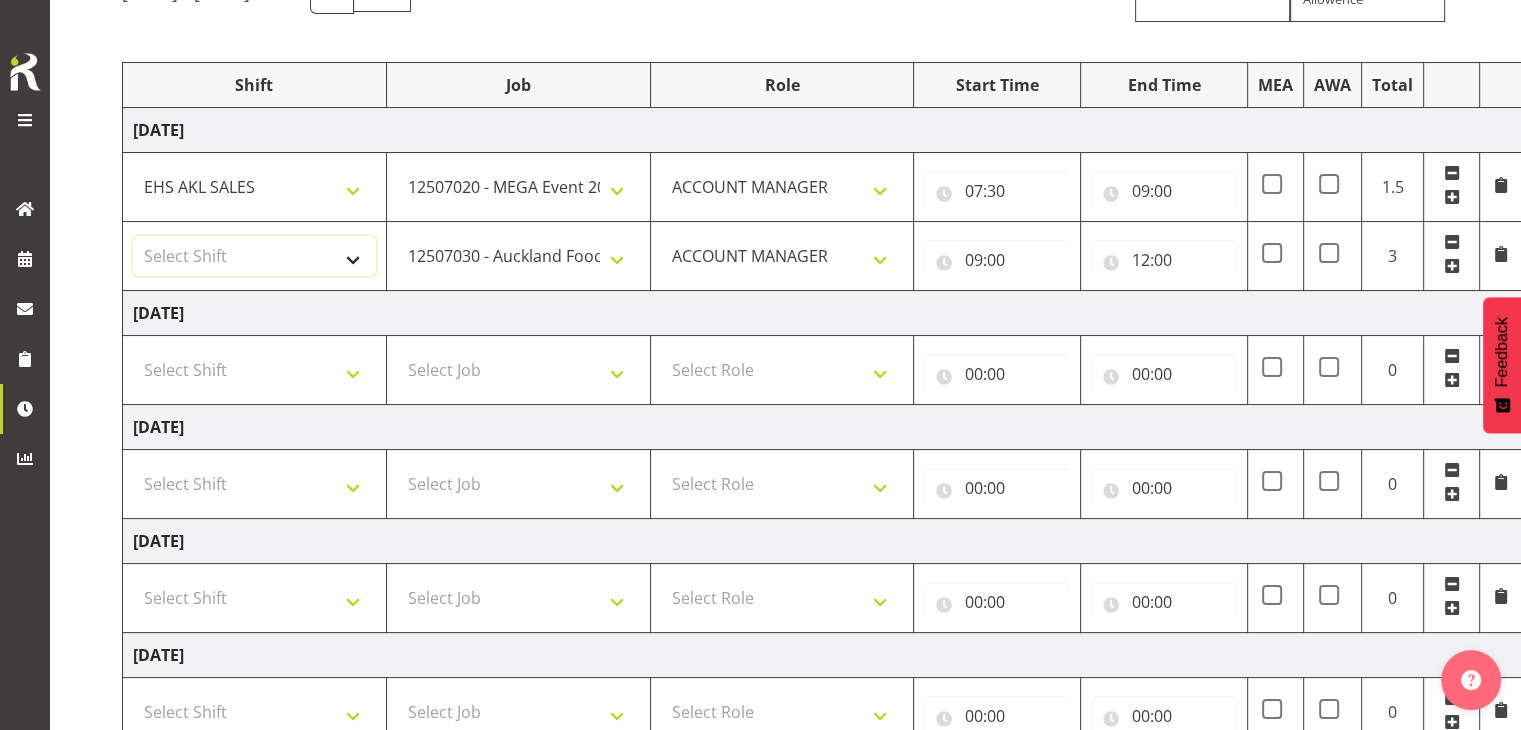 click on "Select Shift  EHS AKL SALES" at bounding box center (254, 256) 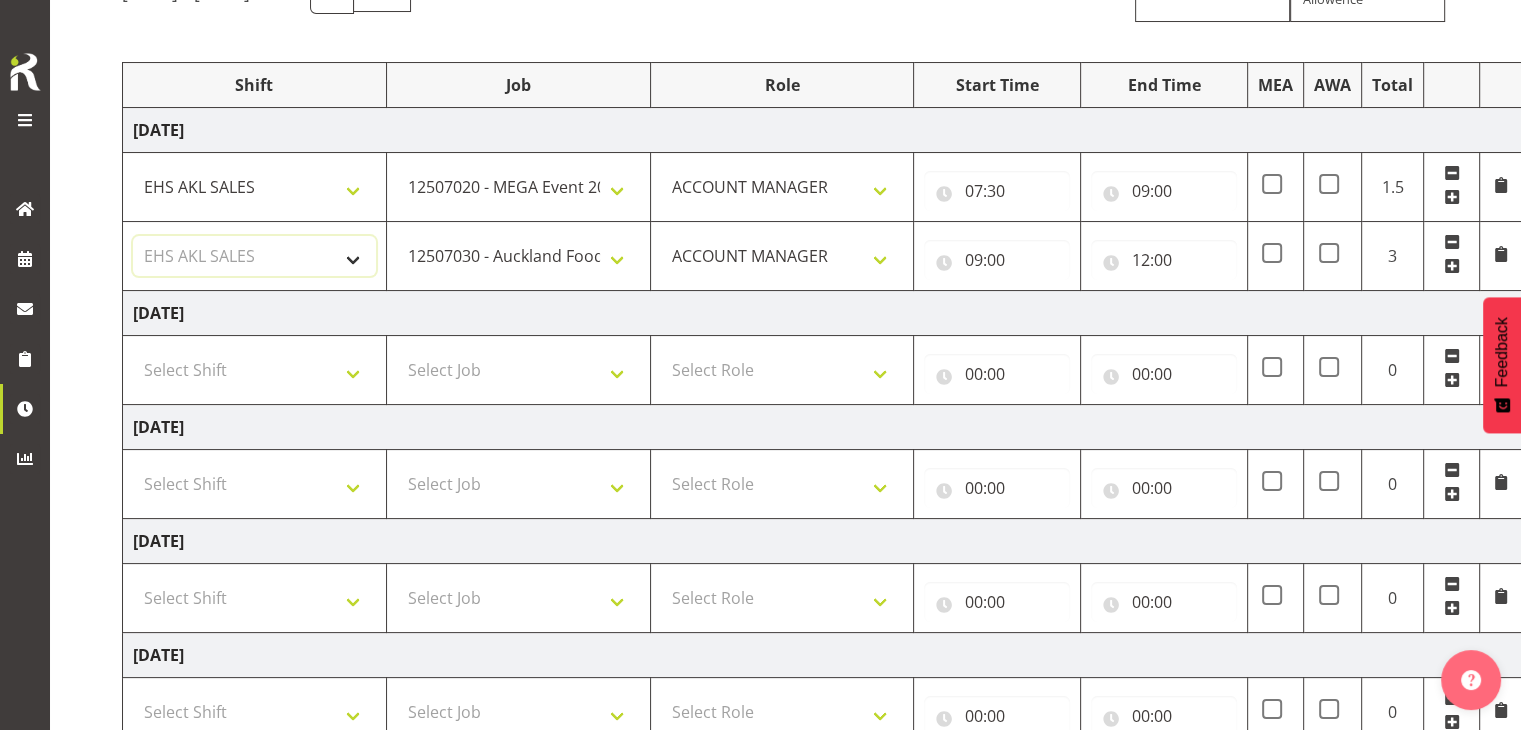 click on "Select Shift  EHS AKL SALES" at bounding box center (254, 256) 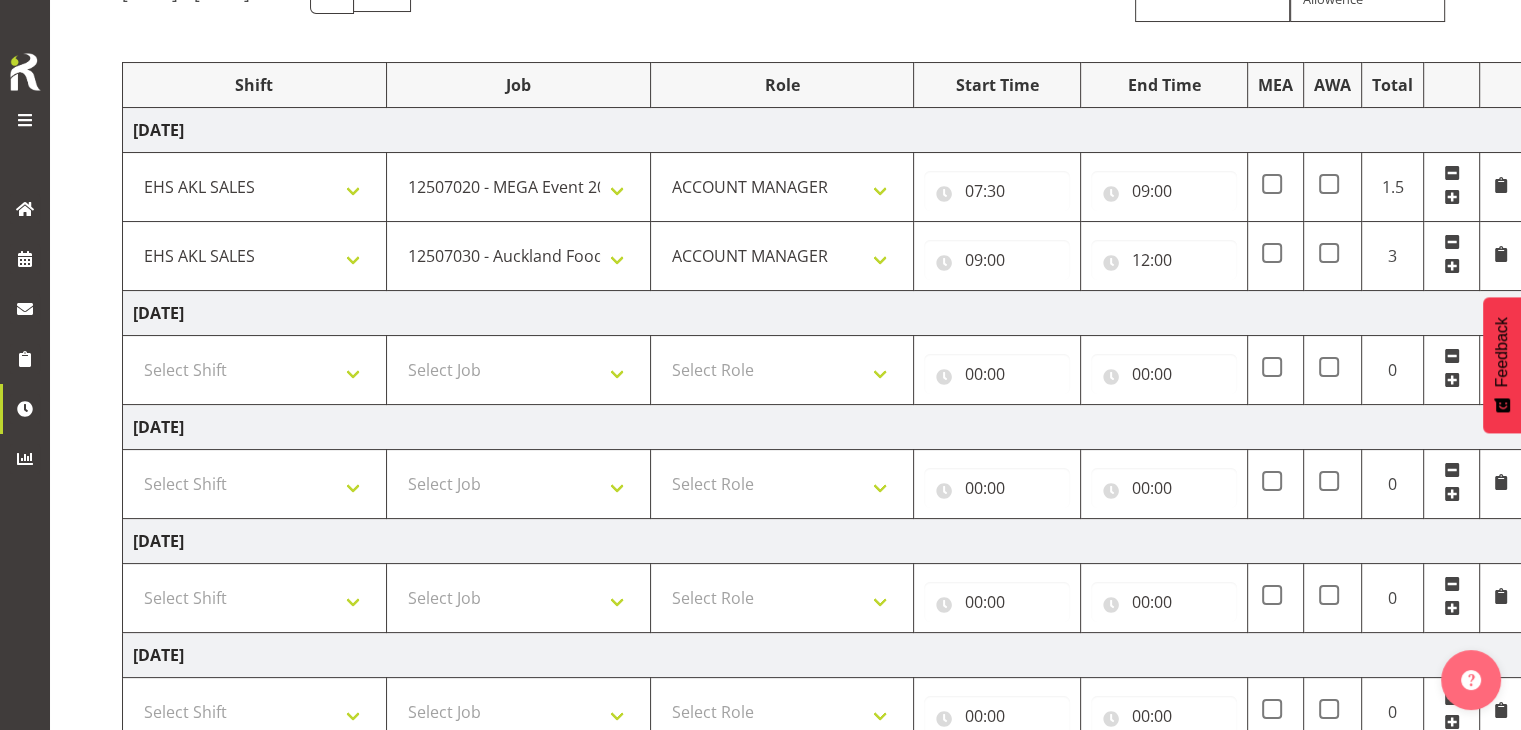click at bounding box center (1452, 266) 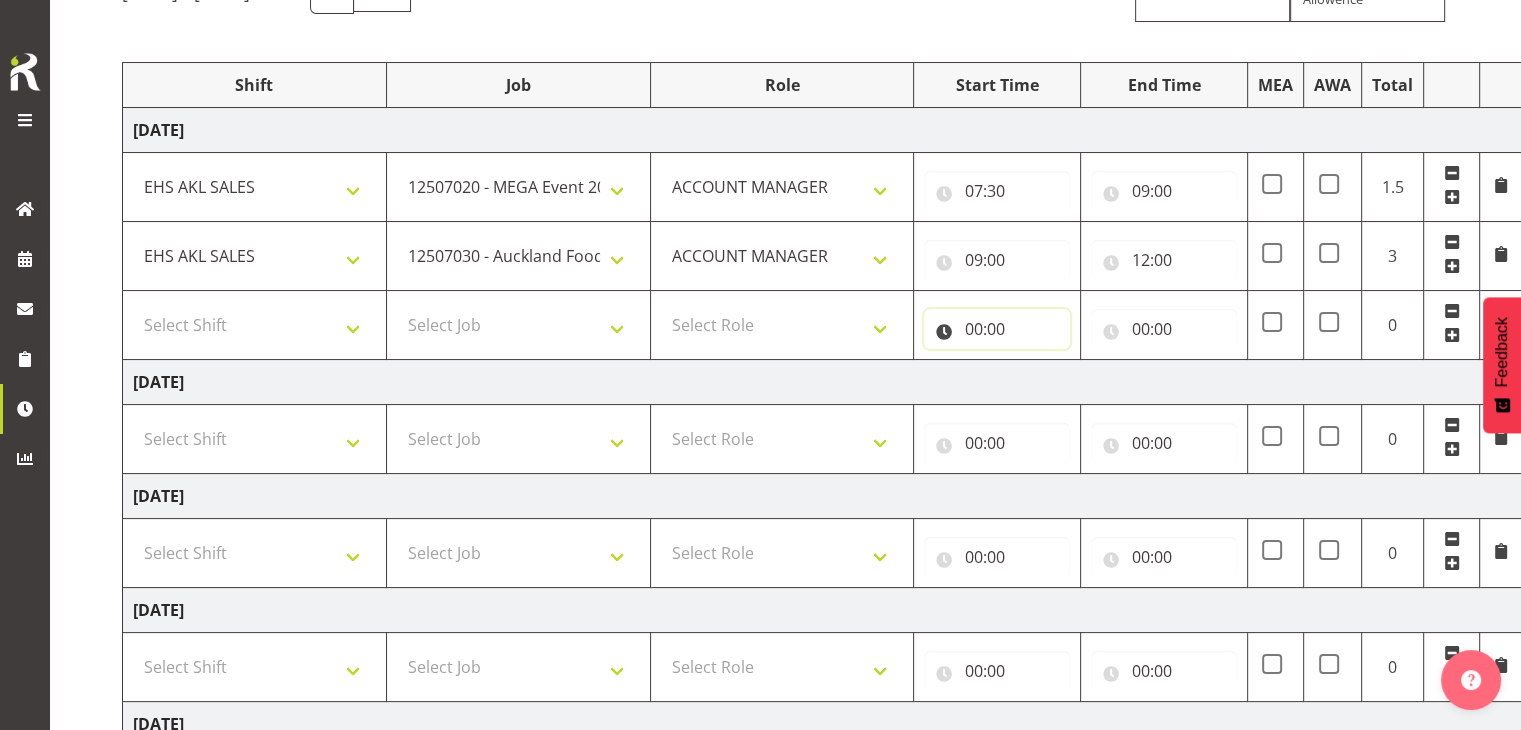 click on "00:00" at bounding box center (997, 329) 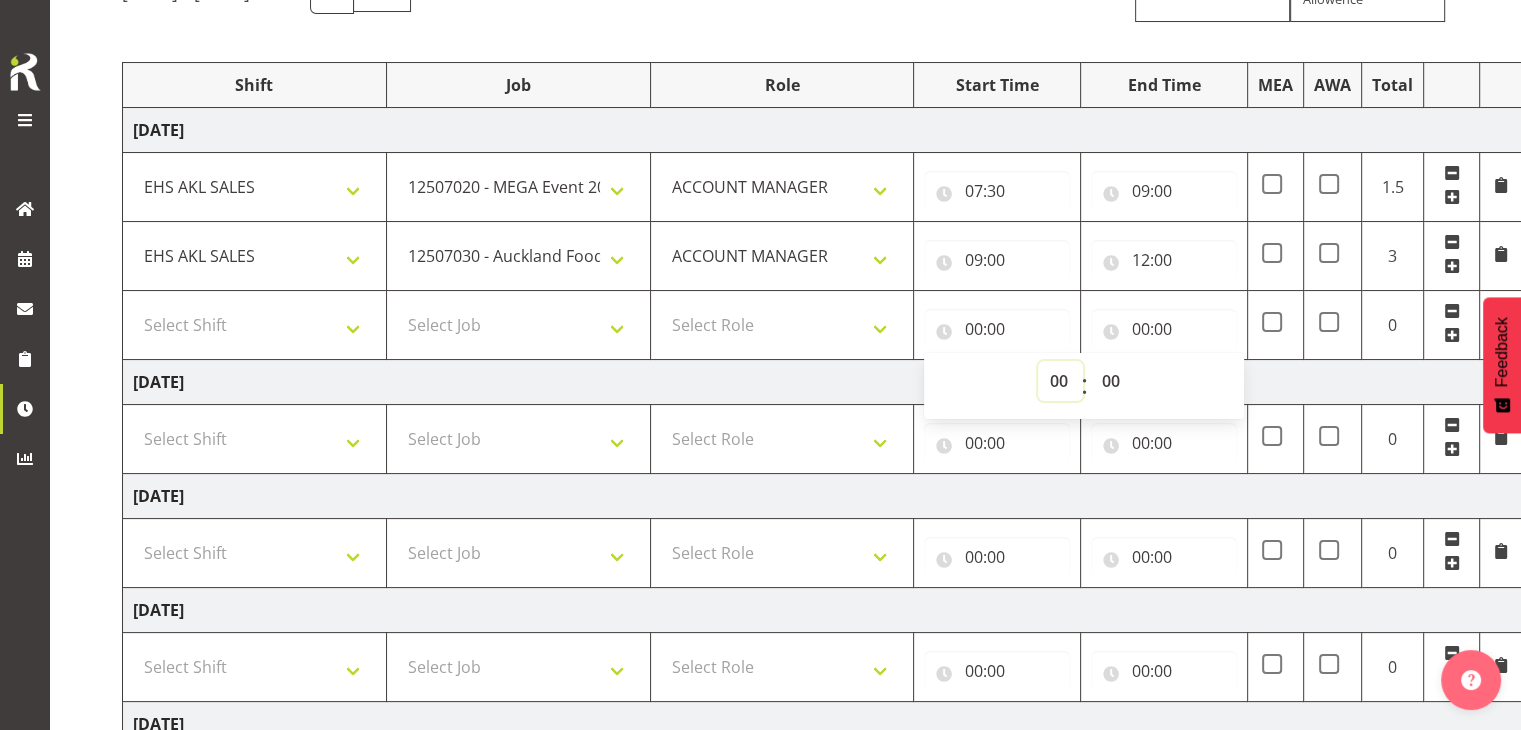 click on "00   01   02   03   04   05   06   07   08   09   10   11   12   13   14   15   16   17   18   19   20   21   22   23" at bounding box center (1060, 381) 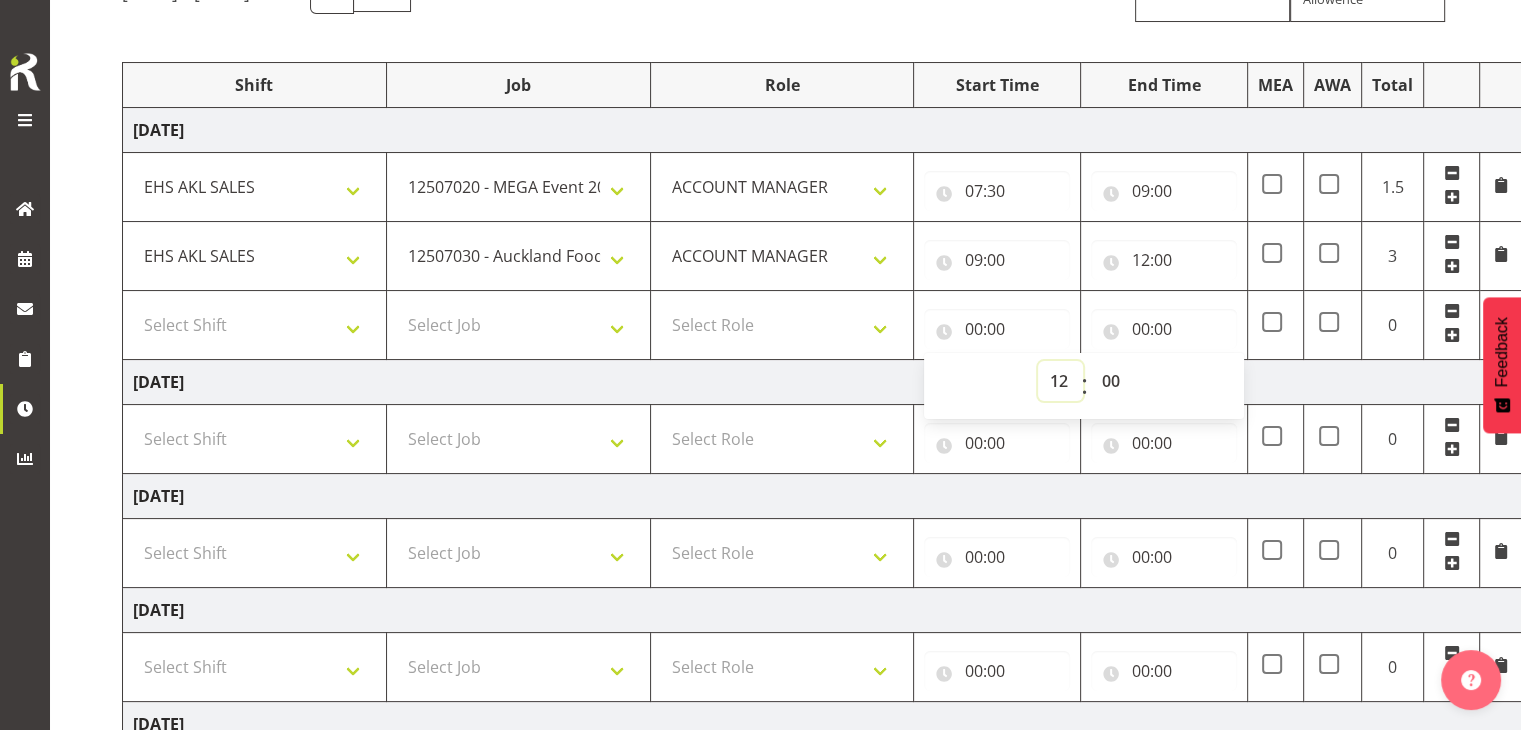 click on "00   01   02   03   04   05   06   07   08   09   10   11   12   13   14   15   16   17   18   19   20   21   22   23" at bounding box center (1060, 381) 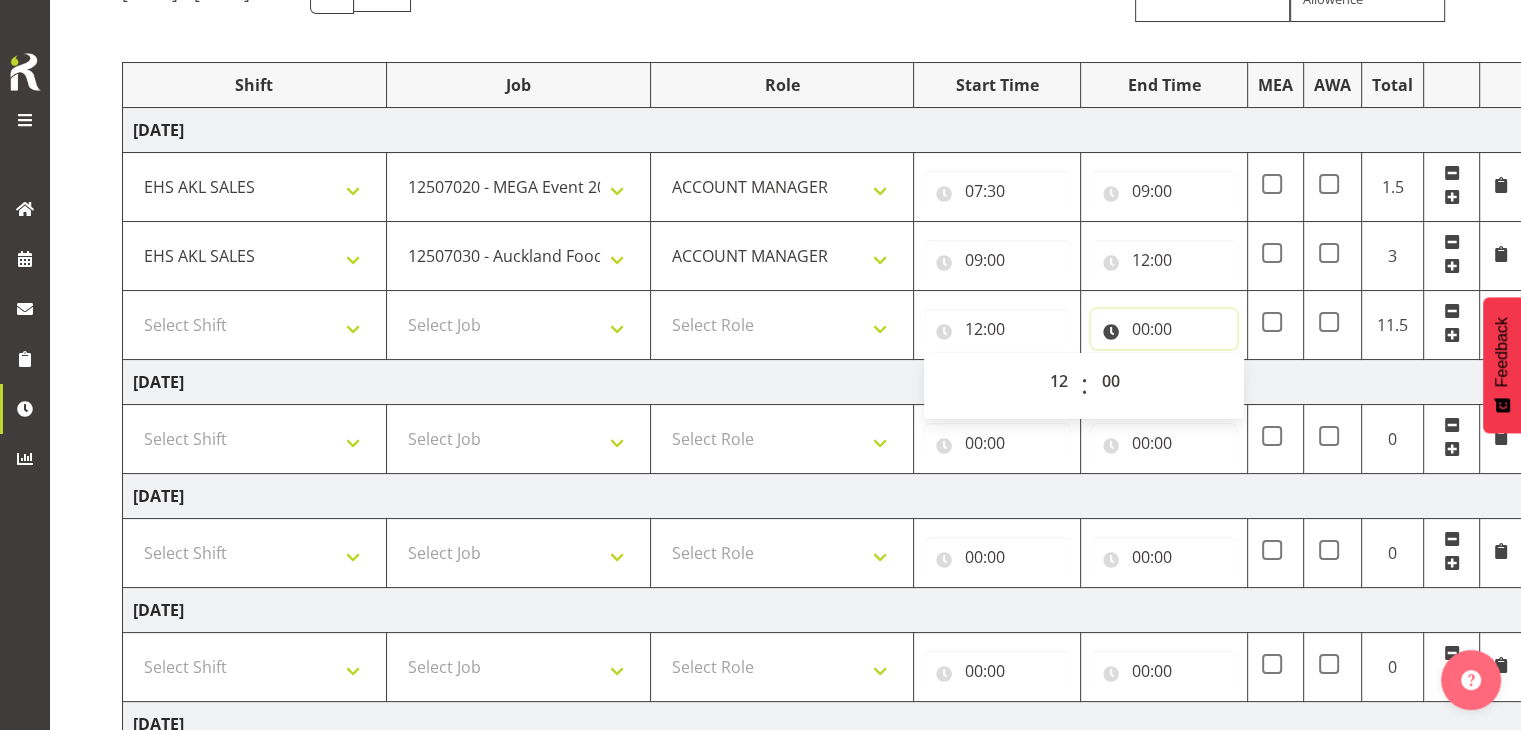 click on "00:00" at bounding box center (1164, 329) 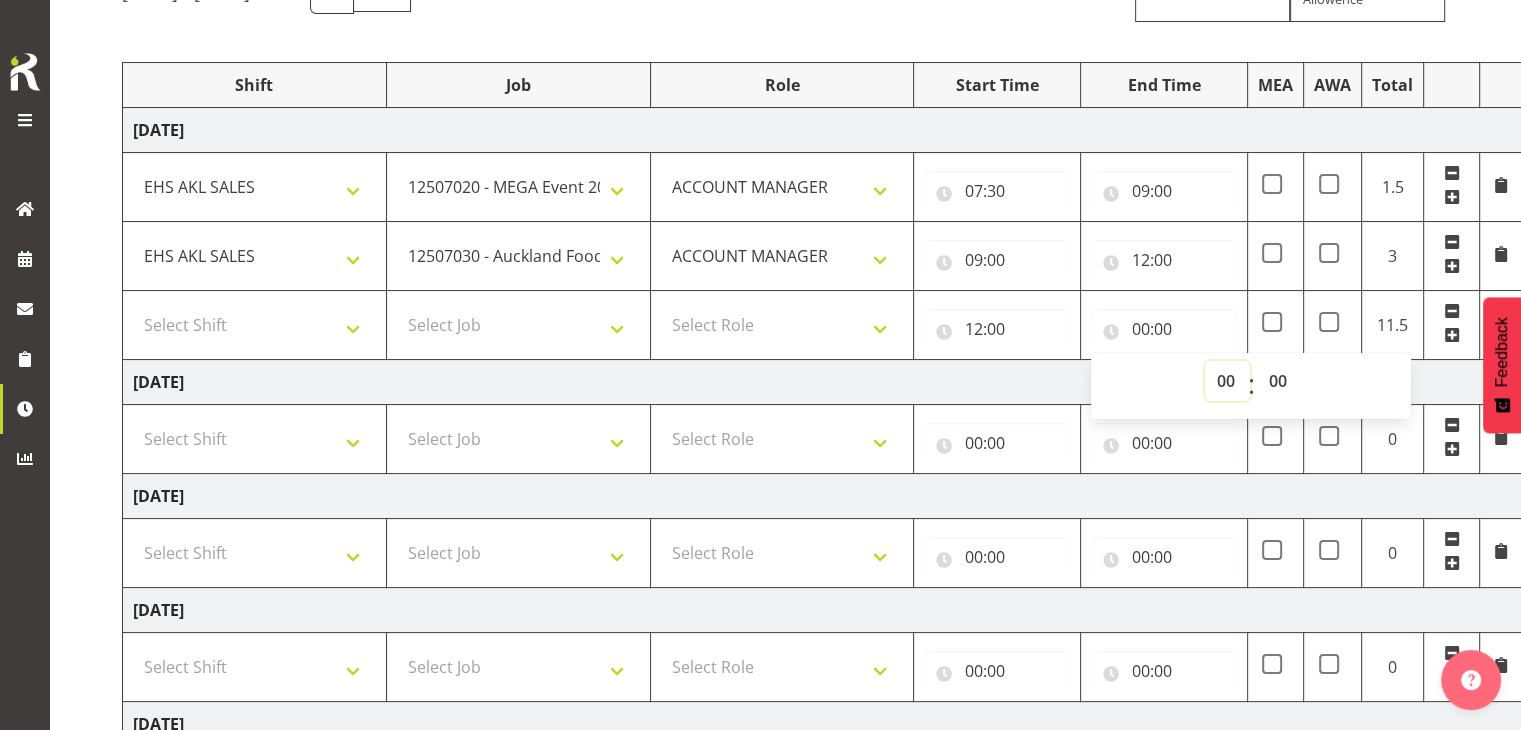 click on "00   01   02   03   04   05   06   07   08   09   10   11   12   13   14   15   16   17   18   19   20   21   22   23" at bounding box center [1227, 381] 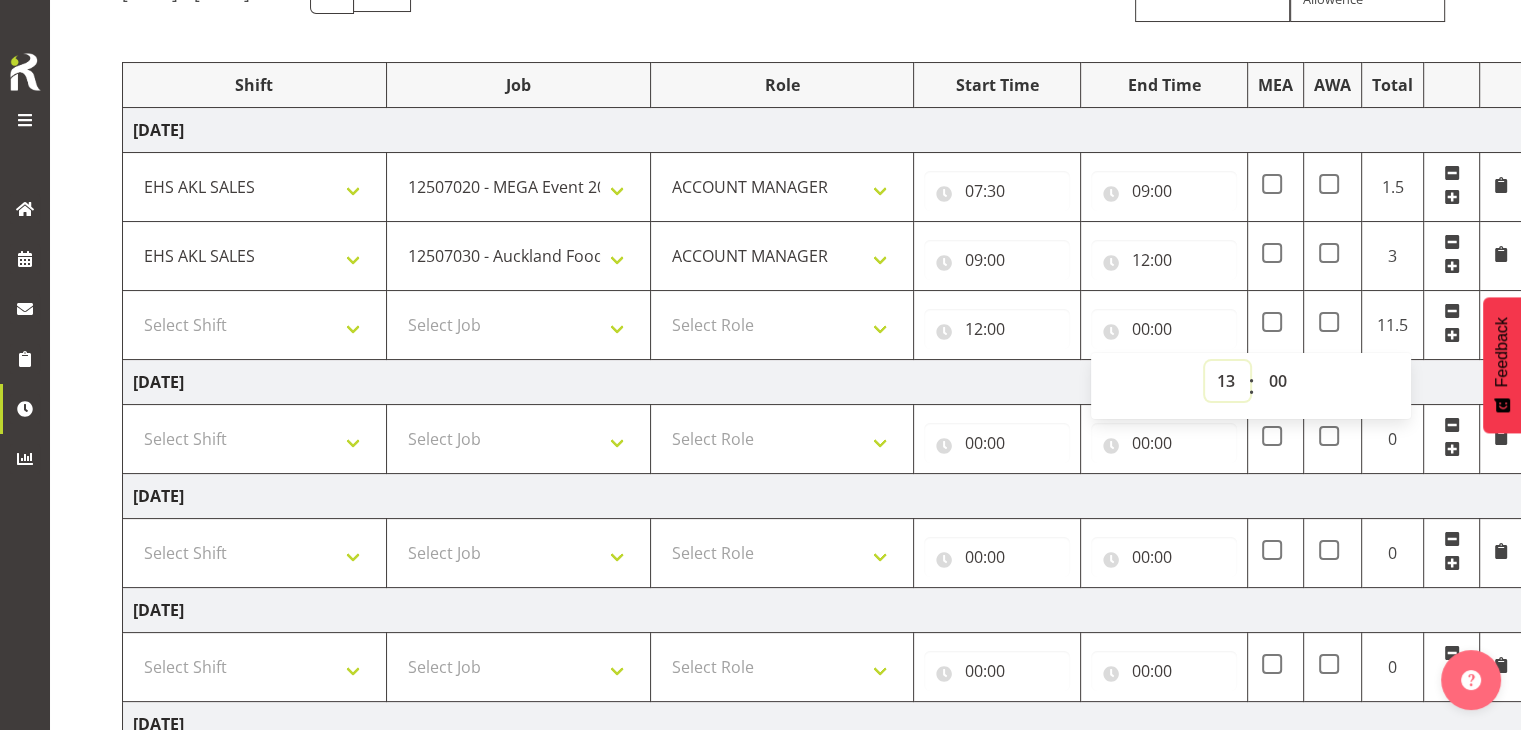 click on "00   01   02   03   04   05   06   07   08   09   10   11   12   13   14   15   16   17   18   19   20   21   22   23" at bounding box center [1227, 381] 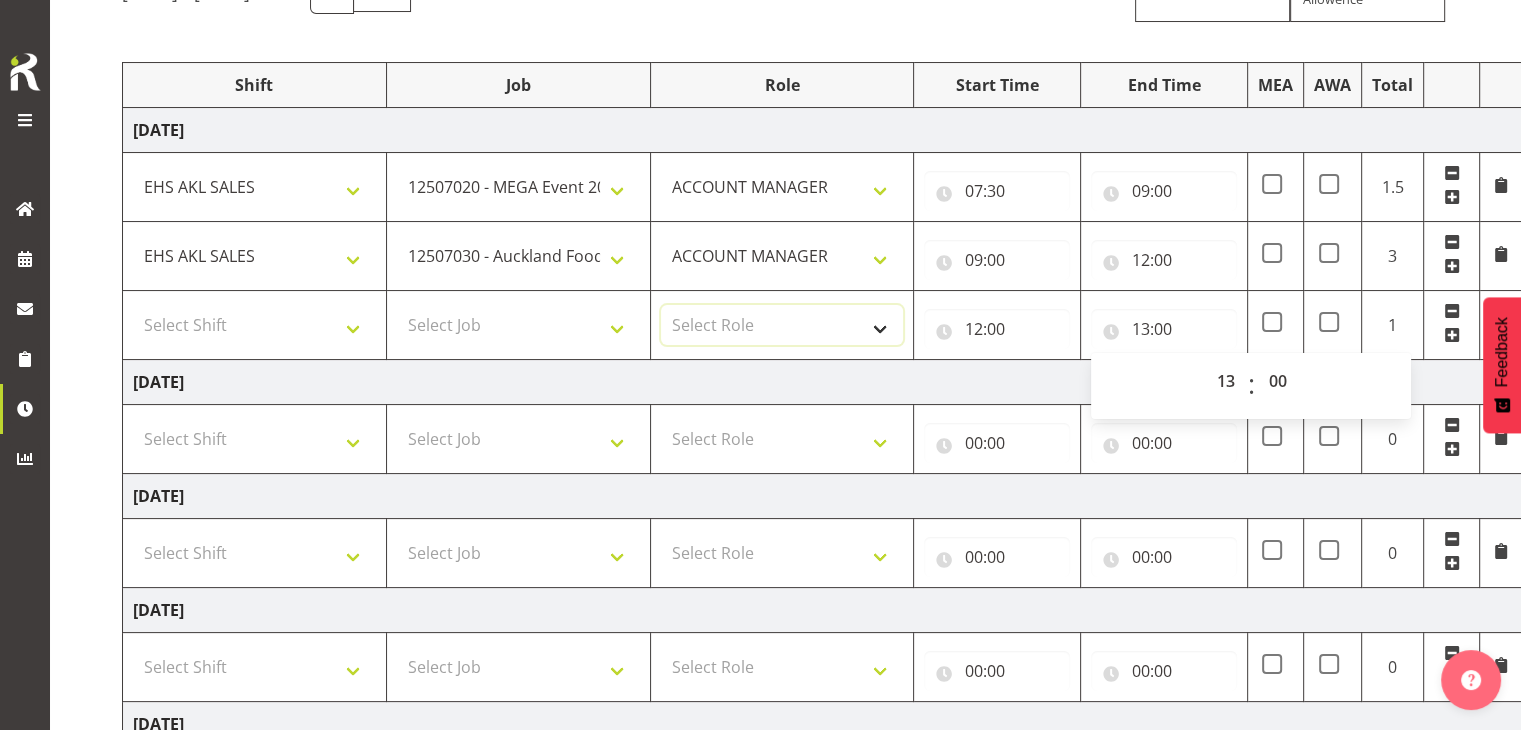 drag, startPoint x: 821, startPoint y: 321, endPoint x: 832, endPoint y: 329, distance: 13.601471 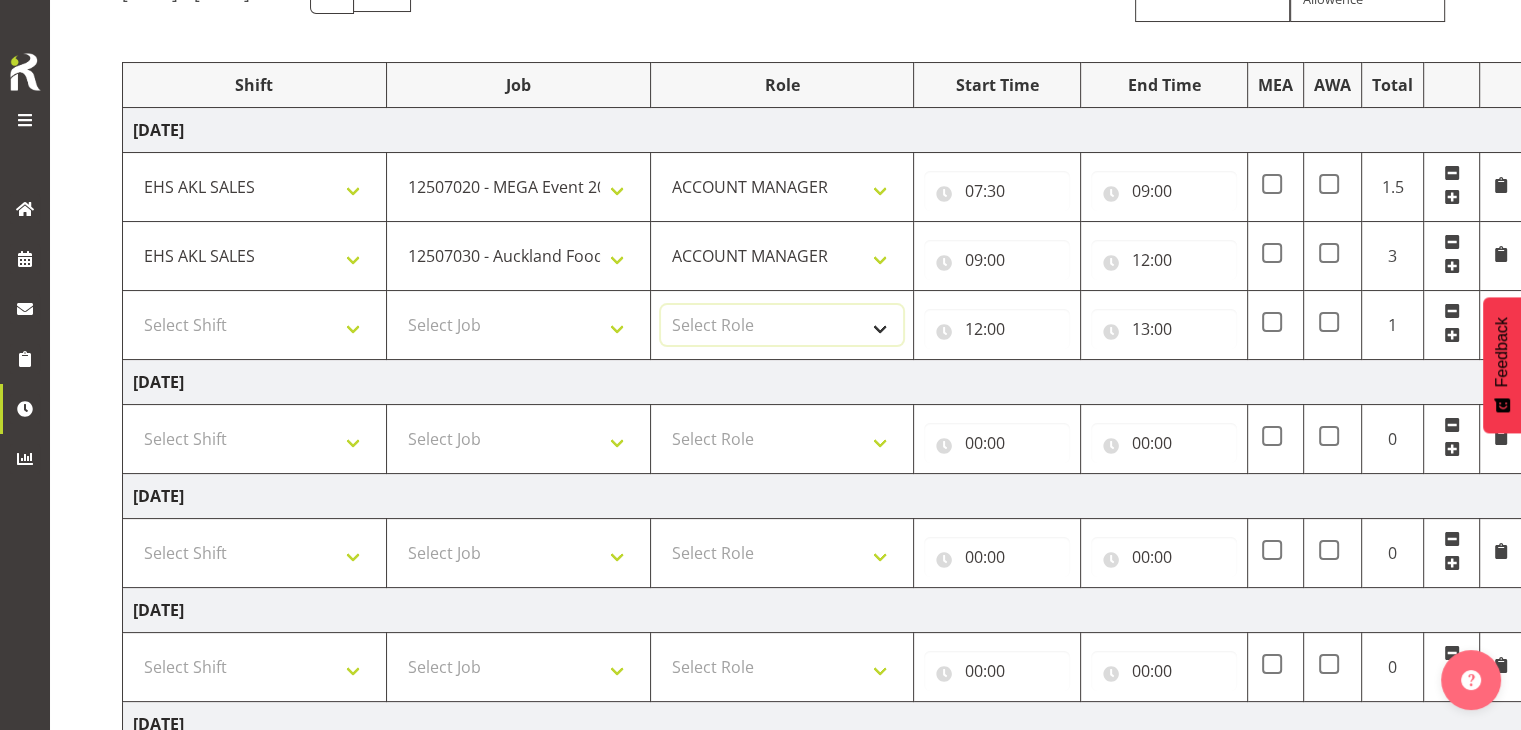 select on "197" 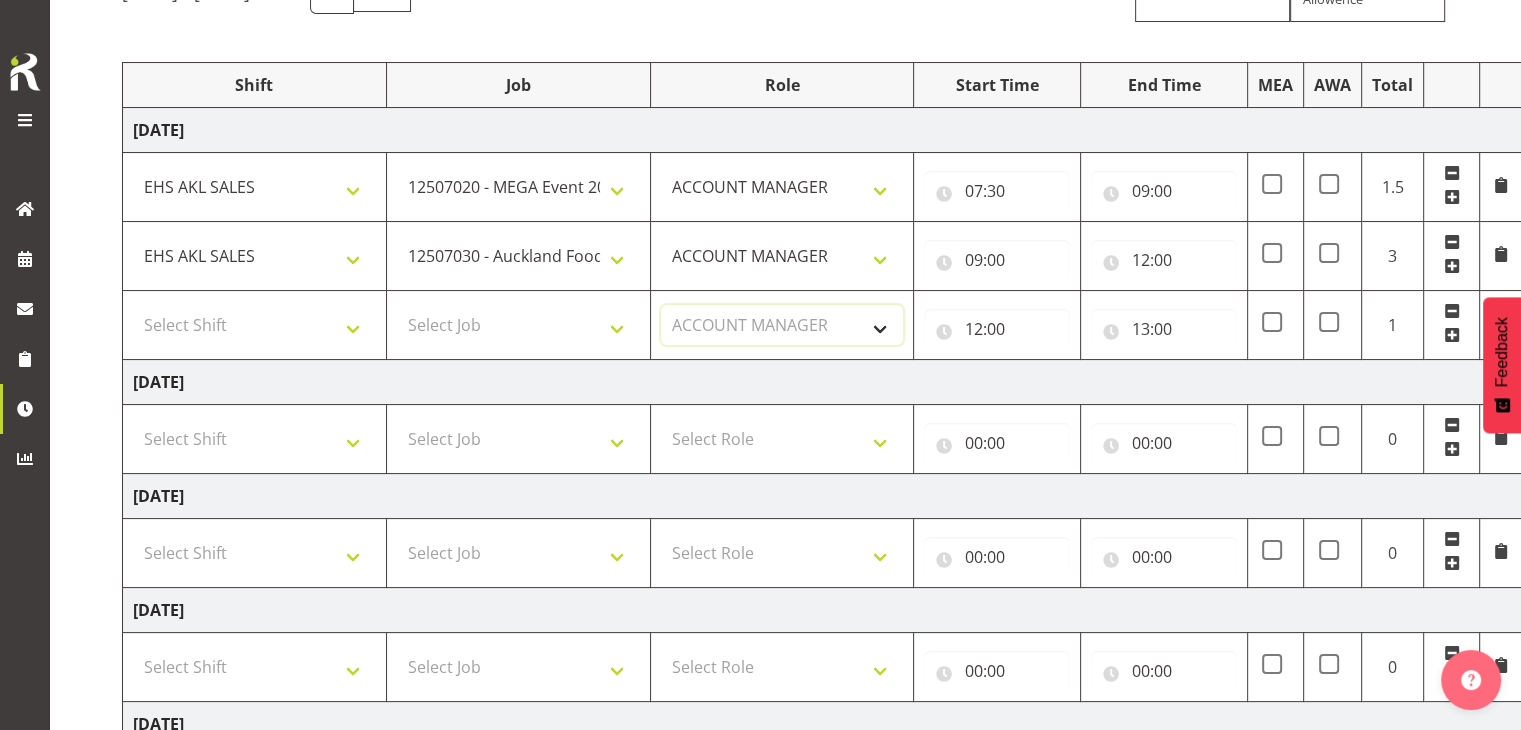 click on "Select Role  ACCOUNT MANAGER" at bounding box center (782, 325) 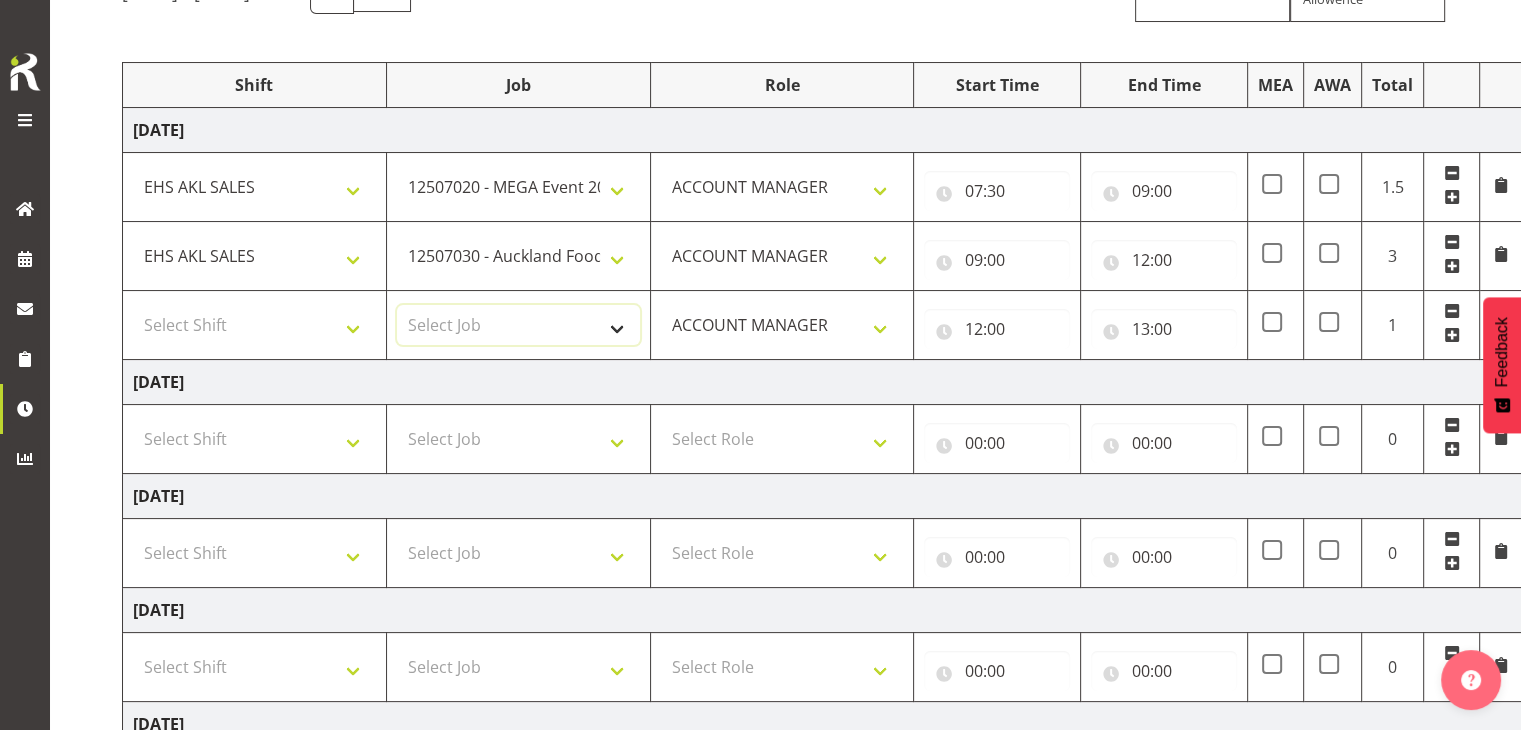 click on "Select Job  1 Carlton Events 1 [PERSON_NAME][GEOGRAPHIC_DATA] 1 [PERSON_NAME][GEOGRAPHIC_DATA] 1 EHS WAREHOUSE/OFFICE 1 GRS 1 SLP Production 1 SLP Tradeshows 12504000 - AKL Casual [DATE] 1250400R - April Casual C&R 2025 12504050 - CDES Engineering and Technology Expo 2025 12504070 - FINZ (National Financial Adviser Conf) 2025 1250407A - Fidelity @ FINZ Conf 2025 1250407B - La Trobe @ FINZ Conf 25 1250407C - Partners Life @ FINZ Conf 25 12504080 - AKL Go Green 2025 12504100 - NZSEE 2025 12504120 - Ester Show 2025 12504150 - Test-[PERSON_NAME]-May 12505000 - AKL Casual [DATE] 1250500R - May Casual C&R 2025 12505020 - Hutchwilco Boat Show 2025 1250502R - [GEOGRAPHIC_DATA] Boat Show 2025 - C&R 12505030 - NZOHS Conference 2025 12505040 - Aotearoa Art Fair 2025 12505060 - Waipa Home Show 2025 12505070 - CAS 2025 1250507A - CAS 2025 - 200 Doors 1250507B - CAS 2025 - Cutera 1250507C - CAS 2025 - Dermocosmetica 12505080 - [GEOGRAPHIC_DATA] Conference 2025 1250508A - Zeiss @ [GEOGRAPHIC_DATA] 25 1250508B - Roche @ [GEOGRAPHIC_DATA] 25 1250508C - Alcon @ [GEOGRAPHIC_DATA] 25 12505130 - Test- [PERSON_NAME] 1" at bounding box center (518, 325) 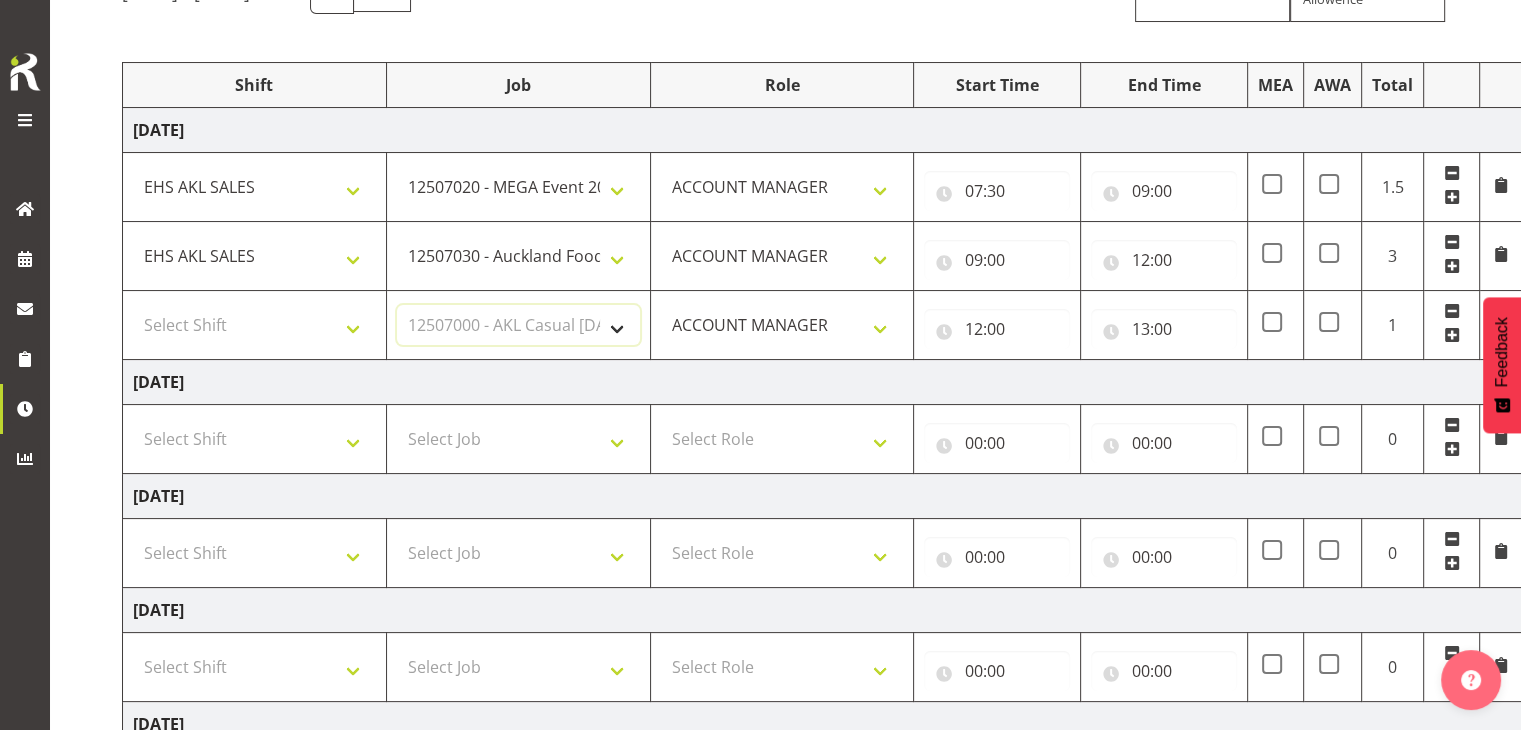 click on "Select Job  1 Carlton Events 1 [PERSON_NAME][GEOGRAPHIC_DATA] 1 [PERSON_NAME][GEOGRAPHIC_DATA] 1 EHS WAREHOUSE/OFFICE 1 GRS 1 SLP Production 1 SLP Tradeshows 12504000 - AKL Casual [DATE] 1250400R - April Casual C&R 2025 12504050 - CDES Engineering and Technology Expo 2025 12504070 - FINZ (National Financial Adviser Conf) 2025 1250407A - Fidelity @ FINZ Conf 2025 1250407B - La Trobe @ FINZ Conf 25 1250407C - Partners Life @ FINZ Conf 25 12504080 - AKL Go Green 2025 12504100 - NZSEE 2025 12504120 - Ester Show 2025 12504150 - Test-[PERSON_NAME]-May 12505000 - AKL Casual [DATE] 1250500R - May Casual C&R 2025 12505020 - Hutchwilco Boat Show 2025 1250502R - [GEOGRAPHIC_DATA] Boat Show 2025 - C&R 12505030 - NZOHS Conference 2025 12505040 - Aotearoa Art Fair 2025 12505060 - Waipa Home Show 2025 12505070 - CAS 2025 1250507A - CAS 2025 - 200 Doors 1250507B - CAS 2025 - Cutera 1250507C - CAS 2025 - Dermocosmetica 12505080 - [GEOGRAPHIC_DATA] Conference 2025 1250508A - Zeiss @ [GEOGRAPHIC_DATA] 25 1250508B - Roche @ [GEOGRAPHIC_DATA] 25 1250508C - Alcon @ [GEOGRAPHIC_DATA] 25 12505130 - Test- [PERSON_NAME] 1" at bounding box center [518, 325] 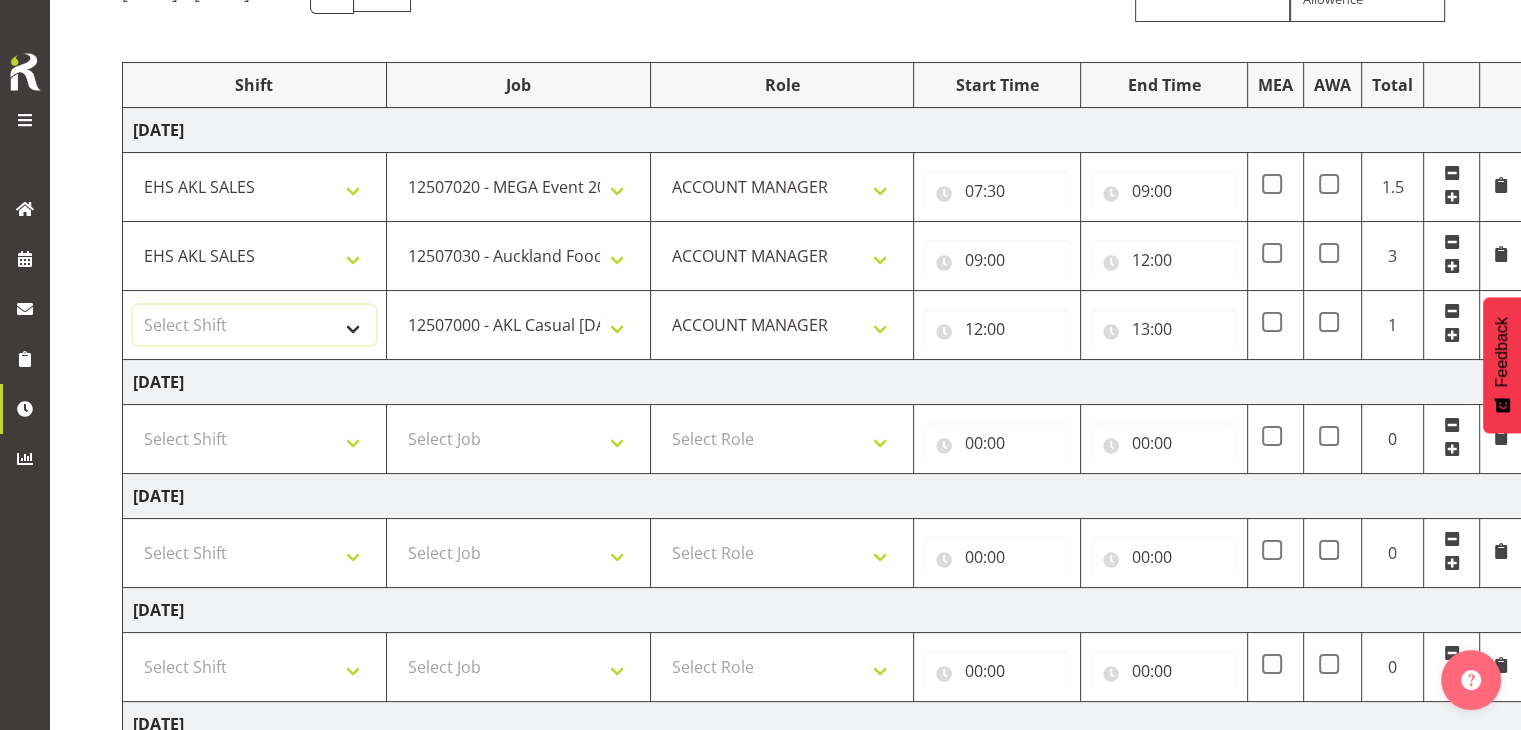 click on "Select Shift  EHS AKL SALES" at bounding box center [254, 325] 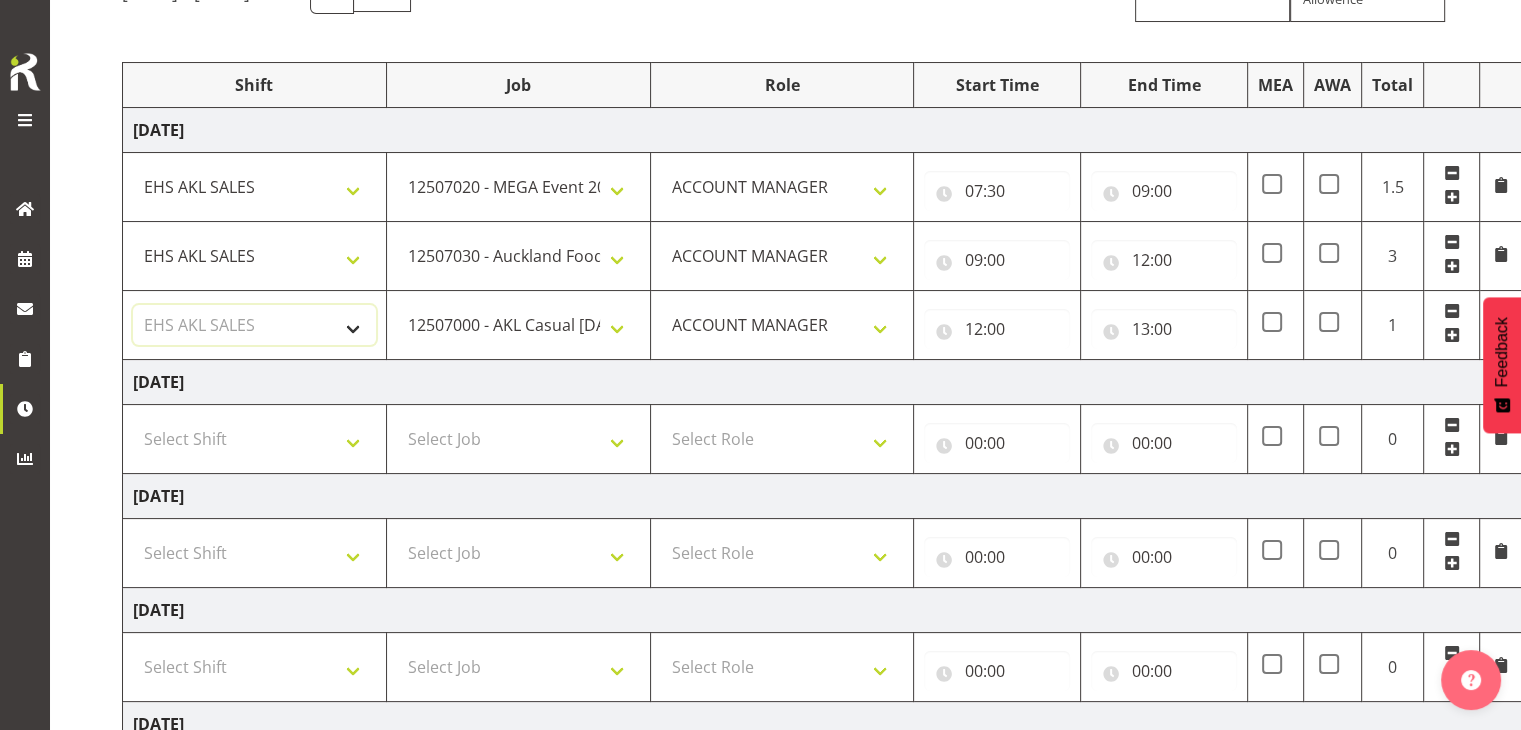 click on "Select Shift  EHS AKL SALES" at bounding box center (254, 325) 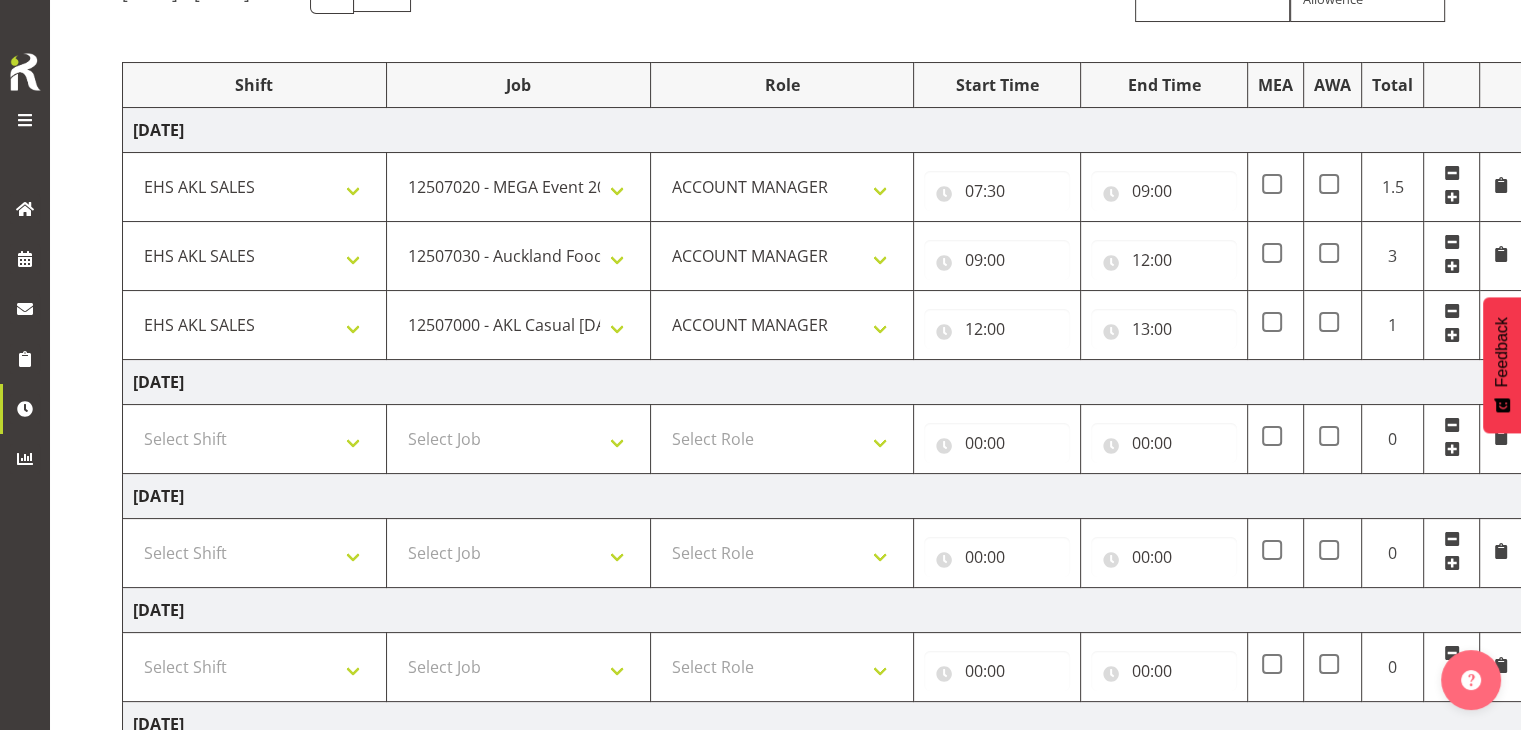 click at bounding box center [1452, 335] 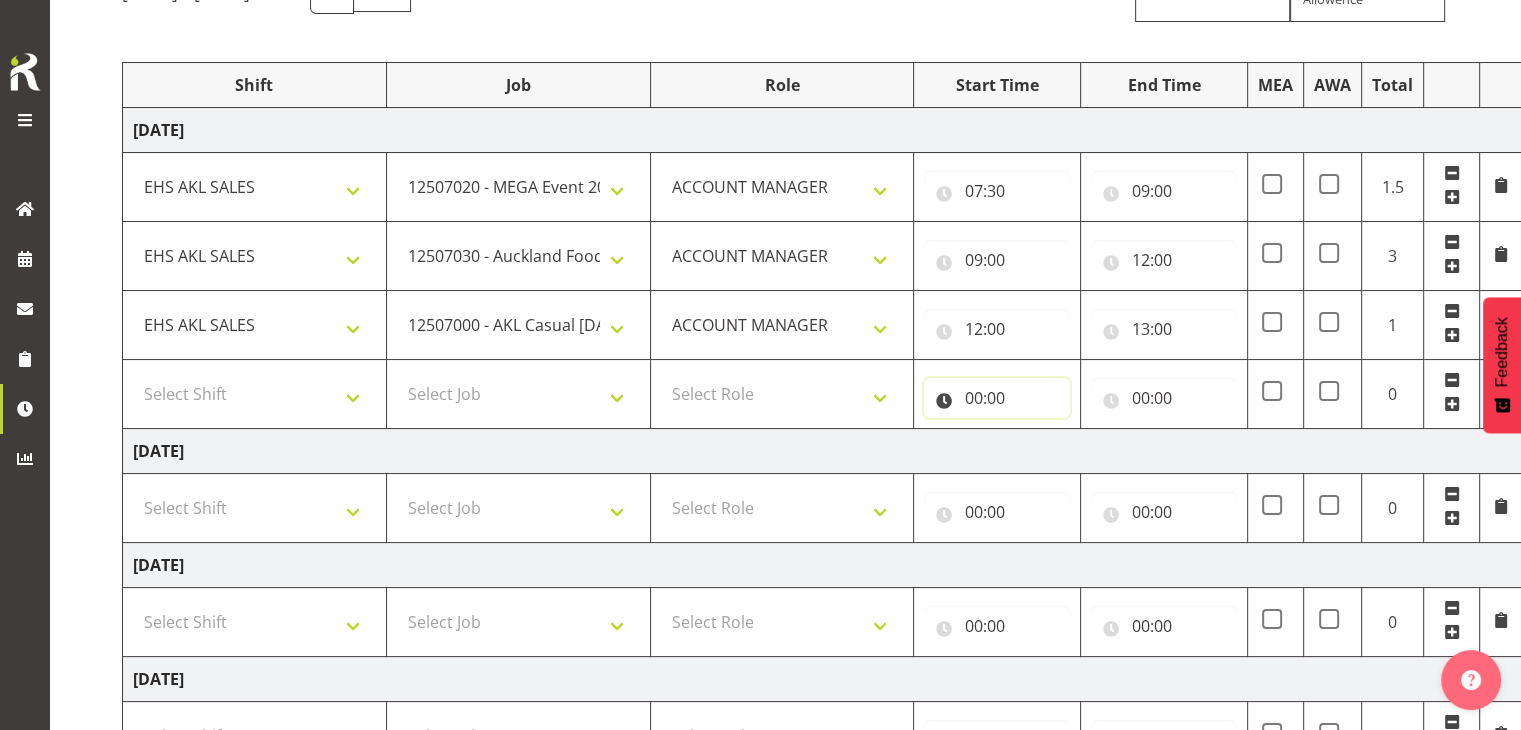 click on "00:00" at bounding box center [997, 398] 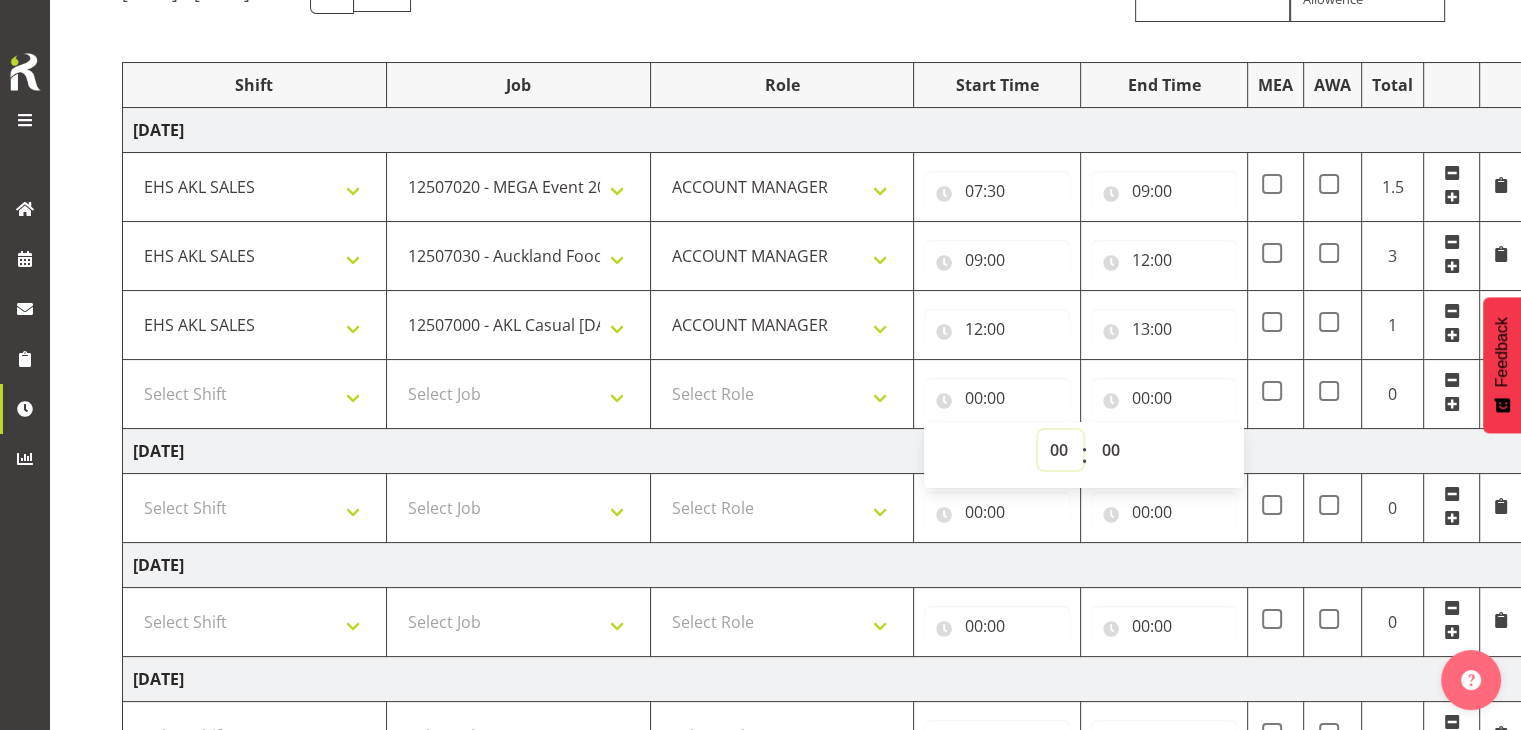 click on "00   01   02   03   04   05   06   07   08   09   10   11   12   13   14   15   16   17   18   19   20   21   22   23" at bounding box center [1060, 450] 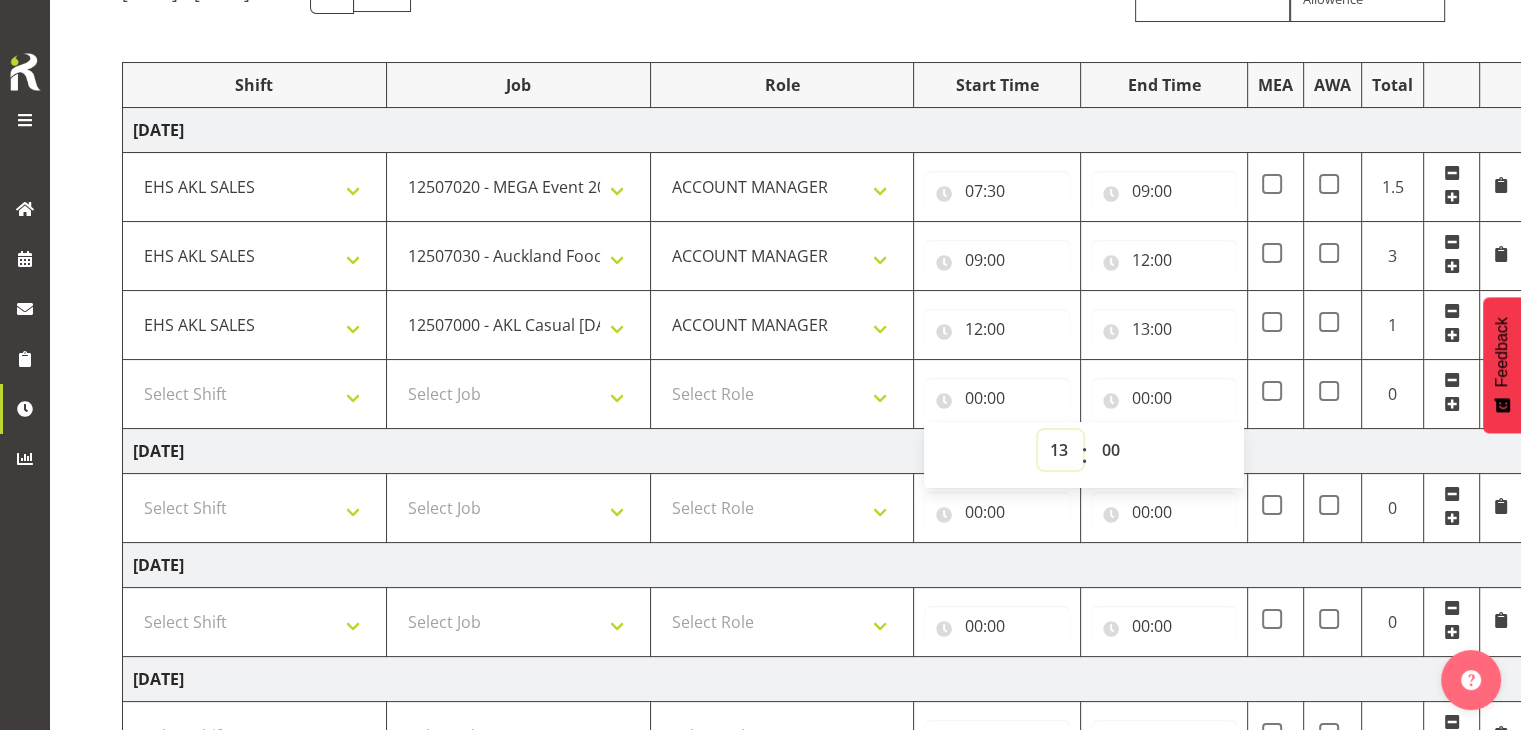 click on "00   01   02   03   04   05   06   07   08   09   10   11   12   13   14   15   16   17   18   19   20   21   22   23" at bounding box center (1060, 450) 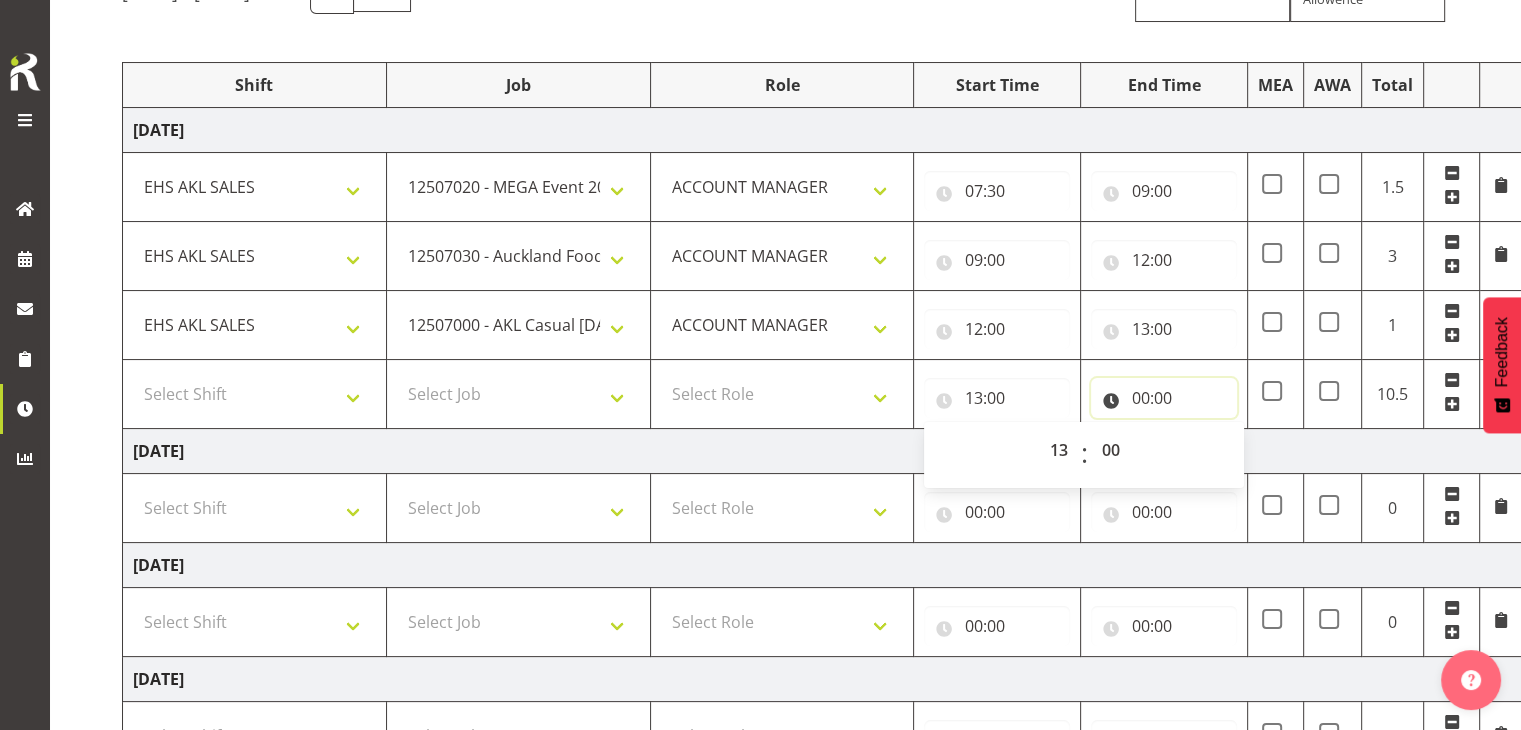 click on "00:00" at bounding box center (1164, 398) 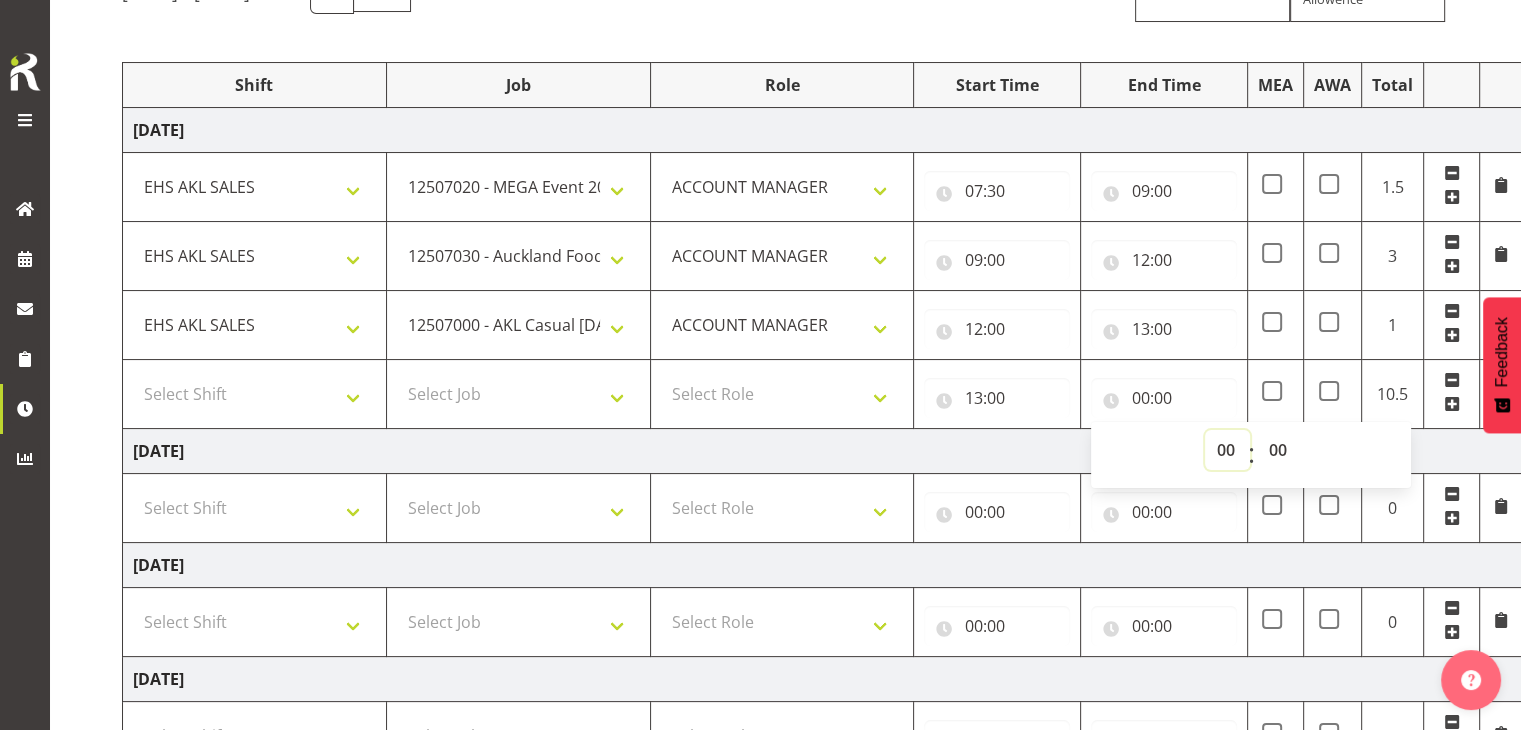 click on "00   01   02   03   04   05   06   07   08   09   10   11   12   13   14   15   16   17   18   19   20   21   22   23" at bounding box center [1227, 450] 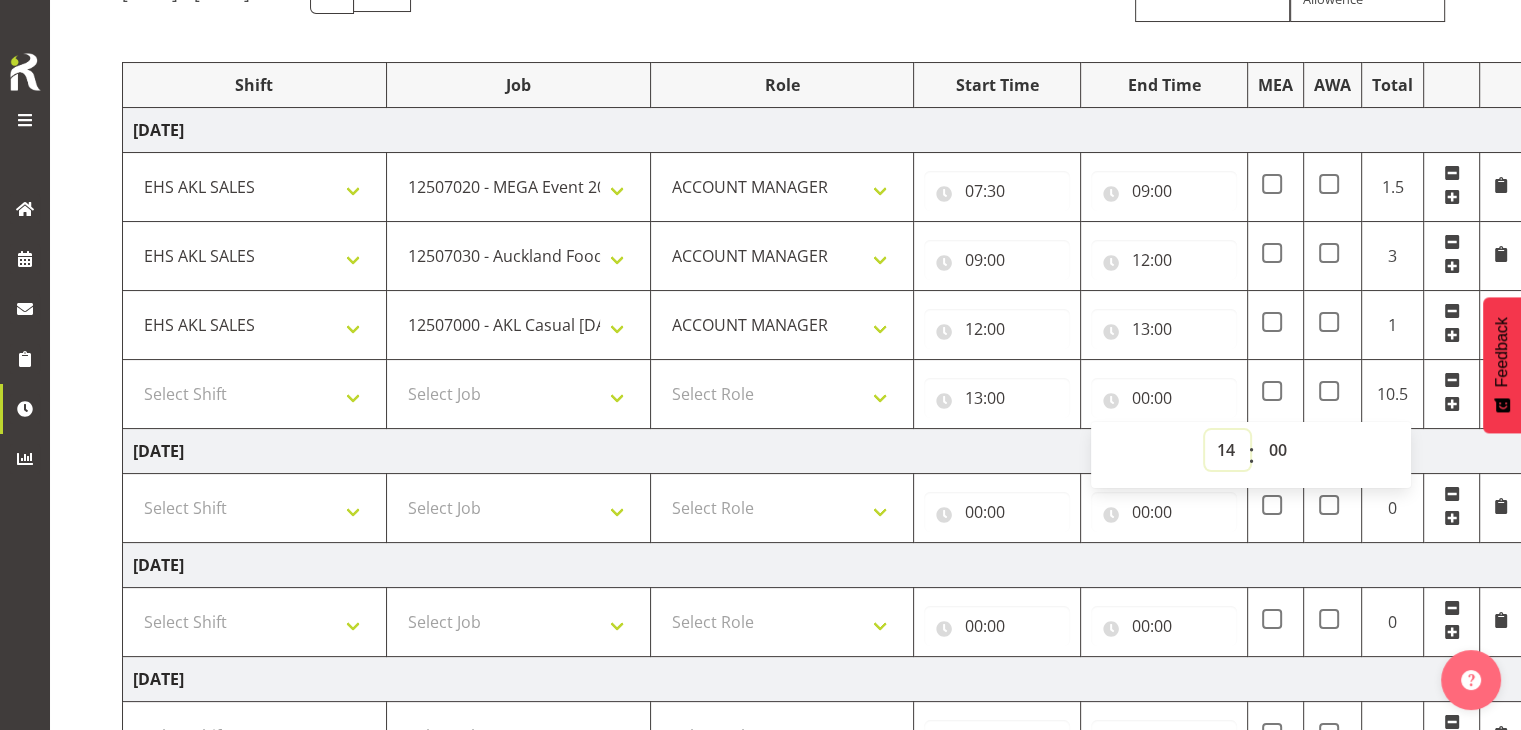 click on "00   01   02   03   04   05   06   07   08   09   10   11   12   13   14   15   16   17   18   19   20   21   22   23" at bounding box center (1227, 450) 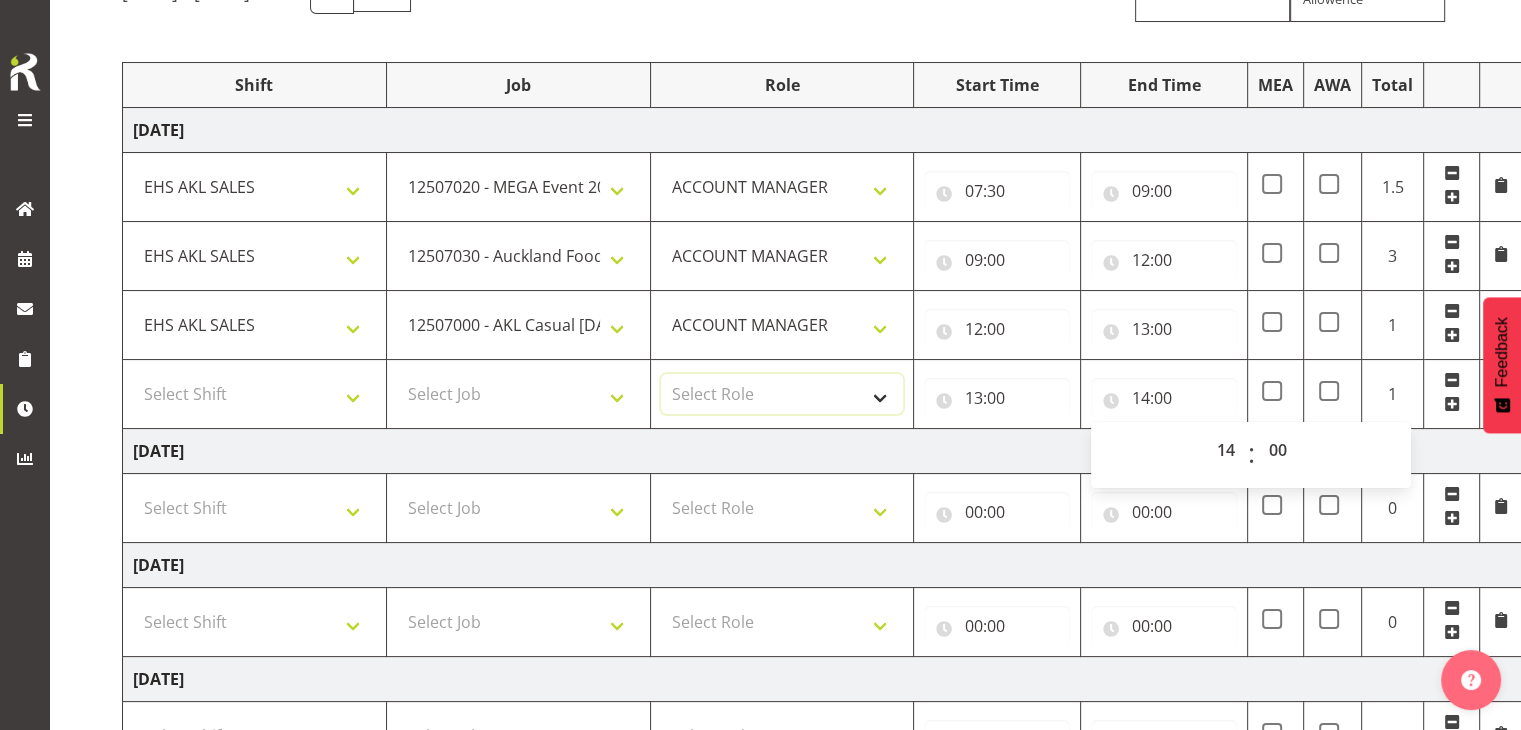 click on "Select Role  ACCOUNT MANAGER" at bounding box center [782, 394] 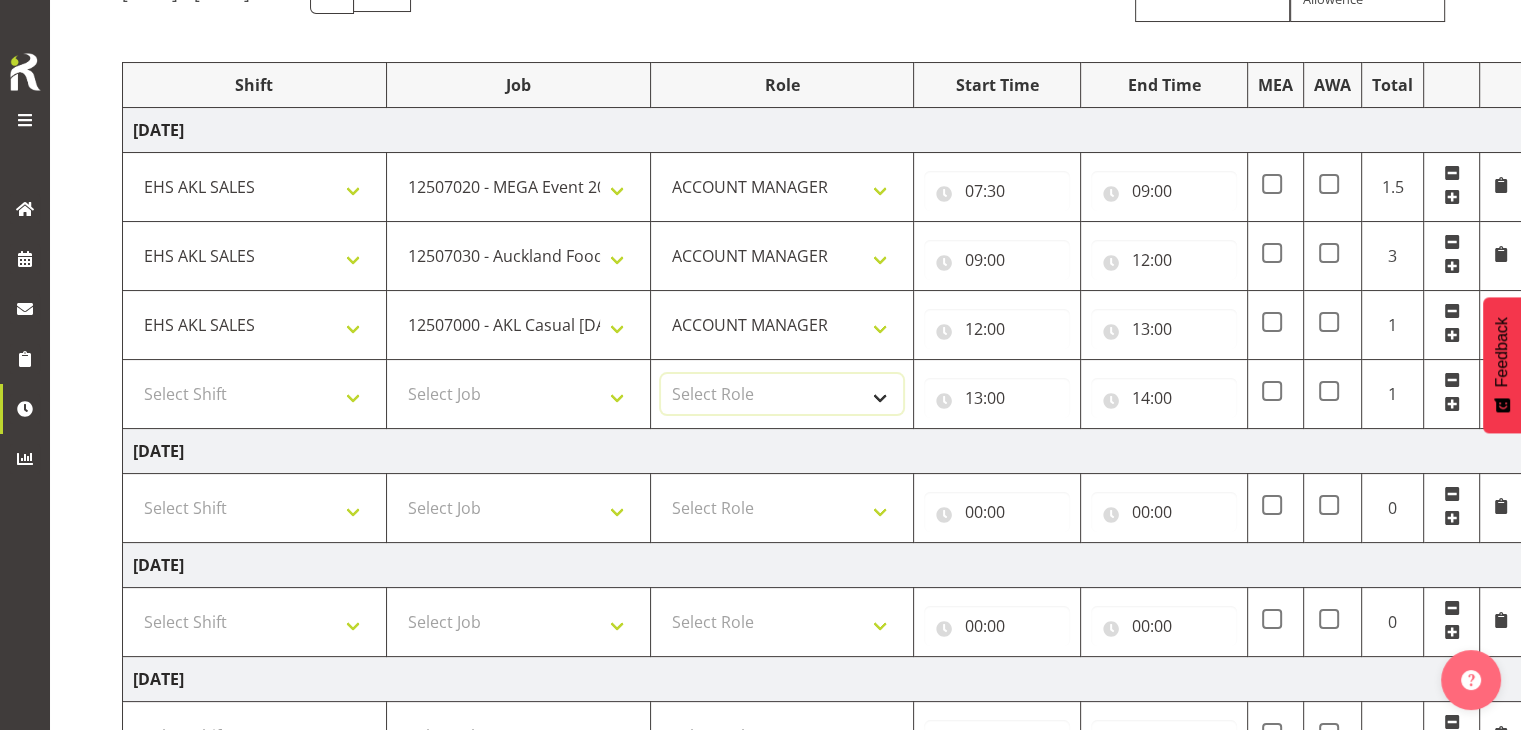 select on "197" 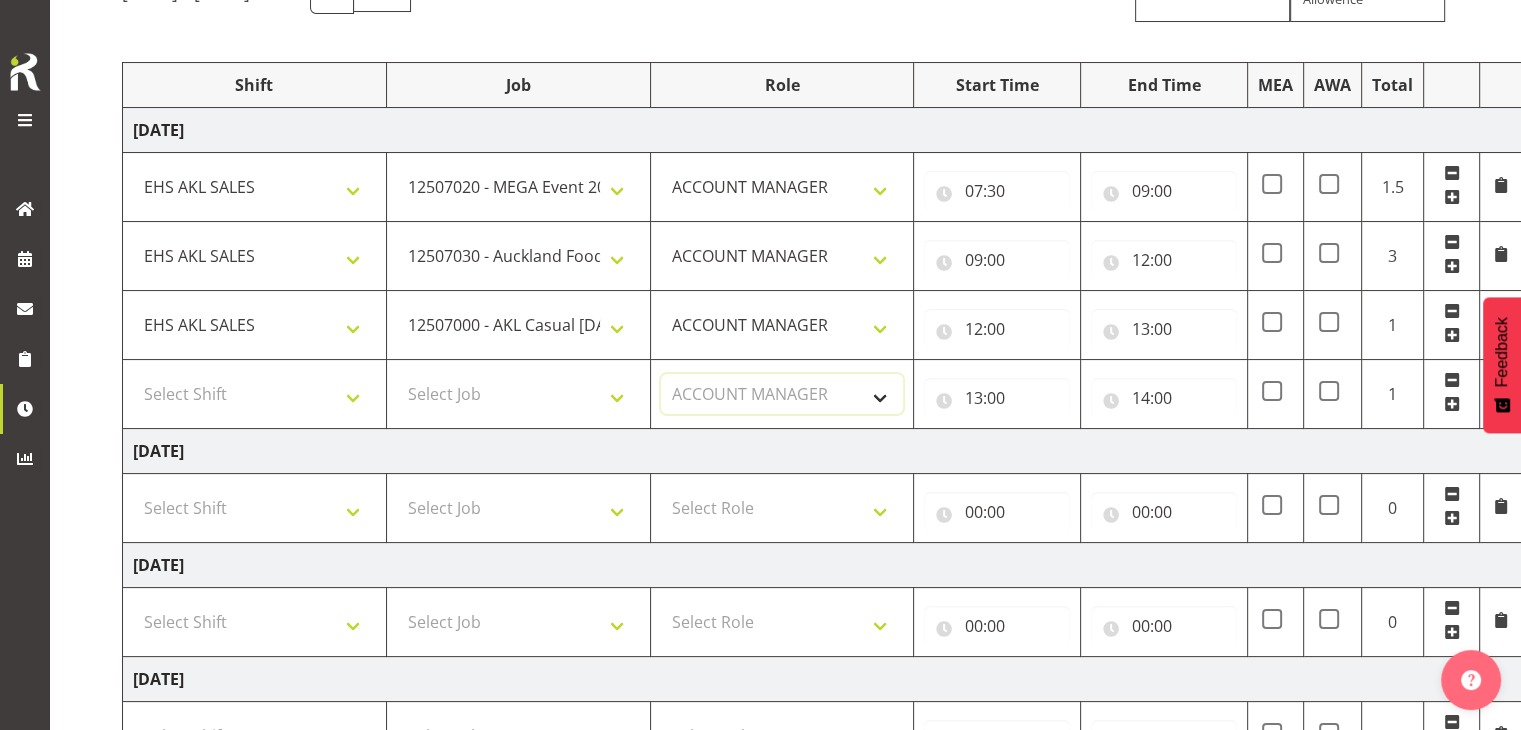 click on "Select Role  ACCOUNT MANAGER" at bounding box center [782, 394] 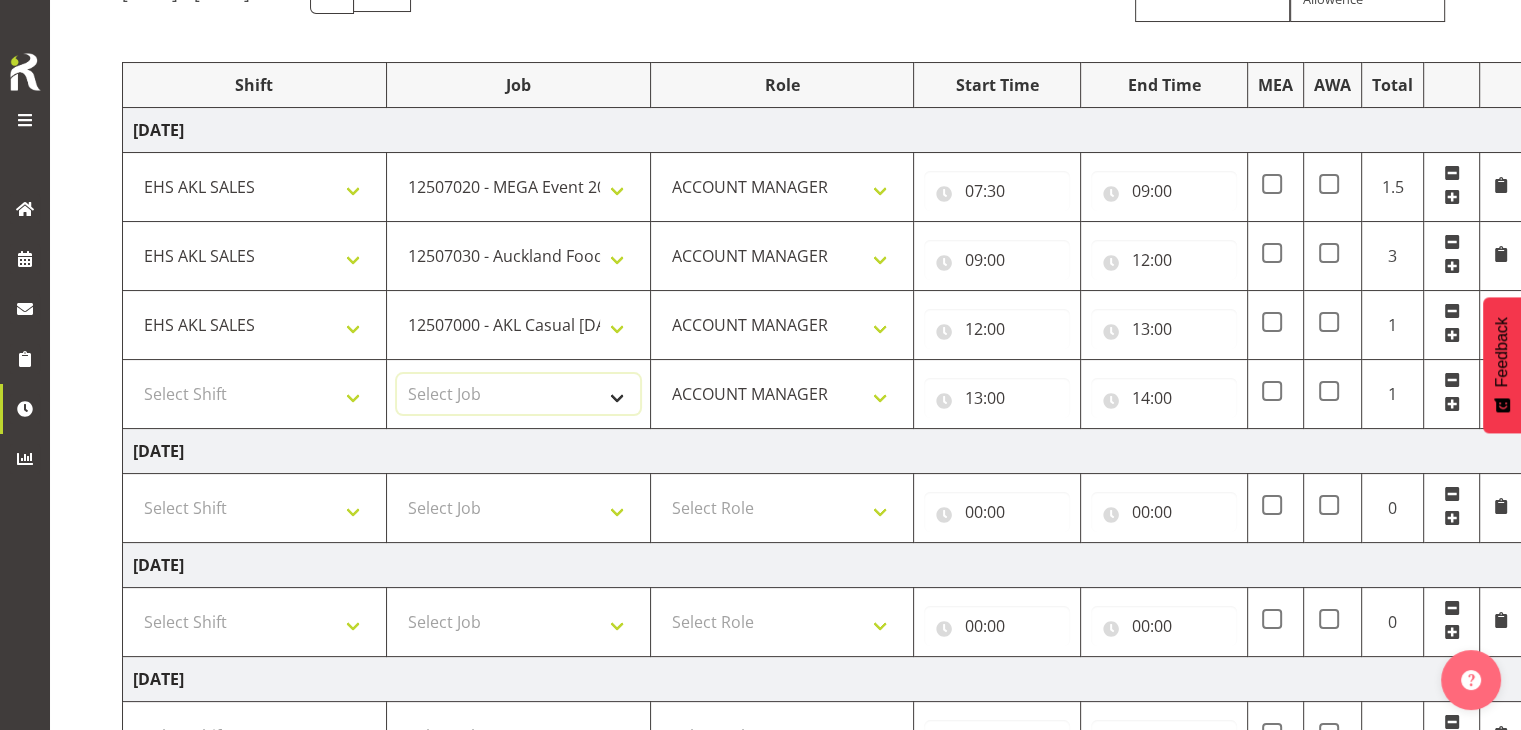 drag, startPoint x: 565, startPoint y: 375, endPoint x: 574, endPoint y: 383, distance: 12.0415945 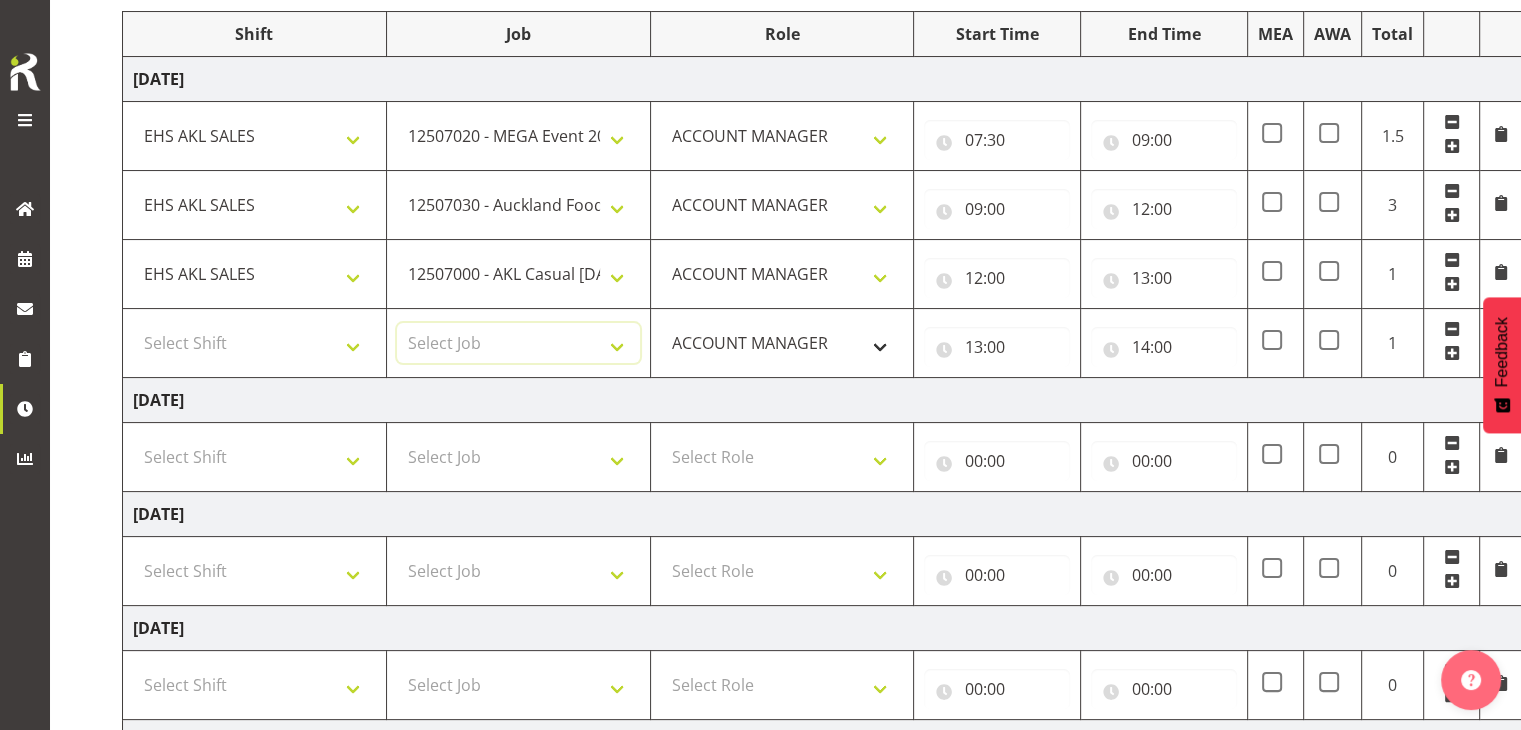 scroll, scrollTop: 308, scrollLeft: 0, axis: vertical 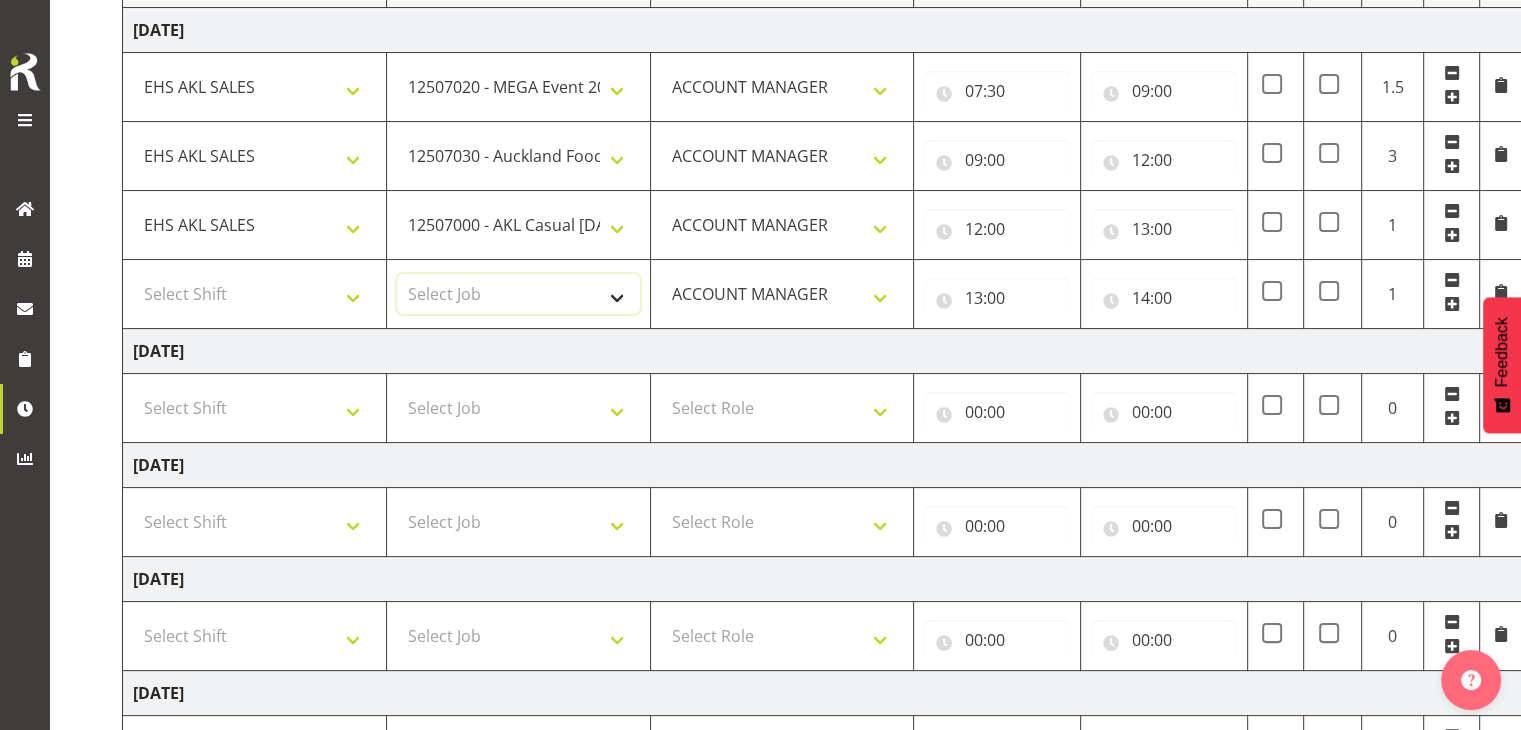 click on "Select Job  1 Carlton Events 1 [PERSON_NAME][GEOGRAPHIC_DATA] 1 [PERSON_NAME][GEOGRAPHIC_DATA] 1 EHS WAREHOUSE/OFFICE 1 GRS 1 SLP Production 1 SLP Tradeshows 12504000 - AKL Casual [DATE] 1250400R - April Casual C&R 2025 12504050 - CDES Engineering and Technology Expo 2025 12504070 - FINZ (National Financial Adviser Conf) 2025 1250407A - Fidelity @ FINZ Conf 2025 1250407B - La Trobe @ FINZ Conf 25 1250407C - Partners Life @ FINZ Conf 25 12504080 - AKL Go Green 2025 12504100 - NZSEE 2025 12504120 - Ester Show 2025 12504150 - Test-[PERSON_NAME]-May 12505000 - AKL Casual [DATE] 1250500R - May Casual C&R 2025 12505020 - Hutchwilco Boat Show 2025 1250502R - [GEOGRAPHIC_DATA] Boat Show 2025 - C&R 12505030 - NZOHS Conference 2025 12505040 - Aotearoa Art Fair 2025 12505060 - Waipa Home Show 2025 12505070 - CAS 2025 1250507A - CAS 2025 - 200 Doors 1250507B - CAS 2025 - Cutera 1250507C - CAS 2025 - Dermocosmetica 12505080 - [GEOGRAPHIC_DATA] Conference 2025 1250508A - Zeiss @ [GEOGRAPHIC_DATA] 25 1250508B - Roche @ [GEOGRAPHIC_DATA] 25 1250508C - Alcon @ [GEOGRAPHIC_DATA] 25 12505130 - Test- [PERSON_NAME] 1" at bounding box center (518, 294) 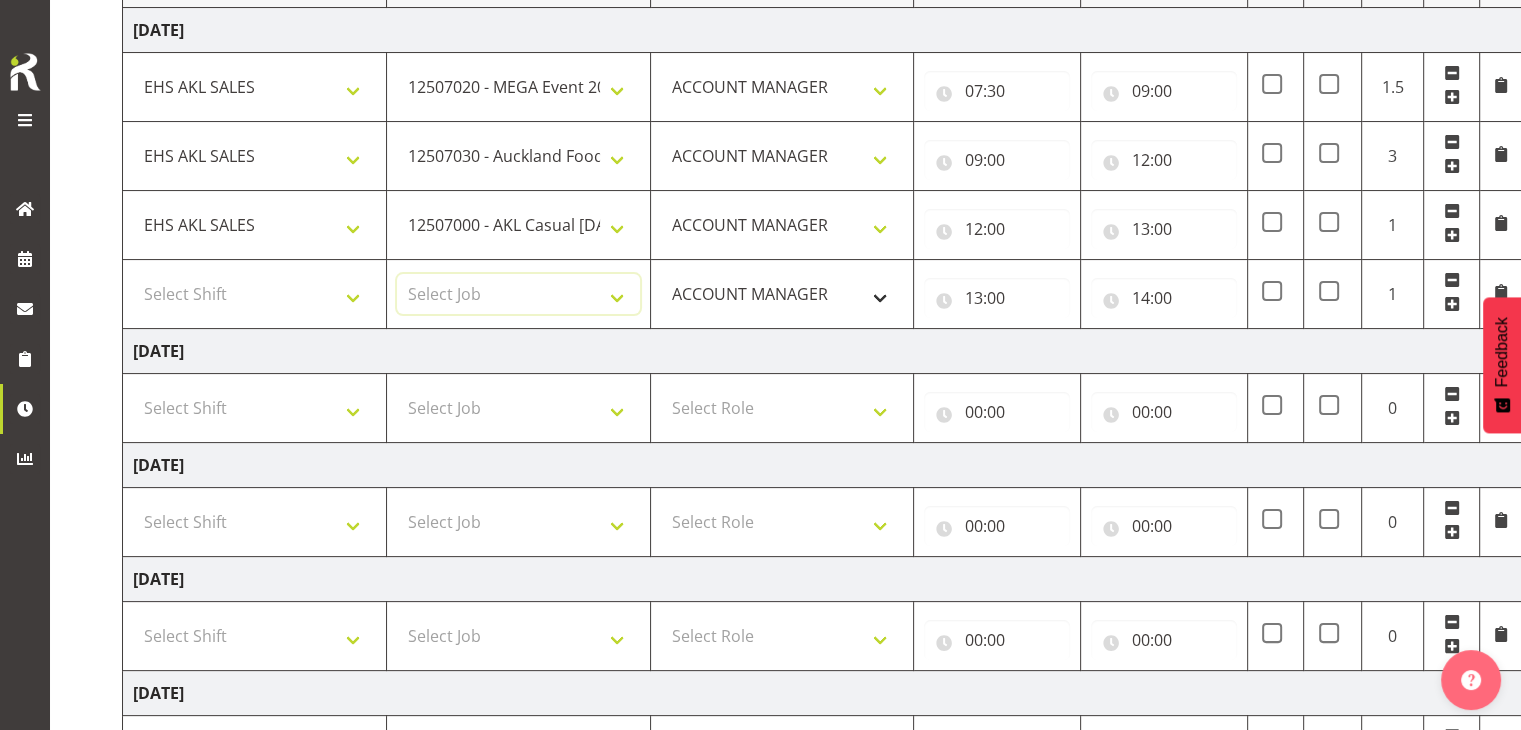 select on "10145" 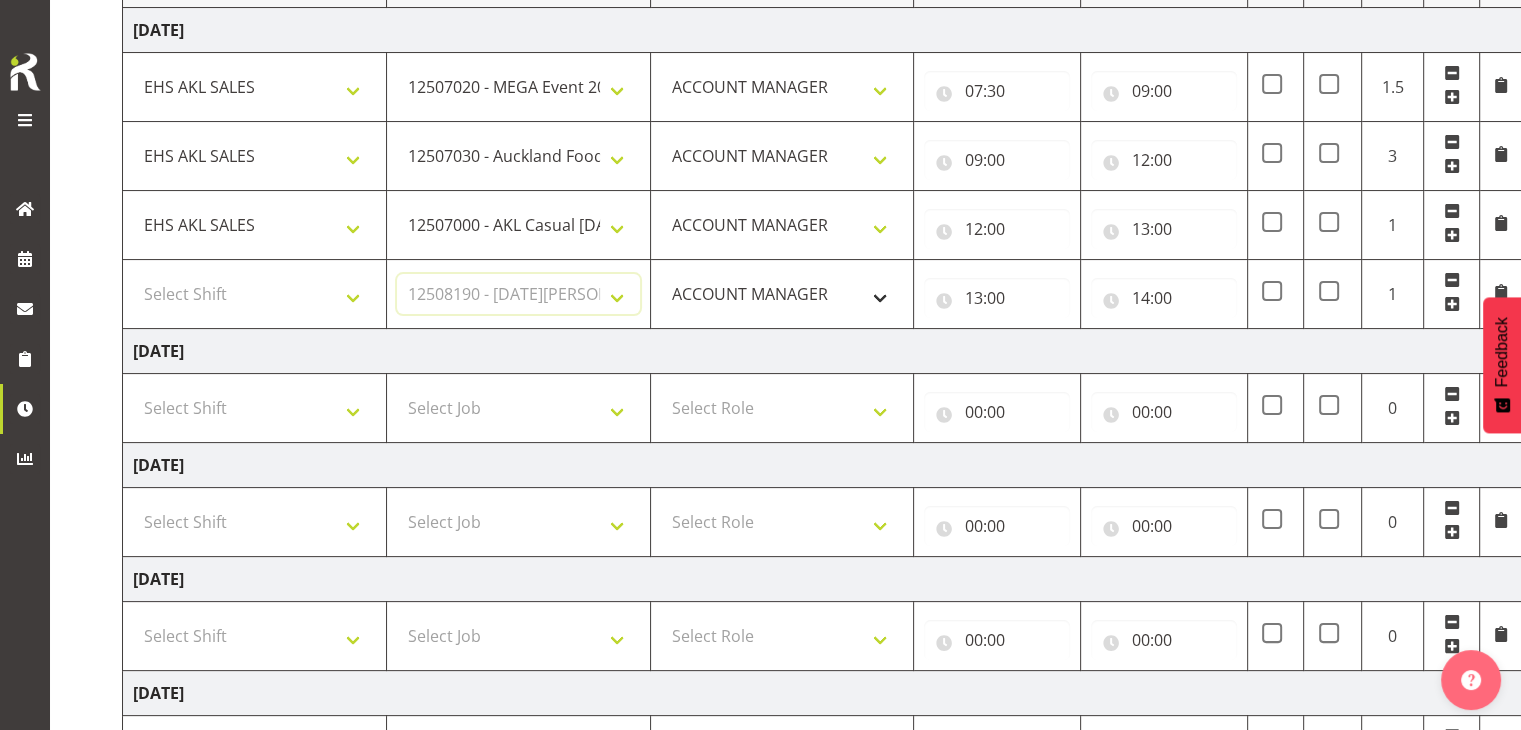click on "Select Job  1 Carlton Events 1 [PERSON_NAME][GEOGRAPHIC_DATA] 1 [PERSON_NAME][GEOGRAPHIC_DATA] 1 EHS WAREHOUSE/OFFICE 1 GRS 1 SLP Production 1 SLP Tradeshows 12504000 - AKL Casual [DATE] 1250400R - April Casual C&R 2025 12504050 - CDES Engineering and Technology Expo 2025 12504070 - FINZ (National Financial Adviser Conf) 2025 1250407A - Fidelity @ FINZ Conf 2025 1250407B - La Trobe @ FINZ Conf 25 1250407C - Partners Life @ FINZ Conf 25 12504080 - AKL Go Green 2025 12504100 - NZSEE 2025 12504120 - Ester Show 2025 12504150 - Test-[PERSON_NAME]-May 12505000 - AKL Casual [DATE] 1250500R - May Casual C&R 2025 12505020 - Hutchwilco Boat Show 2025 1250502R - [GEOGRAPHIC_DATA] Boat Show 2025 - C&R 12505030 - NZOHS Conference 2025 12505040 - Aotearoa Art Fair 2025 12505060 - Waipa Home Show 2025 12505070 - CAS 2025 1250507A - CAS 2025 - 200 Doors 1250507B - CAS 2025 - Cutera 1250507C - CAS 2025 - Dermocosmetica 12505080 - [GEOGRAPHIC_DATA] Conference 2025 1250508A - Zeiss @ [GEOGRAPHIC_DATA] 25 1250508B - Roche @ [GEOGRAPHIC_DATA] 25 1250508C - Alcon @ [GEOGRAPHIC_DATA] 25 12505130 - Test- [PERSON_NAME] 1" at bounding box center (518, 294) 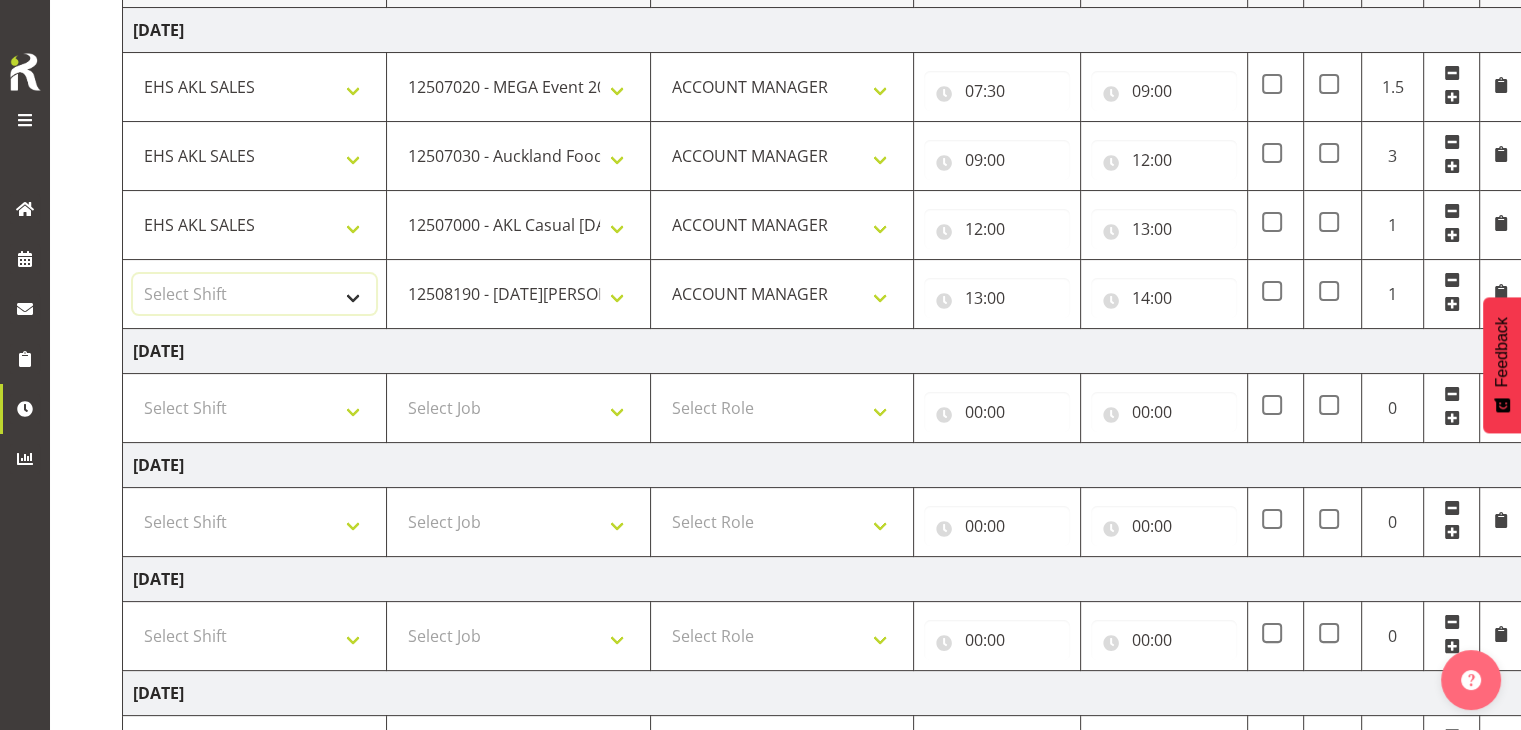 click on "Select Shift  EHS AKL SALES" at bounding box center (254, 294) 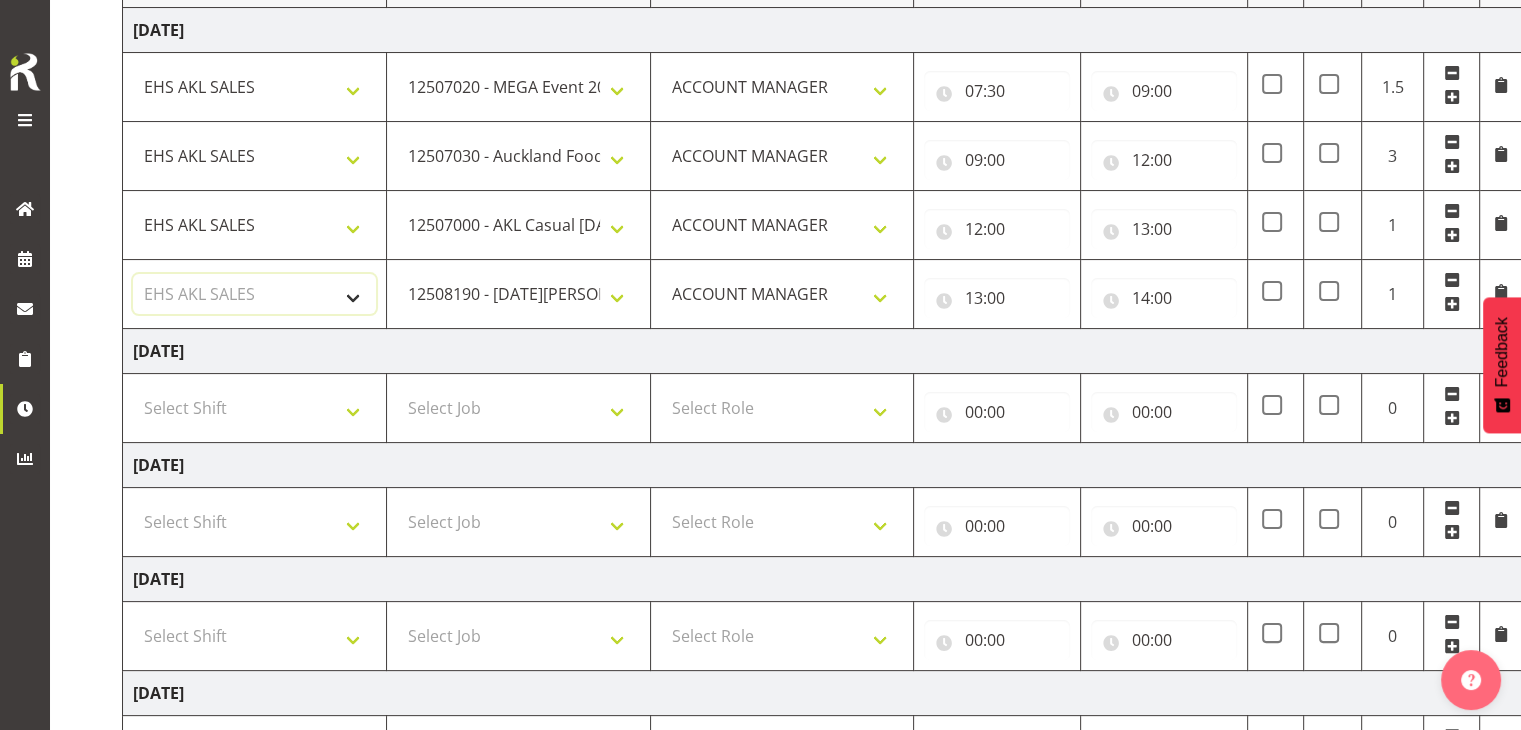 click on "Select Shift  EHS AKL SALES" at bounding box center [254, 294] 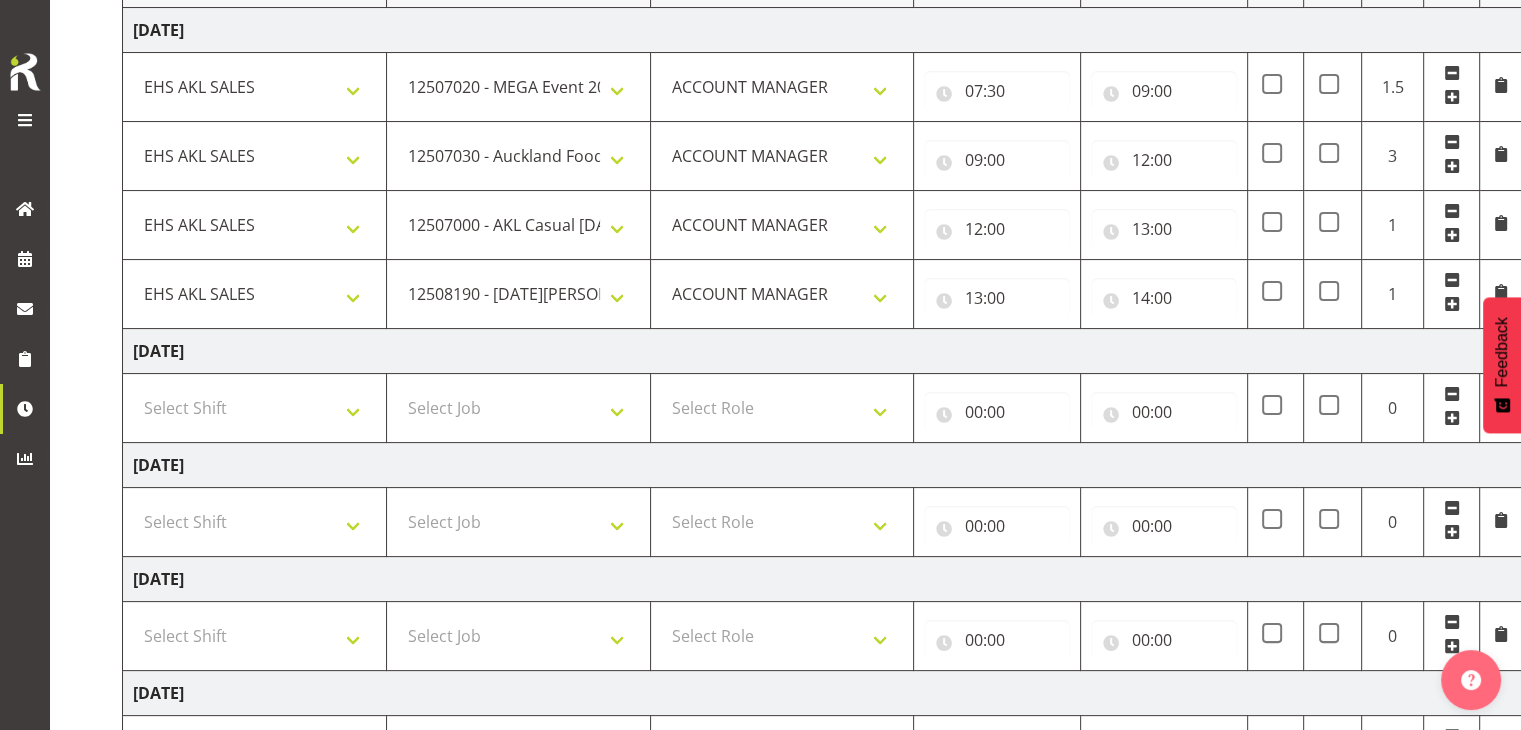 click at bounding box center [1452, 304] 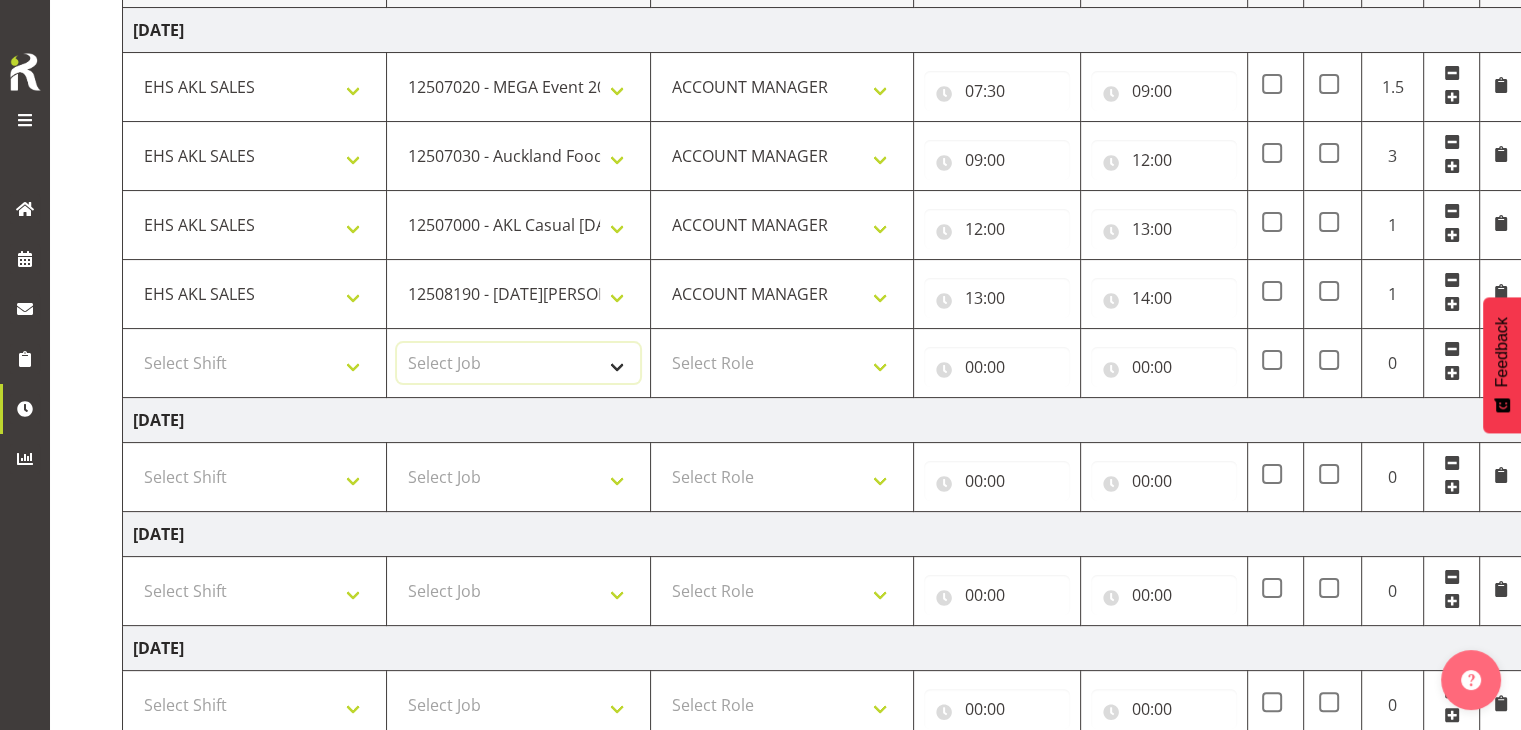 click on "Select Job  1 Carlton Events 1 [PERSON_NAME][GEOGRAPHIC_DATA] 1 [PERSON_NAME][GEOGRAPHIC_DATA] 1 EHS WAREHOUSE/OFFICE 1 GRS 1 SLP Production 1 SLP Tradeshows 12504000 - AKL Casual [DATE] 1250400R - April Casual C&R 2025 12504050 - CDES Engineering and Technology Expo 2025 12504070 - FINZ (National Financial Adviser Conf) 2025 1250407A - Fidelity @ FINZ Conf 2025 1250407B - La Trobe @ FINZ Conf 25 1250407C - Partners Life @ FINZ Conf 25 12504080 - AKL Go Green 2025 12504100 - NZSEE 2025 12504120 - Ester Show 2025 12504150 - Test-[PERSON_NAME]-May 12505000 - AKL Casual [DATE] 1250500R - May Casual C&R 2025 12505020 - Hutchwilco Boat Show 2025 1250502R - [GEOGRAPHIC_DATA] Boat Show 2025 - C&R 12505030 - NZOHS Conference 2025 12505040 - Aotearoa Art Fair 2025 12505060 - Waipa Home Show 2025 12505070 - CAS 2025 1250507A - CAS 2025 - 200 Doors 1250507B - CAS 2025 - Cutera 1250507C - CAS 2025 - Dermocosmetica 12505080 - [GEOGRAPHIC_DATA] Conference 2025 1250508A - Zeiss @ [GEOGRAPHIC_DATA] 25 1250508B - Roche @ [GEOGRAPHIC_DATA] 25 1250508C - Alcon @ [GEOGRAPHIC_DATA] 25 12505130 - Test- [PERSON_NAME] 1" at bounding box center (518, 363) 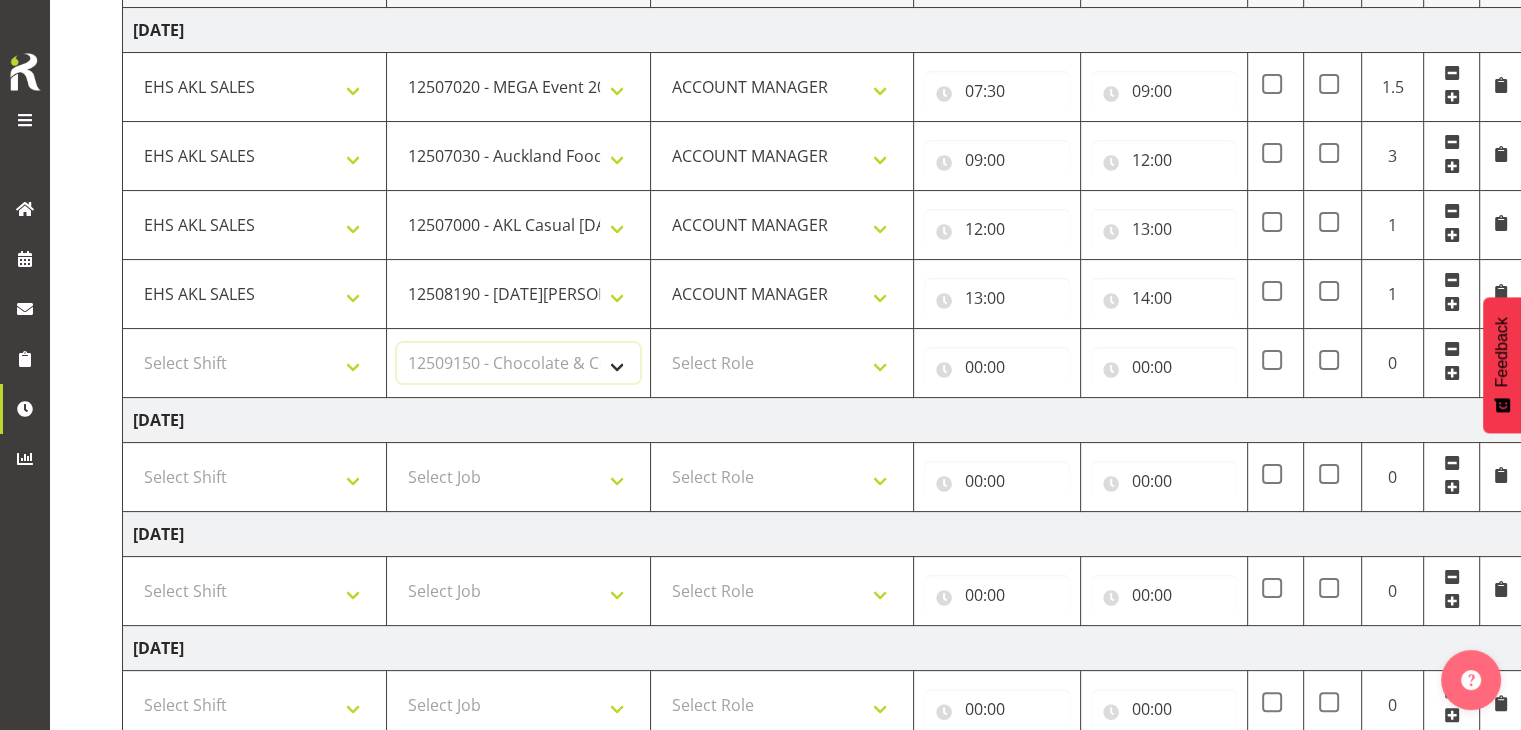 click on "Select Job  1 Carlton Events 1 [PERSON_NAME][GEOGRAPHIC_DATA] 1 [PERSON_NAME][GEOGRAPHIC_DATA] 1 EHS WAREHOUSE/OFFICE 1 GRS 1 SLP Production 1 SLP Tradeshows 12504000 - AKL Casual [DATE] 1250400R - April Casual C&R 2025 12504050 - CDES Engineering and Technology Expo 2025 12504070 - FINZ (National Financial Adviser Conf) 2025 1250407A - Fidelity @ FINZ Conf 2025 1250407B - La Trobe @ FINZ Conf 25 1250407C - Partners Life @ FINZ Conf 25 12504080 - AKL Go Green 2025 12504100 - NZSEE 2025 12504120 - Ester Show 2025 12504150 - Test-[PERSON_NAME]-May 12505000 - AKL Casual [DATE] 1250500R - May Casual C&R 2025 12505020 - Hutchwilco Boat Show 2025 1250502R - [GEOGRAPHIC_DATA] Boat Show 2025 - C&R 12505030 - NZOHS Conference 2025 12505040 - Aotearoa Art Fair 2025 12505060 - Waipa Home Show 2025 12505070 - CAS 2025 1250507A - CAS 2025 - 200 Doors 1250507B - CAS 2025 - Cutera 1250507C - CAS 2025 - Dermocosmetica 12505080 - [GEOGRAPHIC_DATA] Conference 2025 1250508A - Zeiss @ [GEOGRAPHIC_DATA] 25 1250508B - Roche @ [GEOGRAPHIC_DATA] 25 1250508C - Alcon @ [GEOGRAPHIC_DATA] 25 12505130 - Test- [PERSON_NAME] 1" at bounding box center (518, 363) 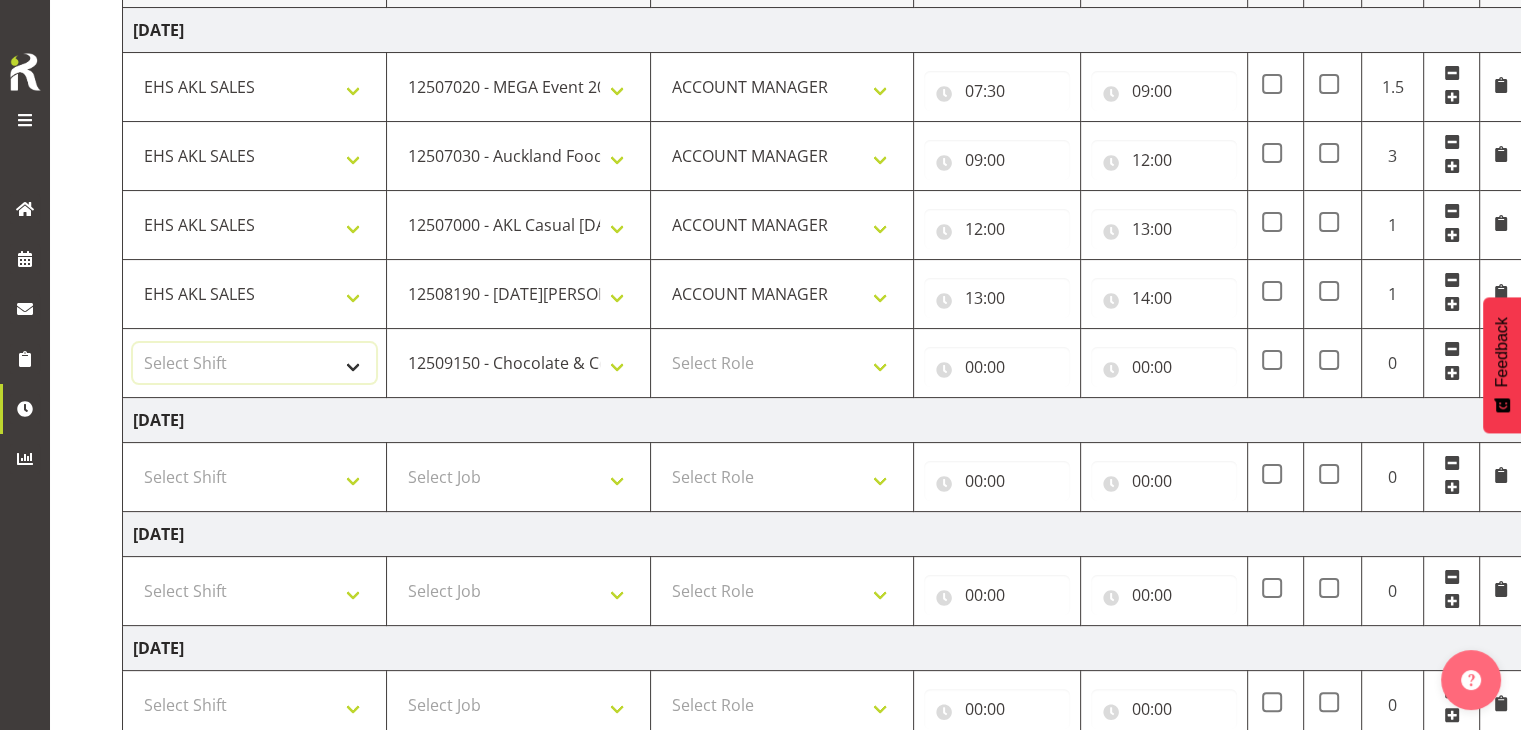 click on "Select Shift  EHS AKL SALES" at bounding box center (254, 363) 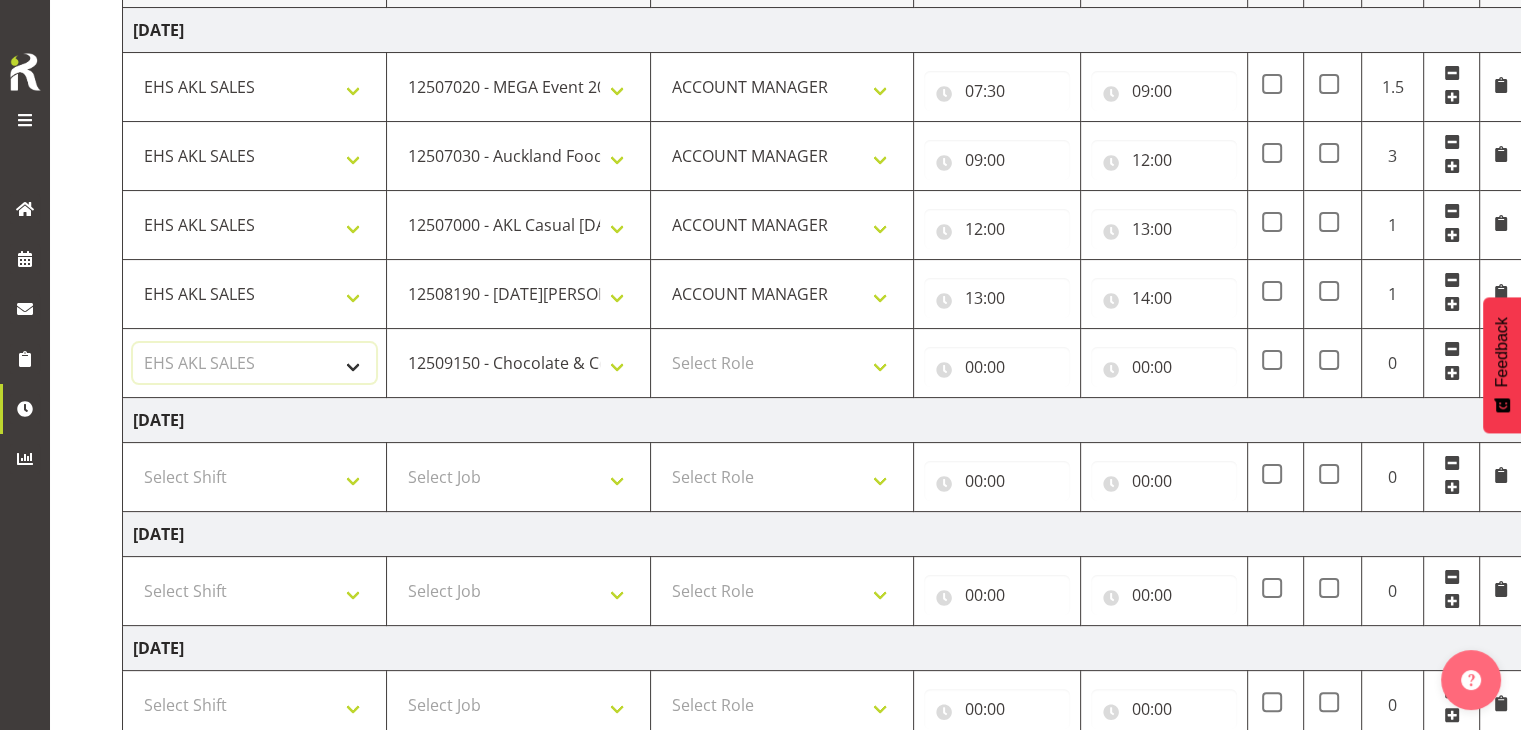 click on "Select Shift  EHS AKL SALES" at bounding box center [254, 363] 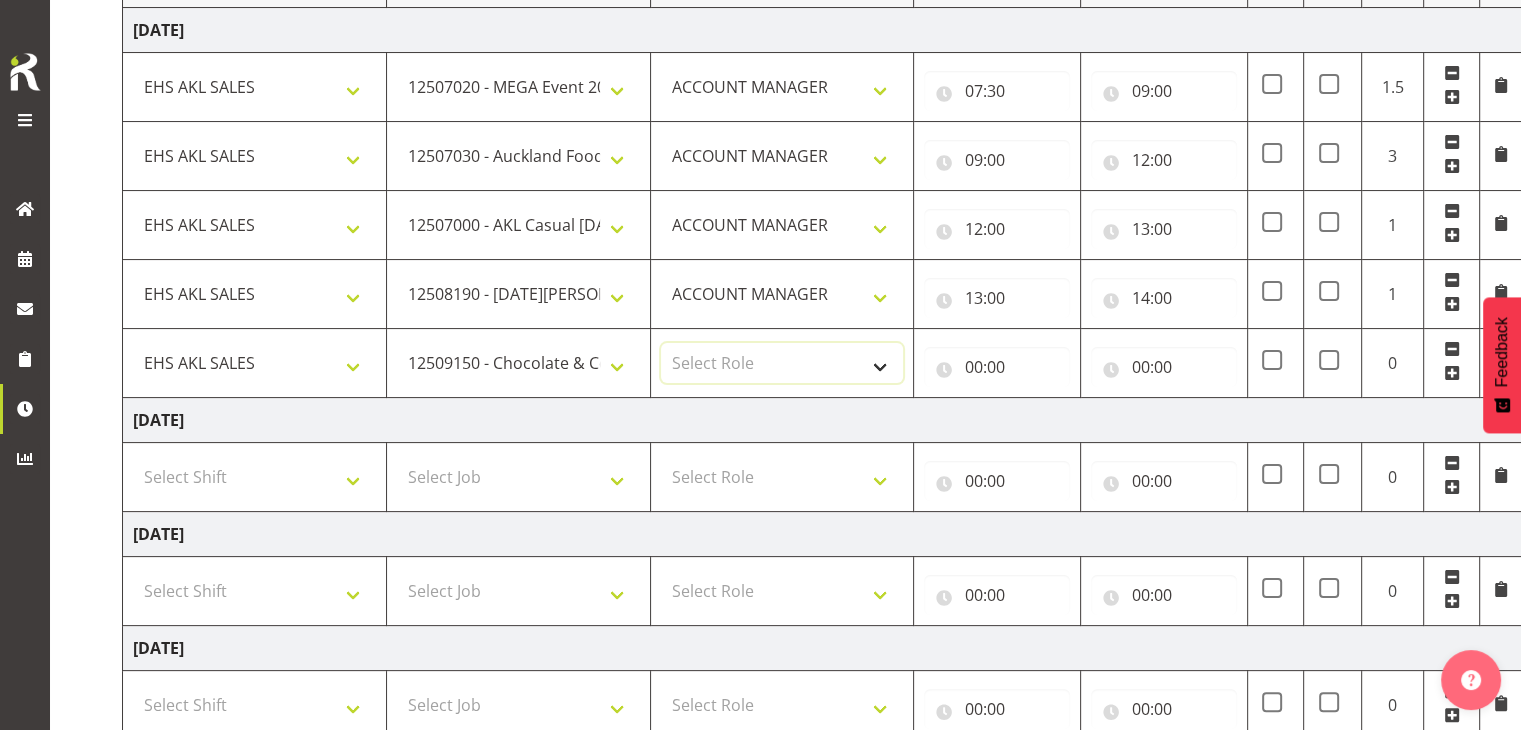 drag, startPoint x: 835, startPoint y: 347, endPoint x: 836, endPoint y: 358, distance: 11.045361 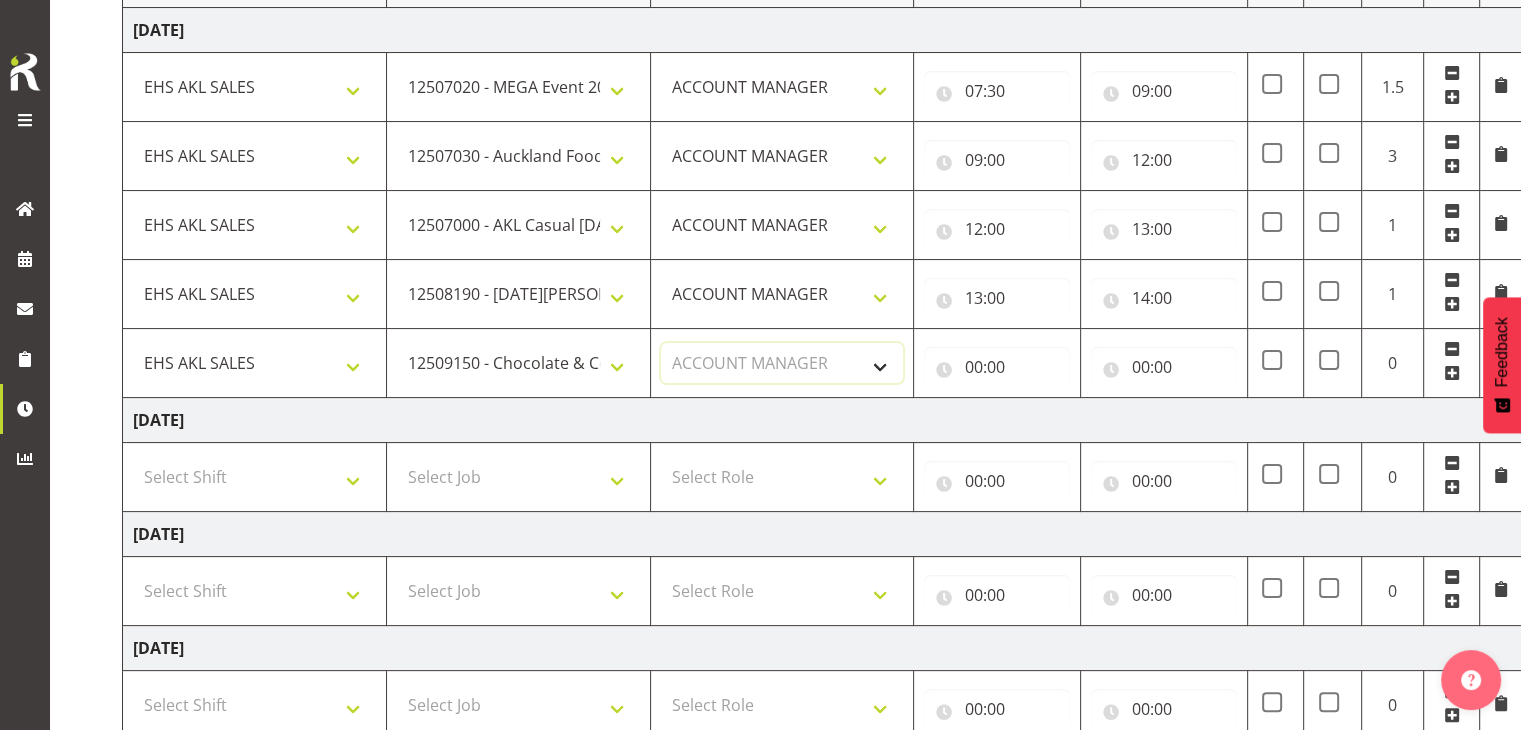 click on "Select Role  ACCOUNT MANAGER" at bounding box center (782, 363) 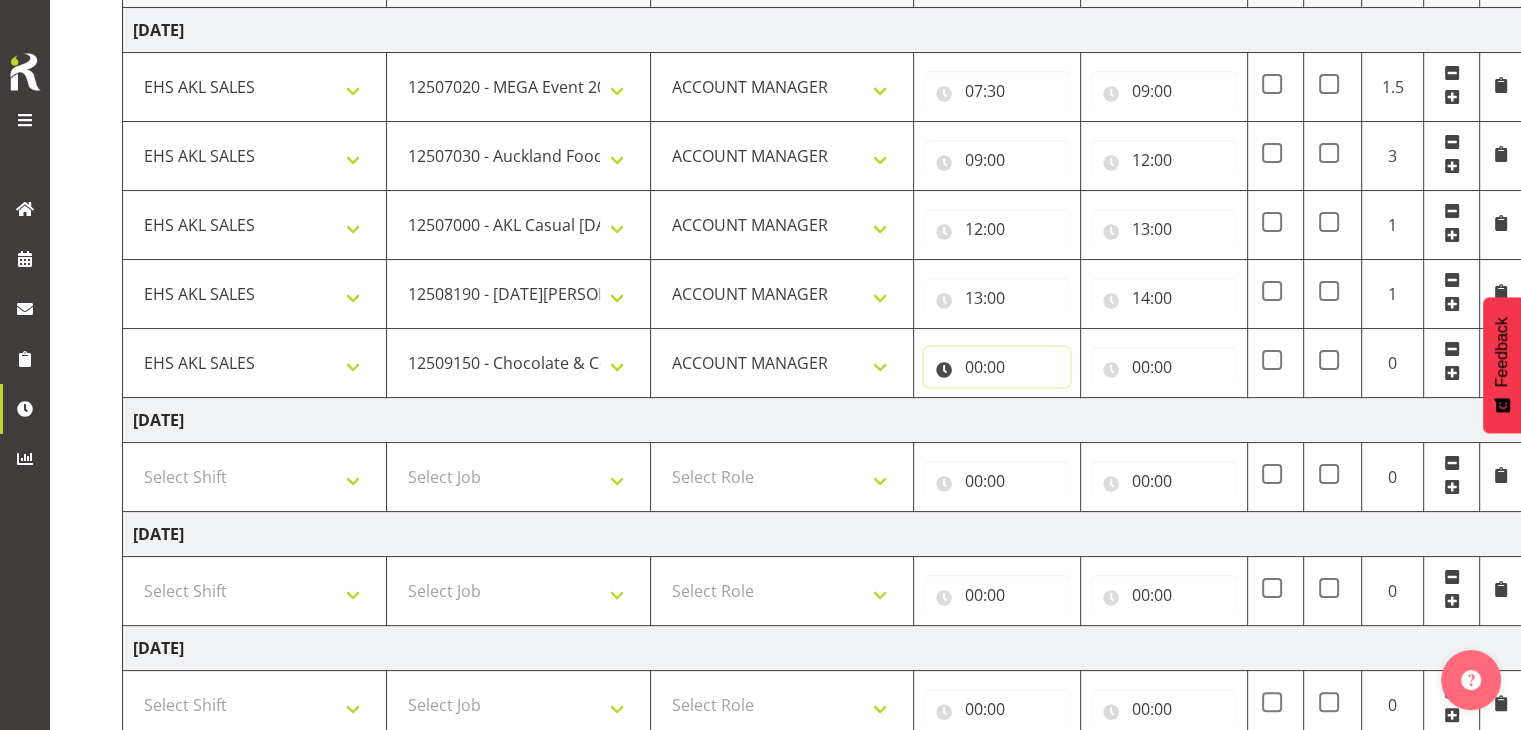 click on "00:00" at bounding box center (997, 367) 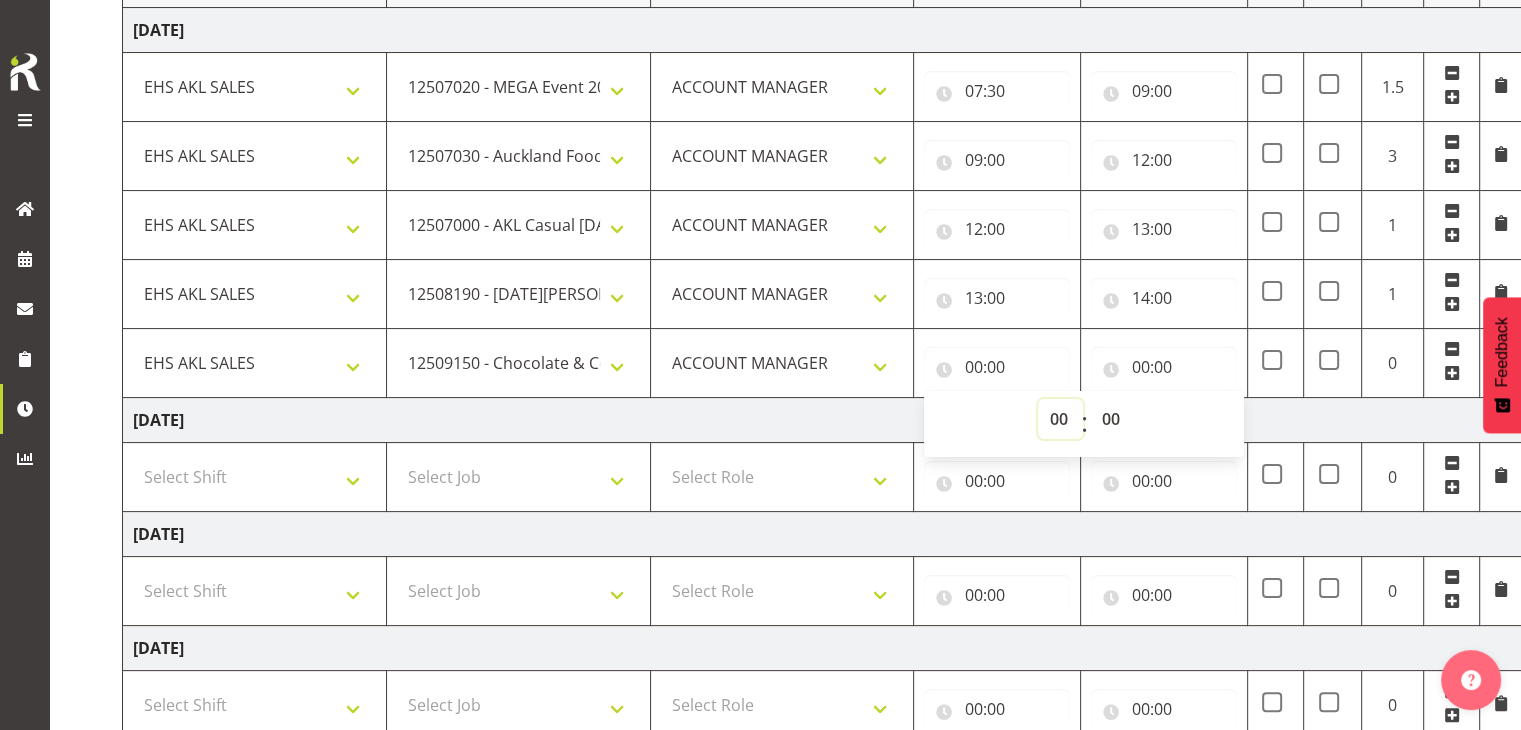 click on "00   01   02   03   04   05   06   07   08   09   10   11   12   13   14   15   16   17   18   19   20   21   22   23" at bounding box center (1060, 419) 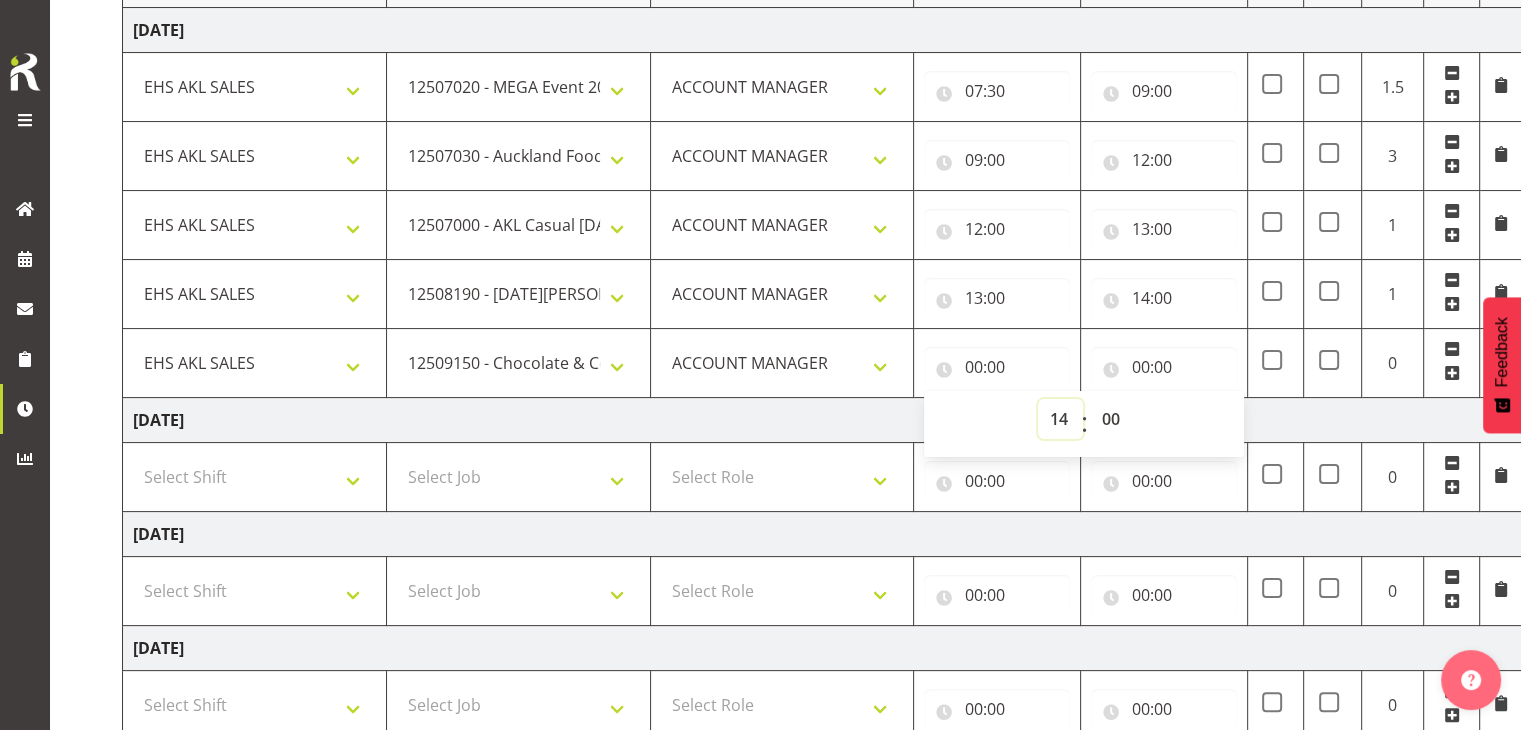 click on "00   01   02   03   04   05   06   07   08   09   10   11   12   13   14   15   16   17   18   19   20   21   22   23" at bounding box center [1060, 419] 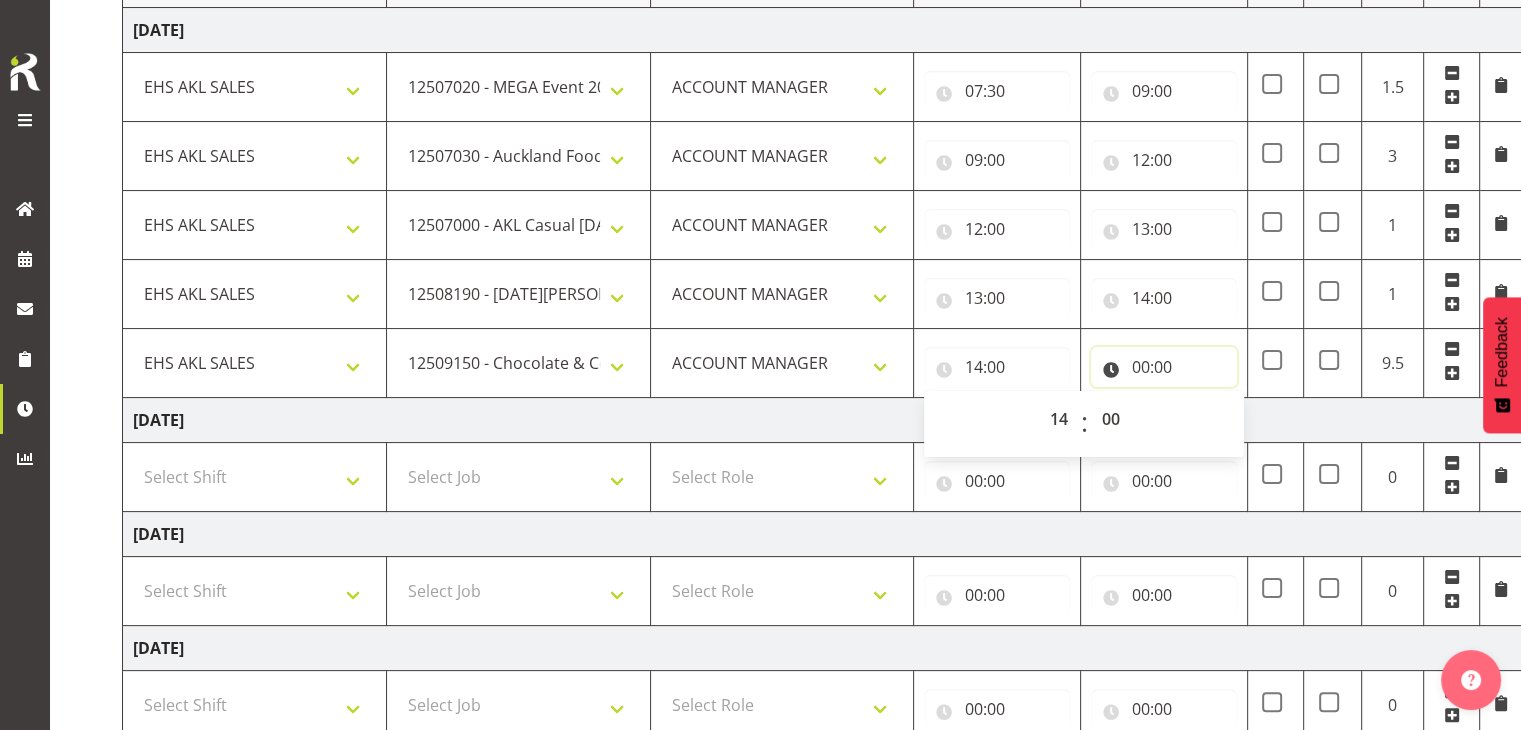 click on "00:00" at bounding box center [1164, 367] 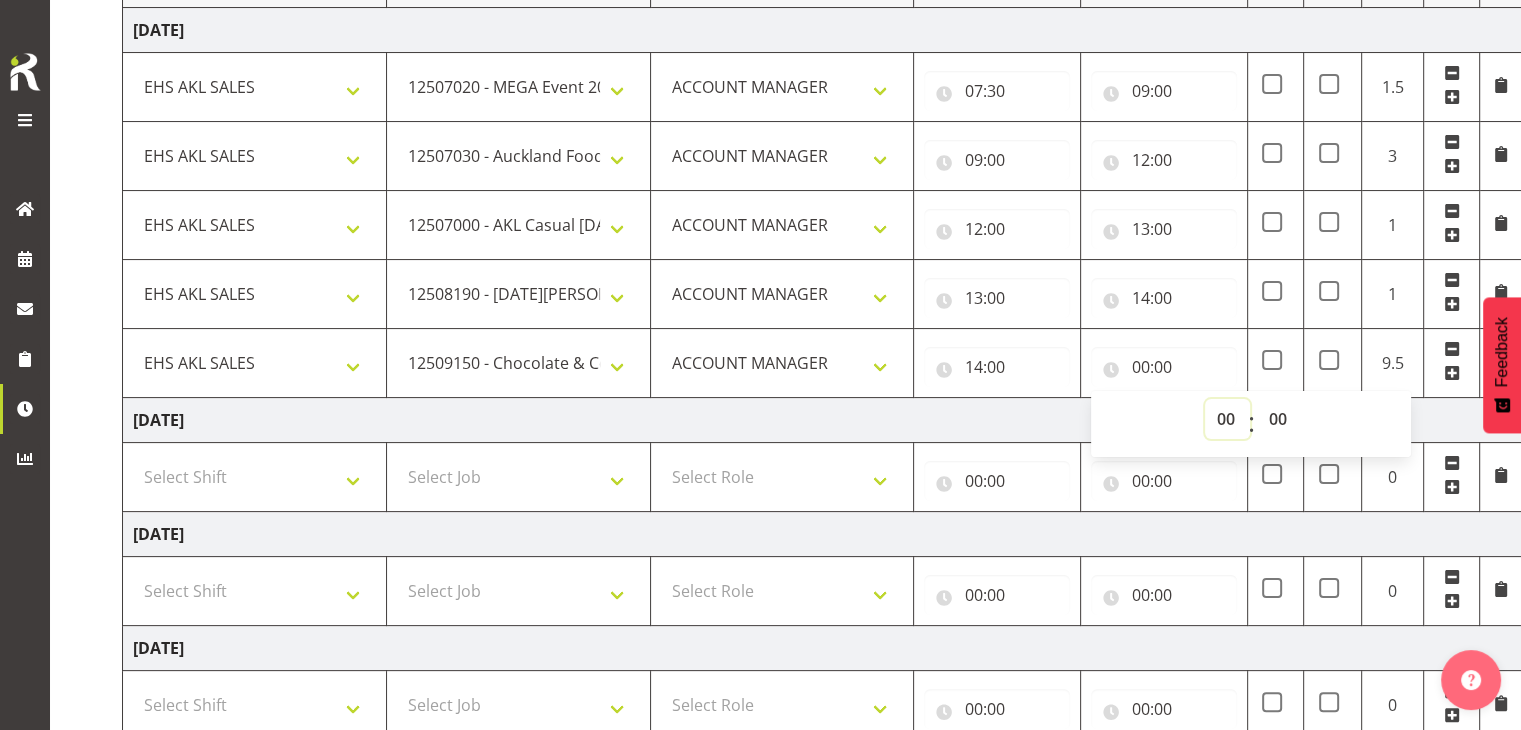 click on "00   01   02   03   04   05   06   07   08   09   10   11   12   13   14   15   16   17   18   19   20   21   22   23" at bounding box center [1227, 419] 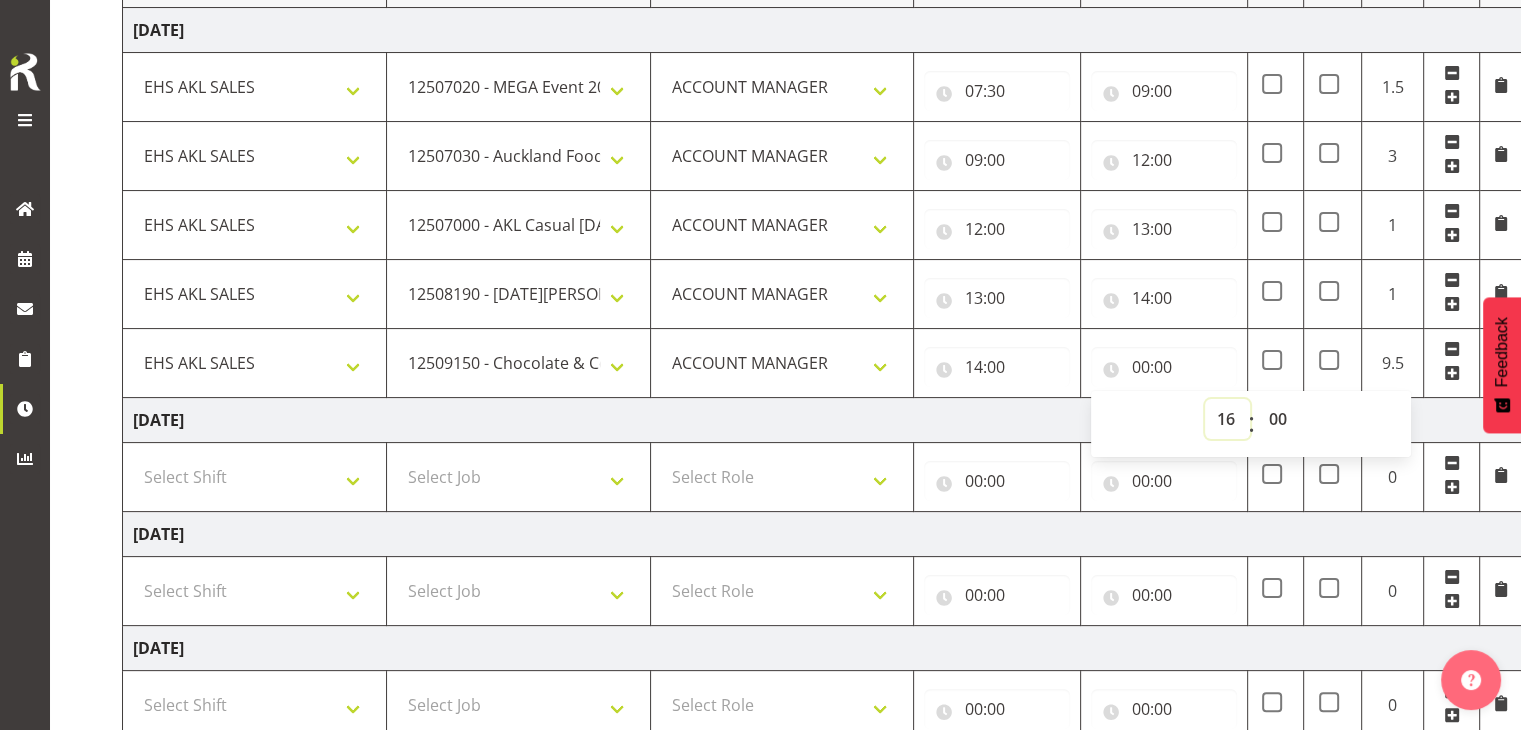 click on "00   01   02   03   04   05   06   07   08   09   10   11   12   13   14   15   16   17   18   19   20   21   22   23" at bounding box center [1227, 419] 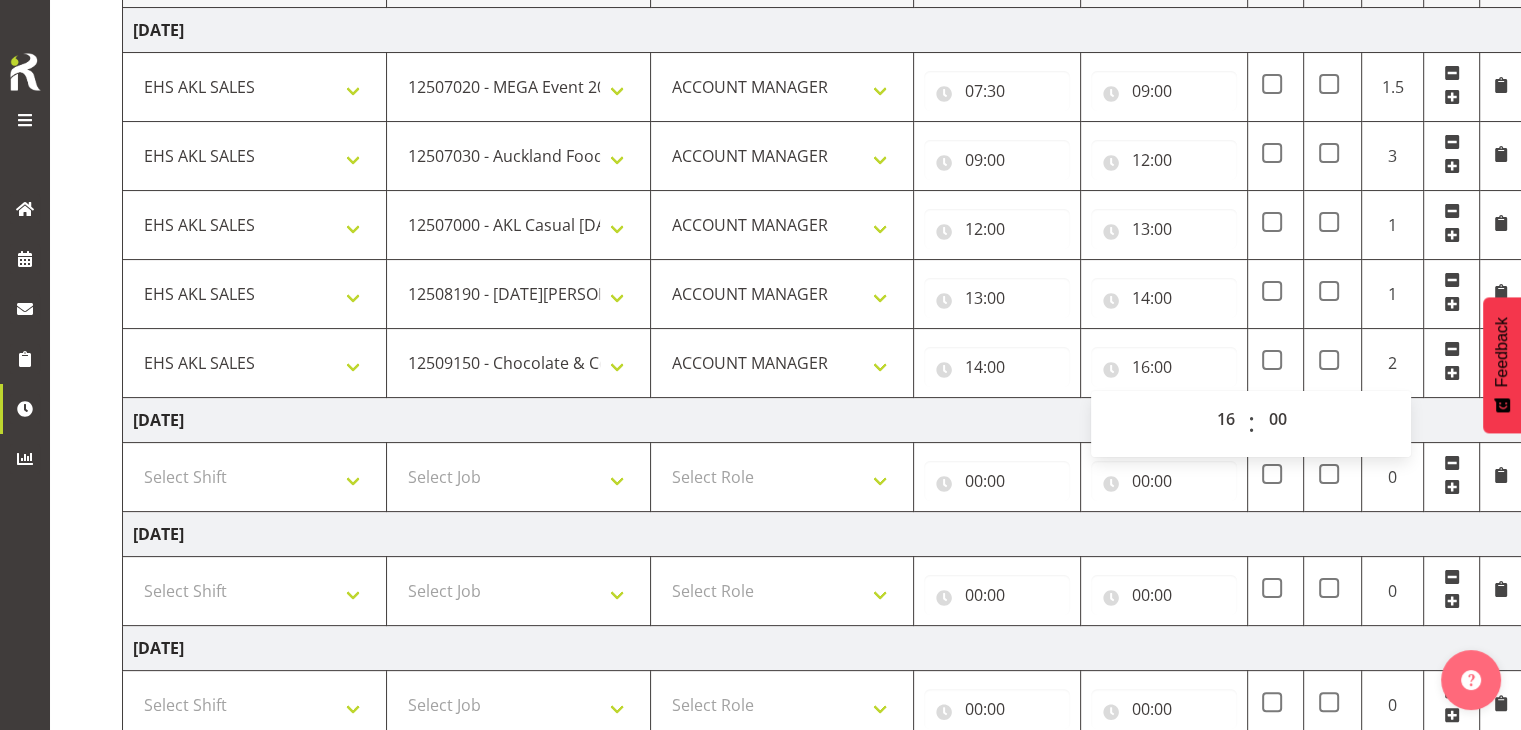 drag, startPoint x: 903, startPoint y: 426, endPoint x: 892, endPoint y: 426, distance: 11 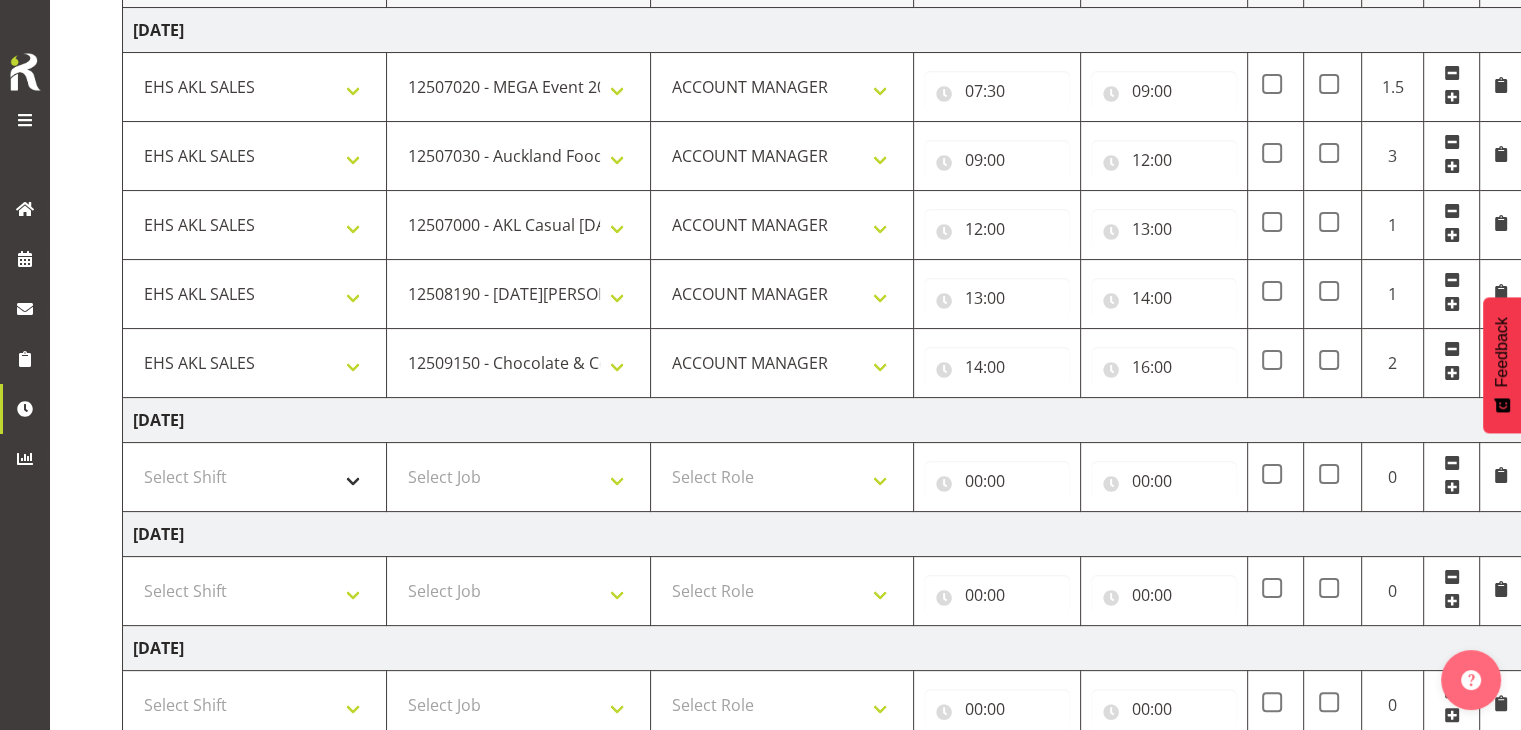 scroll, scrollTop: 508, scrollLeft: 0, axis: vertical 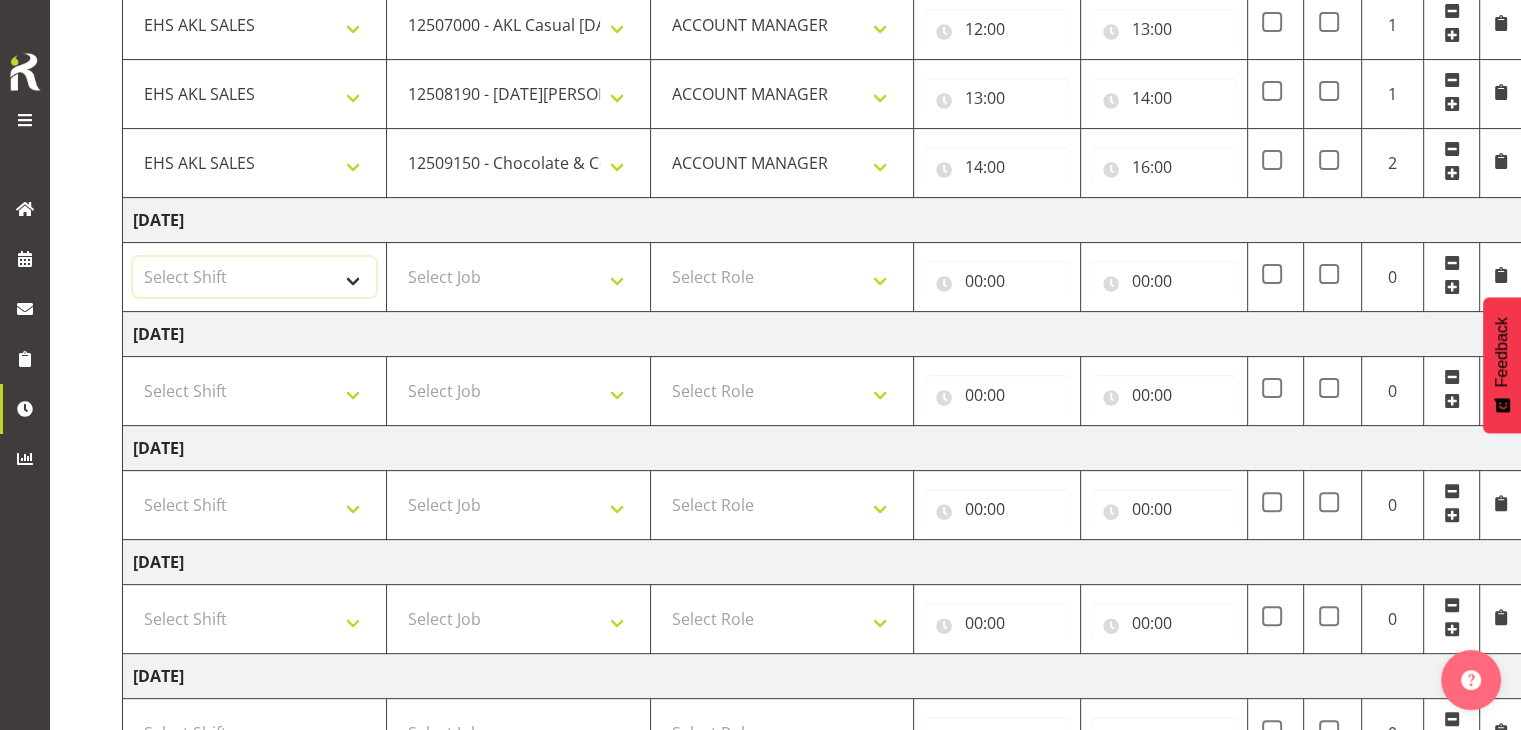 click on "Select Shift  EHS AKL SALES" at bounding box center [254, 277] 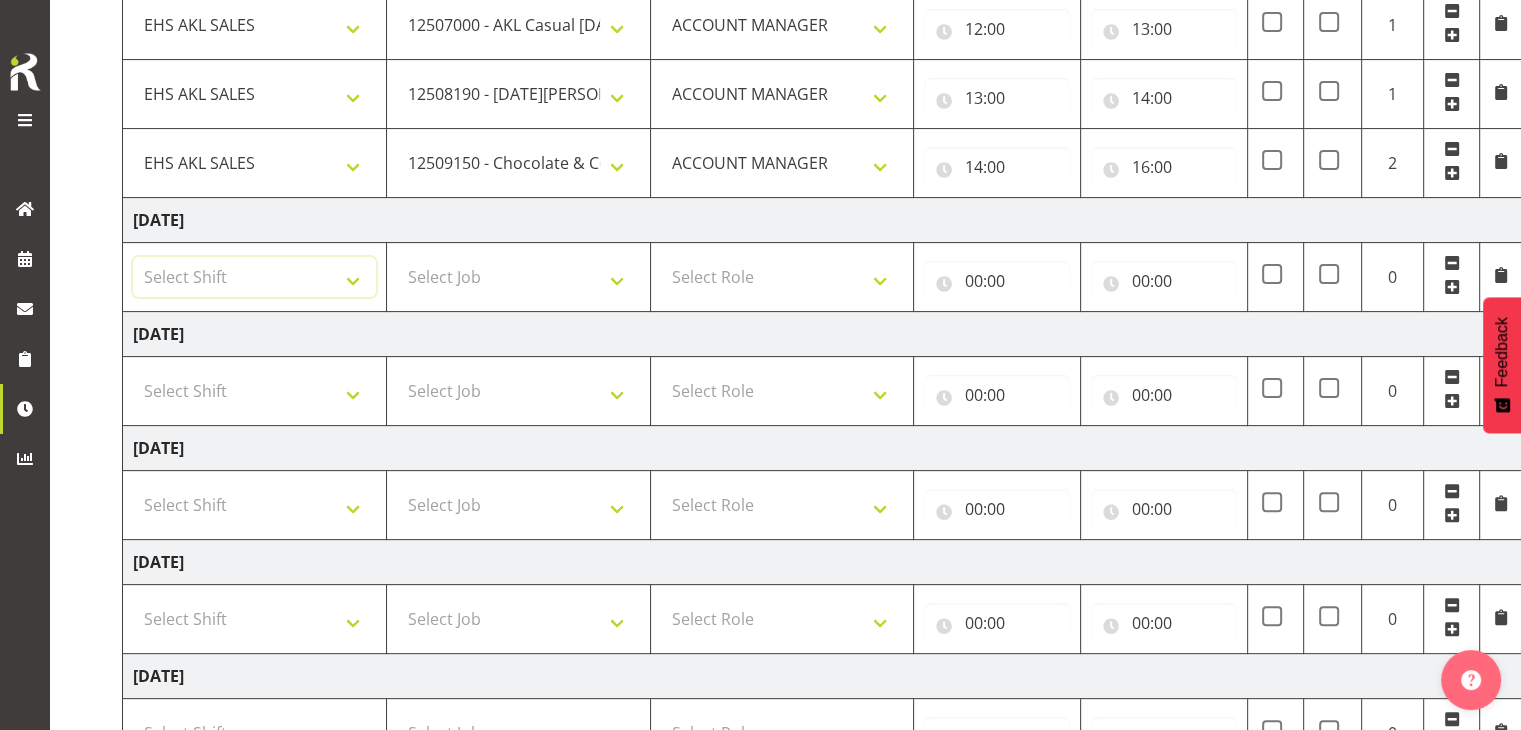 select on "1327" 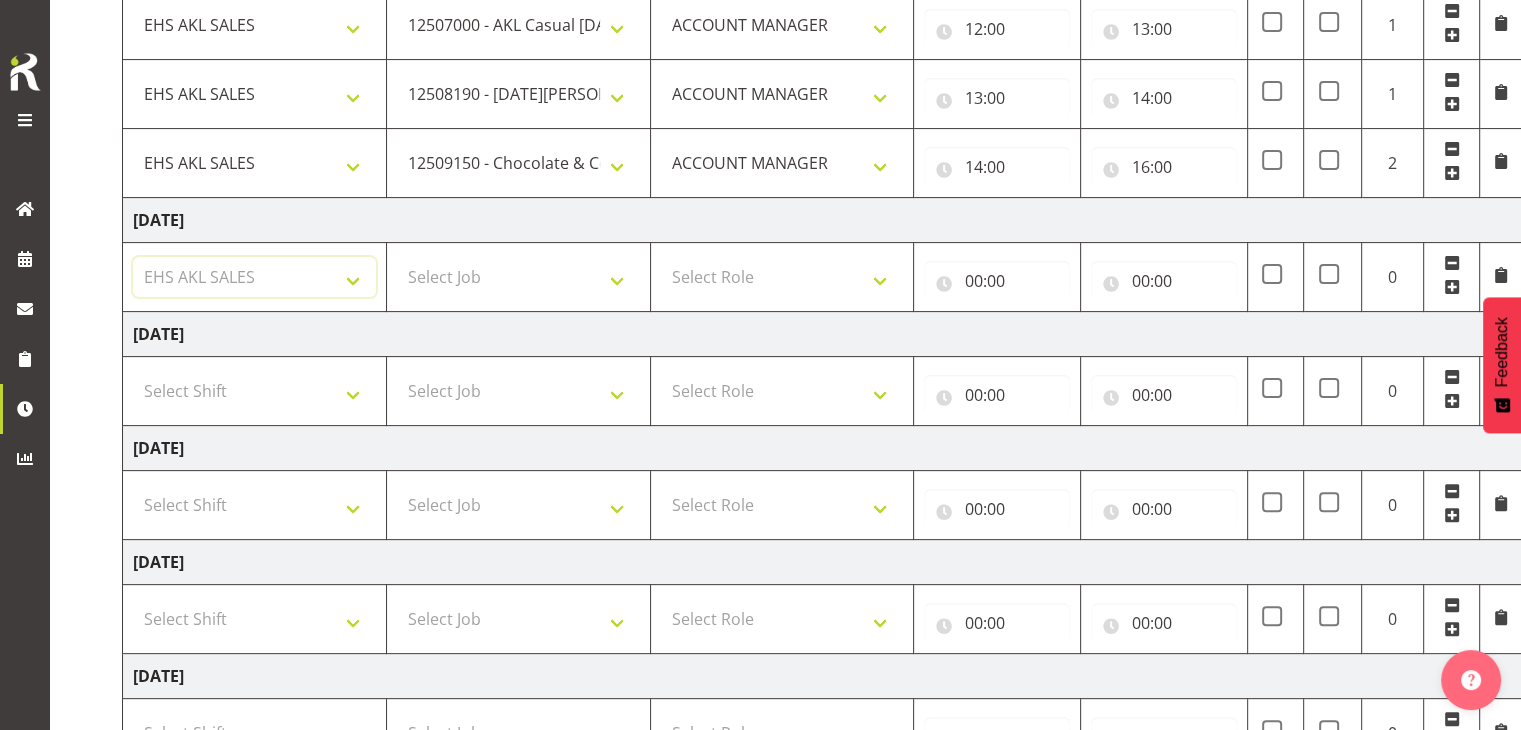 click on "Select Shift  EHS AKL SALES" at bounding box center (254, 277) 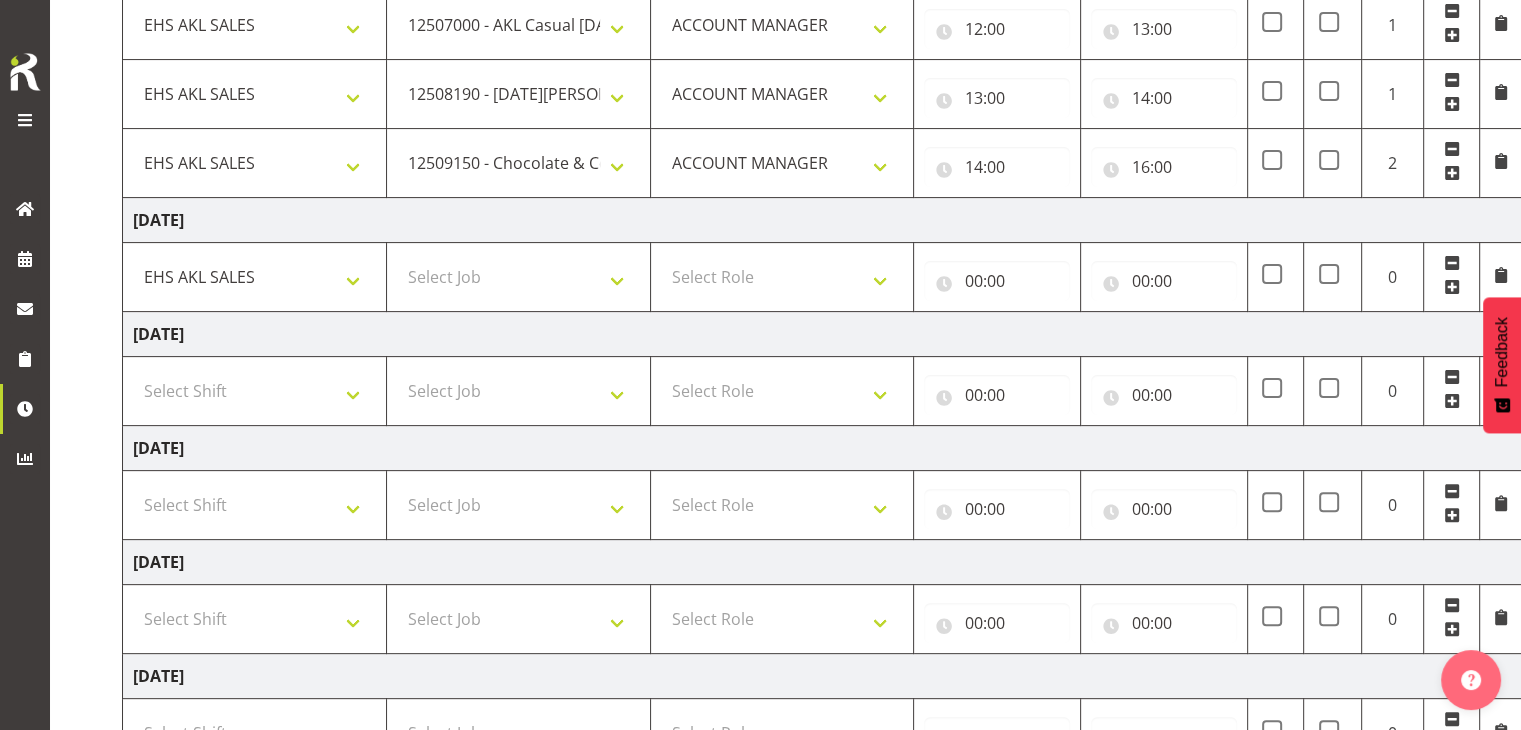 click on "Select Role  ACCOUNT MANAGER" at bounding box center [782, 277] 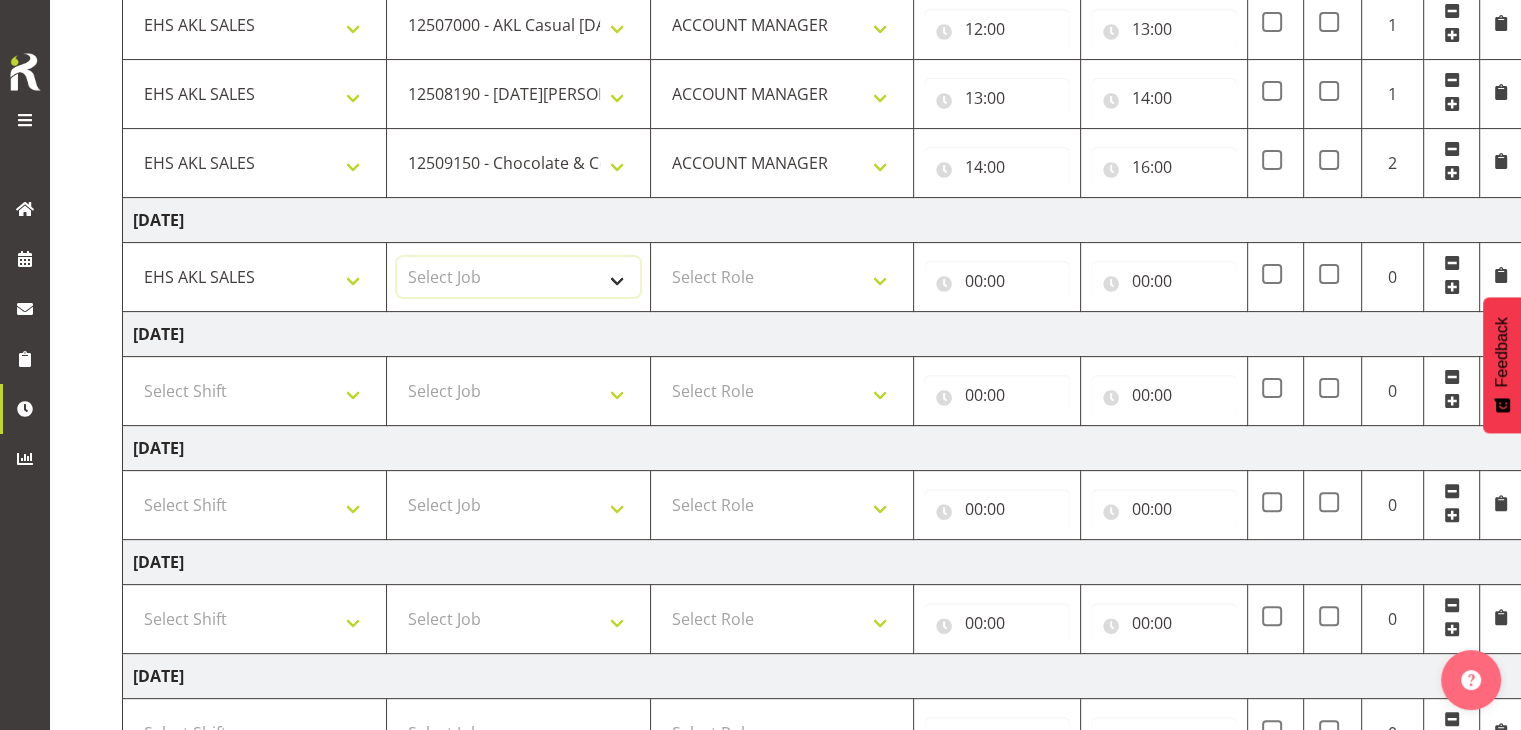 click on "Select Job  1 Carlton Events 1 [PERSON_NAME][GEOGRAPHIC_DATA] 1 [PERSON_NAME][GEOGRAPHIC_DATA] 1 EHS WAREHOUSE/OFFICE 1 GRS 1 SLP Production 1 SLP Tradeshows 12504000 - AKL Casual [DATE] 1250400R - April Casual C&R 2025 12504050 - CDES Engineering and Technology Expo 2025 12504070 - FINZ (National Financial Adviser Conf) 2025 1250407A - Fidelity @ FINZ Conf 2025 1250407B - La Trobe @ FINZ Conf 25 1250407C - Partners Life @ FINZ Conf 25 12504080 - AKL Go Green 2025 12504100 - NZSEE 2025 12504120 - Ester Show 2025 12504150 - Test-[PERSON_NAME]-May 12505000 - AKL Casual [DATE] 1250500R - May Casual C&R 2025 12505020 - Hutchwilco Boat Show 2025 1250502R - [GEOGRAPHIC_DATA] Boat Show 2025 - C&R 12505030 - NZOHS Conference 2025 12505040 - Aotearoa Art Fair 2025 12505060 - Waipa Home Show 2025 12505070 - CAS 2025 1250507A - CAS 2025 - 200 Doors 1250507B - CAS 2025 - Cutera 1250507C - CAS 2025 - Dermocosmetica 12505080 - [GEOGRAPHIC_DATA] Conference 2025 1250508A - Zeiss @ [GEOGRAPHIC_DATA] 25 1250508B - Roche @ [GEOGRAPHIC_DATA] 25 1250508C - Alcon @ [GEOGRAPHIC_DATA] 25 12505130 - Test- [PERSON_NAME] 1" at bounding box center (518, 277) 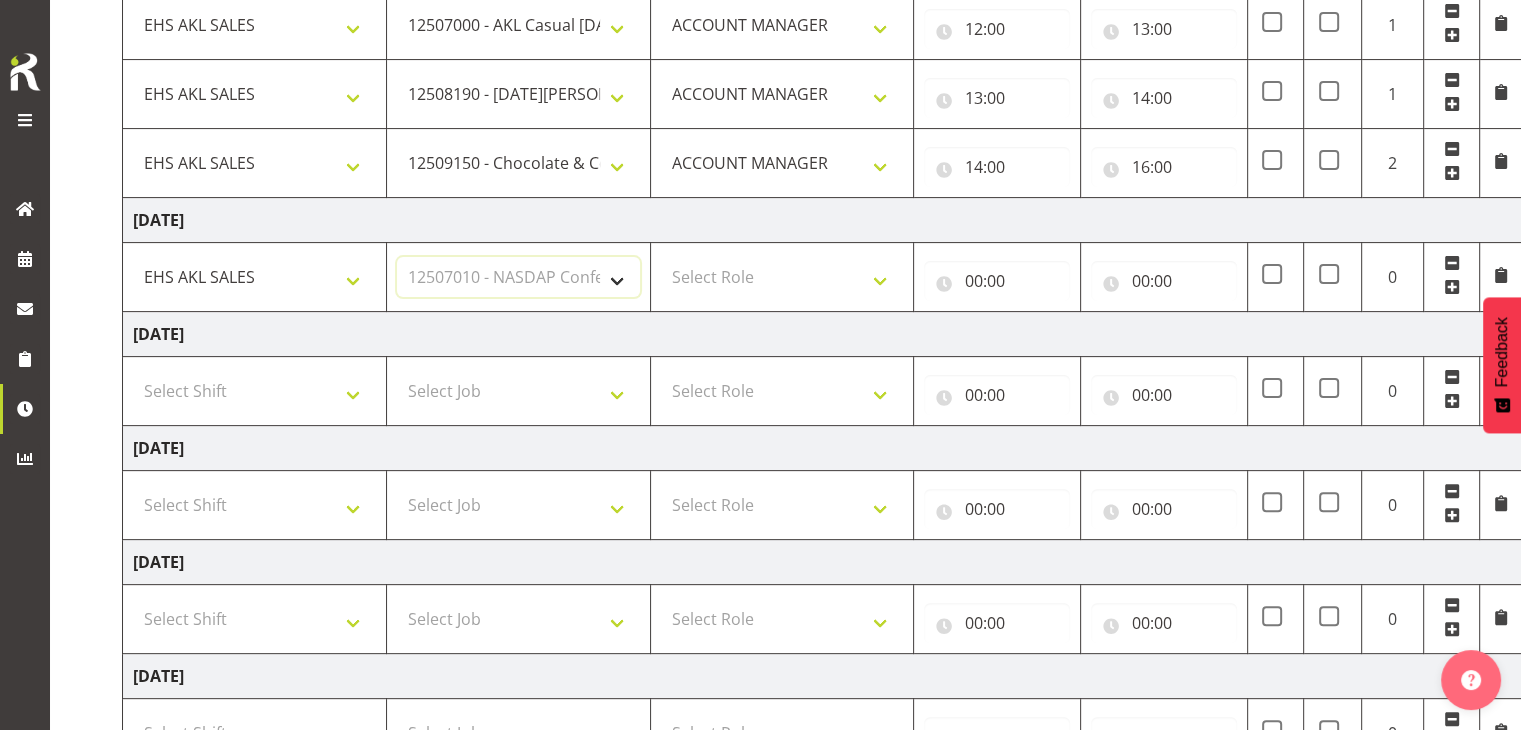 click on "Select Job  1 Carlton Events 1 [PERSON_NAME][GEOGRAPHIC_DATA] 1 [PERSON_NAME][GEOGRAPHIC_DATA] 1 EHS WAREHOUSE/OFFICE 1 GRS 1 SLP Production 1 SLP Tradeshows 12504000 - AKL Casual [DATE] 1250400R - April Casual C&R 2025 12504050 - CDES Engineering and Technology Expo 2025 12504070 - FINZ (National Financial Adviser Conf) 2025 1250407A - Fidelity @ FINZ Conf 2025 1250407B - La Trobe @ FINZ Conf 25 1250407C - Partners Life @ FINZ Conf 25 12504080 - AKL Go Green 2025 12504100 - NZSEE 2025 12504120 - Ester Show 2025 12504150 - Test-[PERSON_NAME]-May 12505000 - AKL Casual [DATE] 1250500R - May Casual C&R 2025 12505020 - Hutchwilco Boat Show 2025 1250502R - [GEOGRAPHIC_DATA] Boat Show 2025 - C&R 12505030 - NZOHS Conference 2025 12505040 - Aotearoa Art Fair 2025 12505060 - Waipa Home Show 2025 12505070 - CAS 2025 1250507A - CAS 2025 - 200 Doors 1250507B - CAS 2025 - Cutera 1250507C - CAS 2025 - Dermocosmetica 12505080 - [GEOGRAPHIC_DATA] Conference 2025 1250508A - Zeiss @ [GEOGRAPHIC_DATA] 25 1250508B - Roche @ [GEOGRAPHIC_DATA] 25 1250508C - Alcon @ [GEOGRAPHIC_DATA] 25 12505130 - Test- [PERSON_NAME] 1" at bounding box center [518, 277] 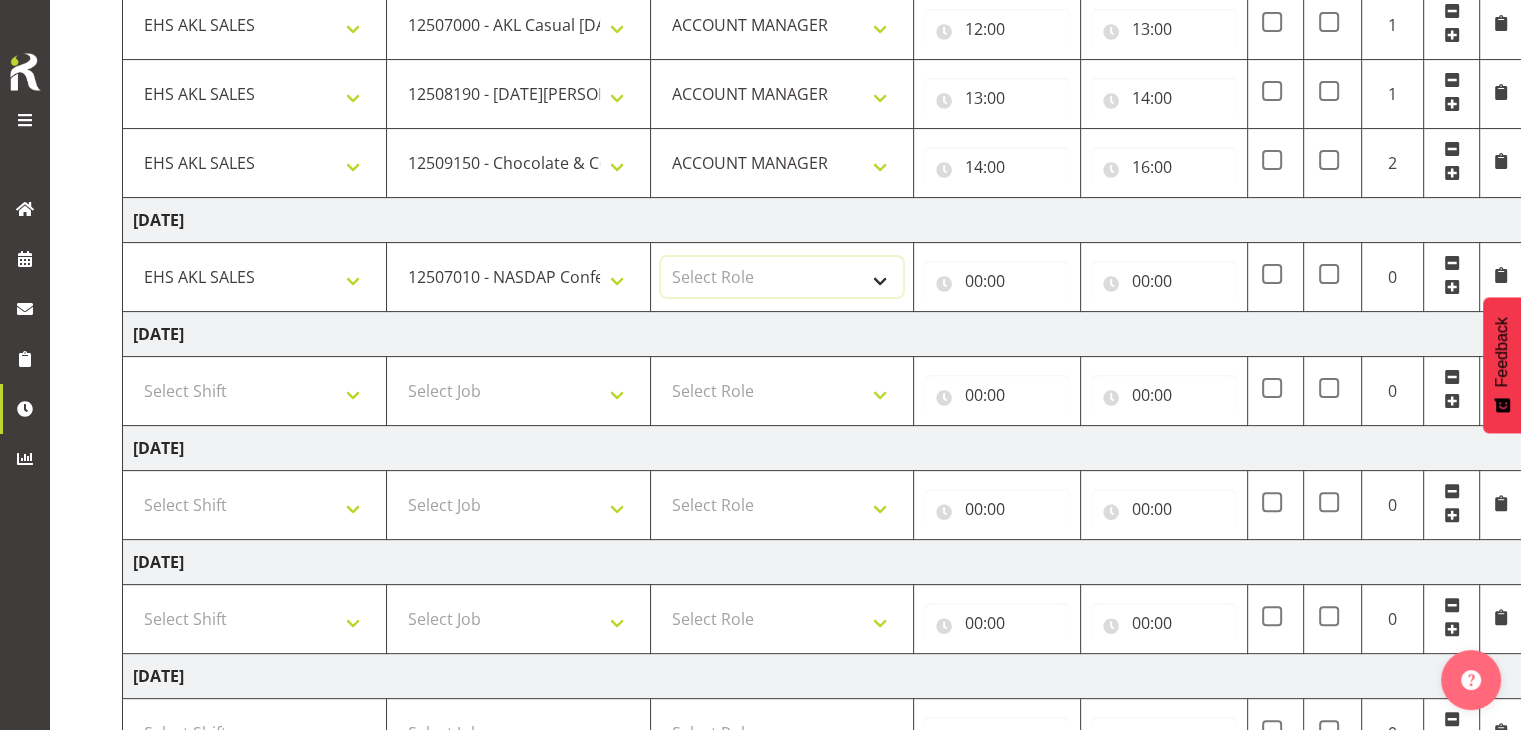 click on "Select Role  ACCOUNT MANAGER" at bounding box center (782, 277) 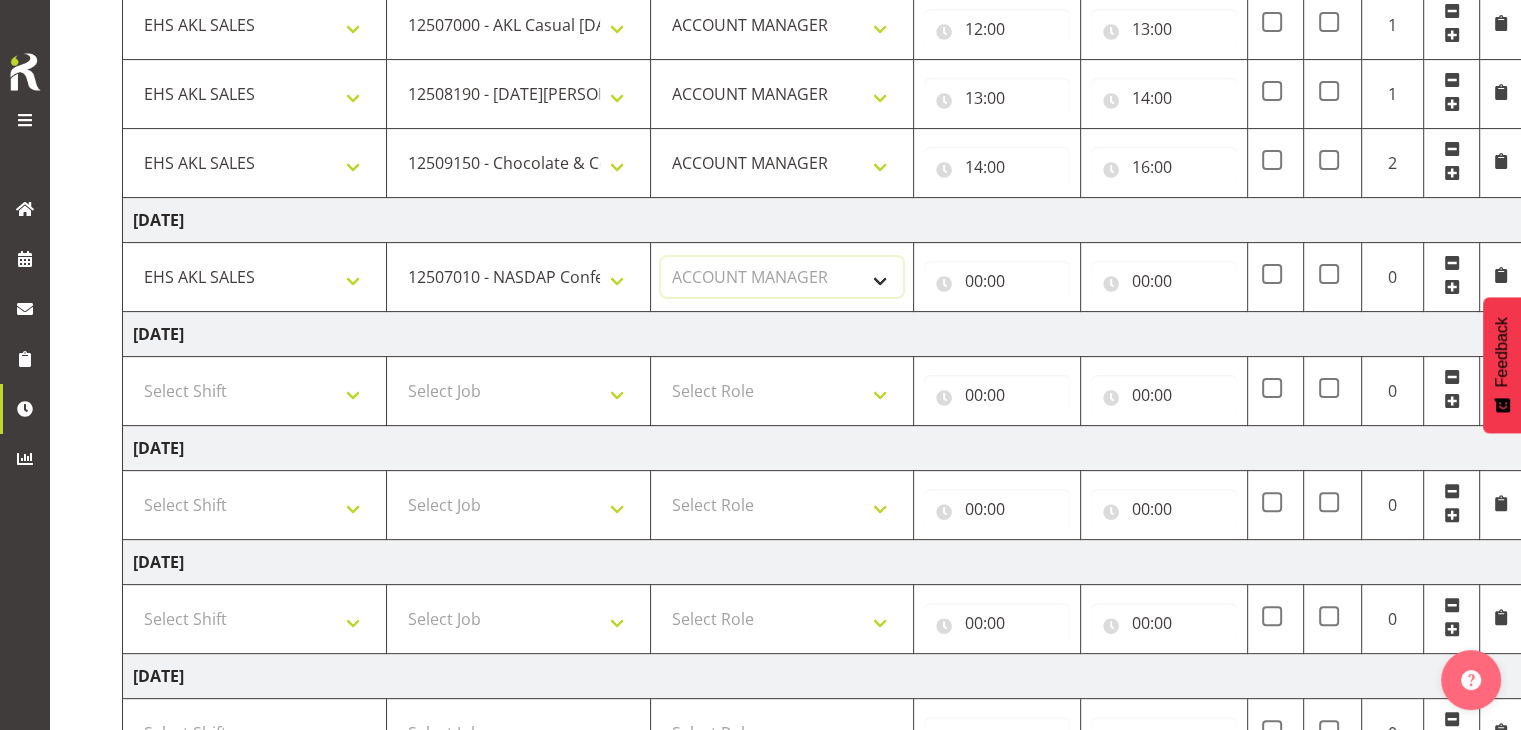 click on "Select Role  ACCOUNT MANAGER" at bounding box center [782, 277] 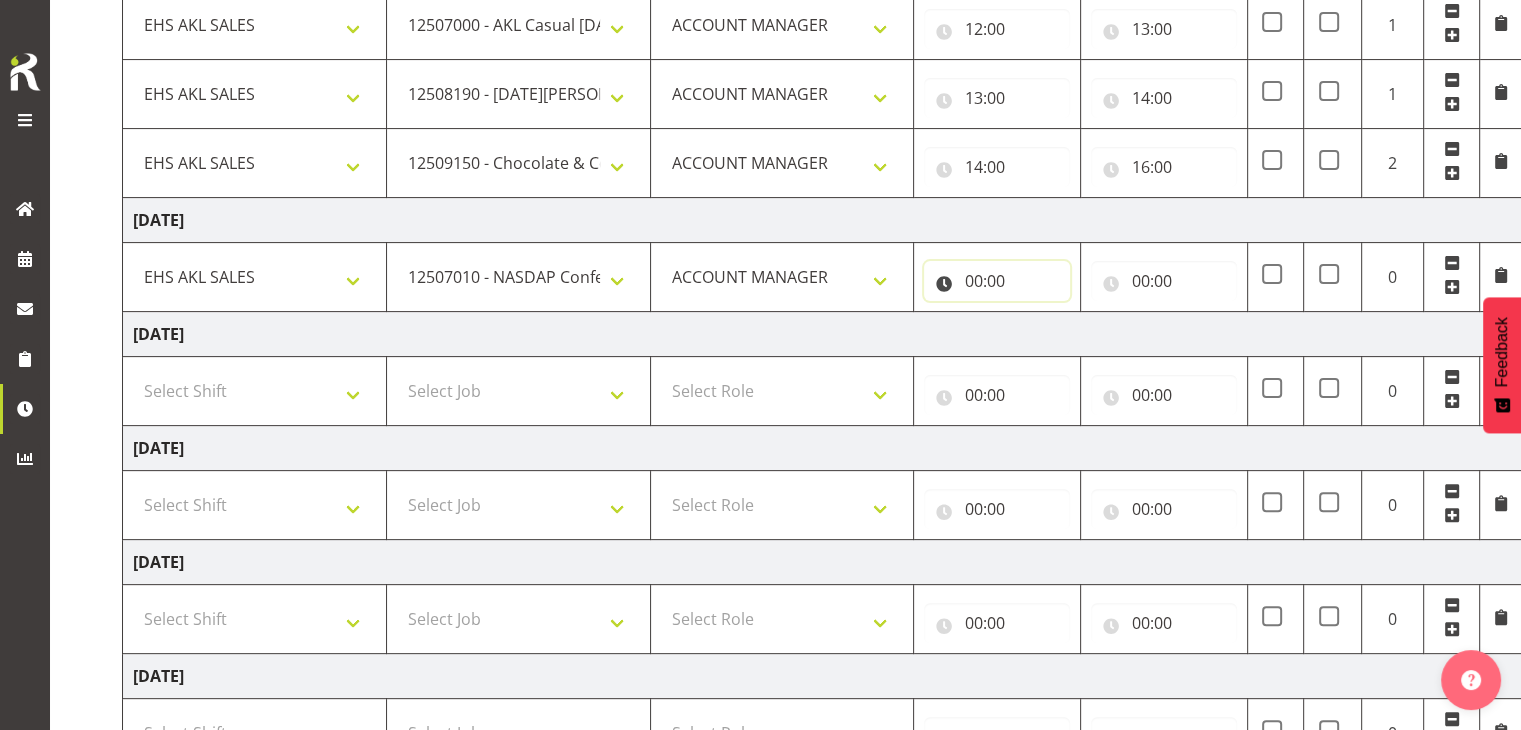 click on "00:00" at bounding box center (997, 281) 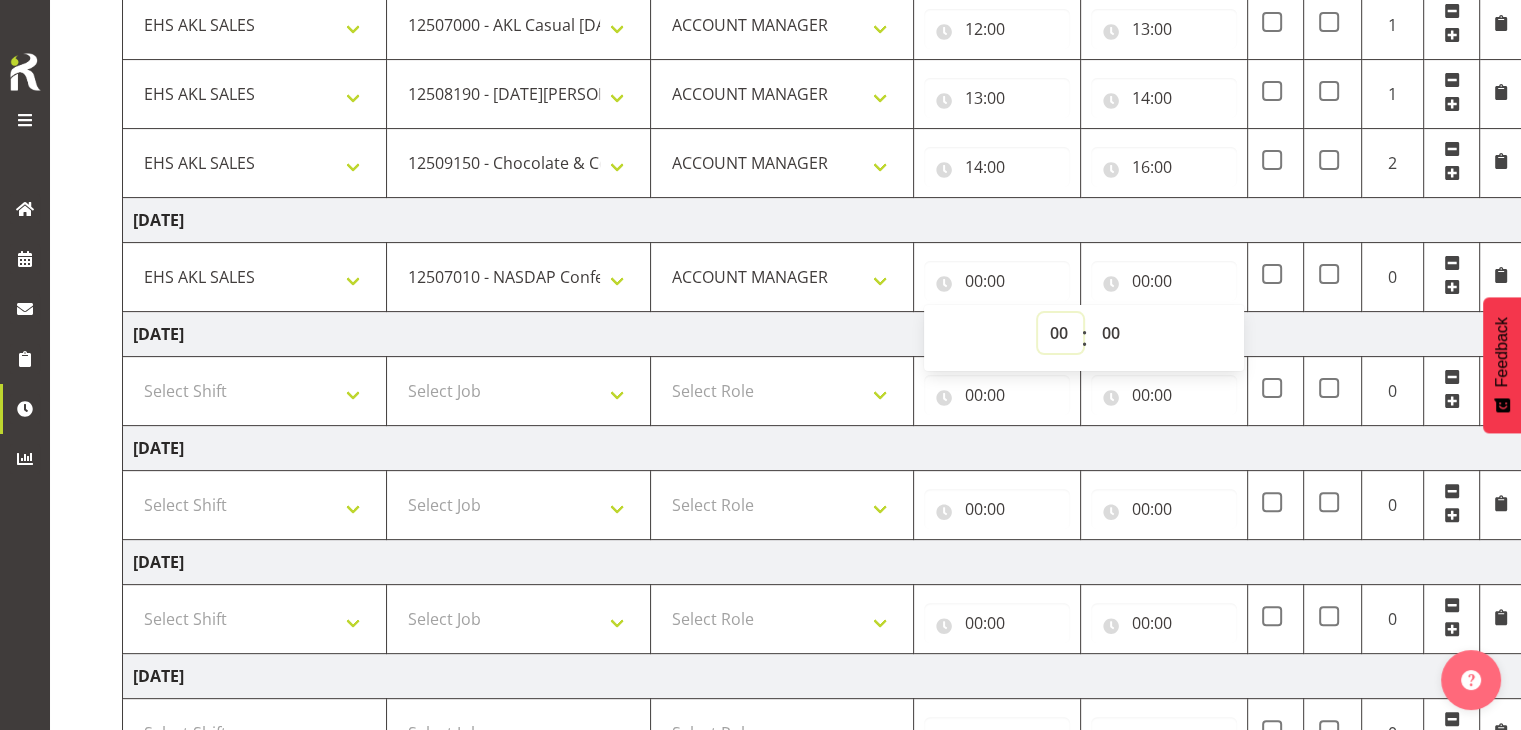 click on "00   01   02   03   04   05   06   07   08   09   10   11   12   13   14   15   16   17   18   19   20   21   22   23" at bounding box center (1060, 333) 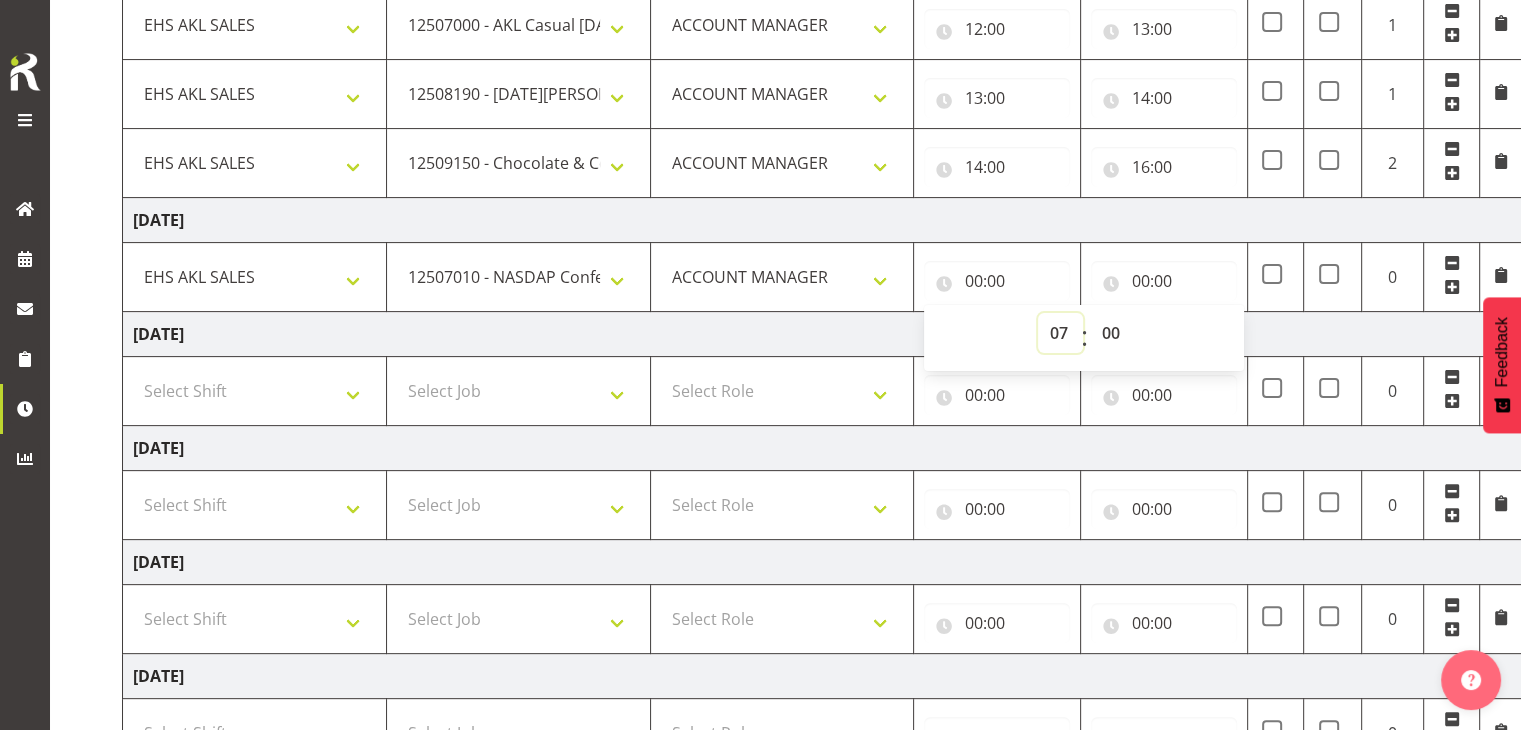 click on "00   01   02   03   04   05   06   07   08   09   10   11   12   13   14   15   16   17   18   19   20   21   22   23" at bounding box center [1060, 333] 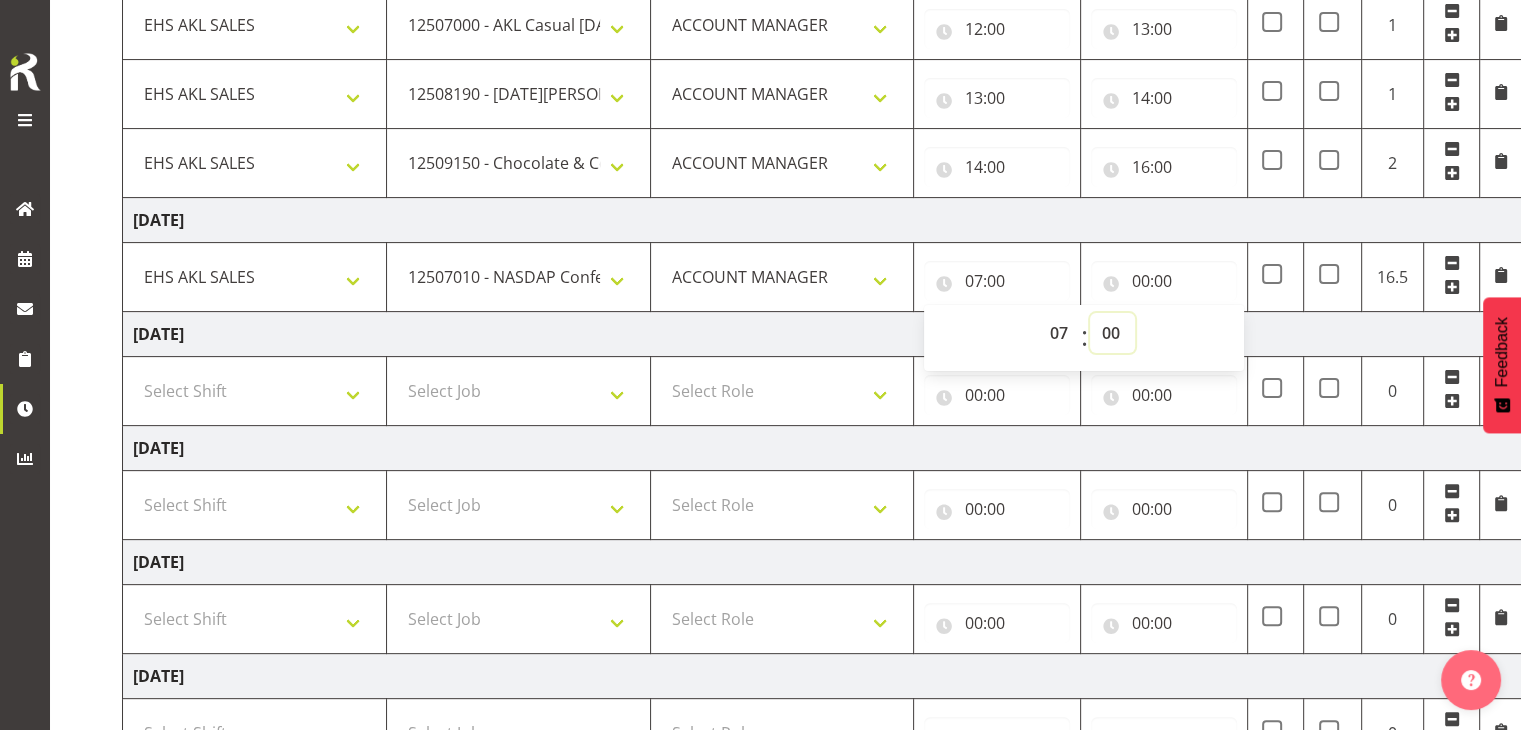 click on "00   01   02   03   04   05   06   07   08   09   10   11   12   13   14   15   16   17   18   19   20   21   22   23   24   25   26   27   28   29   30   31   32   33   34   35   36   37   38   39   40   41   42   43   44   45   46   47   48   49   50   51   52   53   54   55   56   57   58   59" at bounding box center [1112, 333] 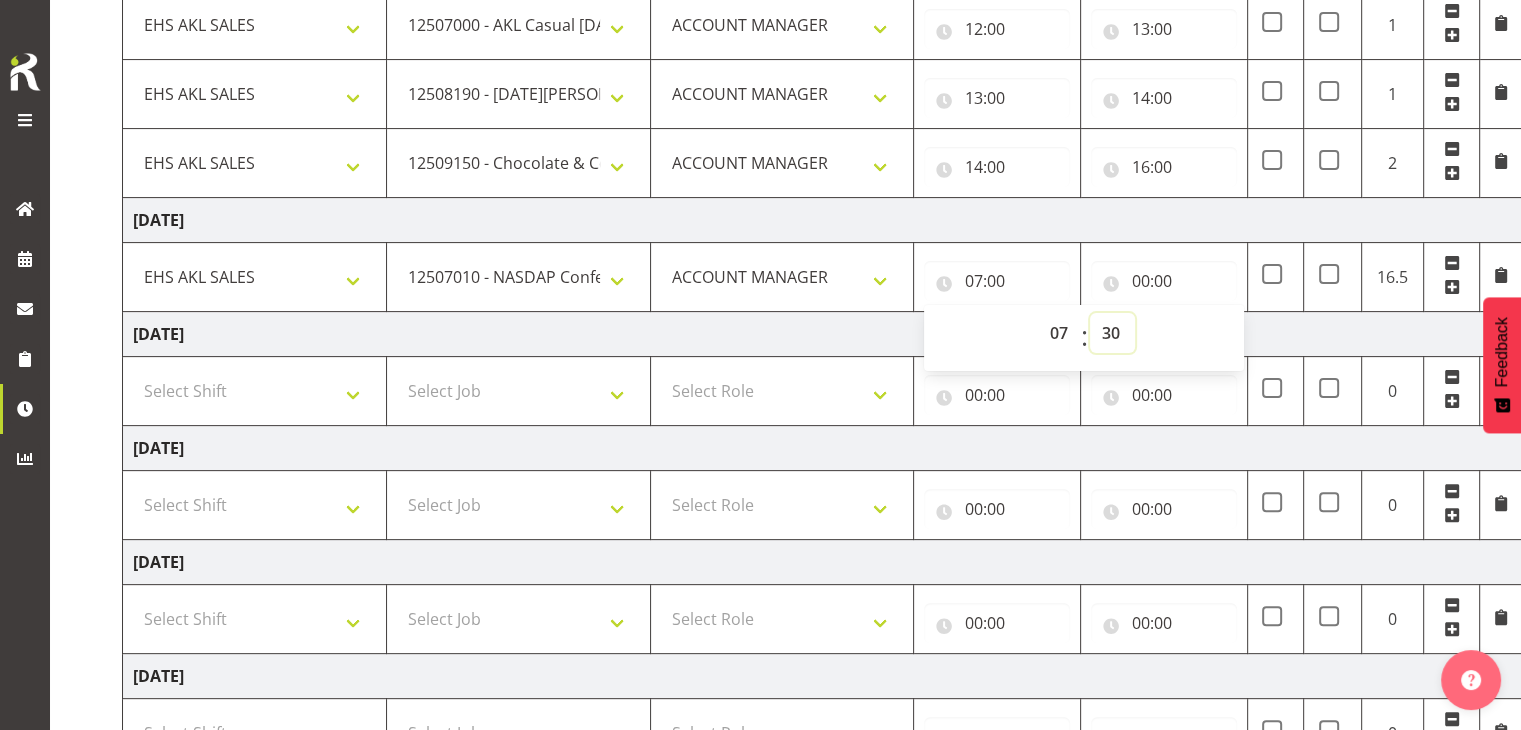 click on "00   01   02   03   04   05   06   07   08   09   10   11   12   13   14   15   16   17   18   19   20   21   22   23   24   25   26   27   28   29   30   31   32   33   34   35   36   37   38   39   40   41   42   43   44   45   46   47   48   49   50   51   52   53   54   55   56   57   58   59" at bounding box center (1112, 333) 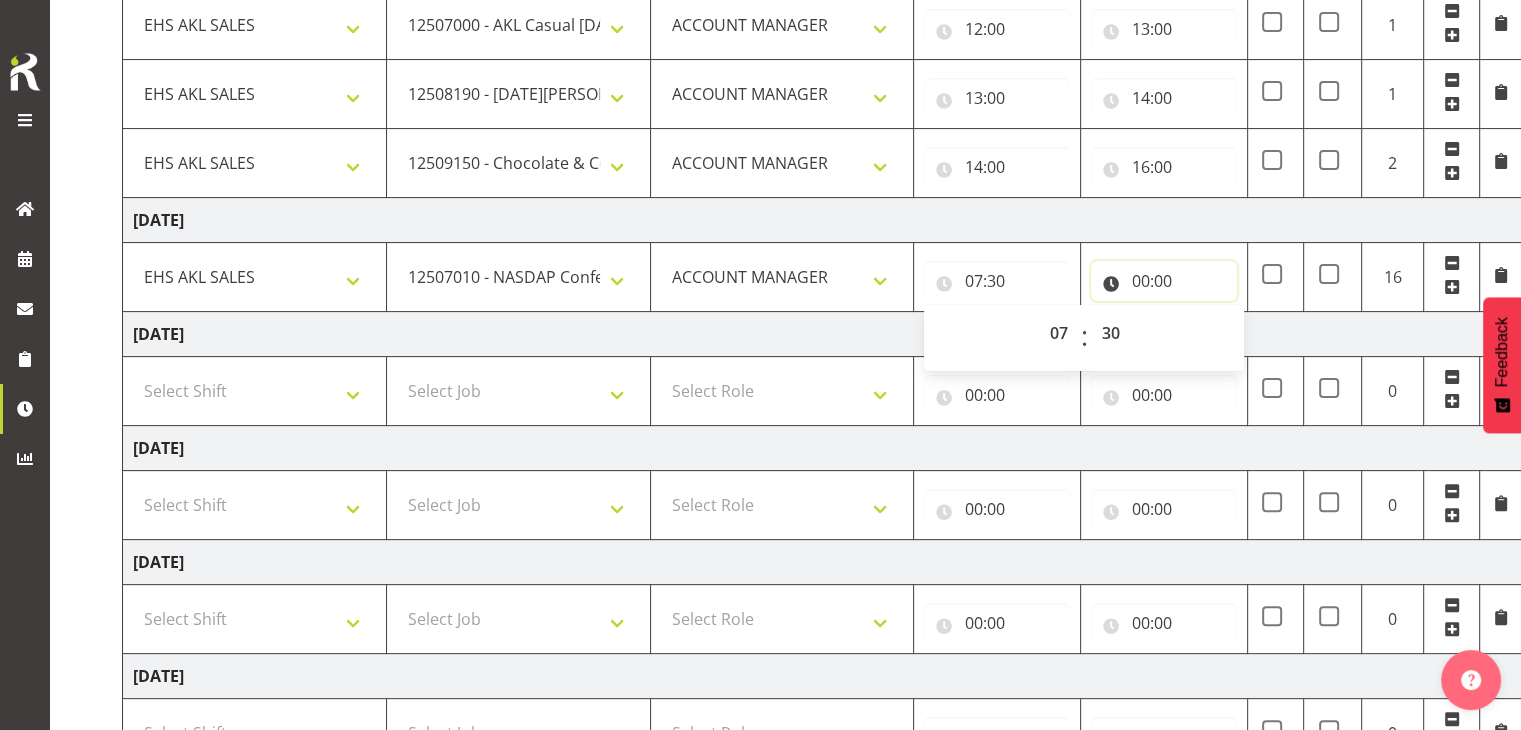 click on "00:00" at bounding box center [1164, 281] 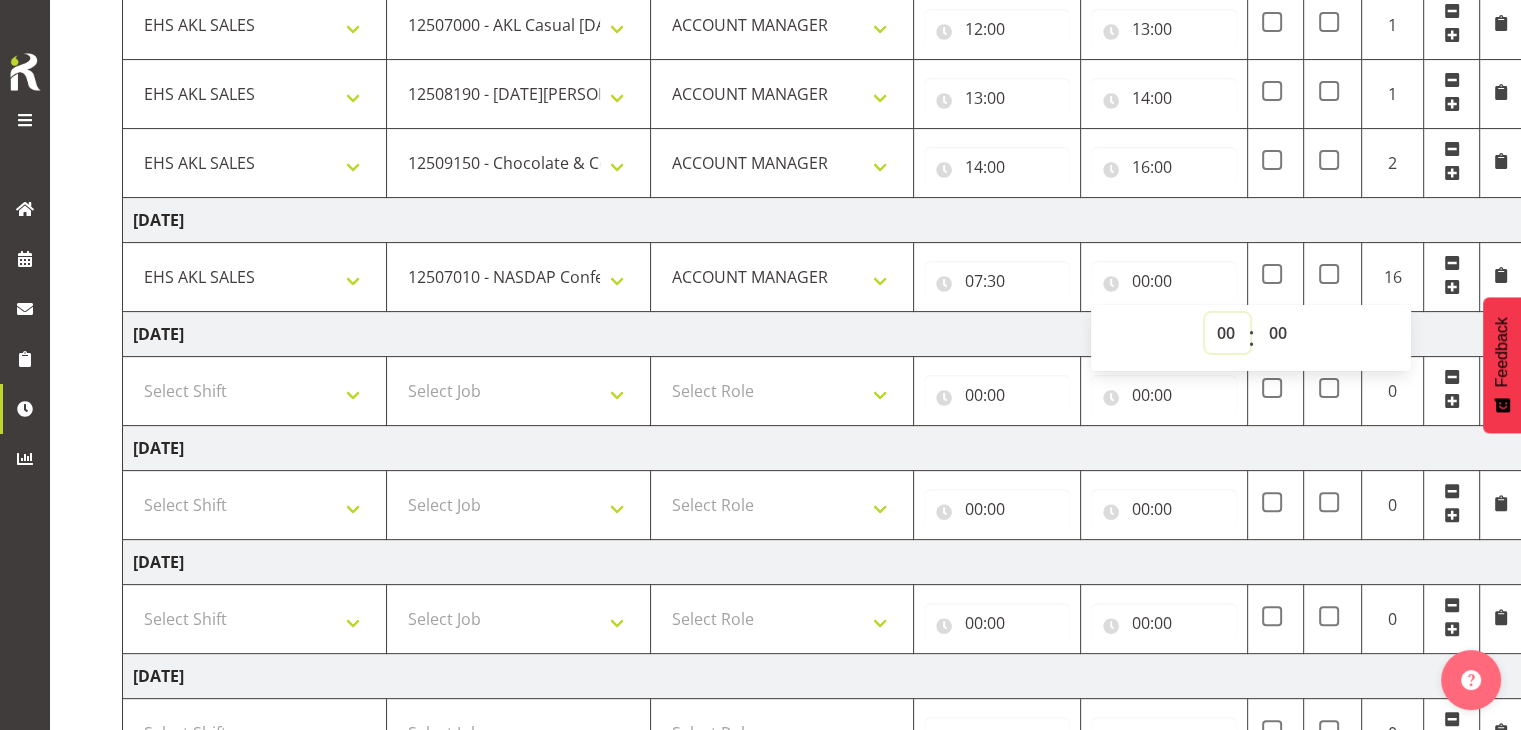 click on "00   01   02   03   04   05   06   07   08   09   10   11   12   13   14   15   16   17   18   19   20   21   22   23" at bounding box center (1227, 333) 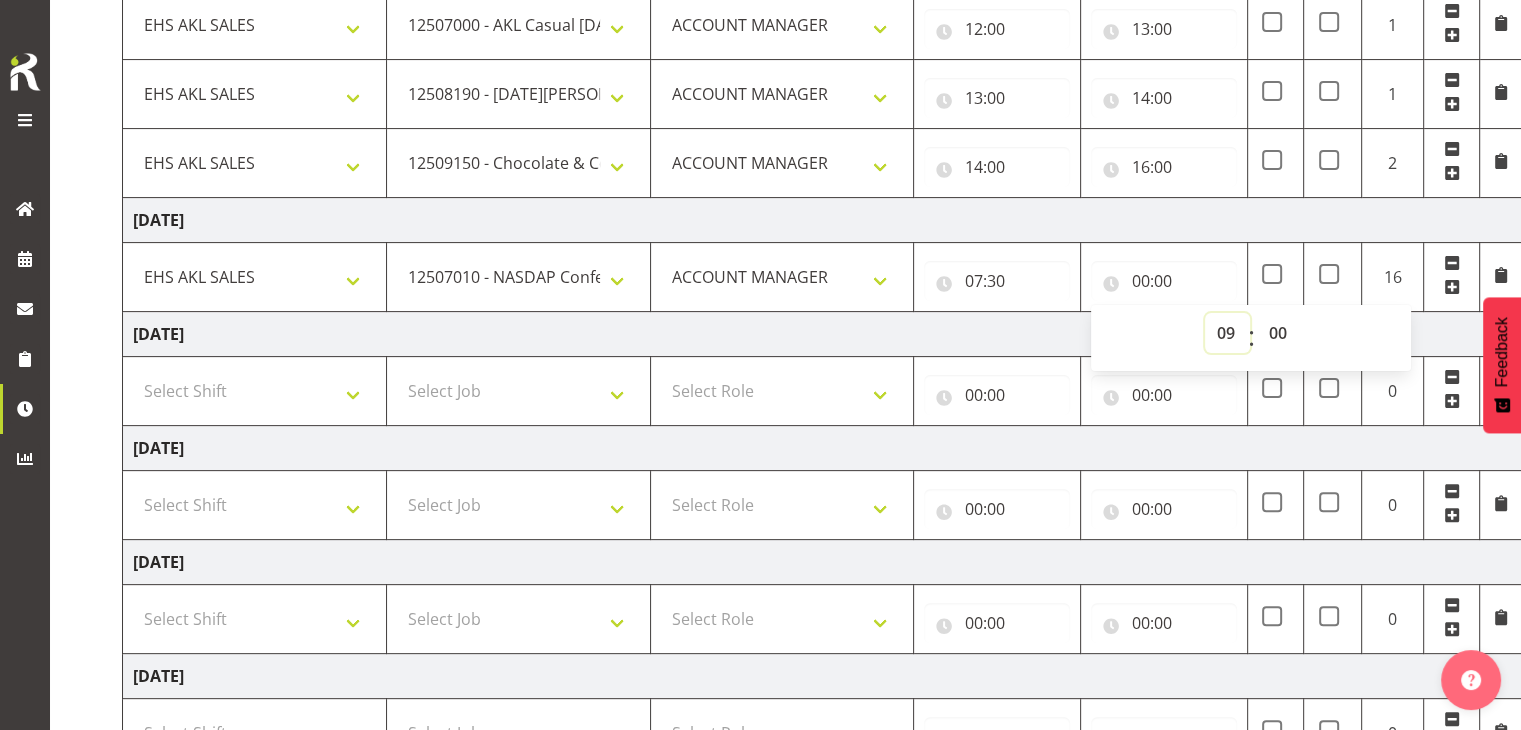 click on "00   01   02   03   04   05   06   07   08   09   10   11   12   13   14   15   16   17   18   19   20   21   22   23" at bounding box center [1227, 333] 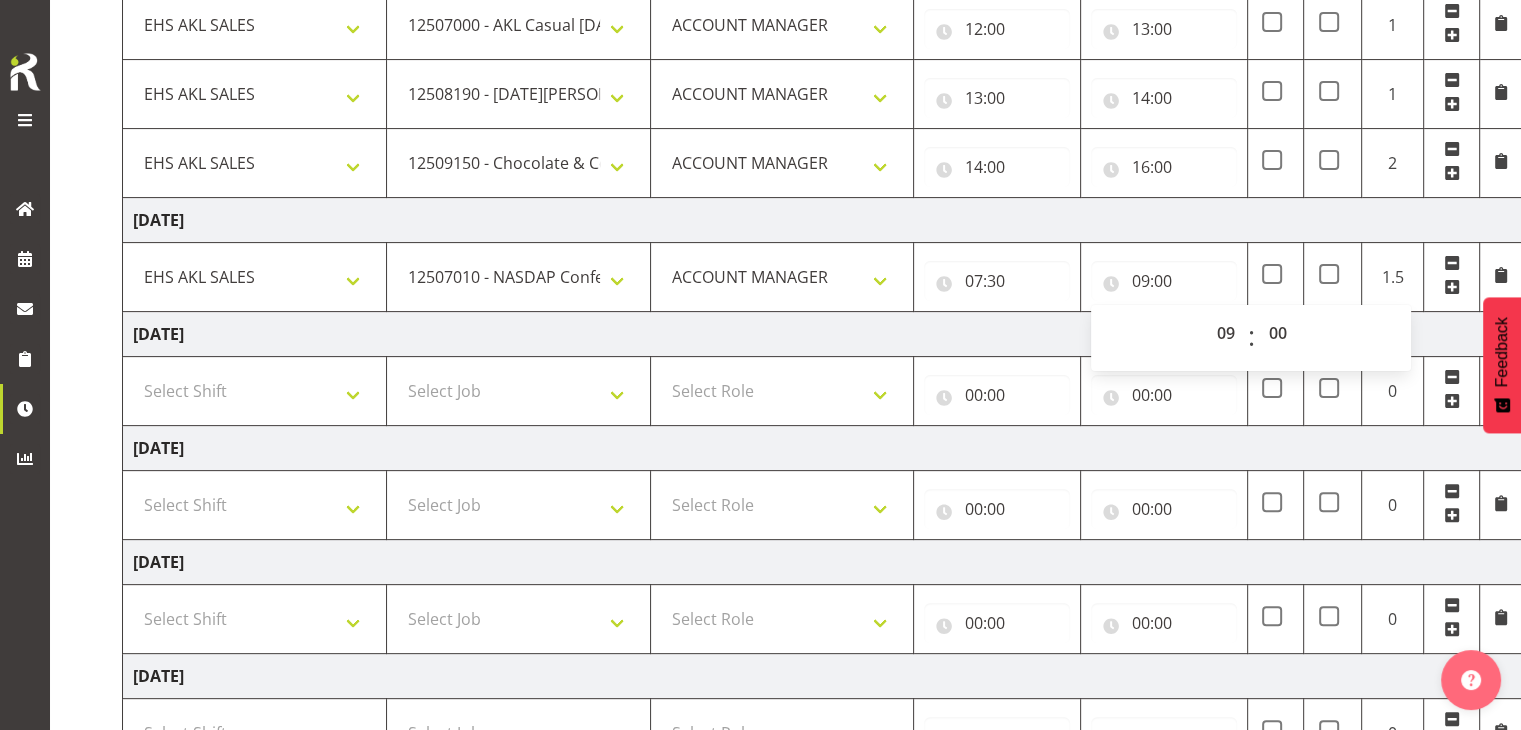 click at bounding box center [1452, 287] 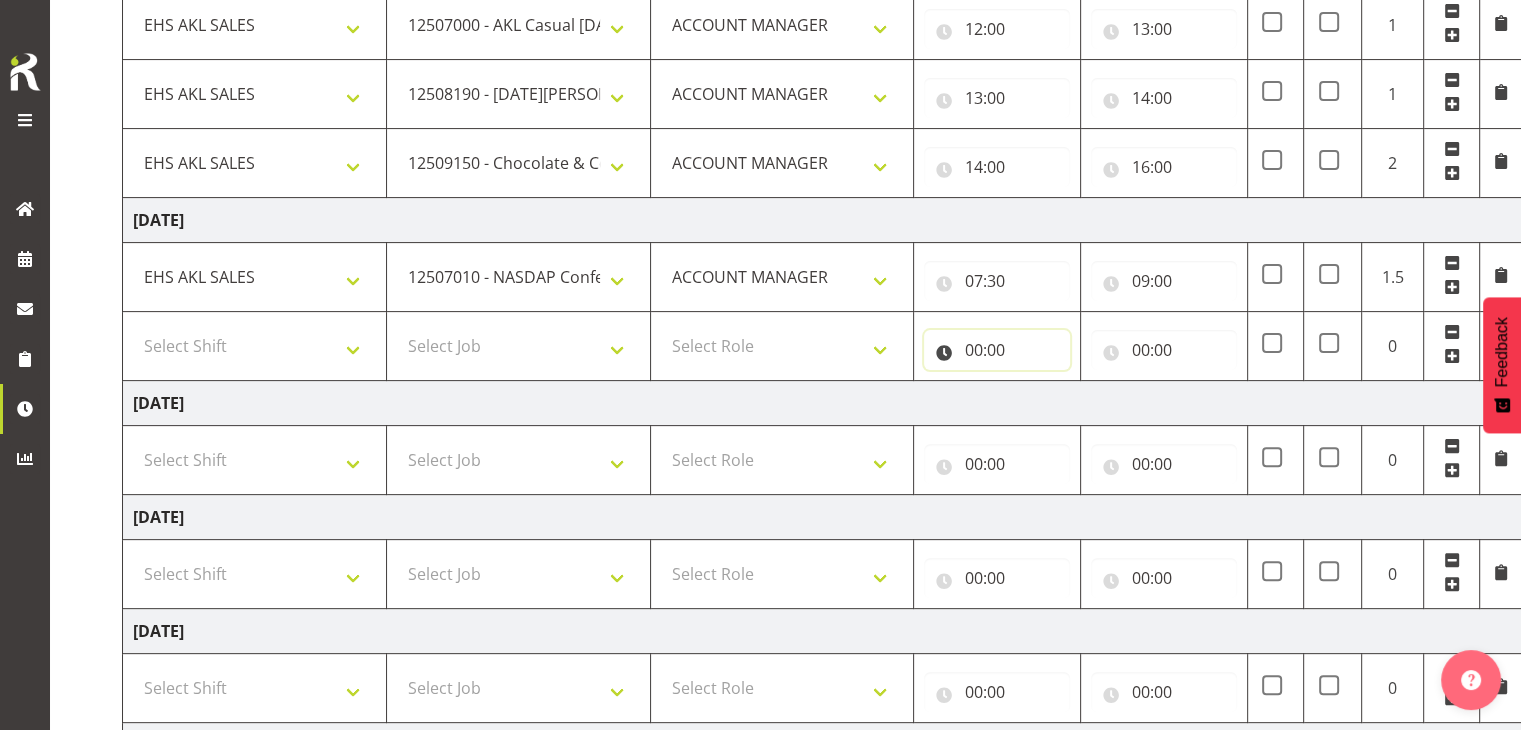 click on "00:00" at bounding box center [997, 350] 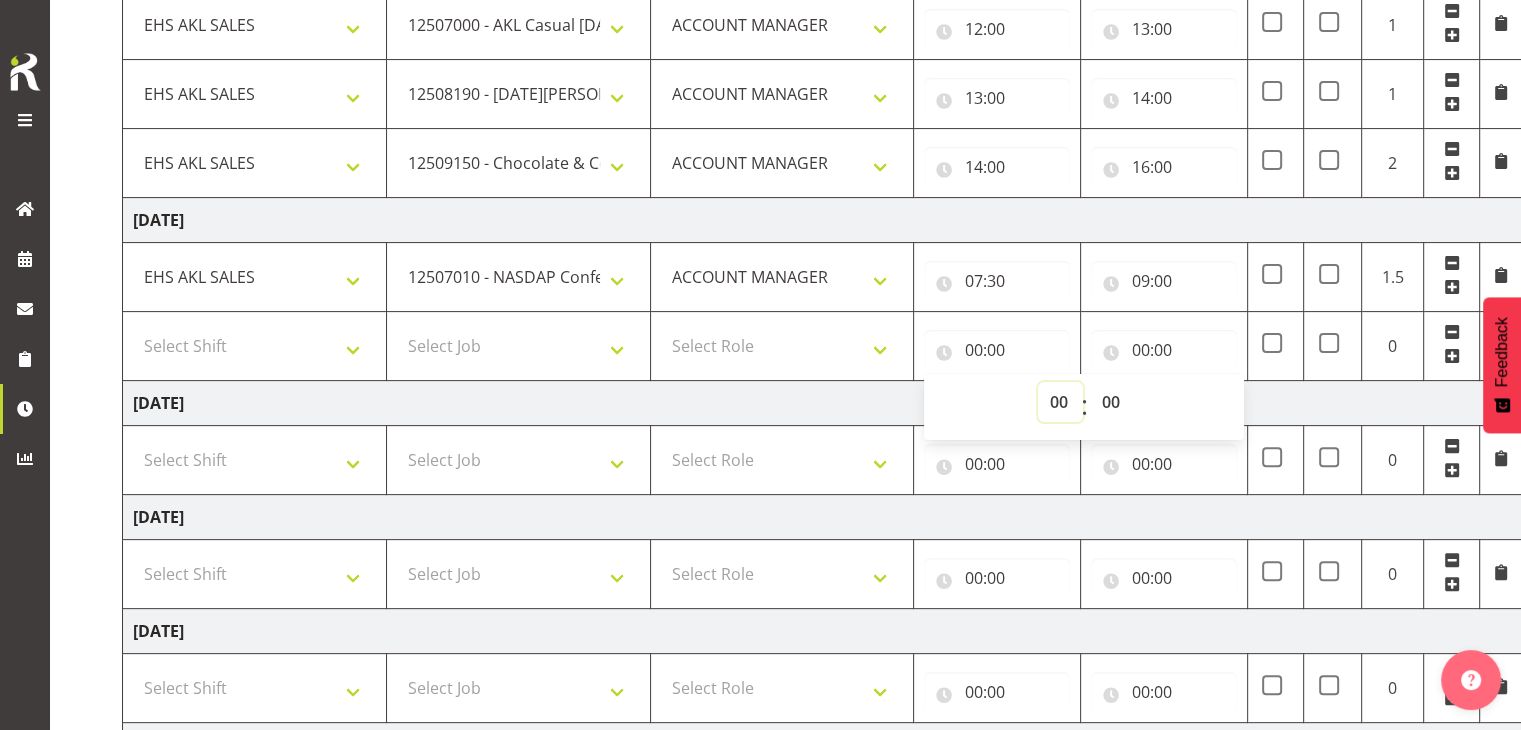 click on "00   01   02   03   04   05   06   07   08   09   10   11   12   13   14   15   16   17   18   19   20   21   22   23" at bounding box center [1060, 402] 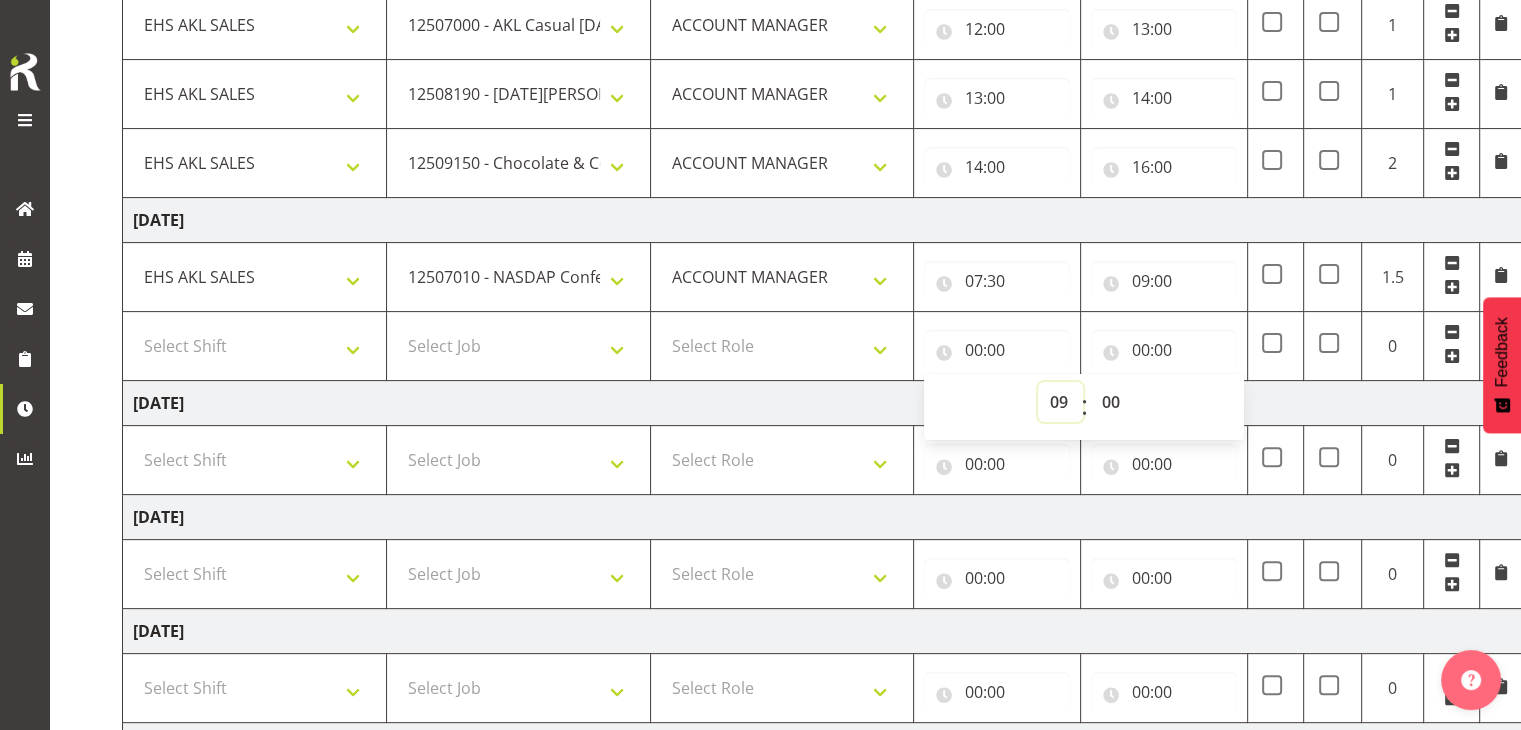 click on "00   01   02   03   04   05   06   07   08   09   10   11   12   13   14   15   16   17   18   19   20   21   22   23" at bounding box center (1060, 402) 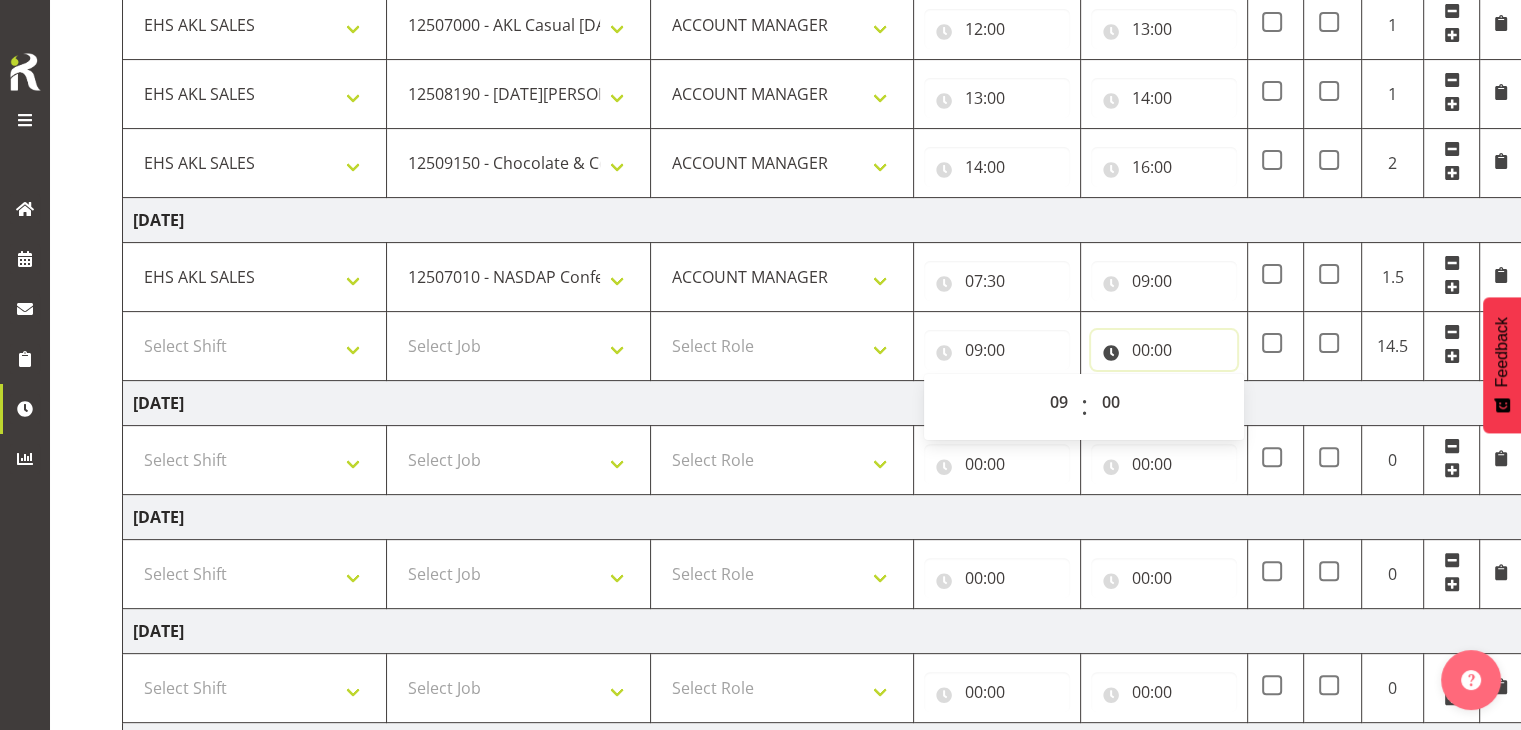 click on "00:00" at bounding box center (1164, 350) 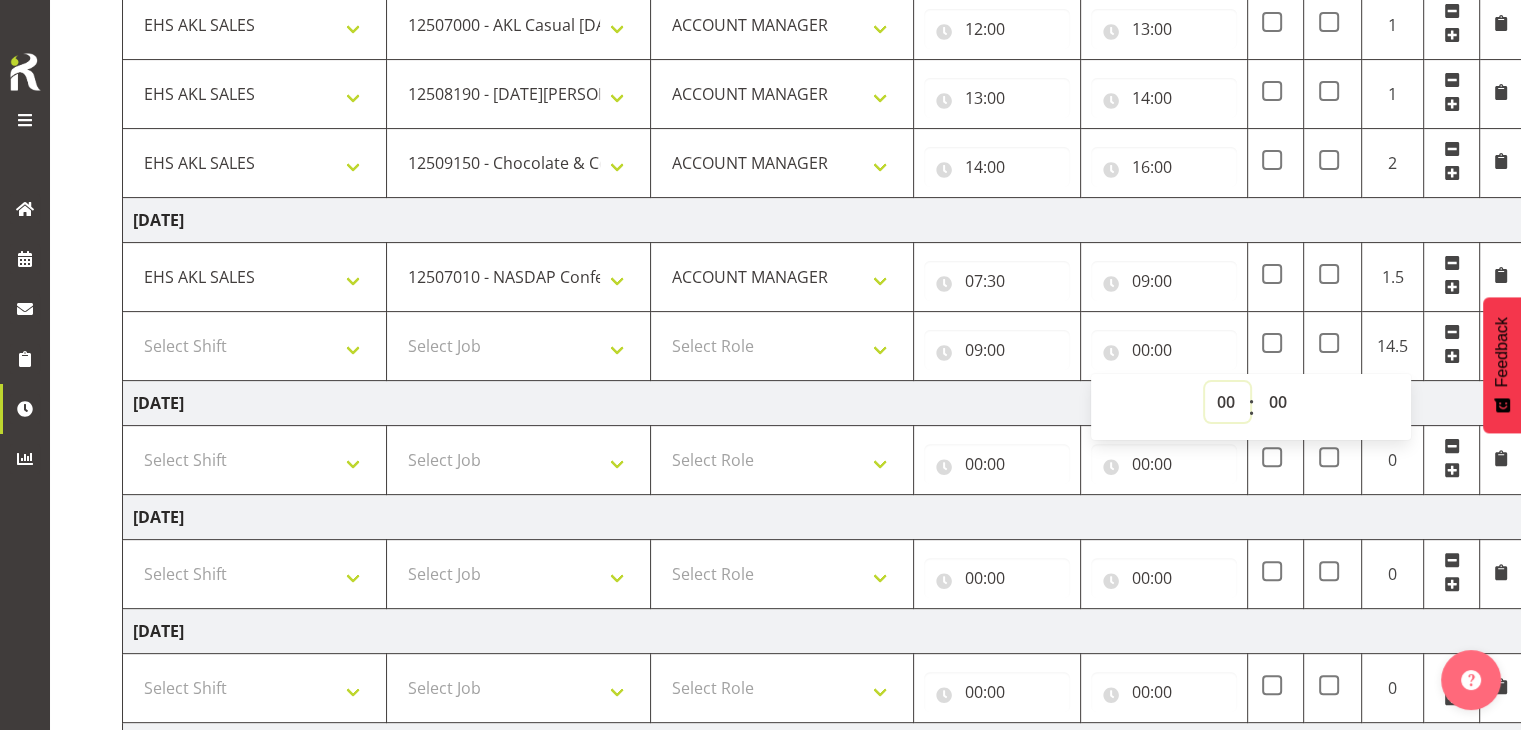 click on "00   01   02   03   04   05   06   07   08   09   10   11   12   13   14   15   16   17   18   19   20   21   22   23" at bounding box center [1227, 402] 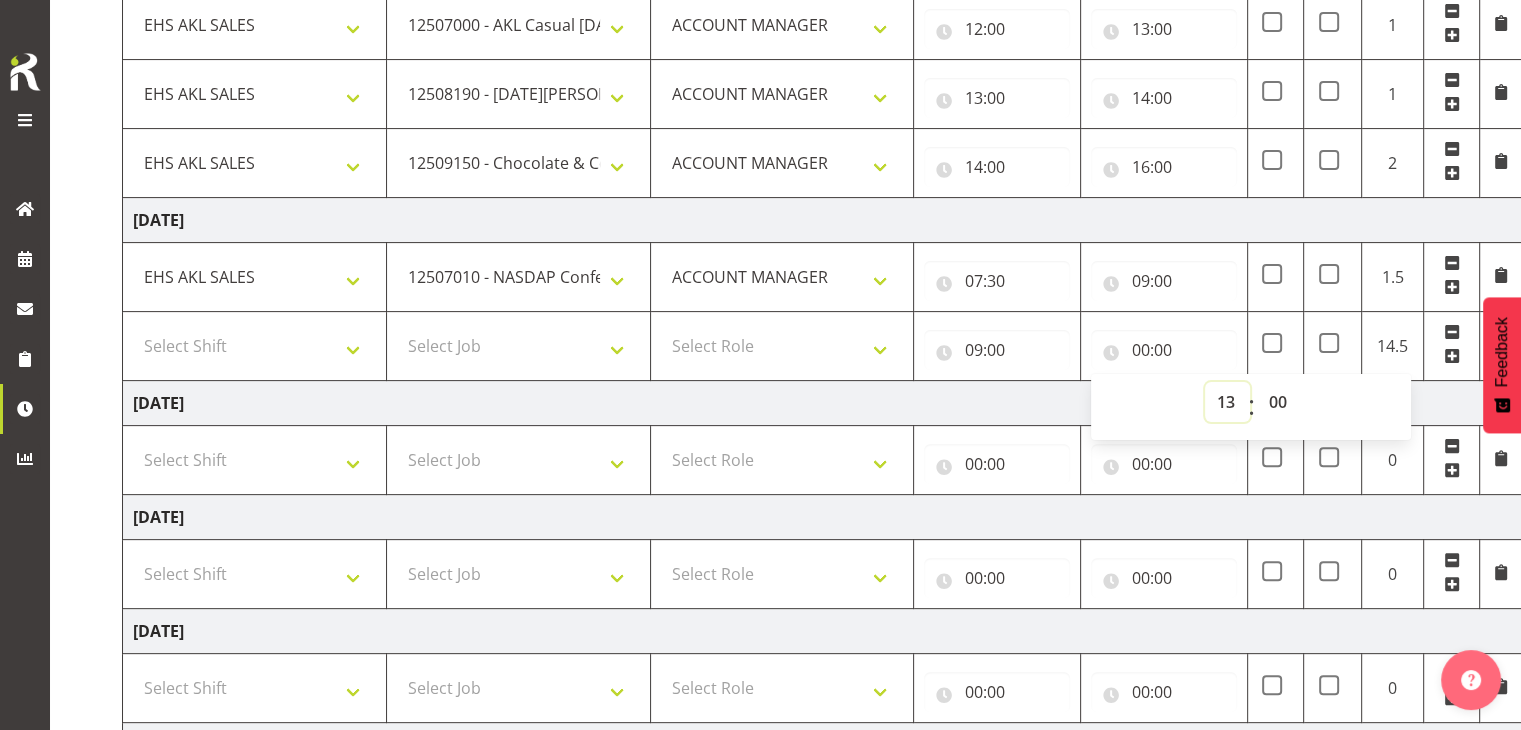 click on "00   01   02   03   04   05   06   07   08   09   10   11   12   13   14   15   16   17   18   19   20   21   22   23" at bounding box center [1227, 402] 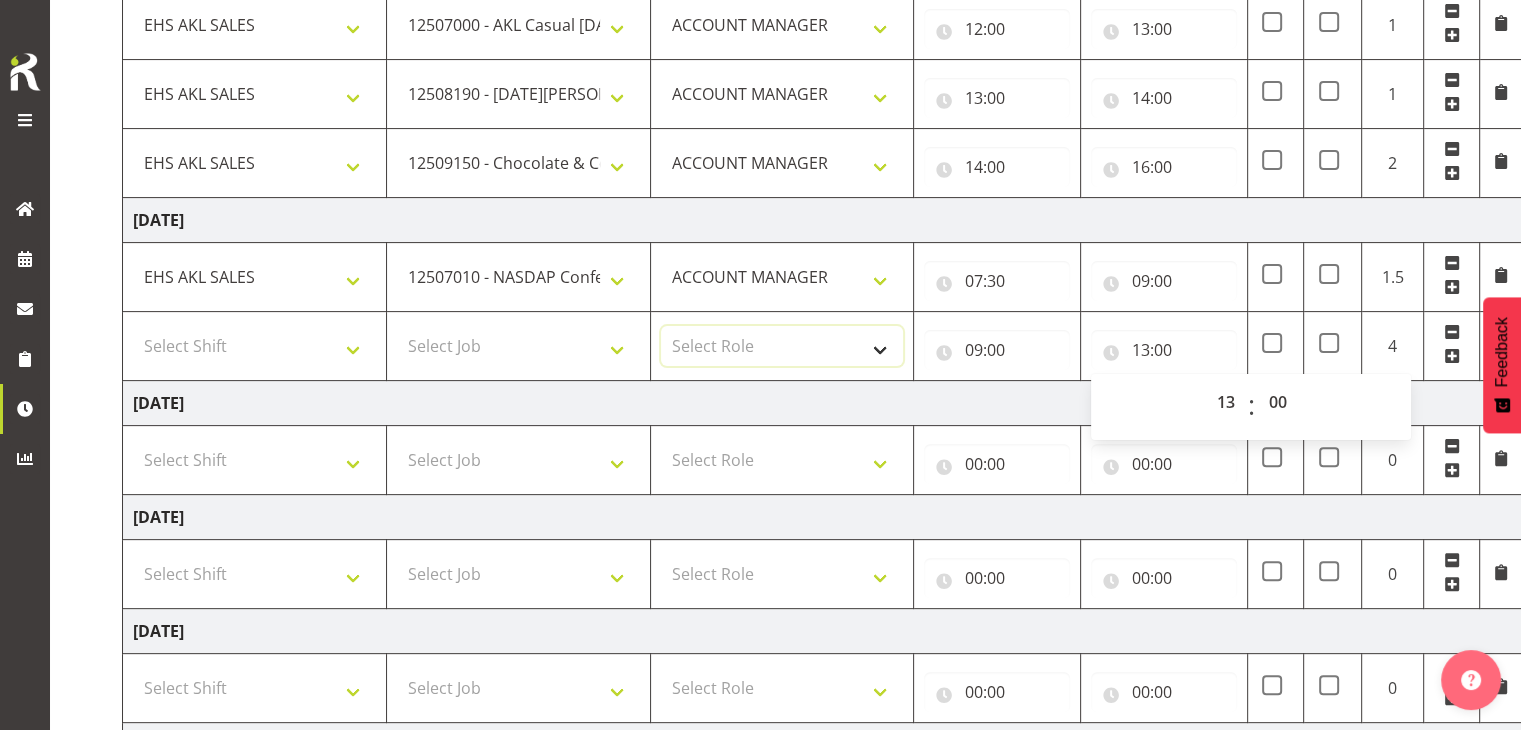 click on "Select Role  ACCOUNT MANAGER" at bounding box center (782, 346) 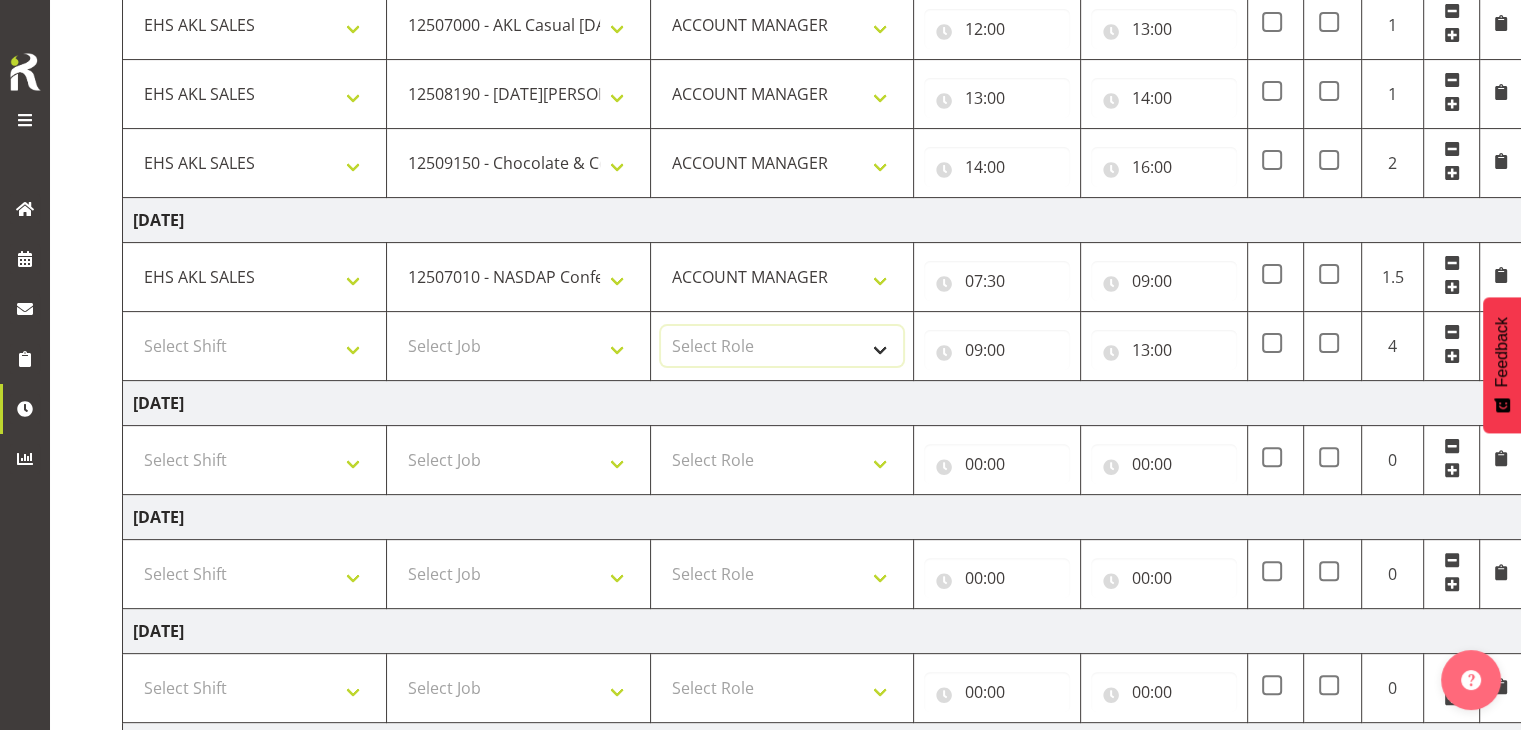 select on "197" 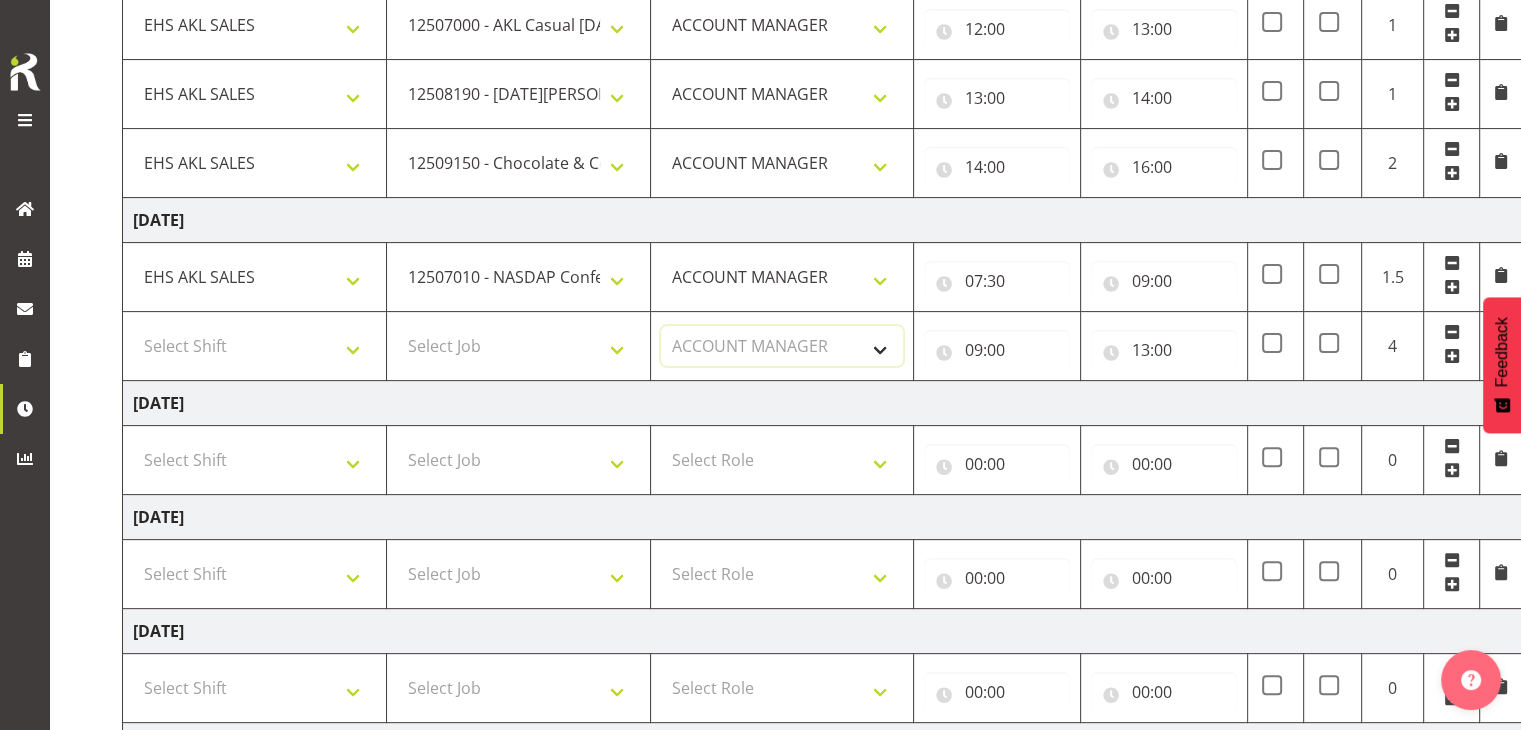 click on "Select Role  ACCOUNT MANAGER" at bounding box center (782, 346) 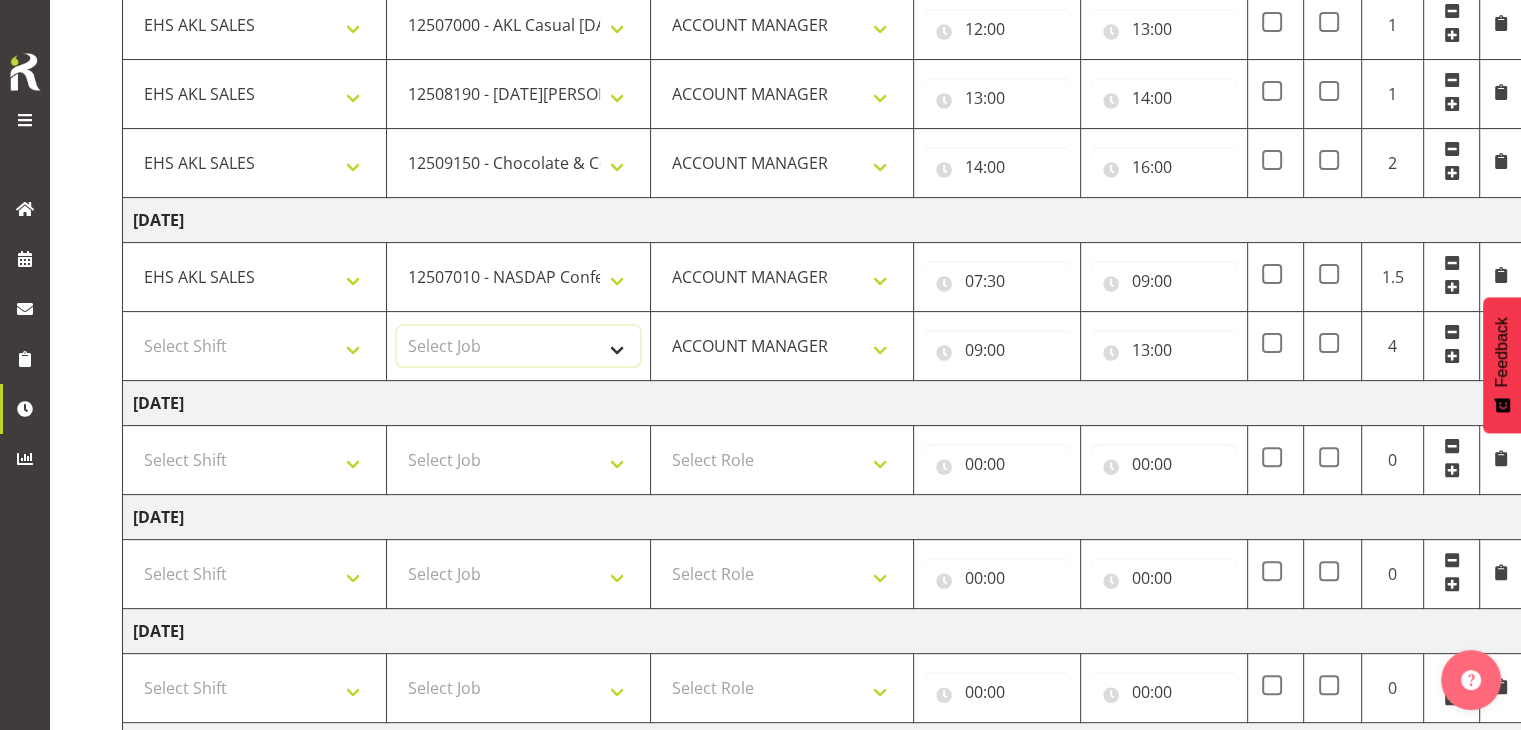 click on "Select Job  1 Carlton Events 1 [PERSON_NAME][GEOGRAPHIC_DATA] 1 [PERSON_NAME][GEOGRAPHIC_DATA] 1 EHS WAREHOUSE/OFFICE 1 GRS 1 SLP Production 1 SLP Tradeshows 12504000 - AKL Casual [DATE] 1250400R - April Casual C&R 2025 12504050 - CDES Engineering and Technology Expo 2025 12504070 - FINZ (National Financial Adviser Conf) 2025 1250407A - Fidelity @ FINZ Conf 2025 1250407B - La Trobe @ FINZ Conf 25 1250407C - Partners Life @ FINZ Conf 25 12504080 - AKL Go Green 2025 12504100 - NZSEE 2025 12504120 - Ester Show 2025 12504150 - Test-[PERSON_NAME]-May 12505000 - AKL Casual [DATE] 1250500R - May Casual C&R 2025 12505020 - Hutchwilco Boat Show 2025 1250502R - [GEOGRAPHIC_DATA] Boat Show 2025 - C&R 12505030 - NZOHS Conference 2025 12505040 - Aotearoa Art Fair 2025 12505060 - Waipa Home Show 2025 12505070 - CAS 2025 1250507A - CAS 2025 - 200 Doors 1250507B - CAS 2025 - Cutera 1250507C - CAS 2025 - Dermocosmetica 12505080 - [GEOGRAPHIC_DATA] Conference 2025 1250508A - Zeiss @ [GEOGRAPHIC_DATA] 25 1250508B - Roche @ [GEOGRAPHIC_DATA] 25 1250508C - Alcon @ [GEOGRAPHIC_DATA] 25 12505130 - Test- [PERSON_NAME] 1" at bounding box center [518, 346] 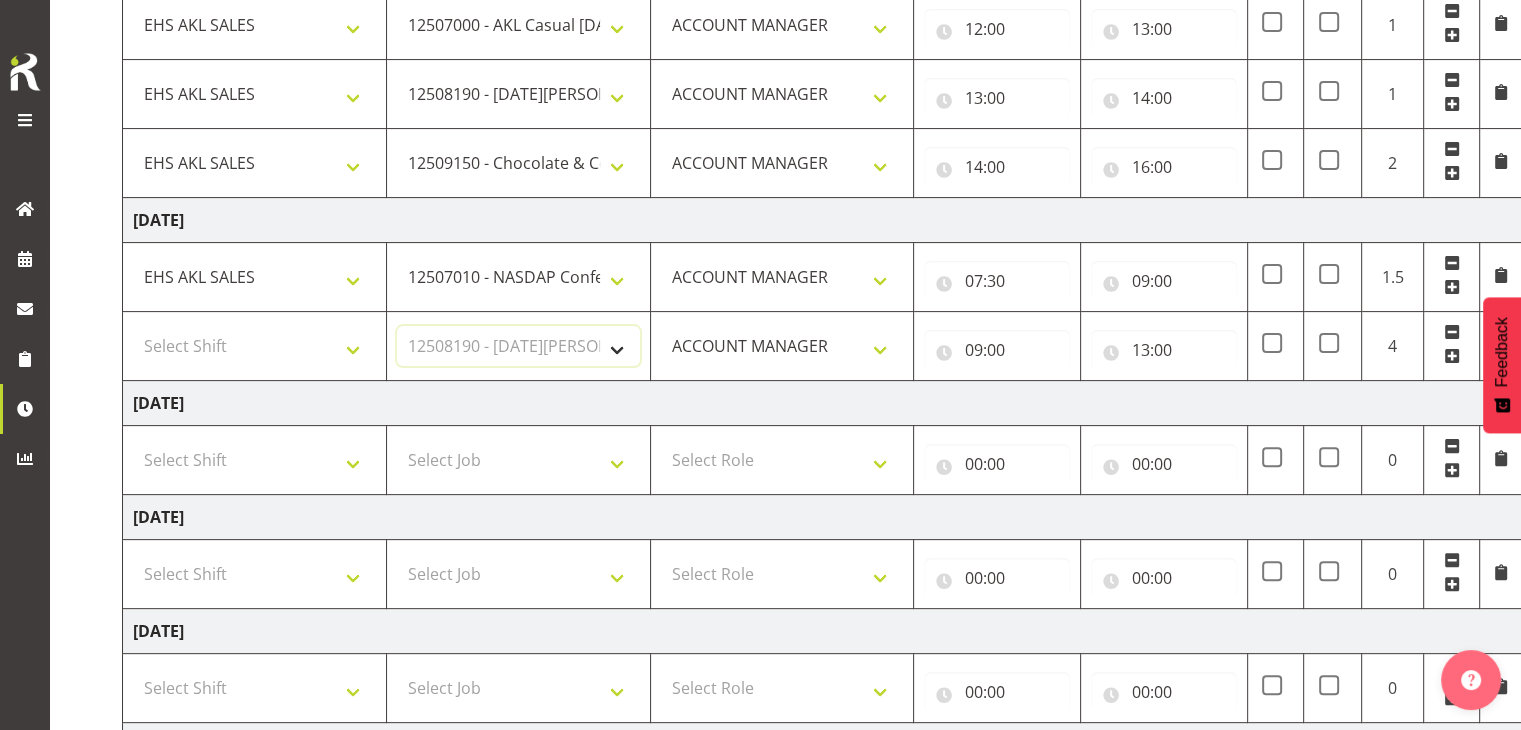 click on "Select Job  1 Carlton Events 1 [PERSON_NAME][GEOGRAPHIC_DATA] 1 [PERSON_NAME][GEOGRAPHIC_DATA] 1 EHS WAREHOUSE/OFFICE 1 GRS 1 SLP Production 1 SLP Tradeshows 12504000 - AKL Casual [DATE] 1250400R - April Casual C&R 2025 12504050 - CDES Engineering and Technology Expo 2025 12504070 - FINZ (National Financial Adviser Conf) 2025 1250407A - Fidelity @ FINZ Conf 2025 1250407B - La Trobe @ FINZ Conf 25 1250407C - Partners Life @ FINZ Conf 25 12504080 - AKL Go Green 2025 12504100 - NZSEE 2025 12504120 - Ester Show 2025 12504150 - Test-[PERSON_NAME]-May 12505000 - AKL Casual [DATE] 1250500R - May Casual C&R 2025 12505020 - Hutchwilco Boat Show 2025 1250502R - [GEOGRAPHIC_DATA] Boat Show 2025 - C&R 12505030 - NZOHS Conference 2025 12505040 - Aotearoa Art Fair 2025 12505060 - Waipa Home Show 2025 12505070 - CAS 2025 1250507A - CAS 2025 - 200 Doors 1250507B - CAS 2025 - Cutera 1250507C - CAS 2025 - Dermocosmetica 12505080 - [GEOGRAPHIC_DATA] Conference 2025 1250508A - Zeiss @ [GEOGRAPHIC_DATA] 25 1250508B - Roche @ [GEOGRAPHIC_DATA] 25 1250508C - Alcon @ [GEOGRAPHIC_DATA] 25 12505130 - Test- [PERSON_NAME] 1" at bounding box center (518, 346) 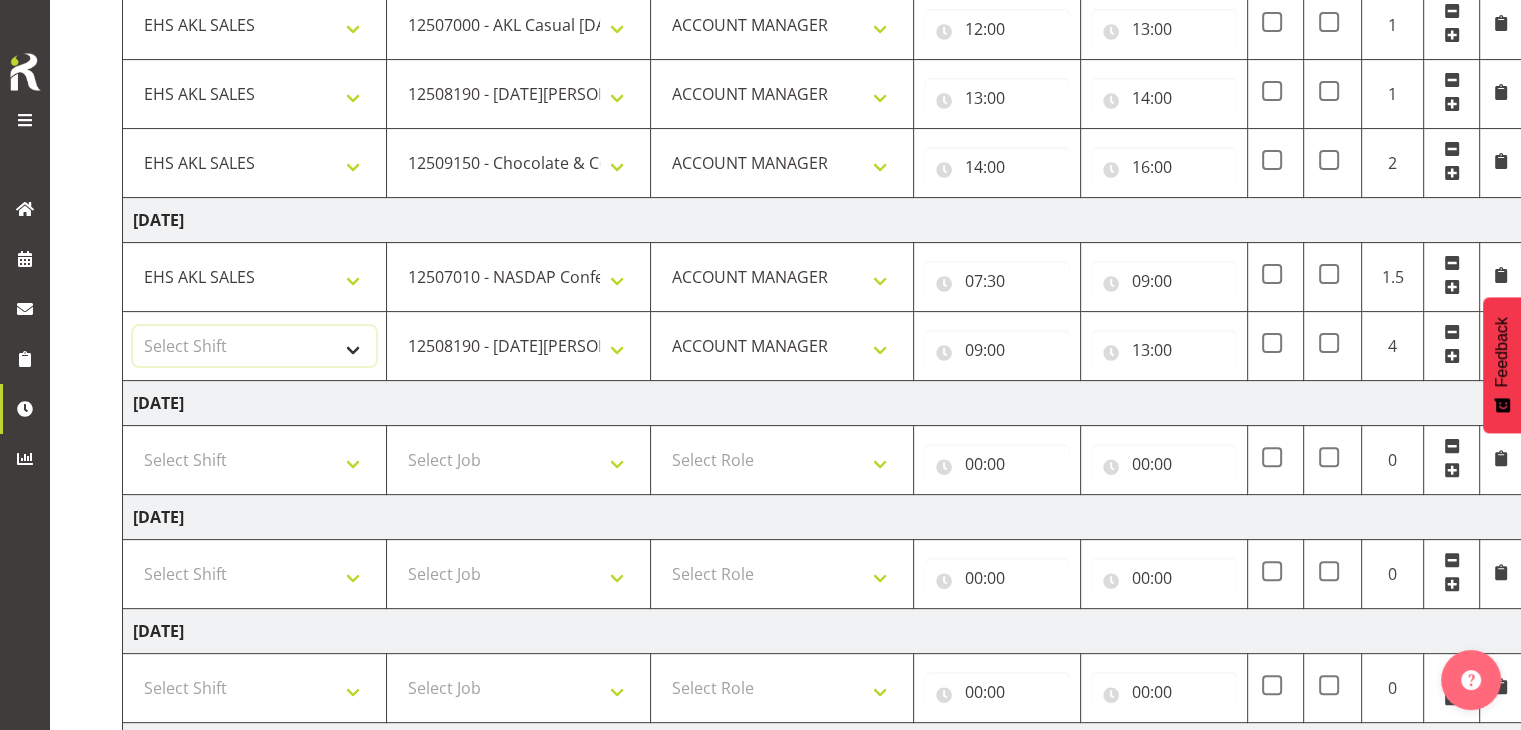 click on "Select Shift  EHS AKL SALES" at bounding box center [254, 346] 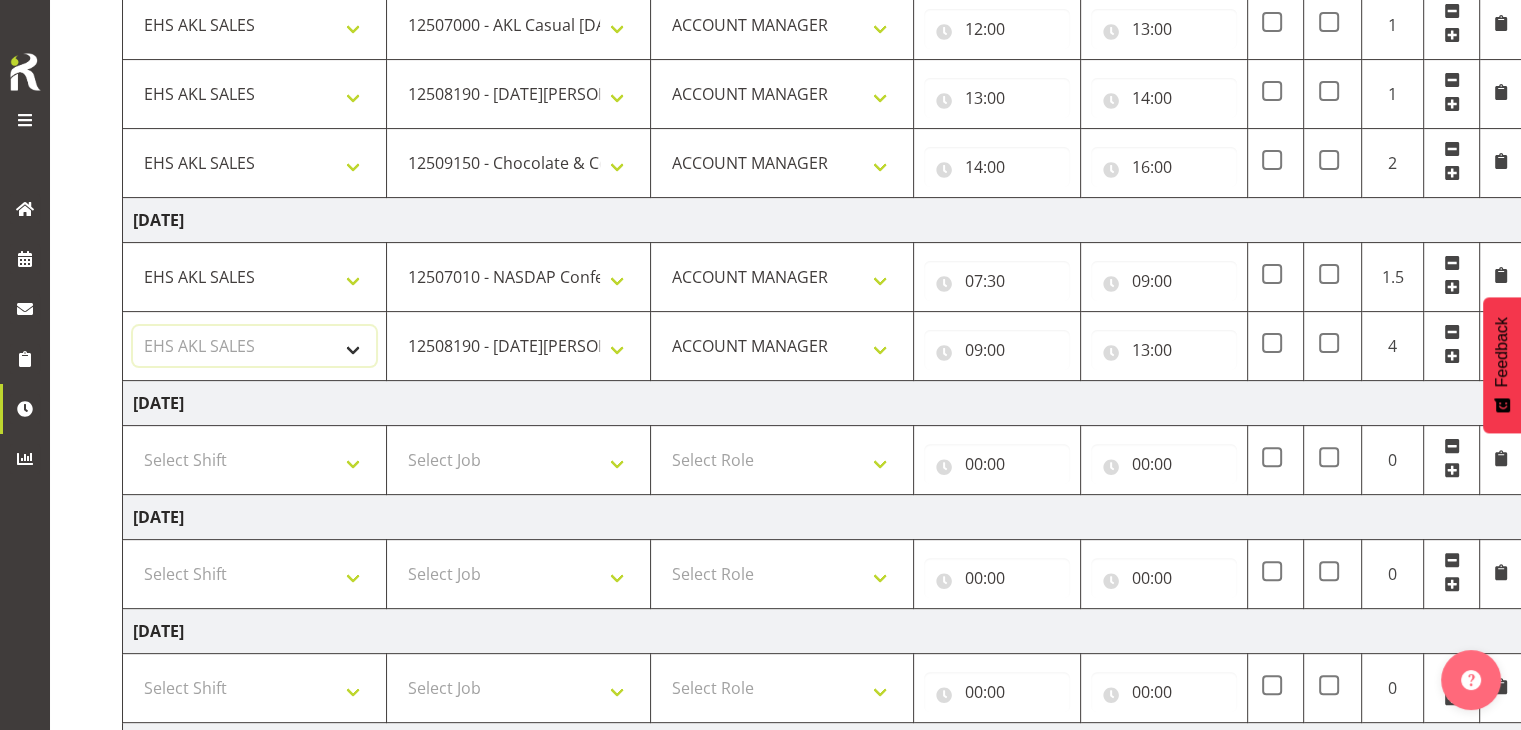 click on "Select Shift  EHS AKL SALES" at bounding box center (254, 346) 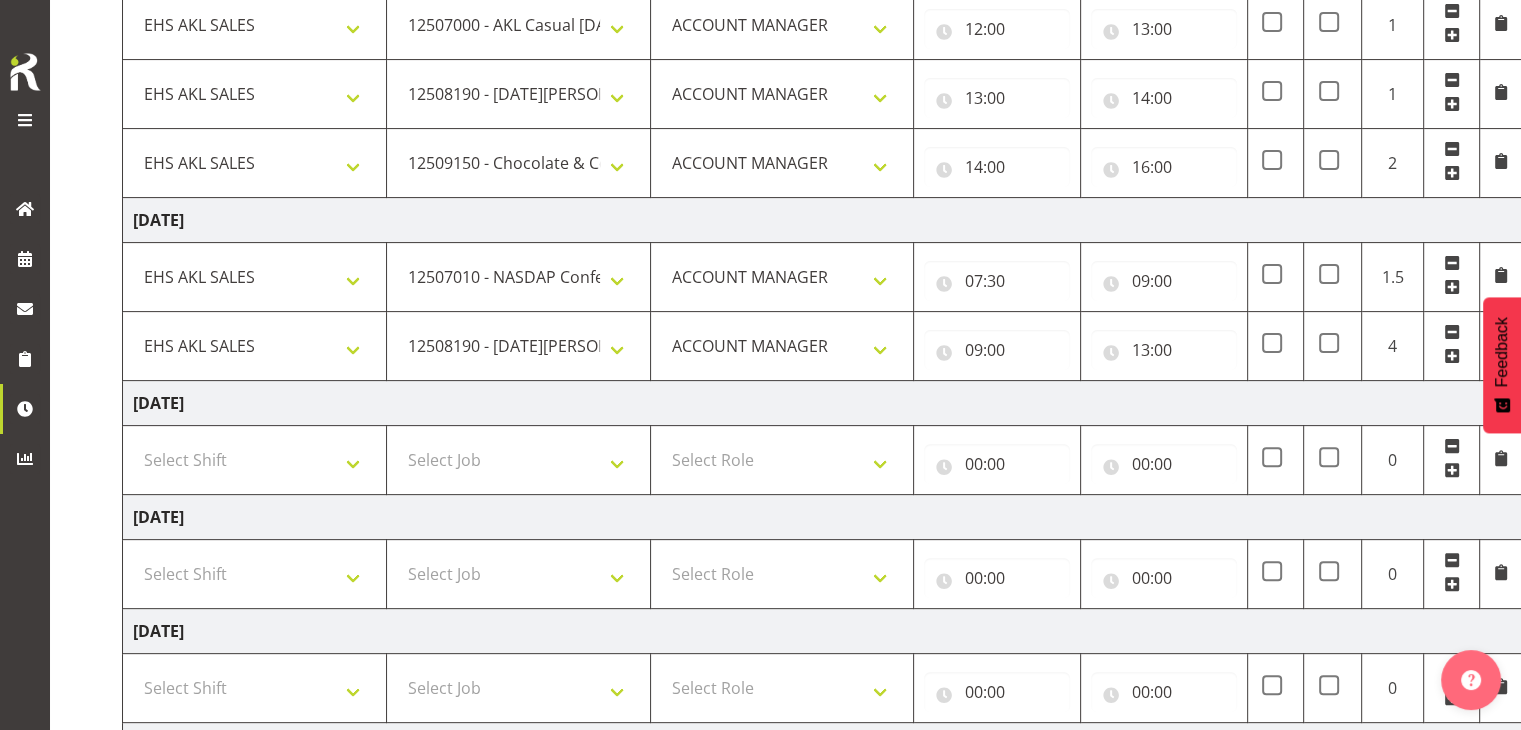 click at bounding box center [1452, 356] 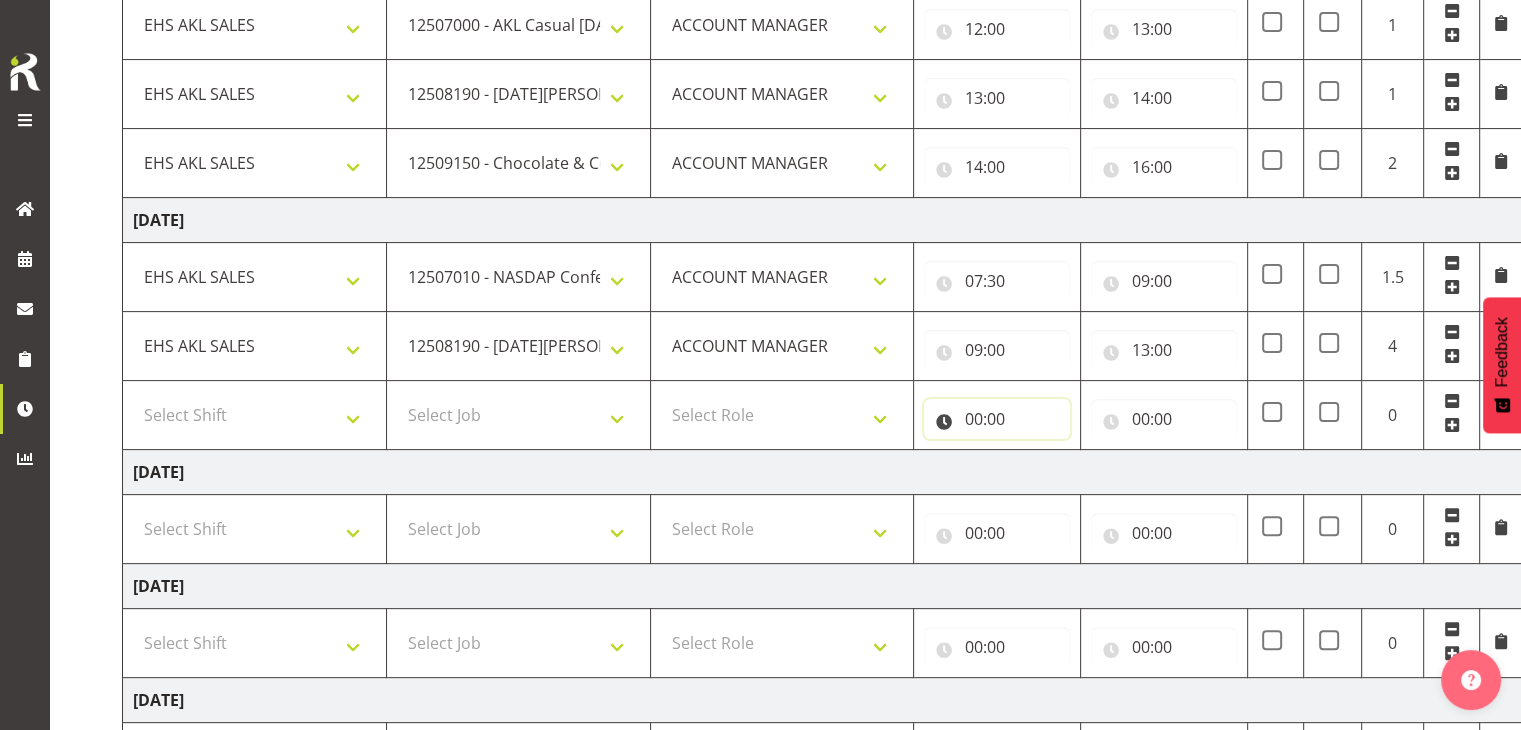 click on "00:00" at bounding box center (997, 419) 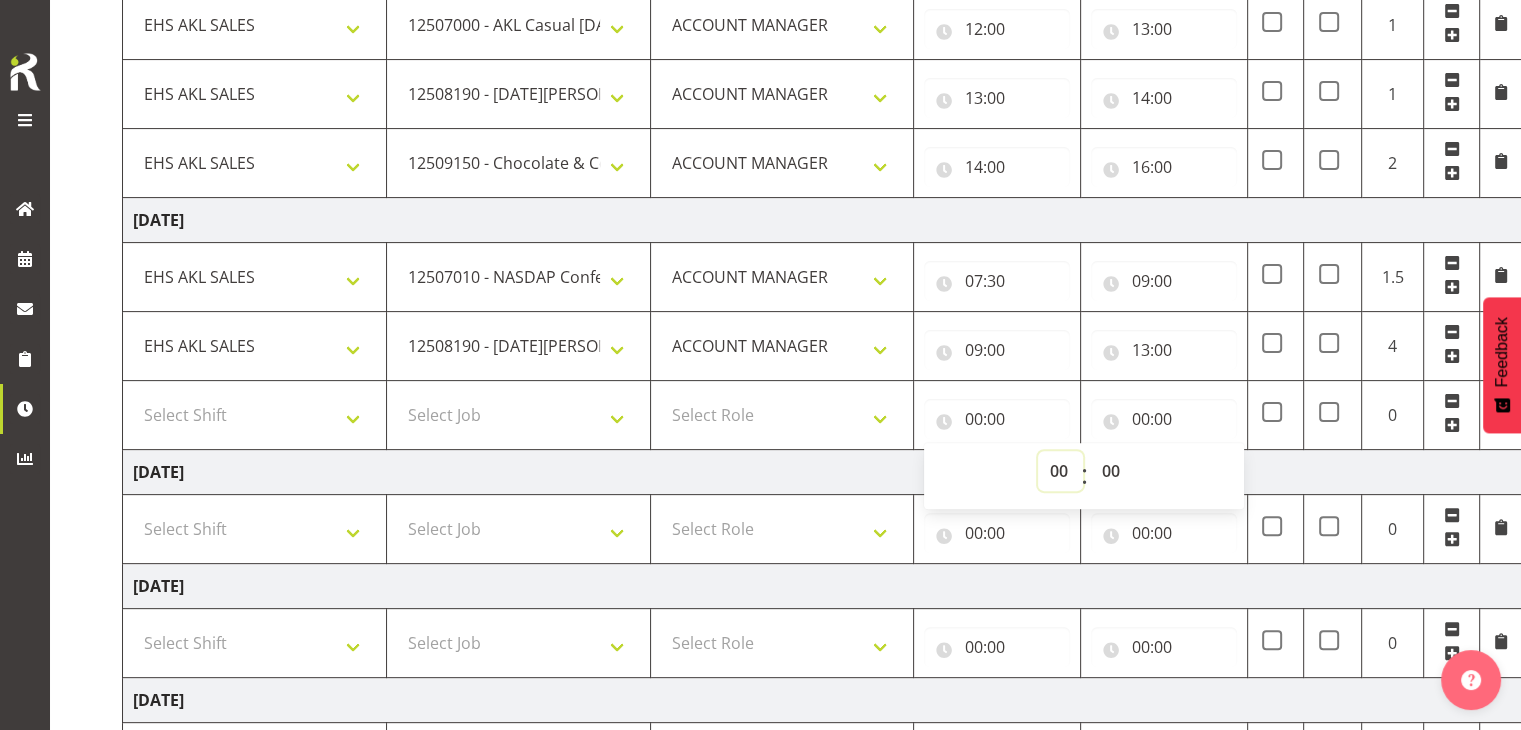 click on "00   01   02   03   04   05   06   07   08   09   10   11   12   13   14   15   16   17   18   19   20   21   22   23" at bounding box center [1060, 471] 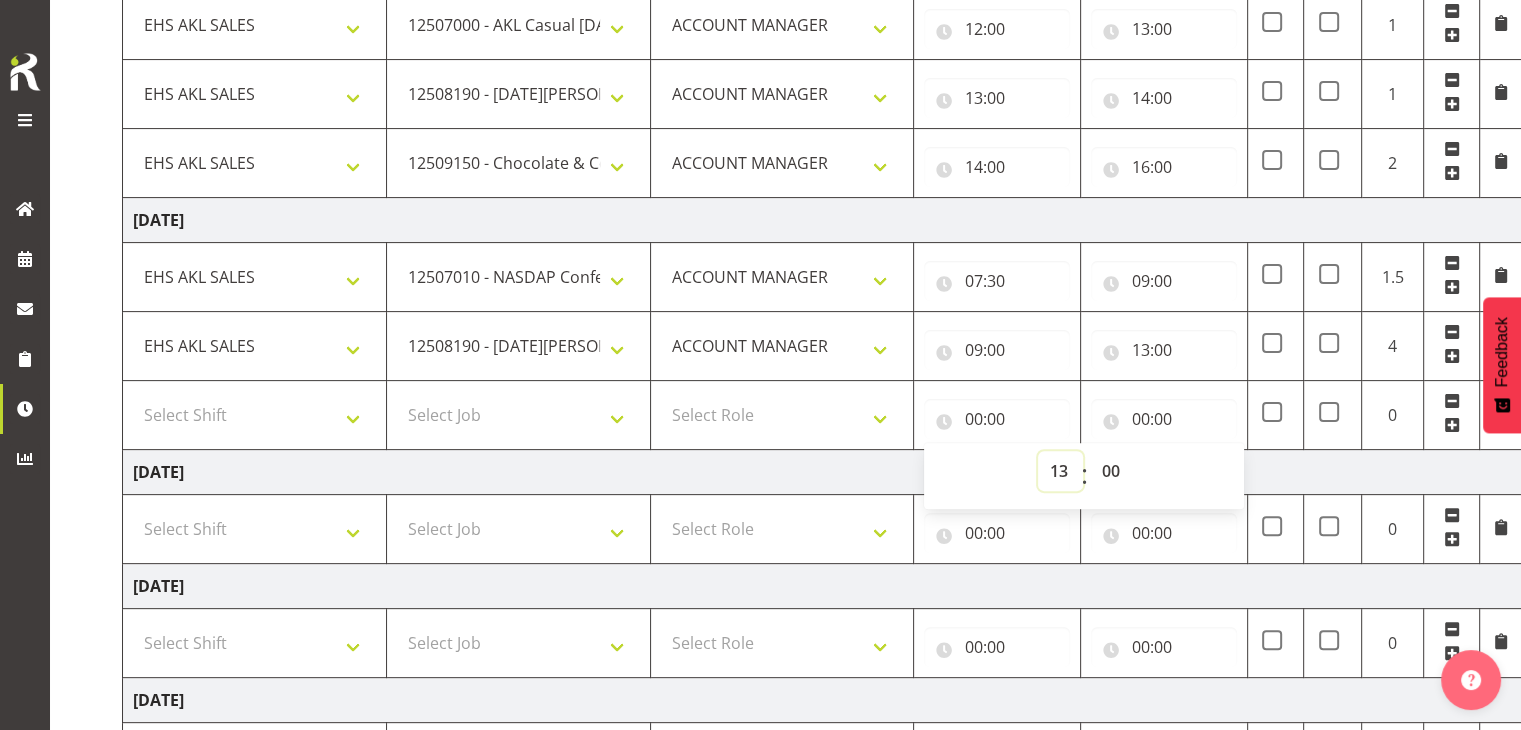 click on "00   01   02   03   04   05   06   07   08   09   10   11   12   13   14   15   16   17   18   19   20   21   22   23" at bounding box center (1060, 471) 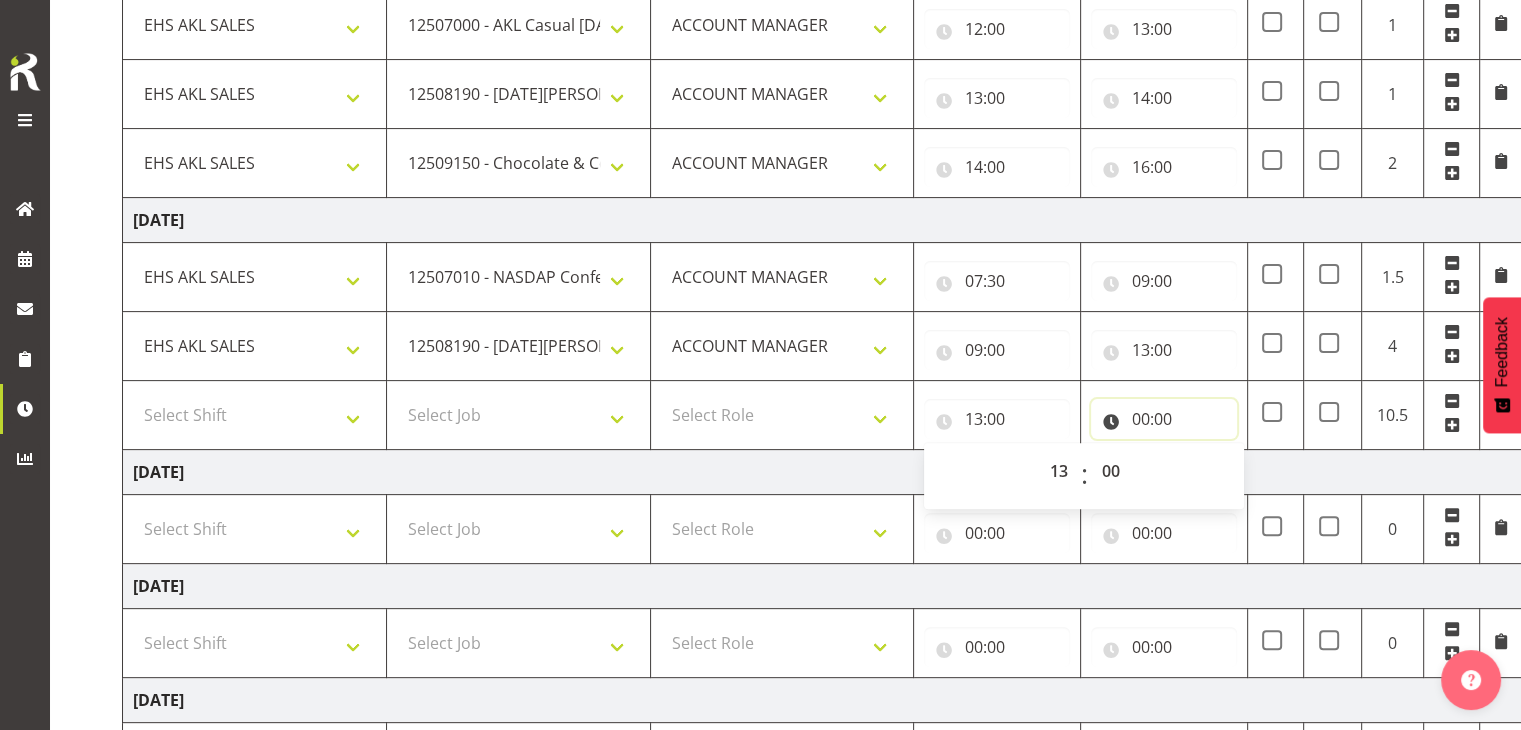 click on "00:00" at bounding box center [1164, 419] 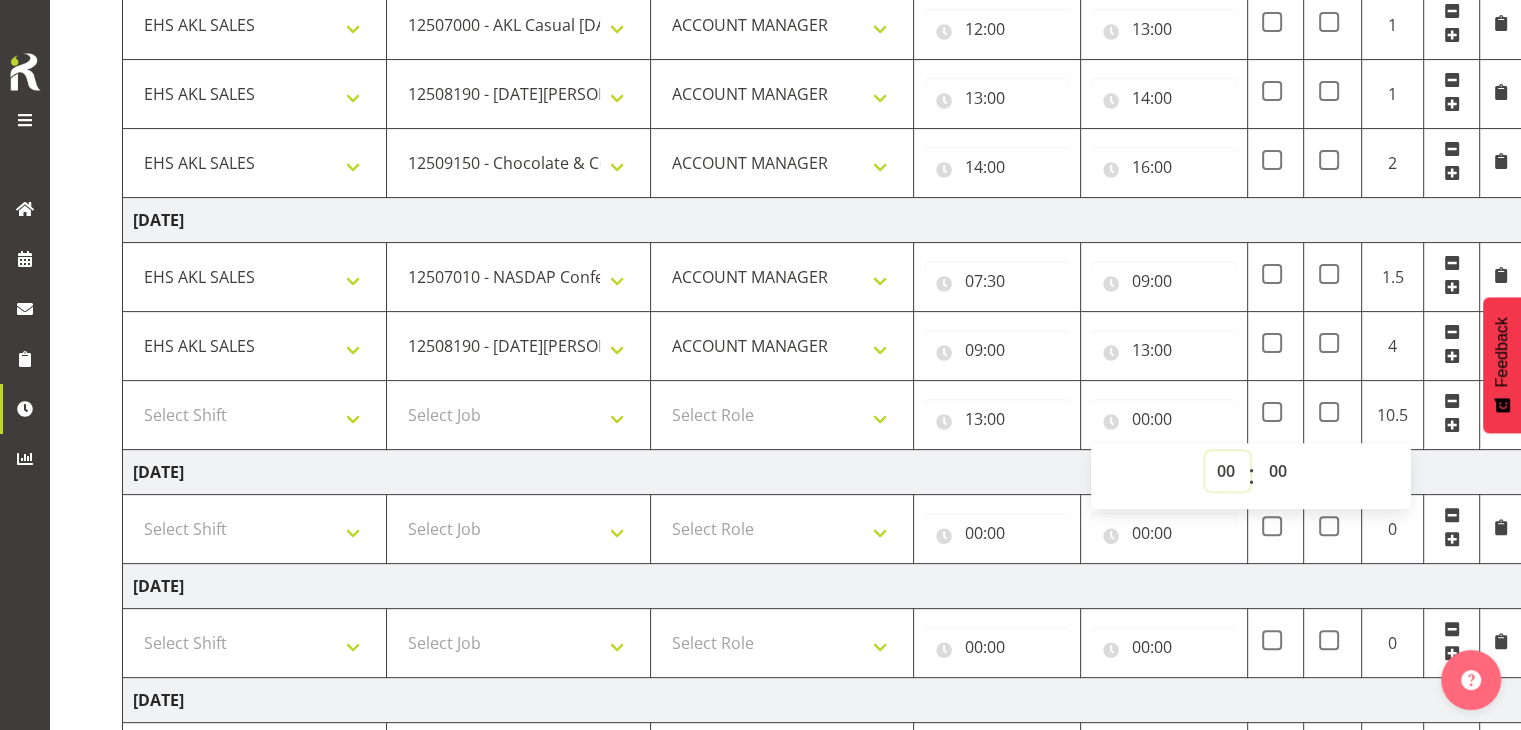 click on "00   01   02   03   04   05   06   07   08   09   10   11   12   13   14   15   16   17   18   19   20   21   22   23" at bounding box center [1227, 471] 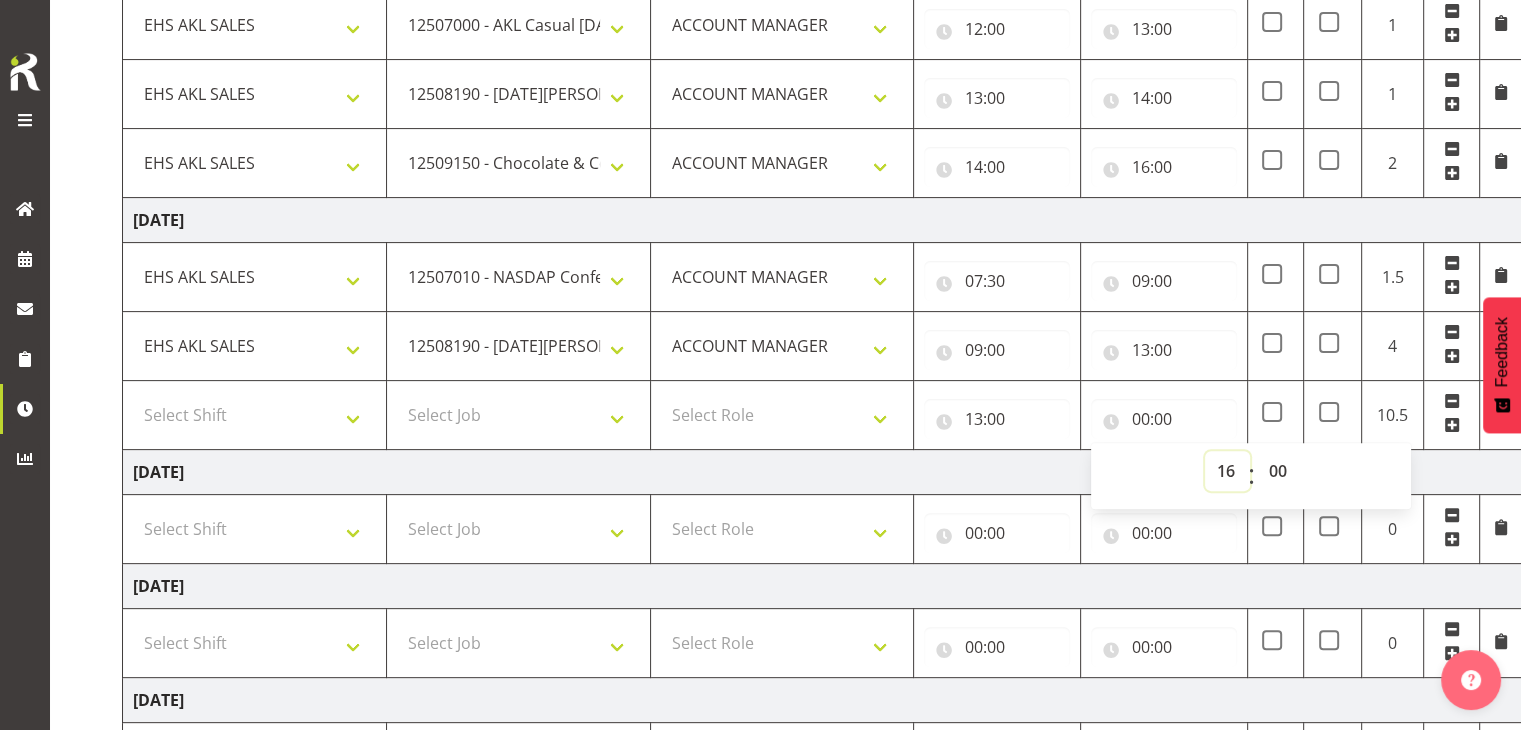 click on "00   01   02   03   04   05   06   07   08   09   10   11   12   13   14   15   16   17   18   19   20   21   22   23" at bounding box center [1227, 471] 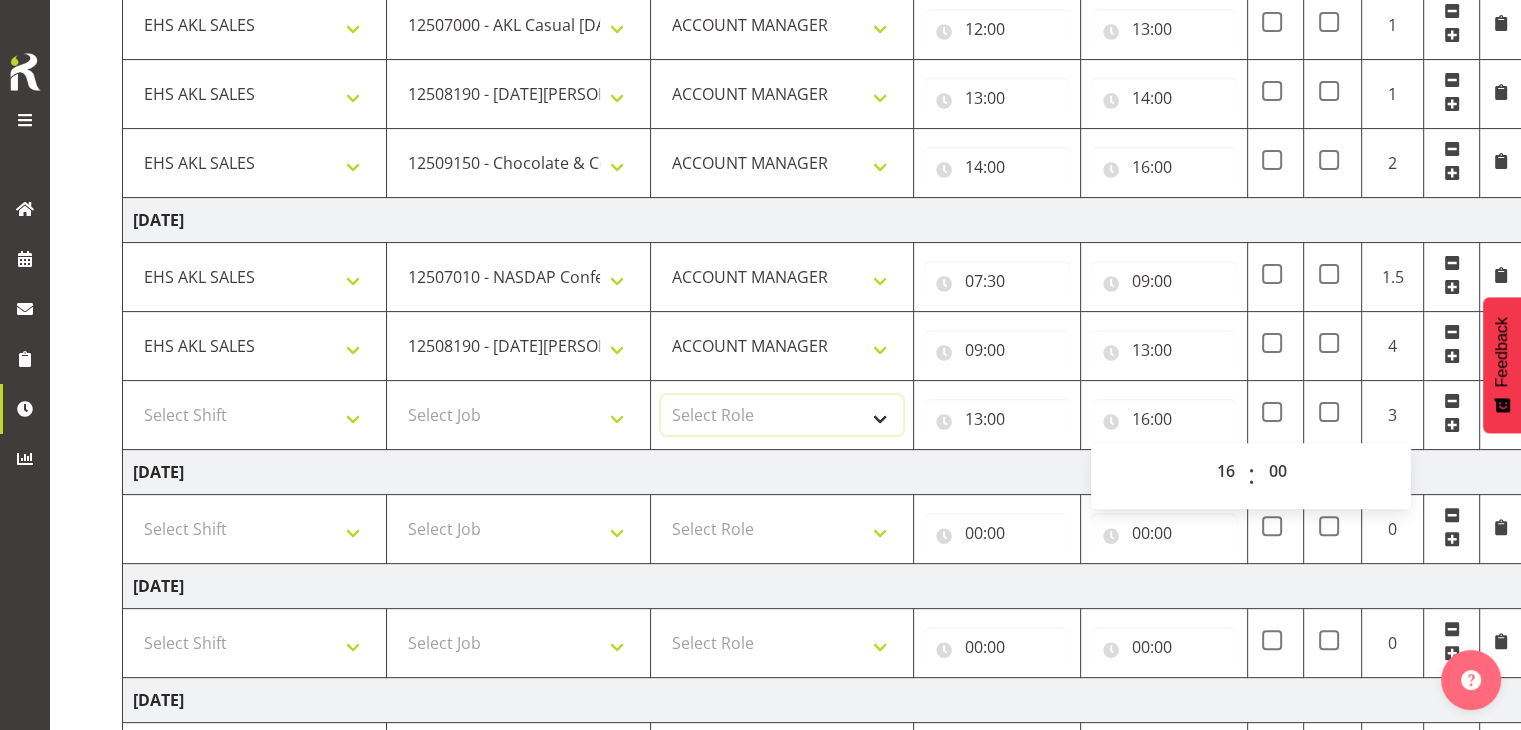 click on "Select Role  ACCOUNT MANAGER" at bounding box center [782, 415] 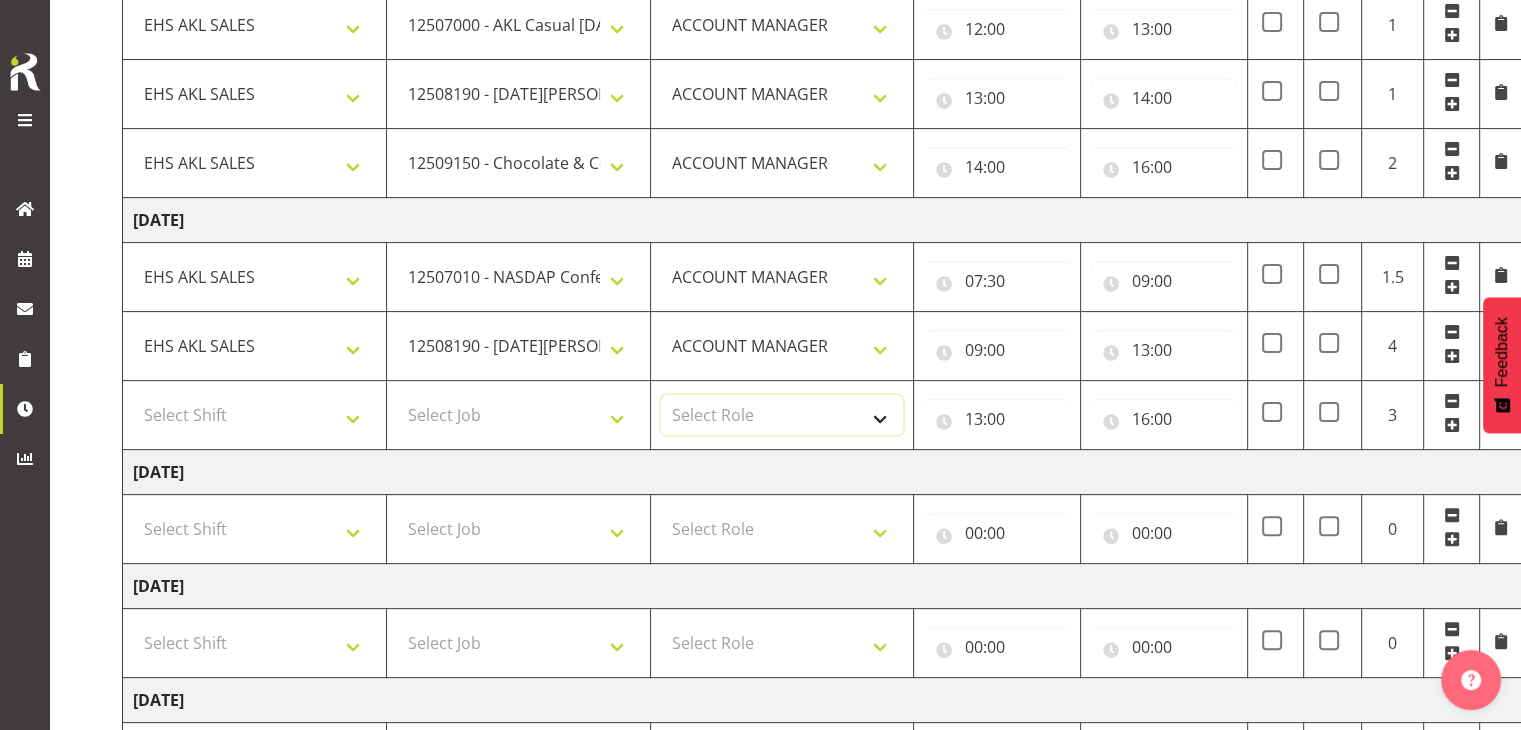 select on "197" 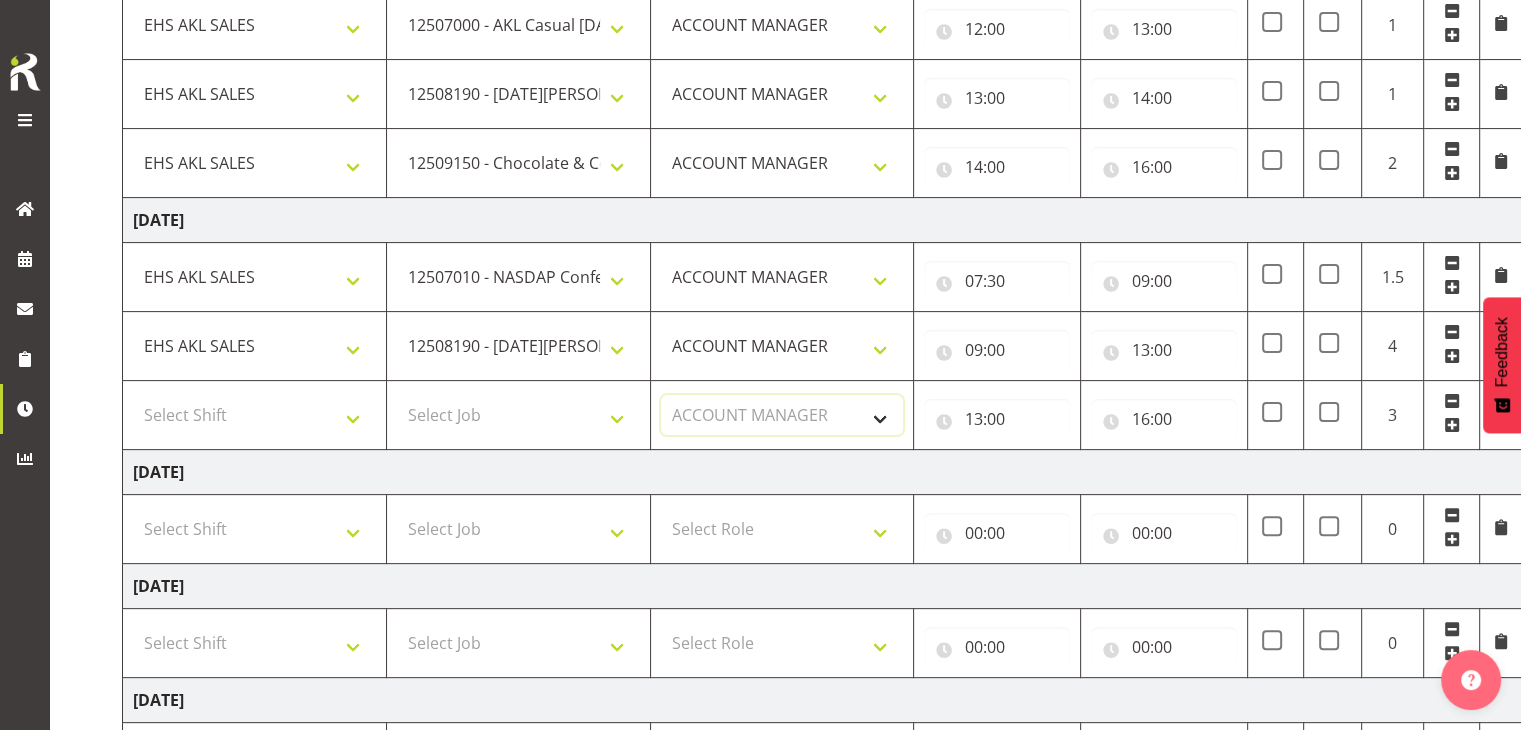 click on "Select Role  ACCOUNT MANAGER" at bounding box center (782, 415) 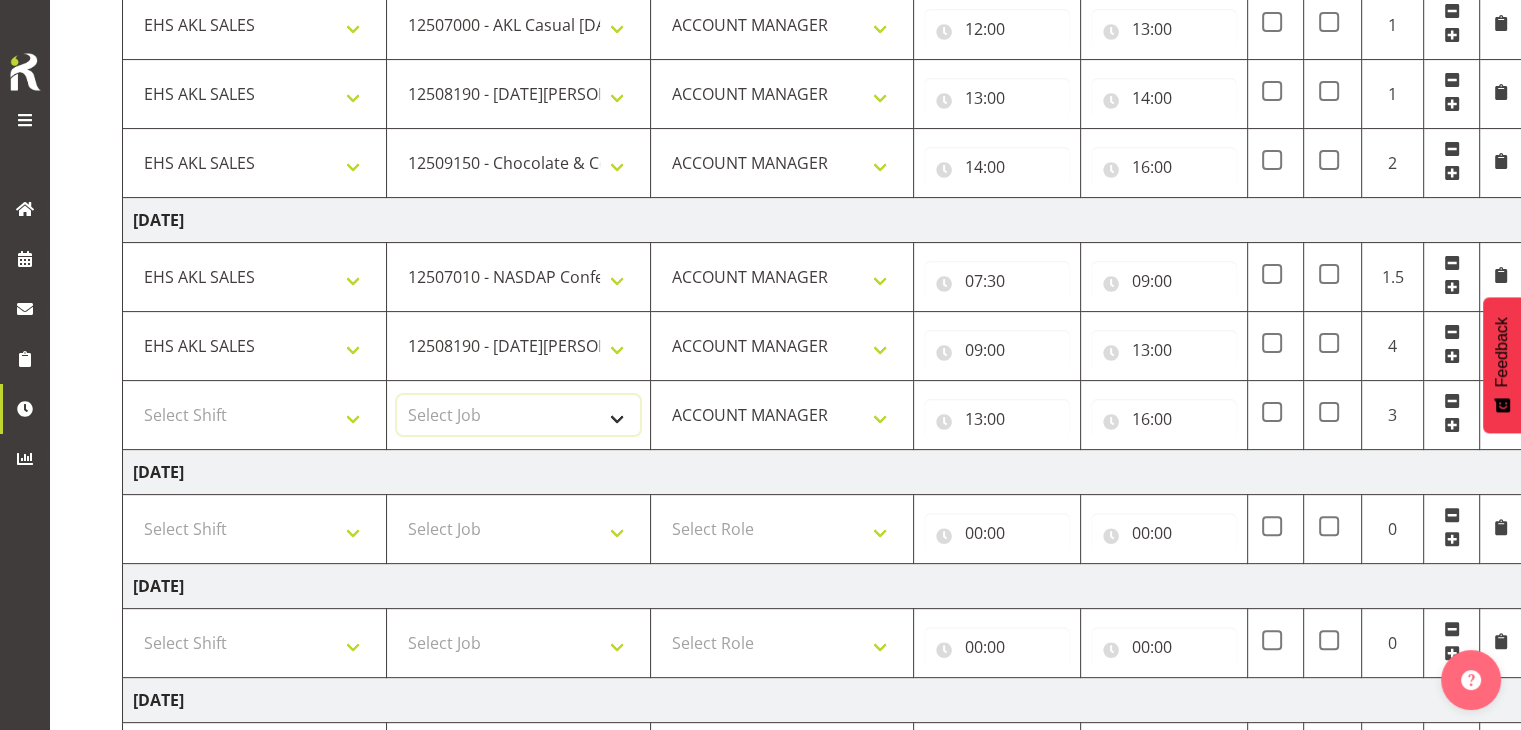 click on "Select Job  1 Carlton Events 1 [PERSON_NAME][GEOGRAPHIC_DATA] 1 [PERSON_NAME][GEOGRAPHIC_DATA] 1 EHS WAREHOUSE/OFFICE 1 GRS 1 SLP Production 1 SLP Tradeshows 12504000 - AKL Casual [DATE] 1250400R - April Casual C&R 2025 12504050 - CDES Engineering and Technology Expo 2025 12504070 - FINZ (National Financial Adviser Conf) 2025 1250407A - Fidelity @ FINZ Conf 2025 1250407B - La Trobe @ FINZ Conf 25 1250407C - Partners Life @ FINZ Conf 25 12504080 - AKL Go Green 2025 12504100 - NZSEE 2025 12504120 - Ester Show 2025 12504150 - Test-[PERSON_NAME]-May 12505000 - AKL Casual [DATE] 1250500R - May Casual C&R 2025 12505020 - Hutchwilco Boat Show 2025 1250502R - [GEOGRAPHIC_DATA] Boat Show 2025 - C&R 12505030 - NZOHS Conference 2025 12505040 - Aotearoa Art Fair 2025 12505060 - Waipa Home Show 2025 12505070 - CAS 2025 1250507A - CAS 2025 - 200 Doors 1250507B - CAS 2025 - Cutera 1250507C - CAS 2025 - Dermocosmetica 12505080 - [GEOGRAPHIC_DATA] Conference 2025 1250508A - Zeiss @ [GEOGRAPHIC_DATA] 25 1250508B - Roche @ [GEOGRAPHIC_DATA] 25 1250508C - Alcon @ [GEOGRAPHIC_DATA] 25 12505130 - Test- [PERSON_NAME] 1" at bounding box center [518, 415] 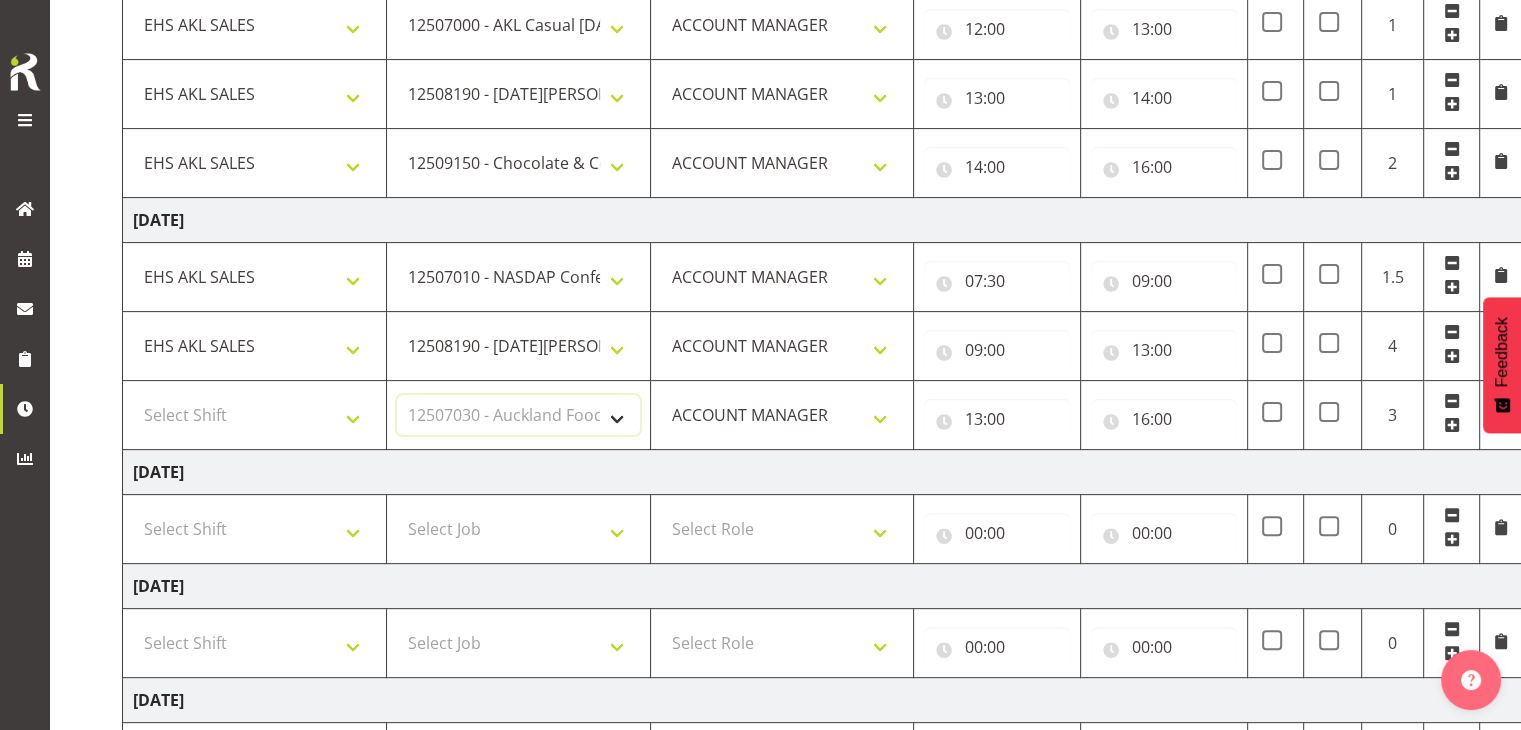click on "Select Job  1 Carlton Events 1 [PERSON_NAME][GEOGRAPHIC_DATA] 1 [PERSON_NAME][GEOGRAPHIC_DATA] 1 EHS WAREHOUSE/OFFICE 1 GRS 1 SLP Production 1 SLP Tradeshows 12504000 - AKL Casual [DATE] 1250400R - April Casual C&R 2025 12504050 - CDES Engineering and Technology Expo 2025 12504070 - FINZ (National Financial Adviser Conf) 2025 1250407A - Fidelity @ FINZ Conf 2025 1250407B - La Trobe @ FINZ Conf 25 1250407C - Partners Life @ FINZ Conf 25 12504080 - AKL Go Green 2025 12504100 - NZSEE 2025 12504120 - Ester Show 2025 12504150 - Test-[PERSON_NAME]-May 12505000 - AKL Casual [DATE] 1250500R - May Casual C&R 2025 12505020 - Hutchwilco Boat Show 2025 1250502R - [GEOGRAPHIC_DATA] Boat Show 2025 - C&R 12505030 - NZOHS Conference 2025 12505040 - Aotearoa Art Fair 2025 12505060 - Waipa Home Show 2025 12505070 - CAS 2025 1250507A - CAS 2025 - 200 Doors 1250507B - CAS 2025 - Cutera 1250507C - CAS 2025 - Dermocosmetica 12505080 - [GEOGRAPHIC_DATA] Conference 2025 1250508A - Zeiss @ [GEOGRAPHIC_DATA] 25 1250508B - Roche @ [GEOGRAPHIC_DATA] 25 1250508C - Alcon @ [GEOGRAPHIC_DATA] 25 12505130 - Test- [PERSON_NAME] 1" at bounding box center (518, 415) 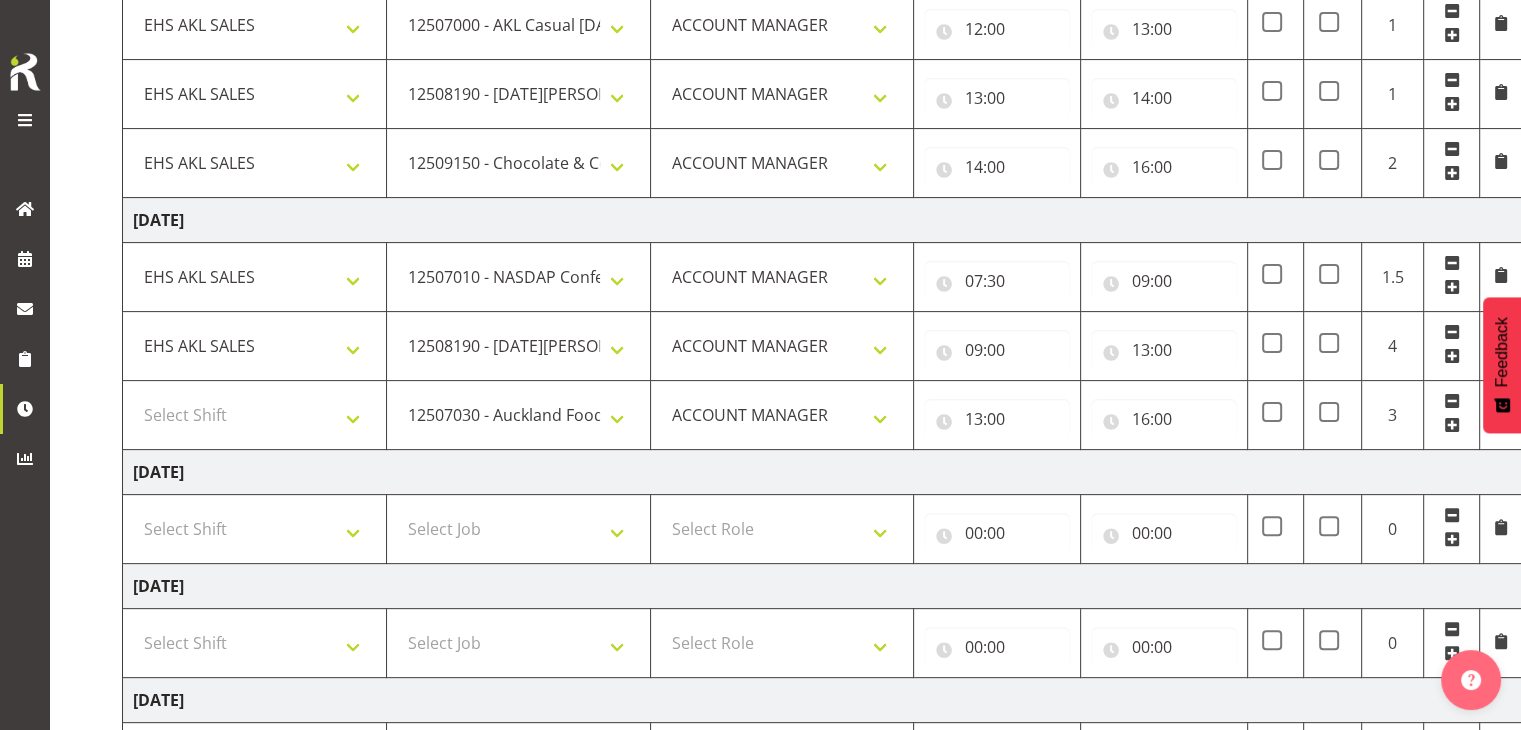 click on "Select Shift  EHS AKL SALES" at bounding box center [255, 415] 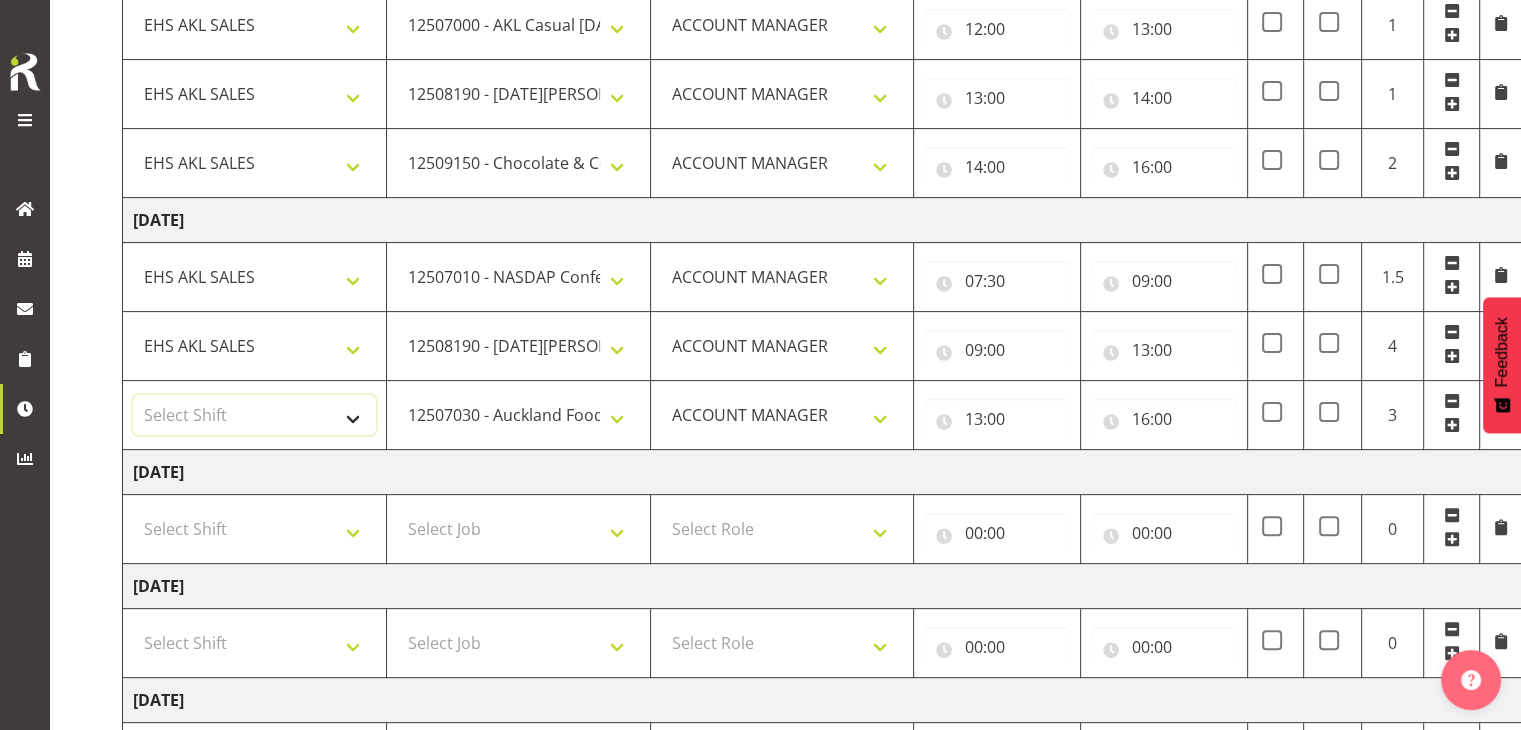 click on "Select Shift  EHS AKL SALES" at bounding box center (254, 415) 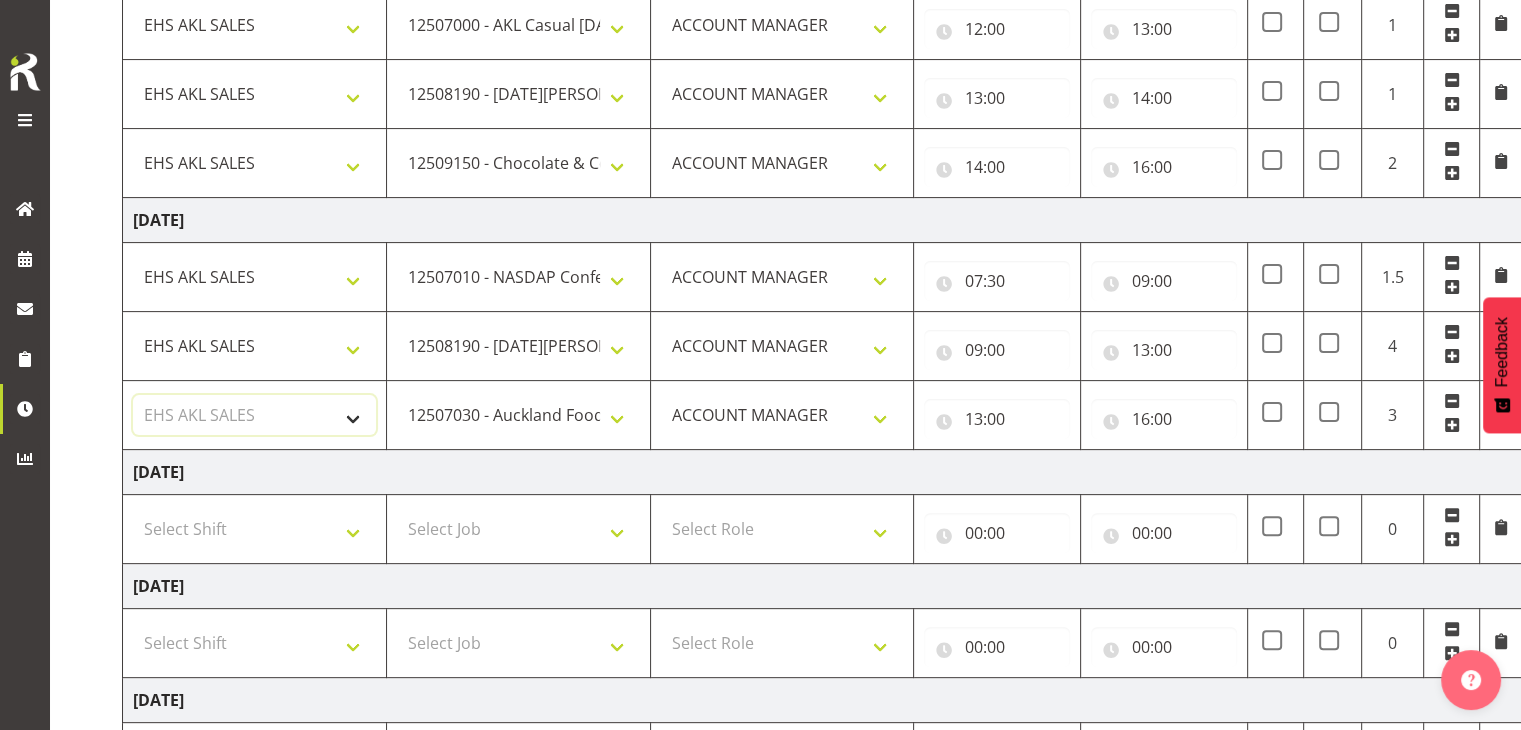 click on "Select Shift  EHS AKL SALES" at bounding box center (254, 415) 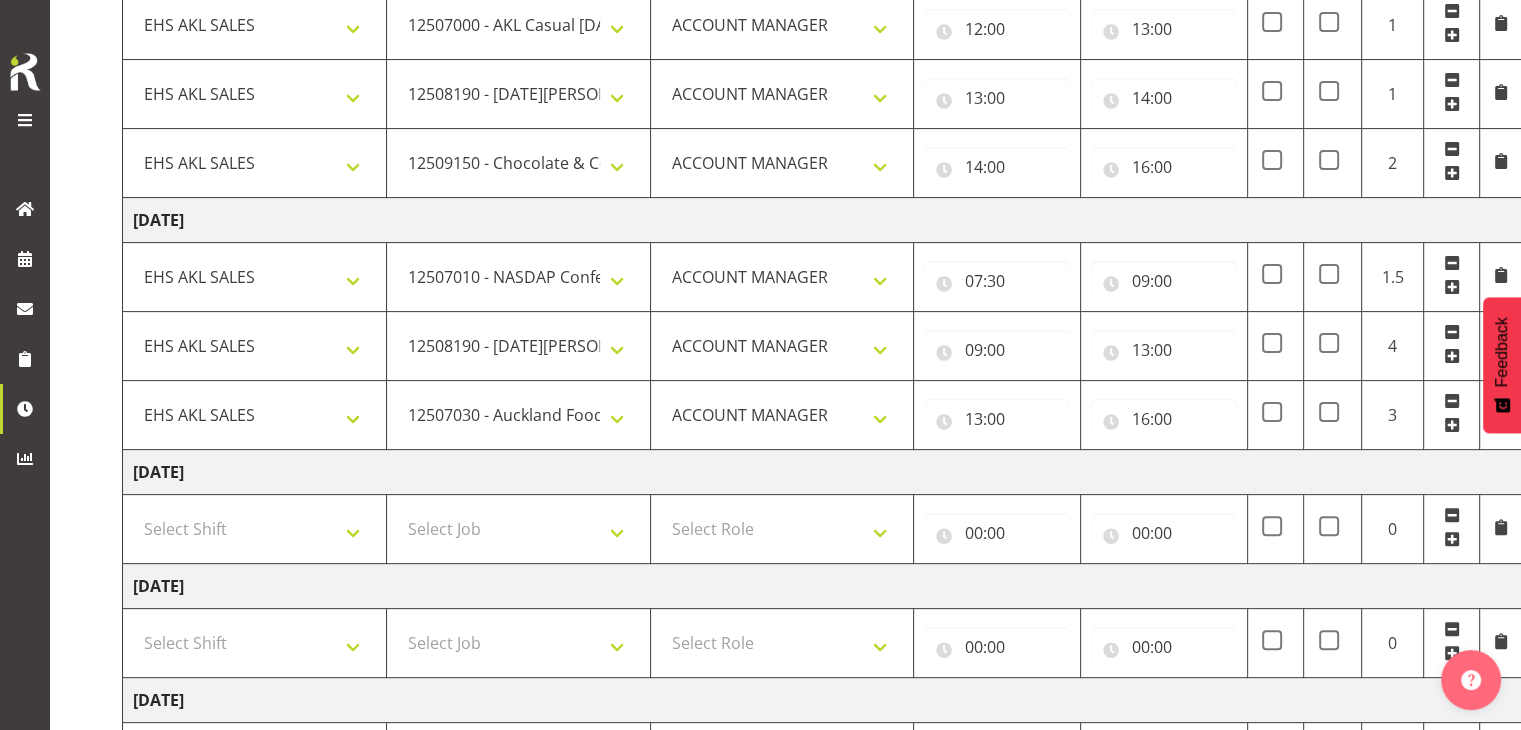 click on "[DATE]" at bounding box center [822, 472] 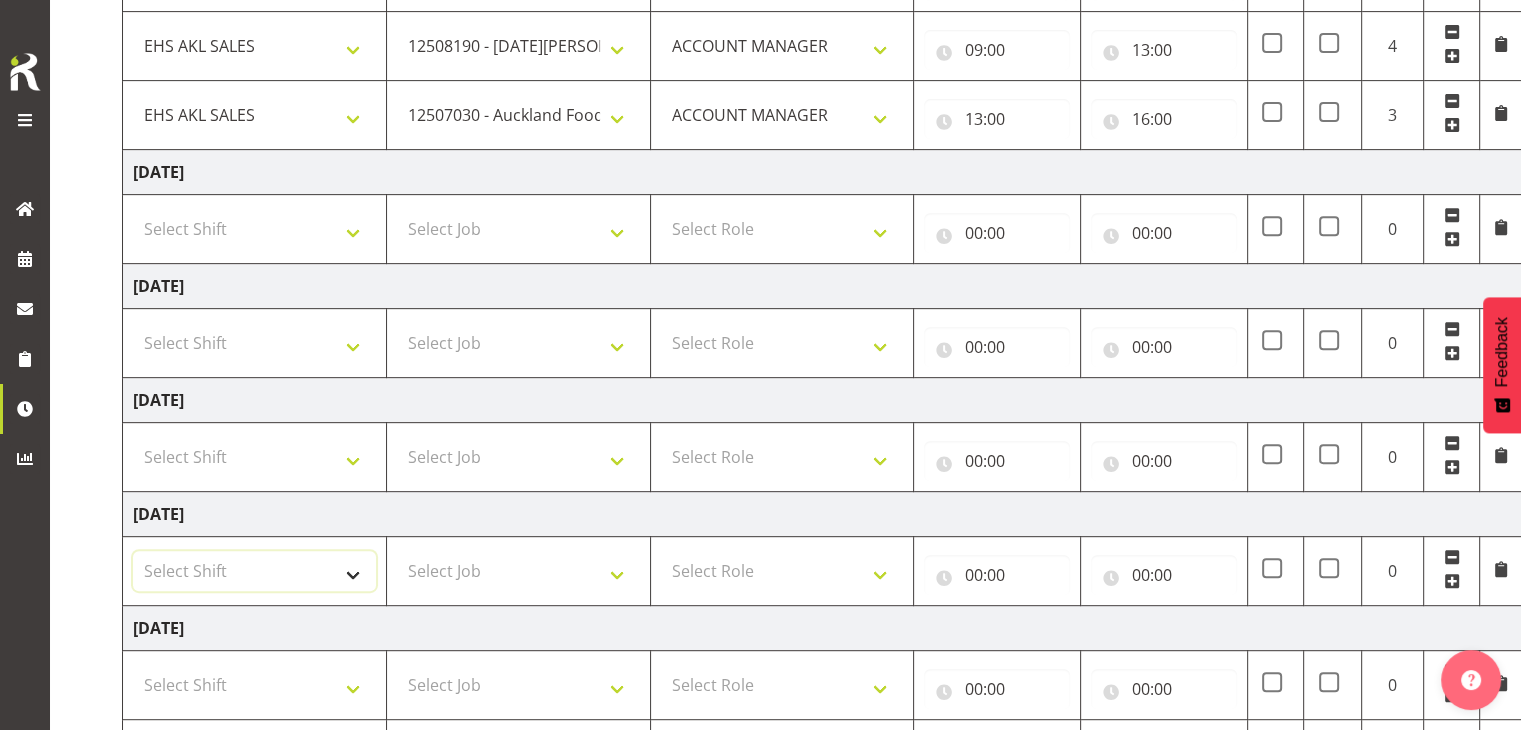 click on "Select Shift  EHS AKL SALES" at bounding box center (254, 571) 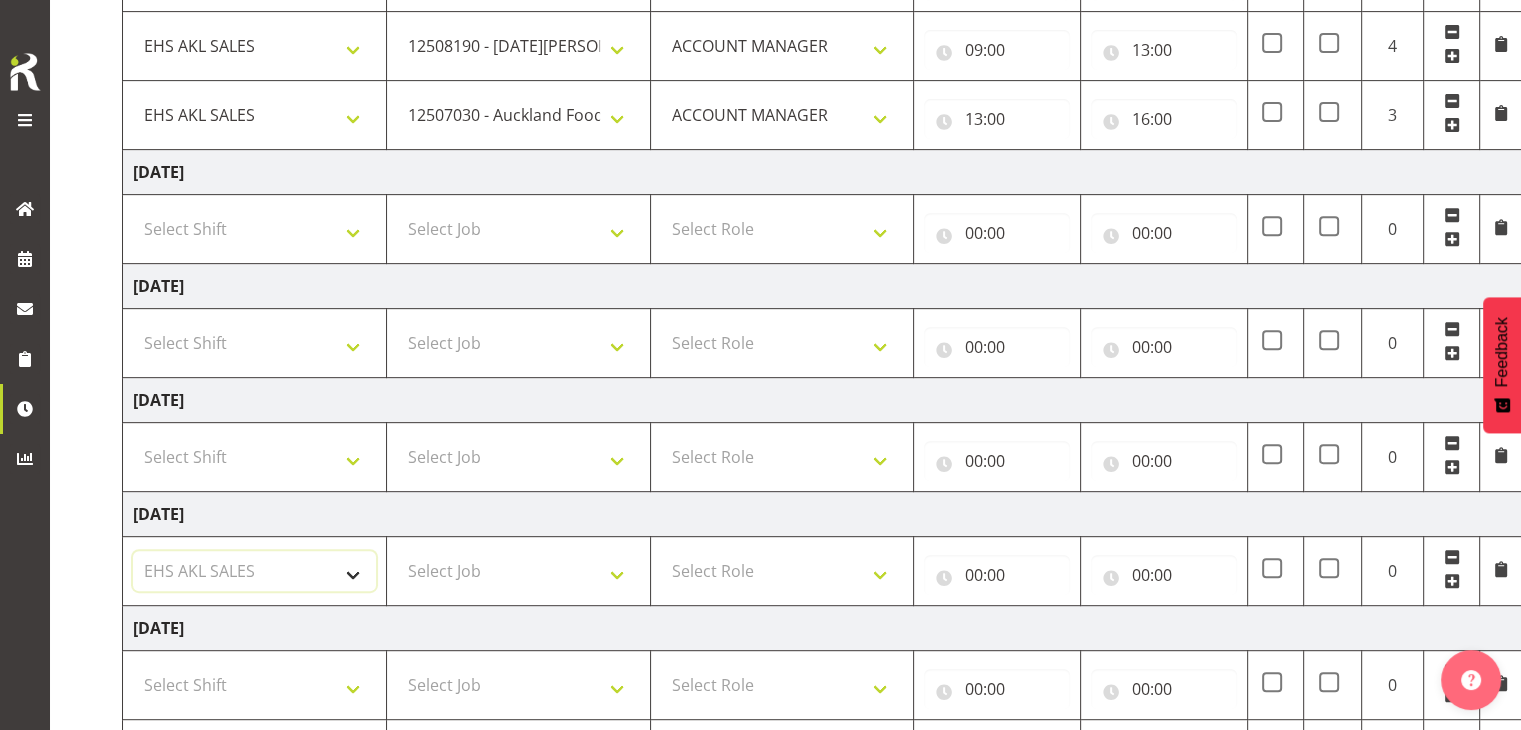 click on "Select Shift  EHS AKL SALES" at bounding box center (254, 571) 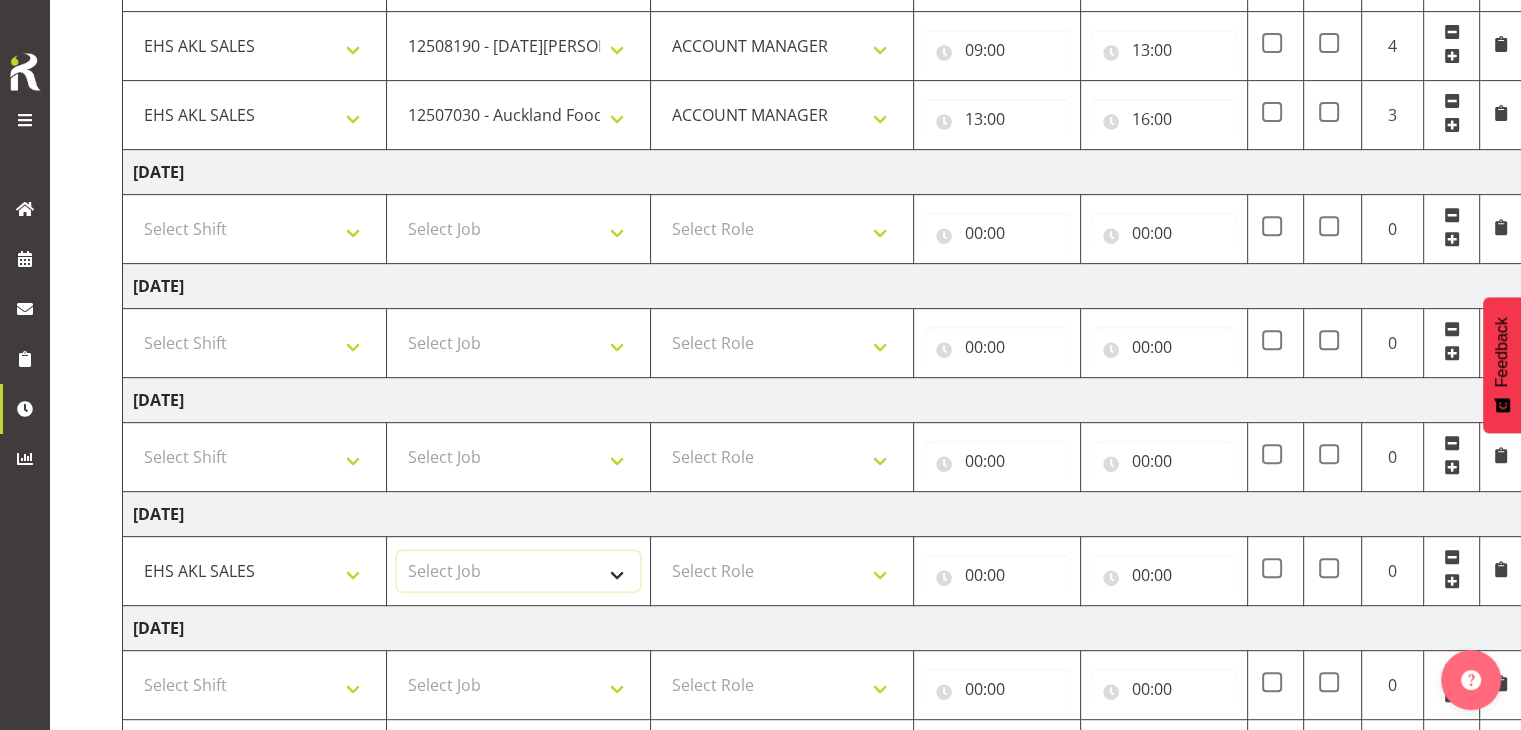 click on "Select Job  1 Carlton Events 1 [PERSON_NAME][GEOGRAPHIC_DATA] 1 [PERSON_NAME][GEOGRAPHIC_DATA] 1 EHS WAREHOUSE/OFFICE 1 GRS 1 SLP Production 1 SLP Tradeshows 12504000 - AKL Casual [DATE] 1250400R - April Casual C&R 2025 12504050 - CDES Engineering and Technology Expo 2025 12504070 - FINZ (National Financial Adviser Conf) 2025 1250407A - Fidelity @ FINZ Conf 2025 1250407B - La Trobe @ FINZ Conf 25 1250407C - Partners Life @ FINZ Conf 25 12504080 - AKL Go Green 2025 12504100 - NZSEE 2025 12504120 - Ester Show 2025 12504150 - Test-[PERSON_NAME]-May 12505000 - AKL Casual [DATE] 1250500R - May Casual C&R 2025 12505020 - Hutchwilco Boat Show 2025 1250502R - [GEOGRAPHIC_DATA] Boat Show 2025 - C&R 12505030 - NZOHS Conference 2025 12505040 - Aotearoa Art Fair 2025 12505060 - Waipa Home Show 2025 12505070 - CAS 2025 1250507A - CAS 2025 - 200 Doors 1250507B - CAS 2025 - Cutera 1250507C - CAS 2025 - Dermocosmetica 12505080 - [GEOGRAPHIC_DATA] Conference 2025 1250508A - Zeiss @ [GEOGRAPHIC_DATA] 25 1250508B - Roche @ [GEOGRAPHIC_DATA] 25 1250508C - Alcon @ [GEOGRAPHIC_DATA] 25 12505130 - Test- [PERSON_NAME] 1" at bounding box center (518, 571) 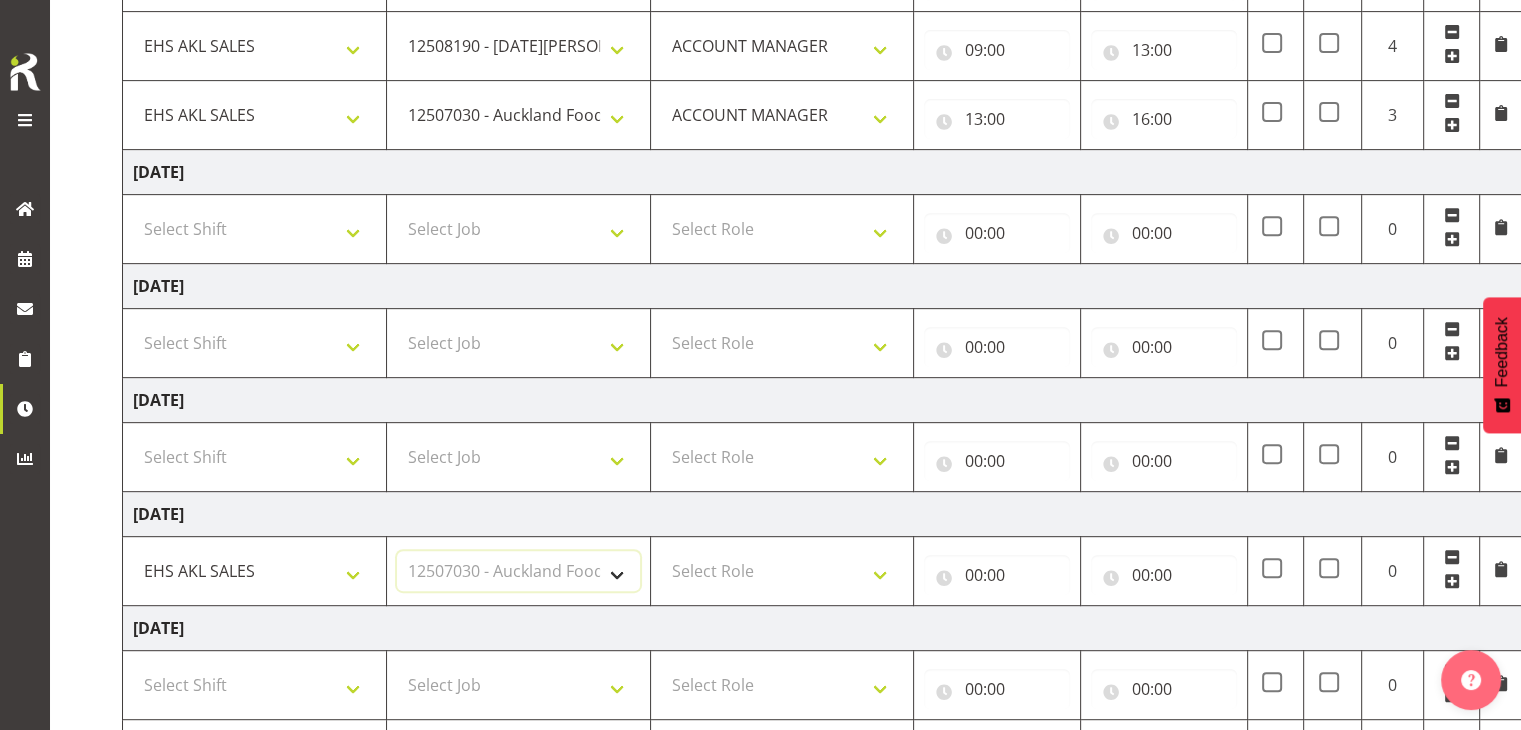 click on "Select Job  1 Carlton Events 1 [PERSON_NAME][GEOGRAPHIC_DATA] 1 [PERSON_NAME][GEOGRAPHIC_DATA] 1 EHS WAREHOUSE/OFFICE 1 GRS 1 SLP Production 1 SLP Tradeshows 12504000 - AKL Casual [DATE] 1250400R - April Casual C&R 2025 12504050 - CDES Engineering and Technology Expo 2025 12504070 - FINZ (National Financial Adviser Conf) 2025 1250407A - Fidelity @ FINZ Conf 2025 1250407B - La Trobe @ FINZ Conf 25 1250407C - Partners Life @ FINZ Conf 25 12504080 - AKL Go Green 2025 12504100 - NZSEE 2025 12504120 - Ester Show 2025 12504150 - Test-[PERSON_NAME]-May 12505000 - AKL Casual [DATE] 1250500R - May Casual C&R 2025 12505020 - Hutchwilco Boat Show 2025 1250502R - [GEOGRAPHIC_DATA] Boat Show 2025 - C&R 12505030 - NZOHS Conference 2025 12505040 - Aotearoa Art Fair 2025 12505060 - Waipa Home Show 2025 12505070 - CAS 2025 1250507A - CAS 2025 - 200 Doors 1250507B - CAS 2025 - Cutera 1250507C - CAS 2025 - Dermocosmetica 12505080 - [GEOGRAPHIC_DATA] Conference 2025 1250508A - Zeiss @ [GEOGRAPHIC_DATA] 25 1250508B - Roche @ [GEOGRAPHIC_DATA] 25 1250508C - Alcon @ [GEOGRAPHIC_DATA] 25 12505130 - Test- [PERSON_NAME] 1" at bounding box center [518, 571] 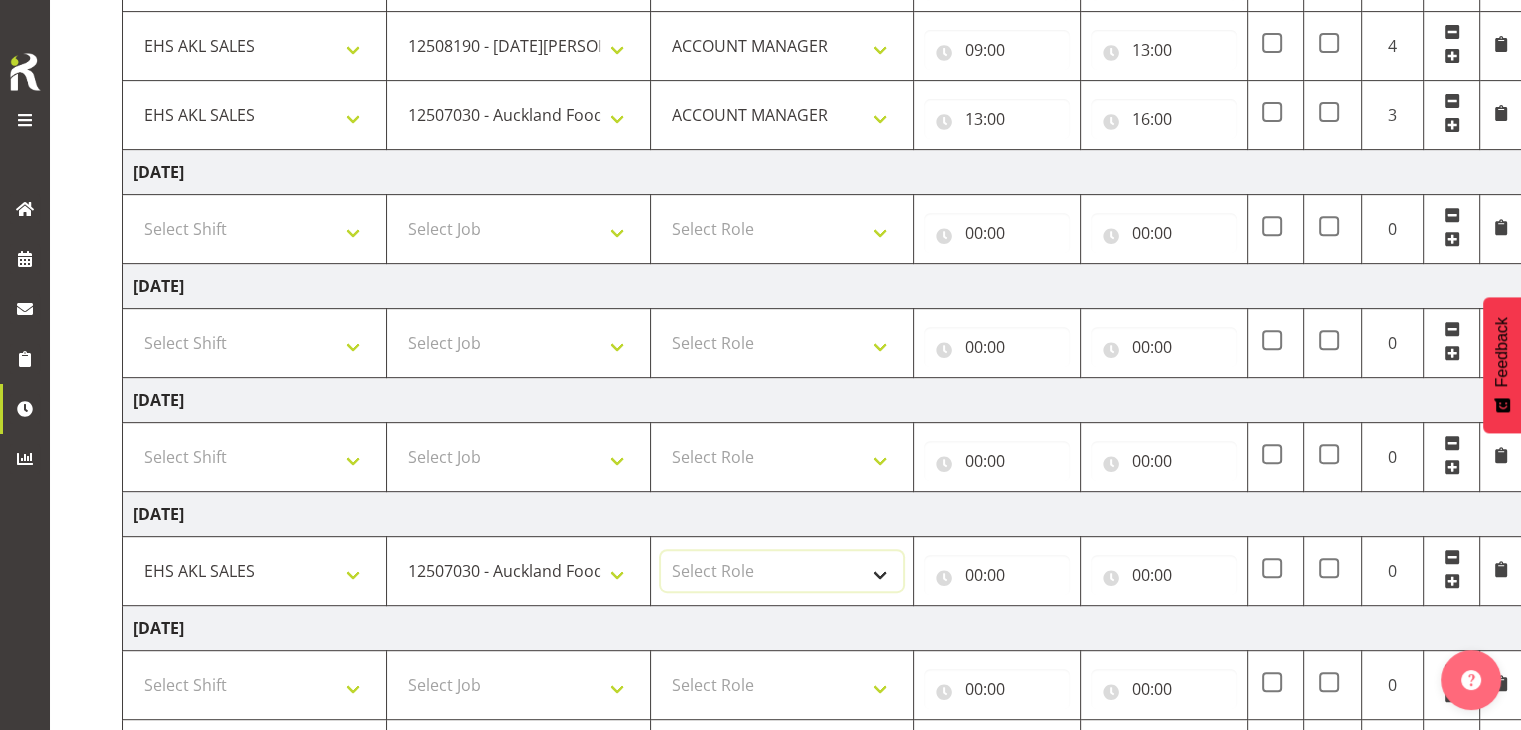 click on "Select Role  ACCOUNT MANAGER" at bounding box center (782, 571) 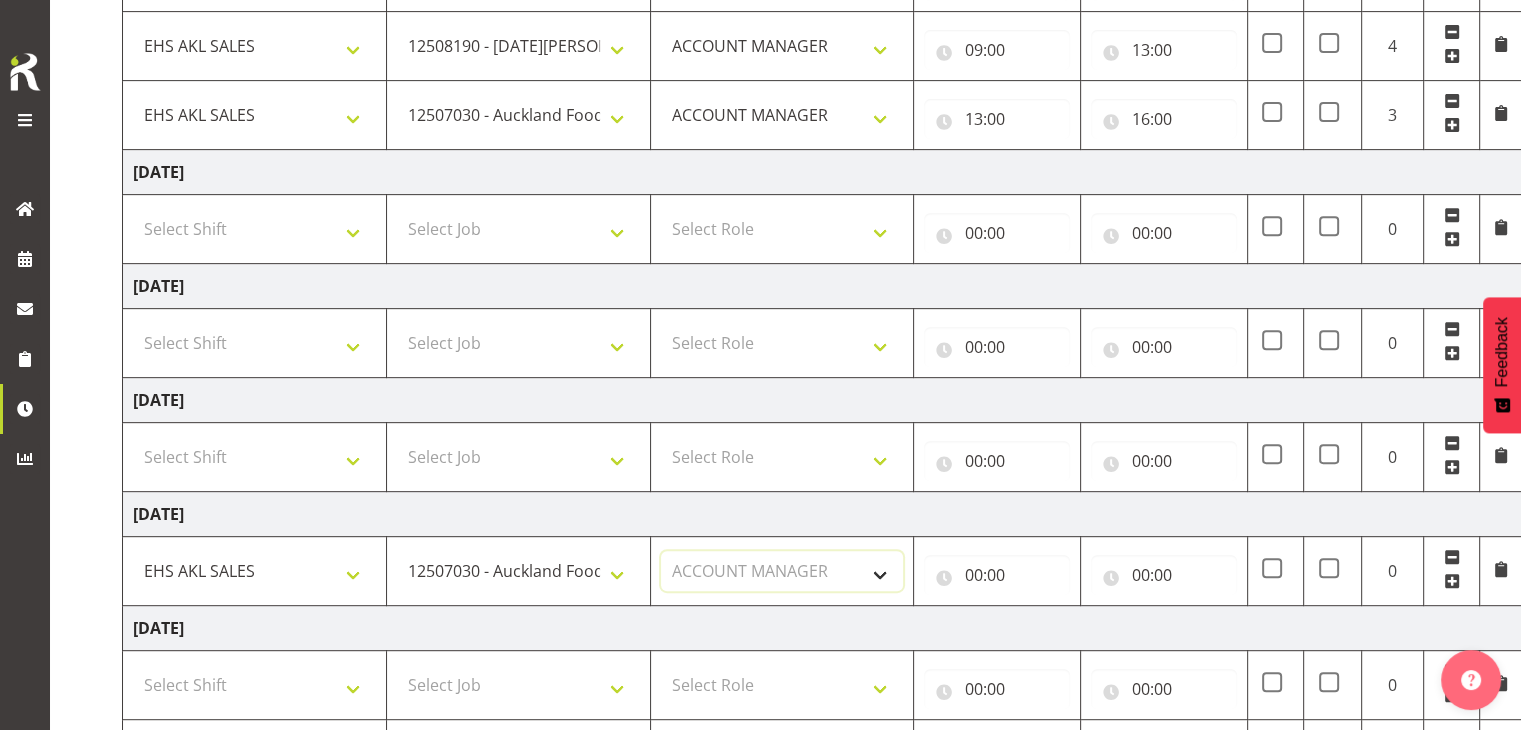 click on "Select Role  ACCOUNT MANAGER" at bounding box center [782, 571] 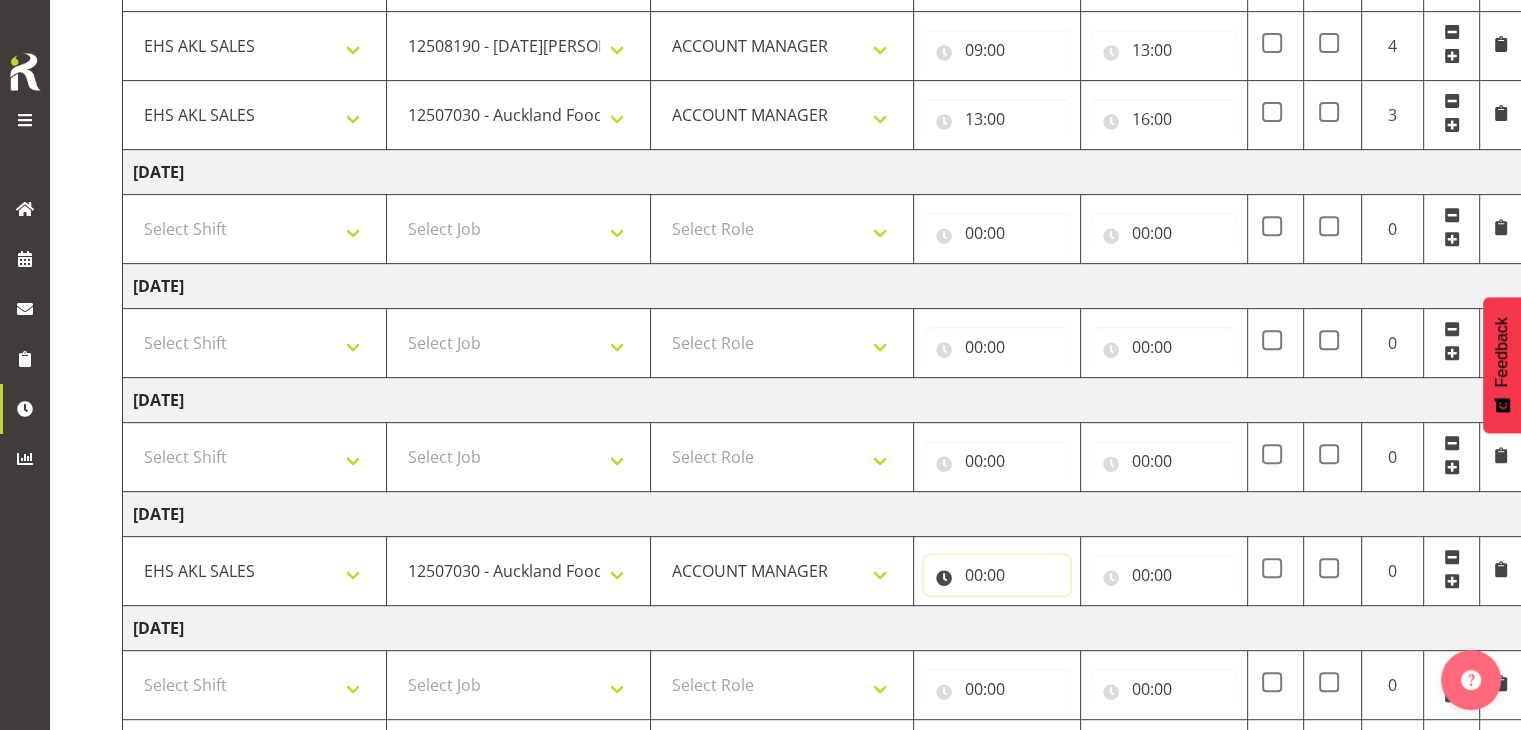 click on "00:00" at bounding box center (997, 575) 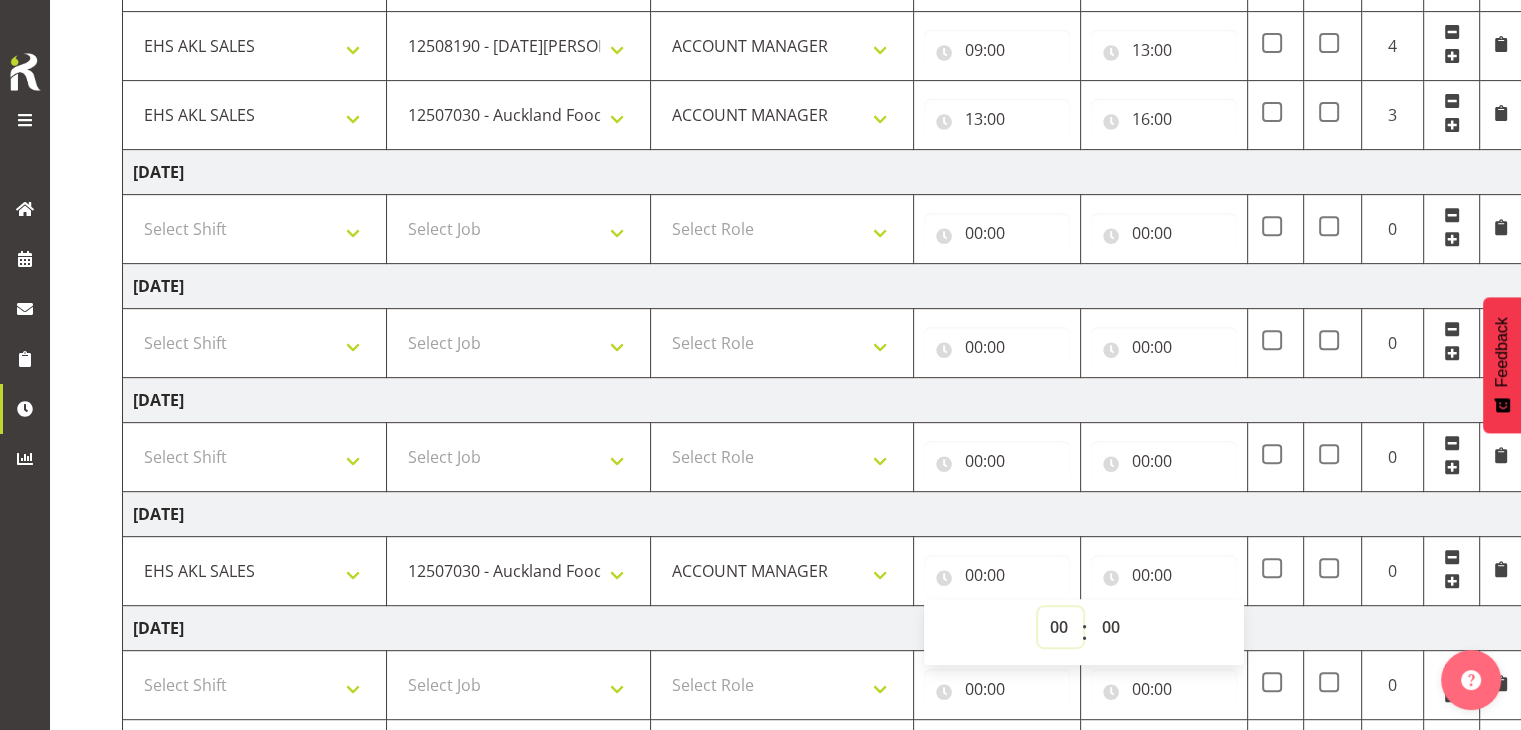 click on "00   01   02   03   04   05   06   07   08   09   10   11   12   13   14   15   16   17   18   19   20   21   22   23" at bounding box center [1060, 627] 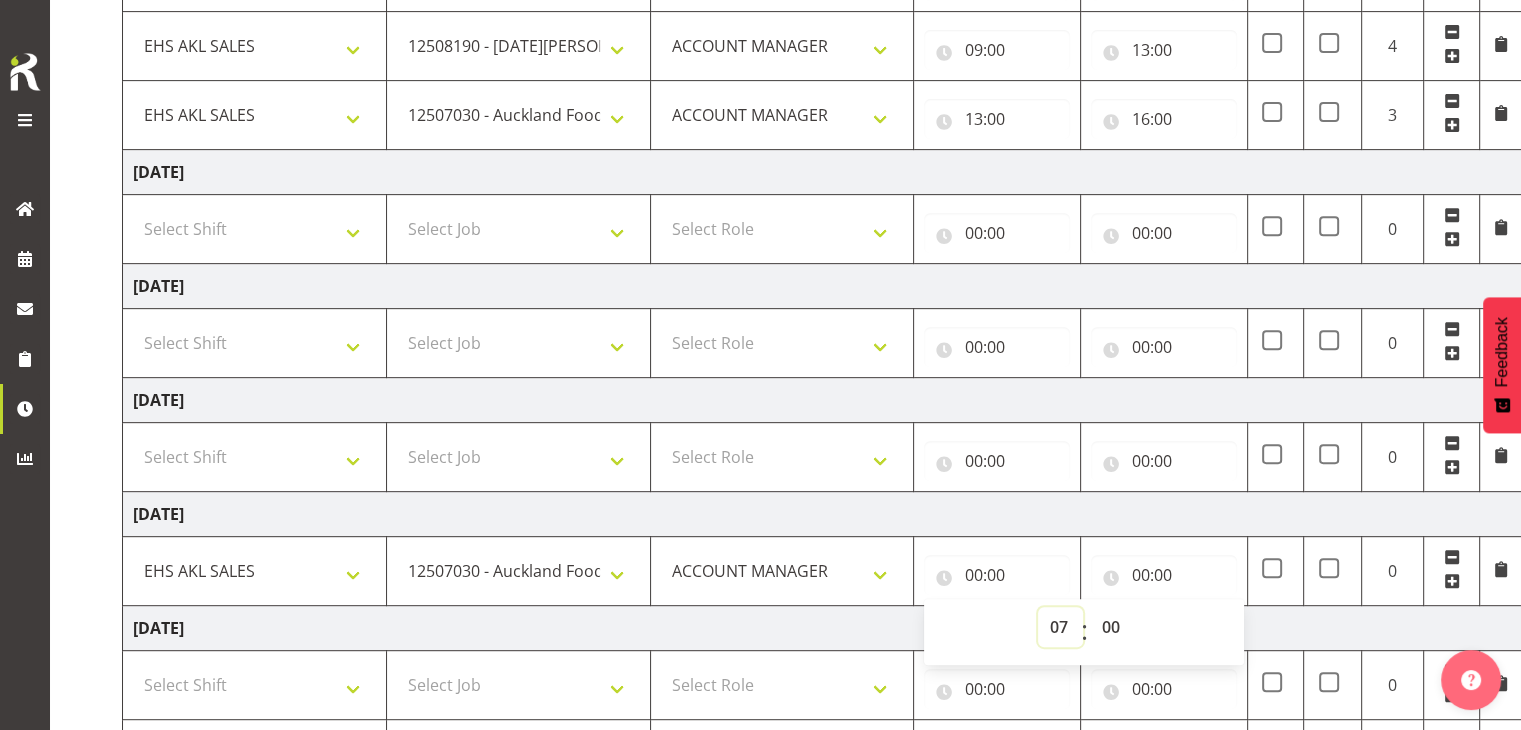 click on "00   01   02   03   04   05   06   07   08   09   10   11   12   13   14   15   16   17   18   19   20   21   22   23" at bounding box center (1060, 627) 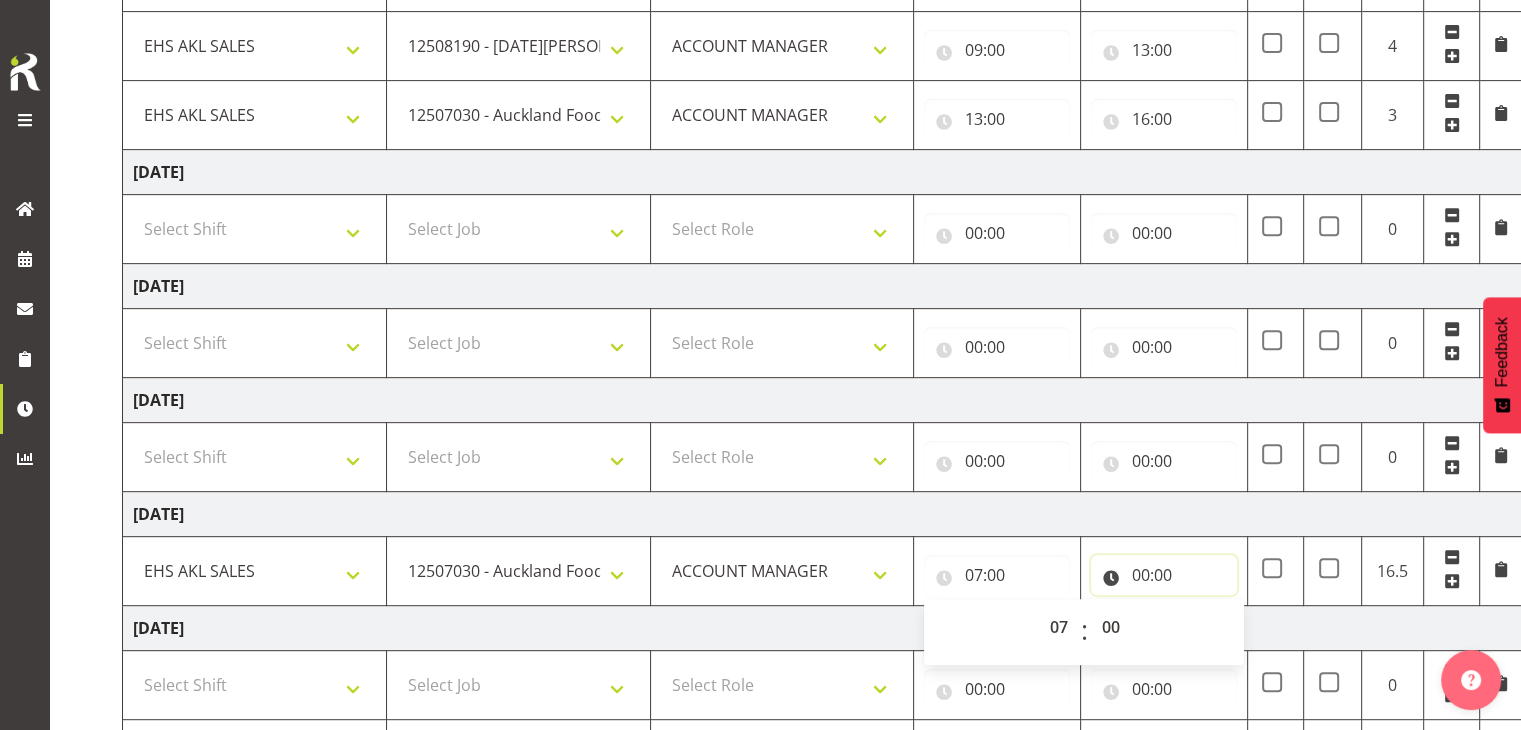 click on "00:00" at bounding box center [1164, 575] 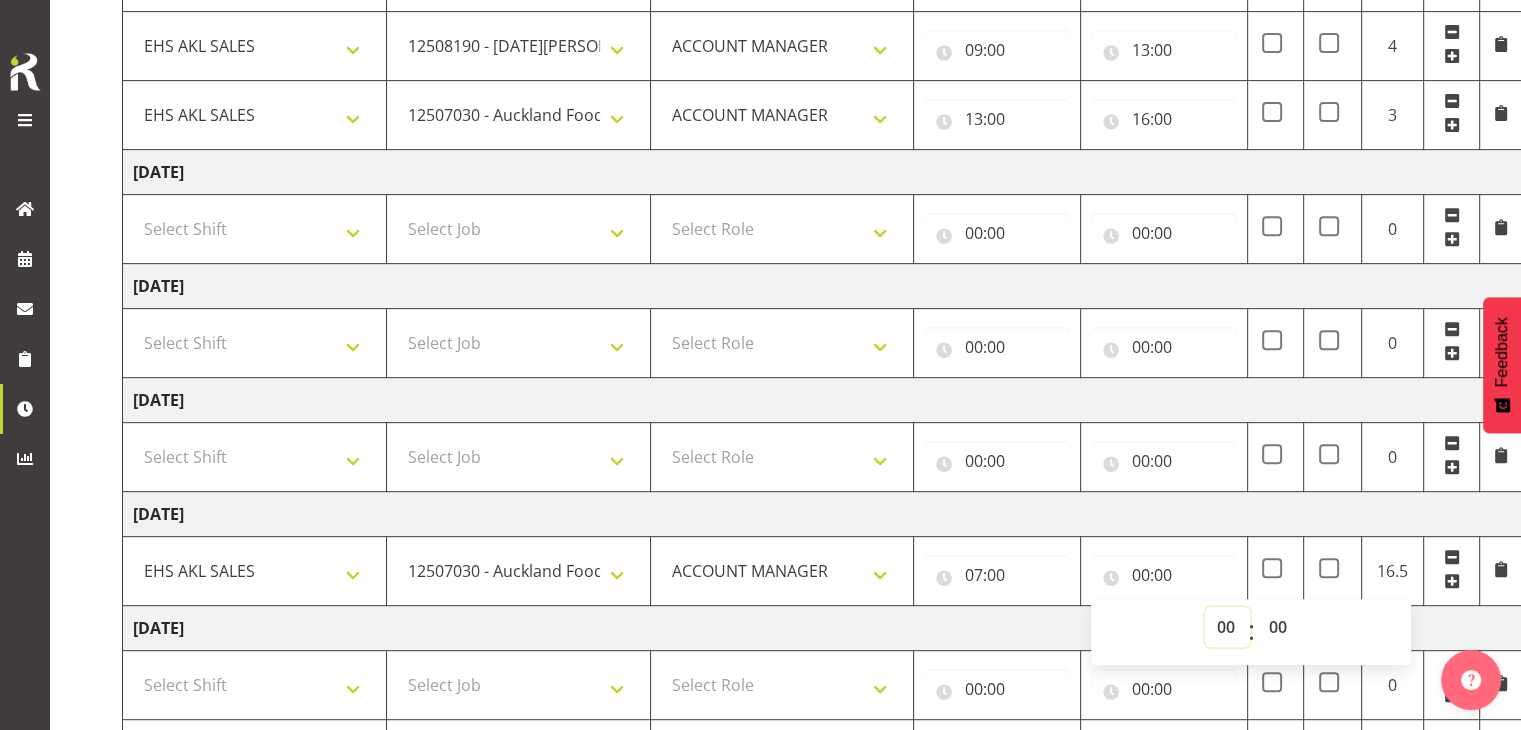 click on "00   01   02   03   04   05   06   07   08   09   10   11   12   13   14   15   16   17   18   19   20   21   22   23" at bounding box center [1227, 627] 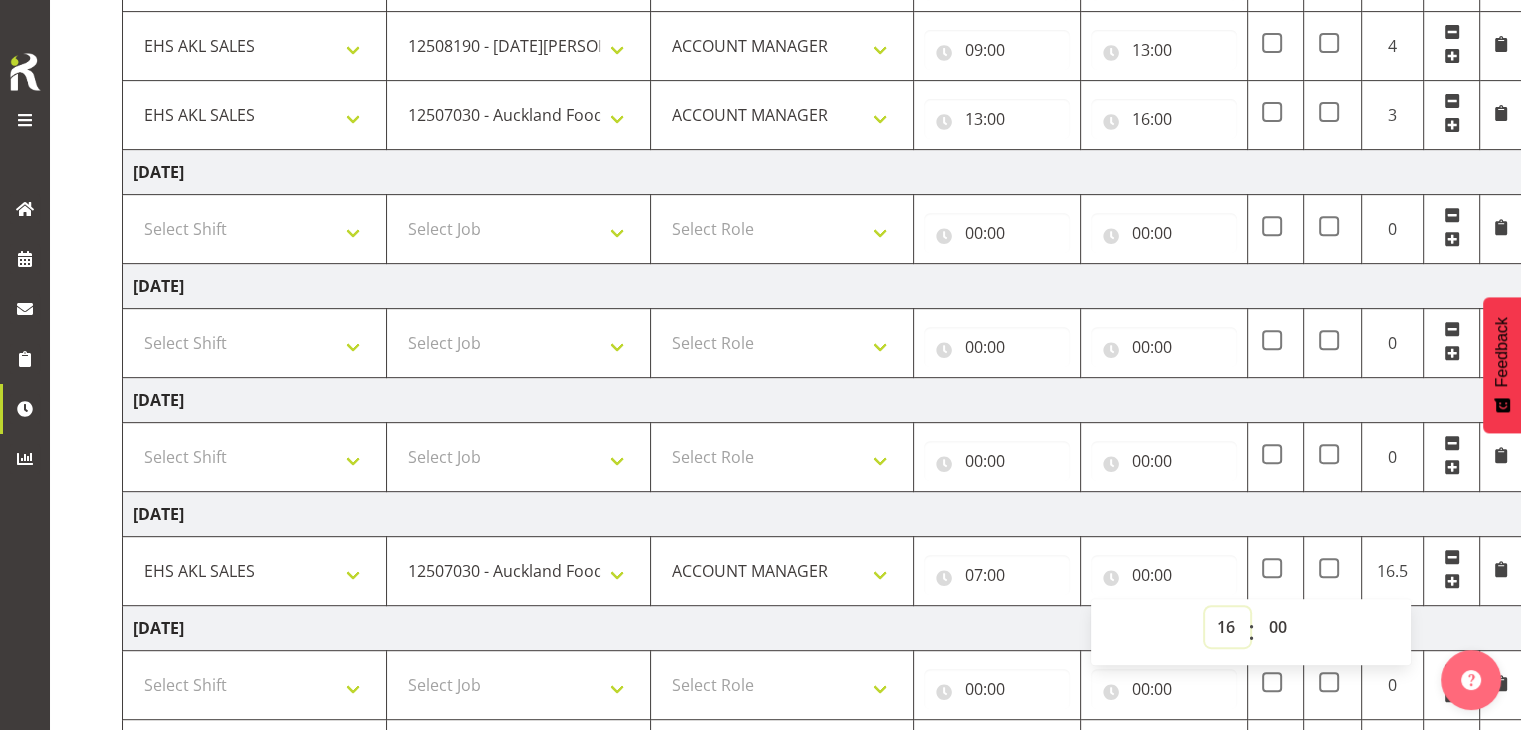 click on "00   01   02   03   04   05   06   07   08   09   10   11   12   13   14   15   16   17   18   19   20   21   22   23" at bounding box center [1227, 627] 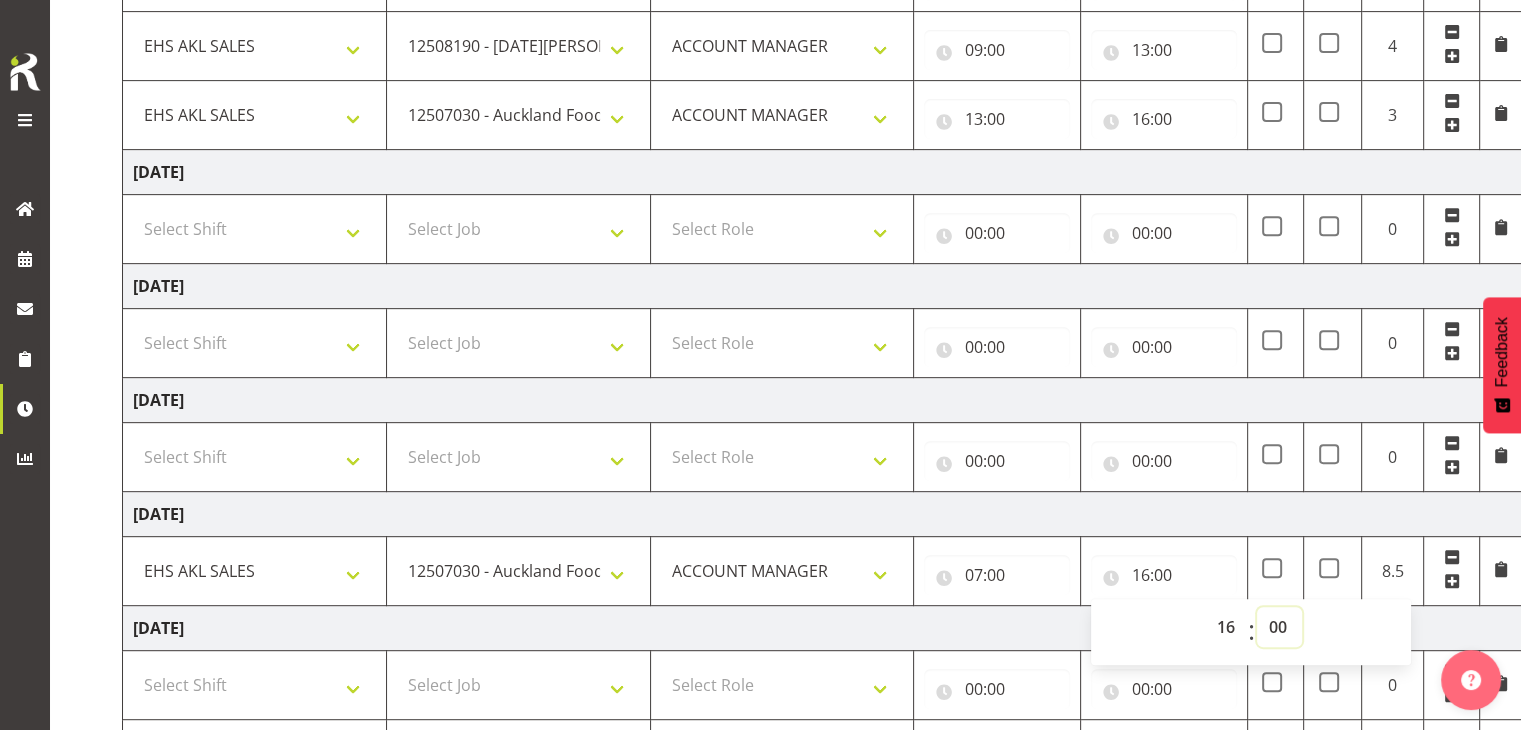 click on "00   01   02   03   04   05   06   07   08   09   10   11   12   13   14   15   16   17   18   19   20   21   22   23   24   25   26   27   28   29   30   31   32   33   34   35   36   37   38   39   40   41   42   43   44   45   46   47   48   49   50   51   52   53   54   55   56   57   58   59" at bounding box center (1279, 627) 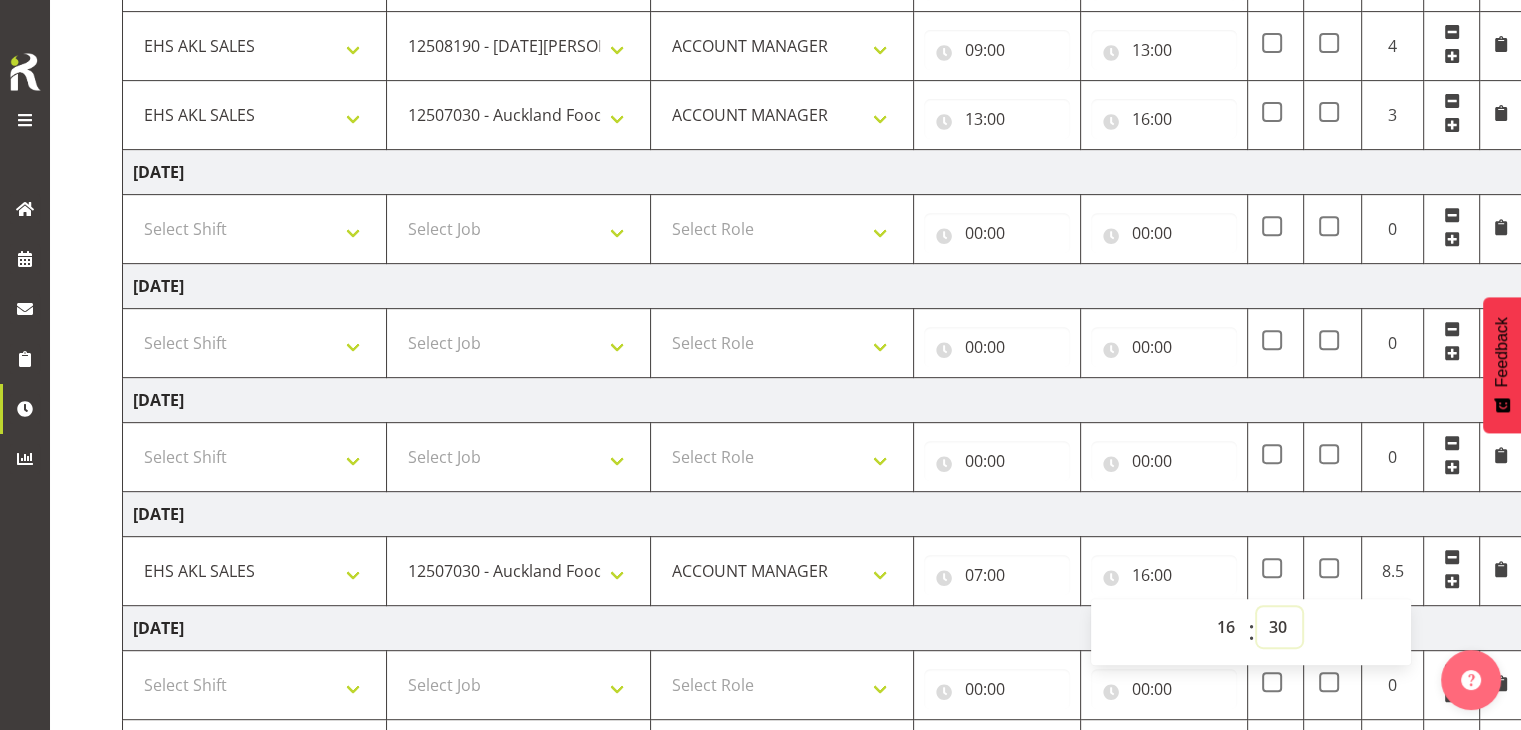 click on "00   01   02   03   04   05   06   07   08   09   10   11   12   13   14   15   16   17   18   19   20   21   22   23   24   25   26   27   28   29   30   31   32   33   34   35   36   37   38   39   40   41   42   43   44   45   46   47   48   49   50   51   52   53   54   55   56   57   58   59" at bounding box center (1279, 627) 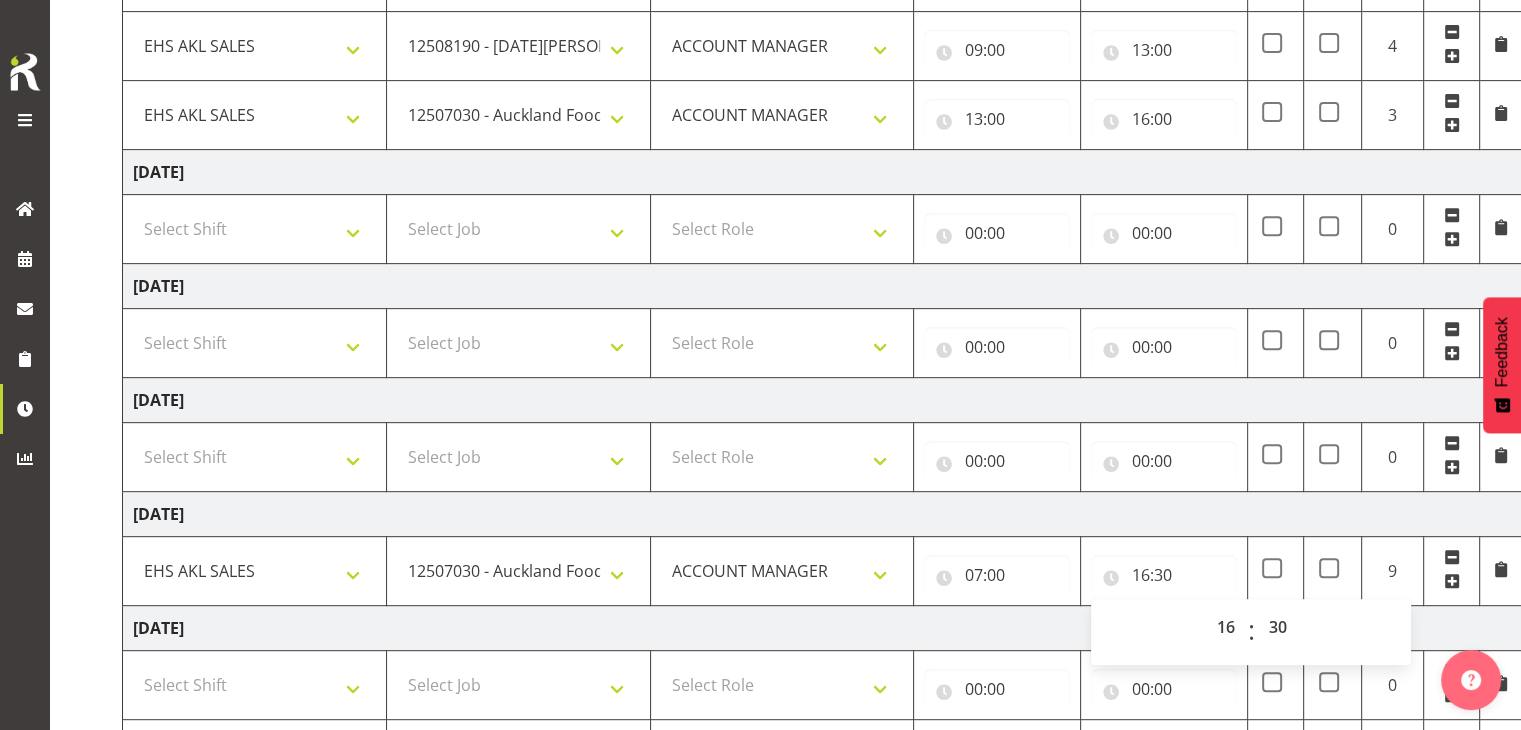 click on "[DATE]" at bounding box center (822, 628) 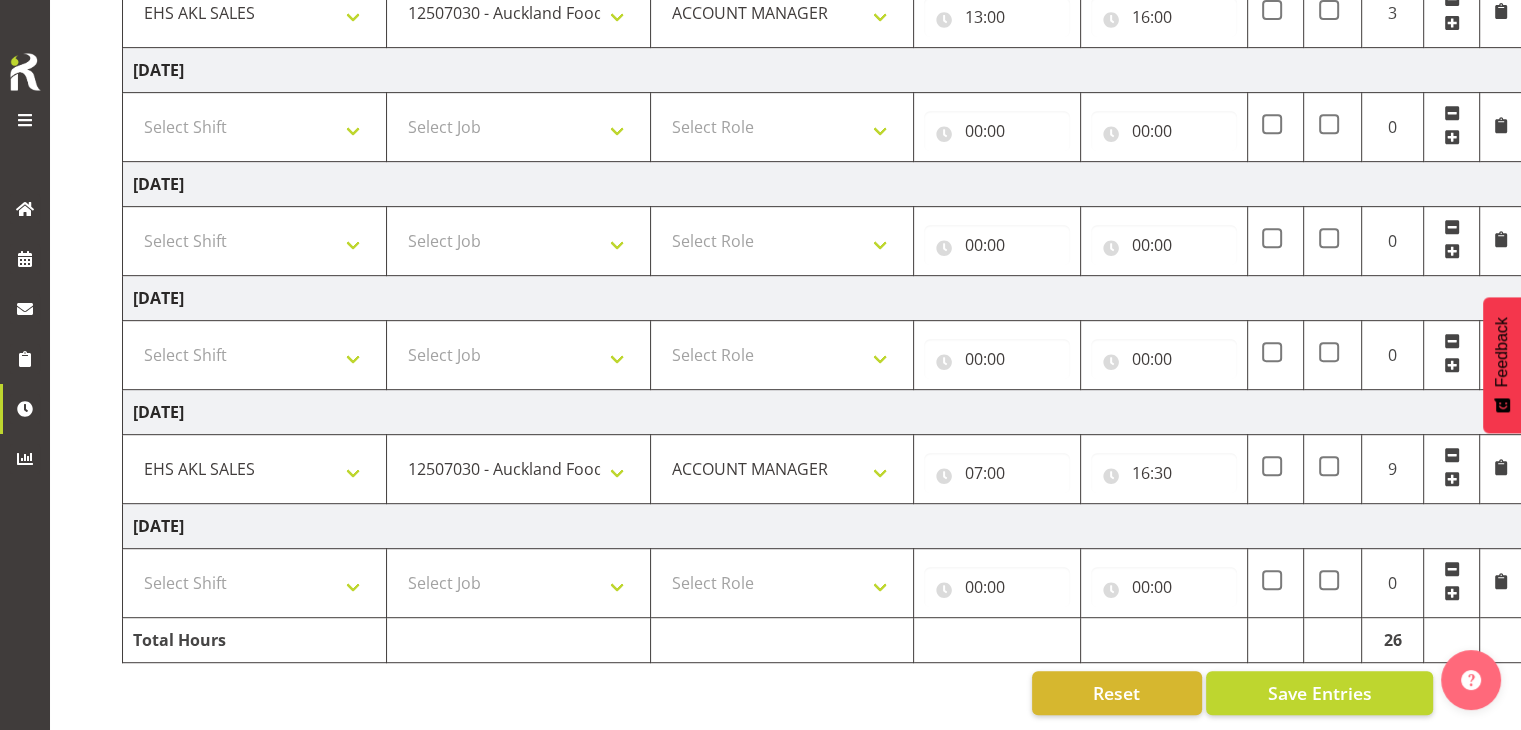 scroll, scrollTop: 920, scrollLeft: 0, axis: vertical 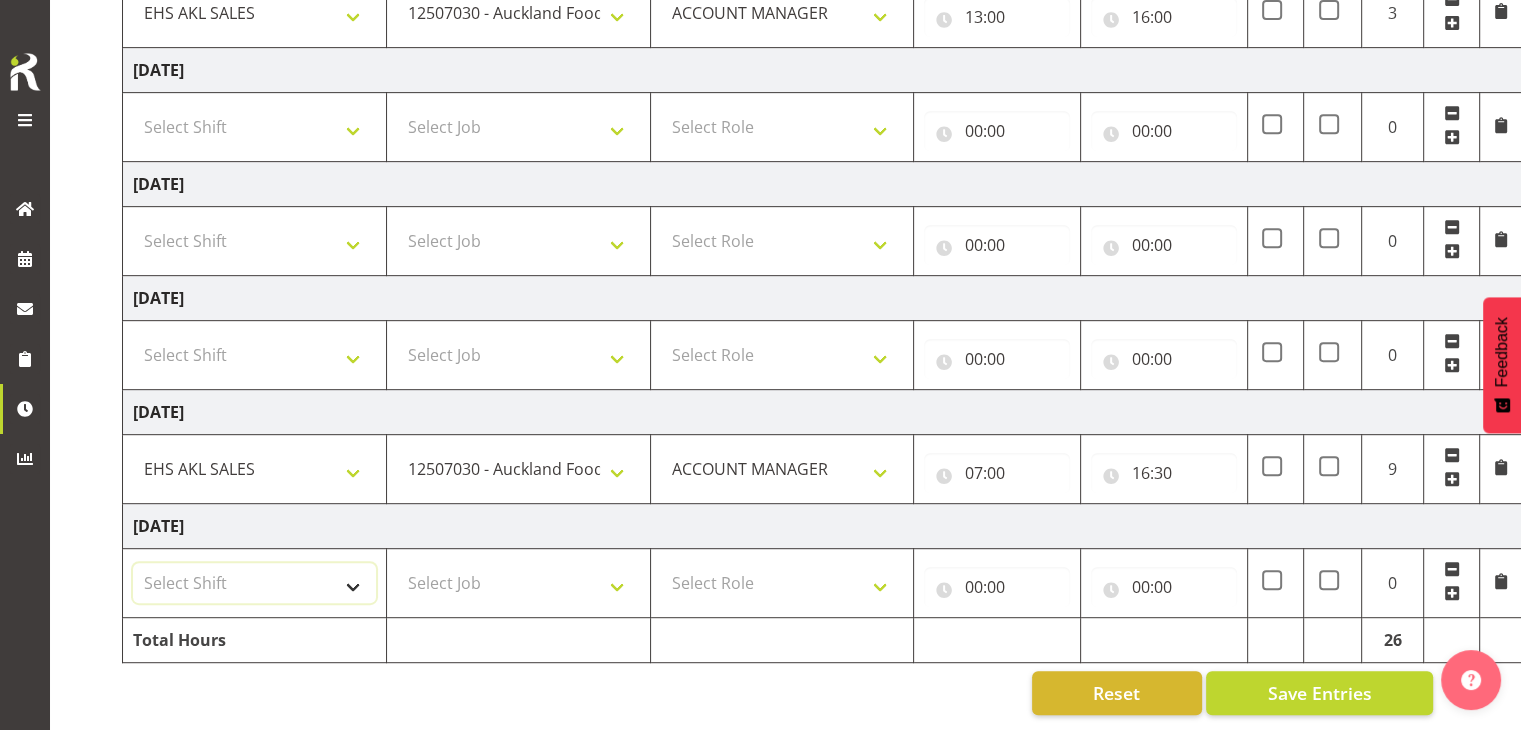 click on "Select Shift  EHS AKL SALES" at bounding box center (254, 583) 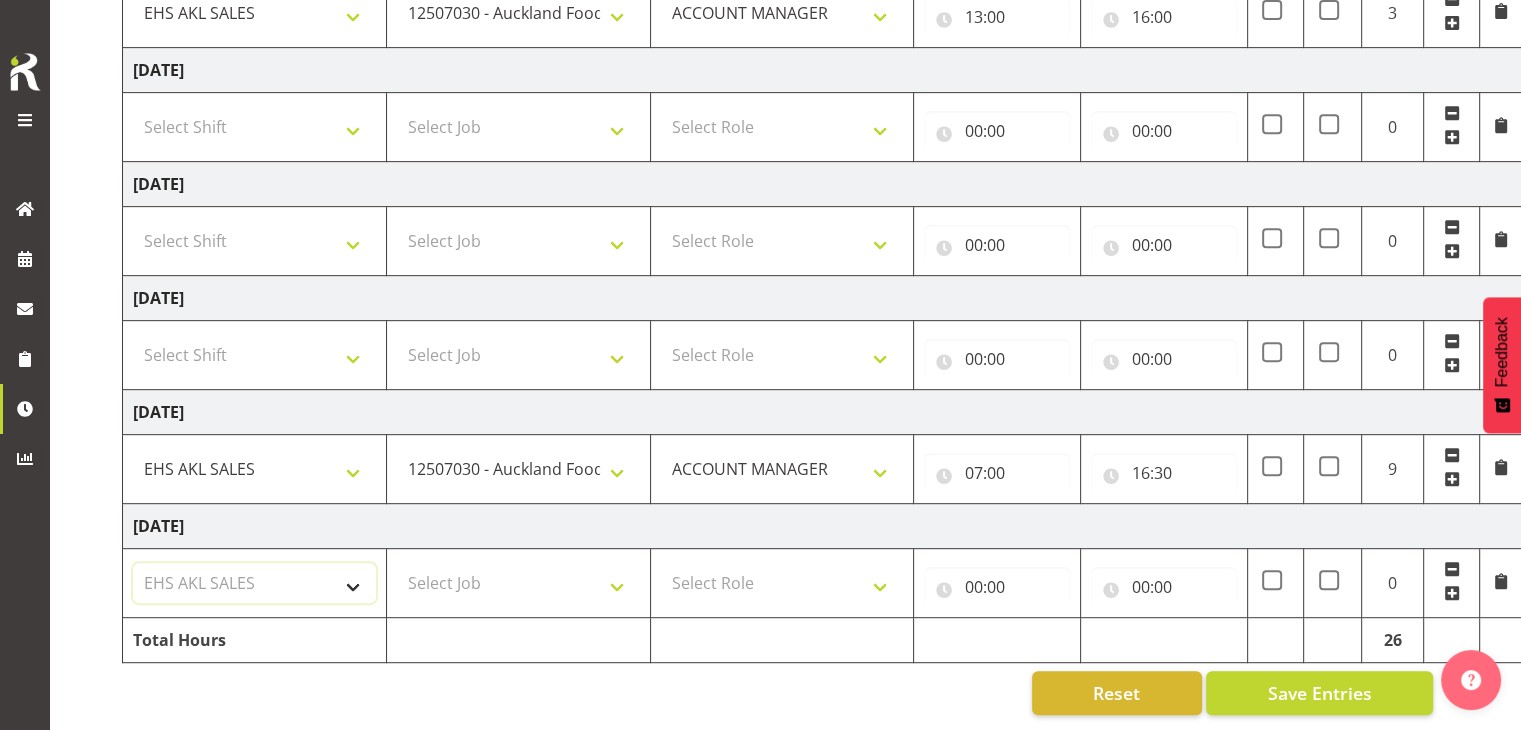click on "Select Shift  EHS AKL SALES" at bounding box center (254, 583) 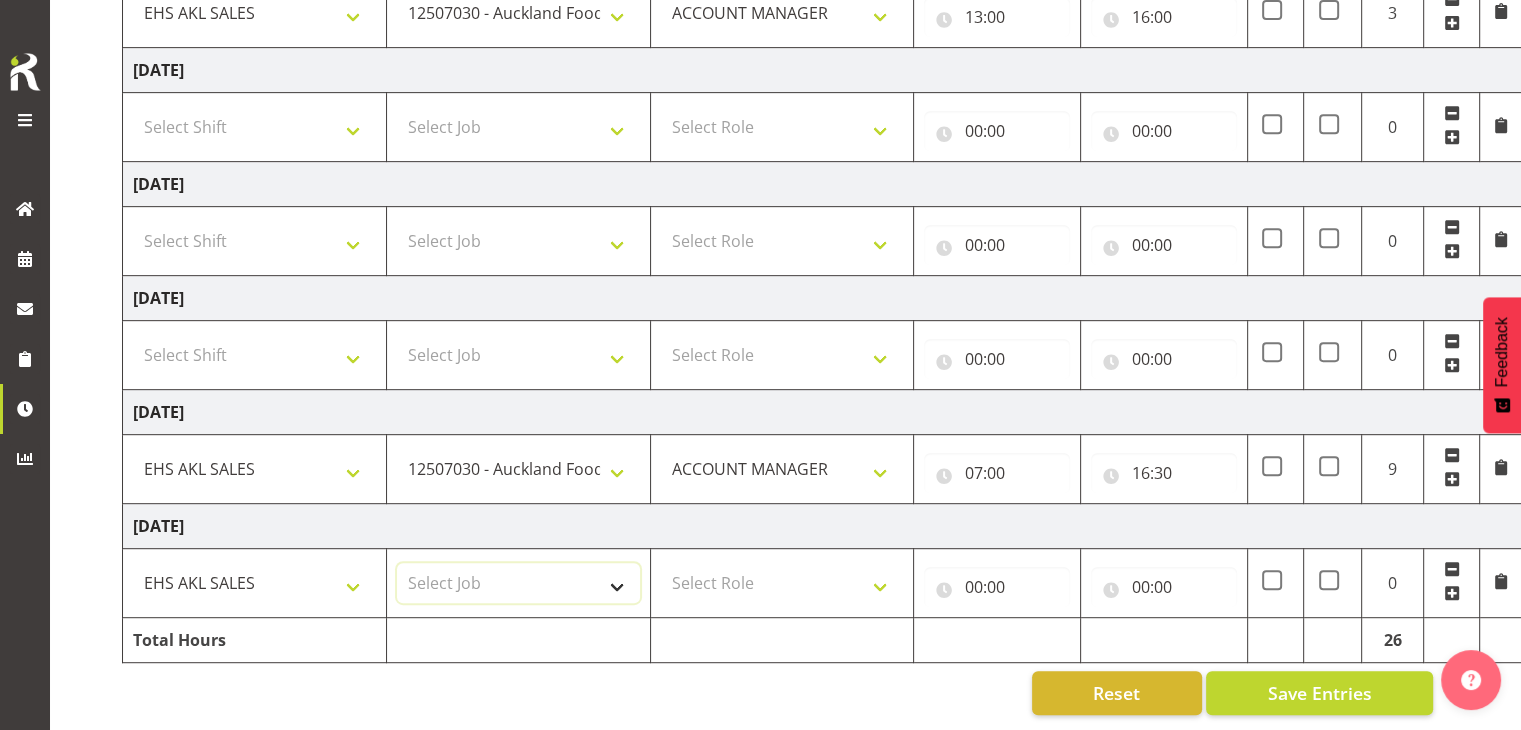 click on "Select Job  1 Carlton Events 1 [PERSON_NAME][GEOGRAPHIC_DATA] 1 [PERSON_NAME][GEOGRAPHIC_DATA] 1 EHS WAREHOUSE/OFFICE 1 GRS 1 SLP Production 1 SLP Tradeshows 12504000 - AKL Casual [DATE] 1250400R - April Casual C&R 2025 12504050 - CDES Engineering and Technology Expo 2025 12504070 - FINZ (National Financial Adviser Conf) 2025 1250407A - Fidelity @ FINZ Conf 2025 1250407B - La Trobe @ FINZ Conf 25 1250407C - Partners Life @ FINZ Conf 25 12504080 - AKL Go Green 2025 12504100 - NZSEE 2025 12504120 - Ester Show 2025 12504150 - Test-[PERSON_NAME]-May 12505000 - AKL Casual [DATE] 1250500R - May Casual C&R 2025 12505020 - Hutchwilco Boat Show 2025 1250502R - [GEOGRAPHIC_DATA] Boat Show 2025 - C&R 12505030 - NZOHS Conference 2025 12505040 - Aotearoa Art Fair 2025 12505060 - Waipa Home Show 2025 12505070 - CAS 2025 1250507A - CAS 2025 - 200 Doors 1250507B - CAS 2025 - Cutera 1250507C - CAS 2025 - Dermocosmetica 12505080 - [GEOGRAPHIC_DATA] Conference 2025 1250508A - Zeiss @ [GEOGRAPHIC_DATA] 25 1250508B - Roche @ [GEOGRAPHIC_DATA] 25 1250508C - Alcon @ [GEOGRAPHIC_DATA] 25 12505130 - Test- [PERSON_NAME] 1" at bounding box center (518, 583) 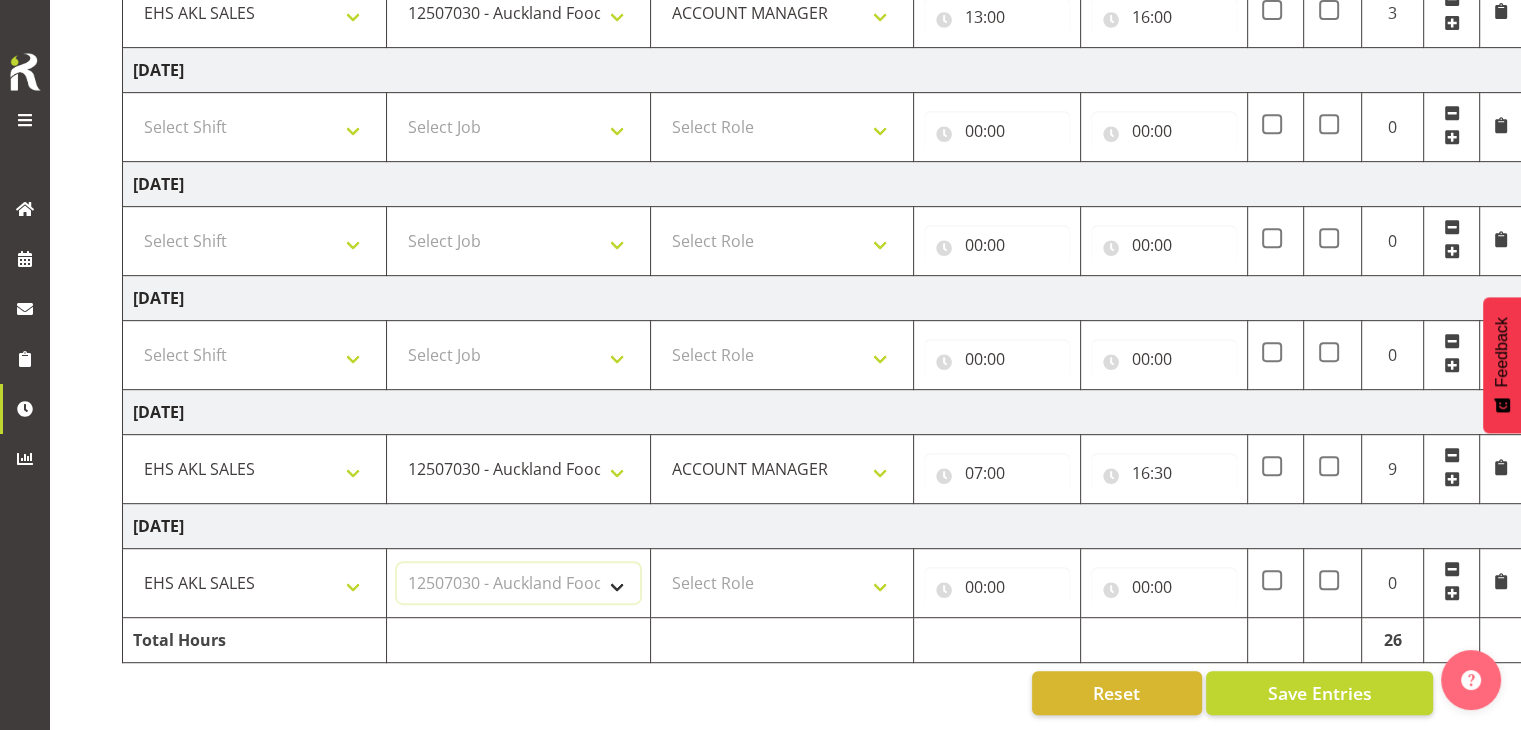 click on "Select Job  1 Carlton Events 1 [PERSON_NAME][GEOGRAPHIC_DATA] 1 [PERSON_NAME][GEOGRAPHIC_DATA] 1 EHS WAREHOUSE/OFFICE 1 GRS 1 SLP Production 1 SLP Tradeshows 12504000 - AKL Casual [DATE] 1250400R - April Casual C&R 2025 12504050 - CDES Engineering and Technology Expo 2025 12504070 - FINZ (National Financial Adviser Conf) 2025 1250407A - Fidelity @ FINZ Conf 2025 1250407B - La Trobe @ FINZ Conf 25 1250407C - Partners Life @ FINZ Conf 25 12504080 - AKL Go Green 2025 12504100 - NZSEE 2025 12504120 - Ester Show 2025 12504150 - Test-[PERSON_NAME]-May 12505000 - AKL Casual [DATE] 1250500R - May Casual C&R 2025 12505020 - Hutchwilco Boat Show 2025 1250502R - [GEOGRAPHIC_DATA] Boat Show 2025 - C&R 12505030 - NZOHS Conference 2025 12505040 - Aotearoa Art Fair 2025 12505060 - Waipa Home Show 2025 12505070 - CAS 2025 1250507A - CAS 2025 - 200 Doors 1250507B - CAS 2025 - Cutera 1250507C - CAS 2025 - Dermocosmetica 12505080 - [GEOGRAPHIC_DATA] Conference 2025 1250508A - Zeiss @ [GEOGRAPHIC_DATA] 25 1250508B - Roche @ [GEOGRAPHIC_DATA] 25 1250508C - Alcon @ [GEOGRAPHIC_DATA] 25 12505130 - Test- [PERSON_NAME] 1" at bounding box center (518, 583) 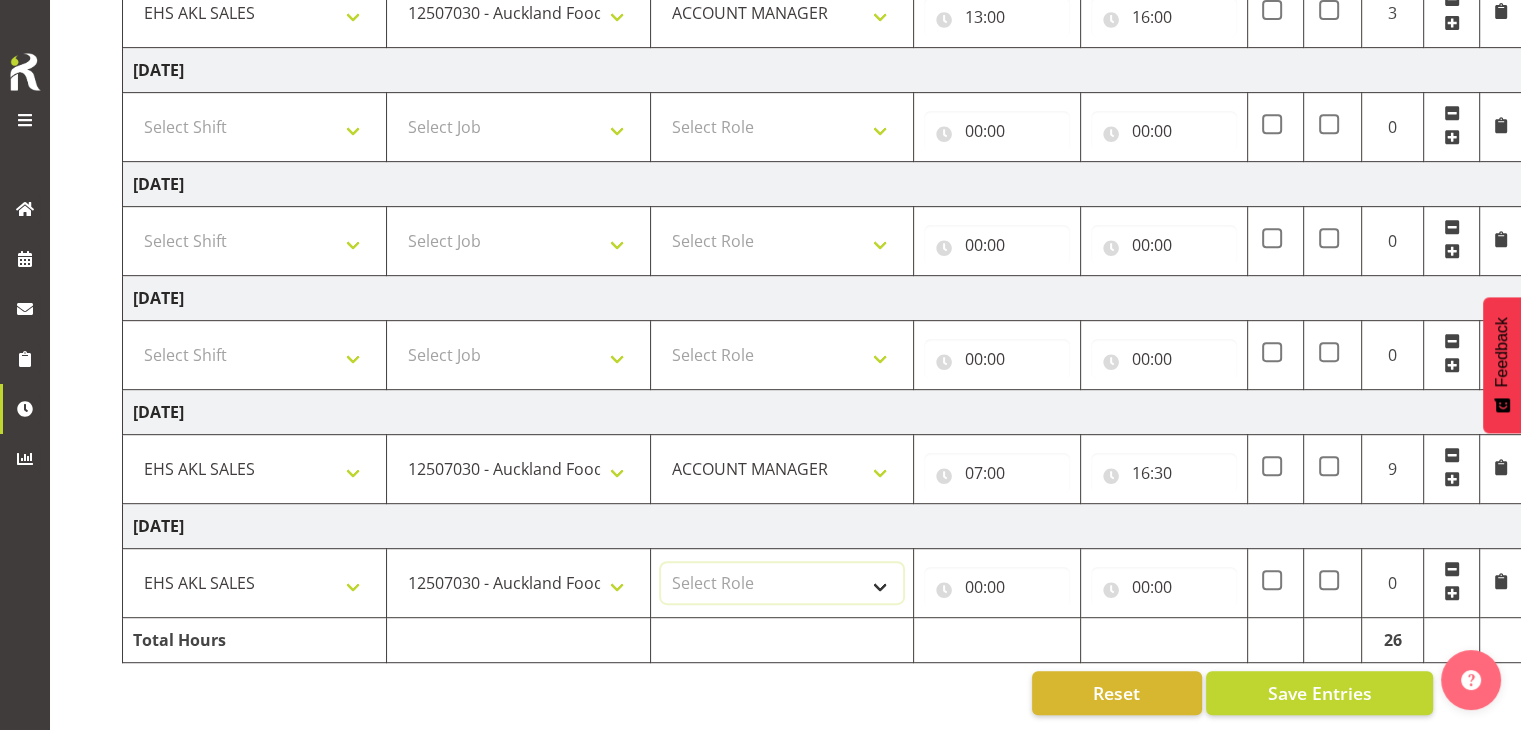 click on "Select Role  ACCOUNT MANAGER" at bounding box center [782, 583] 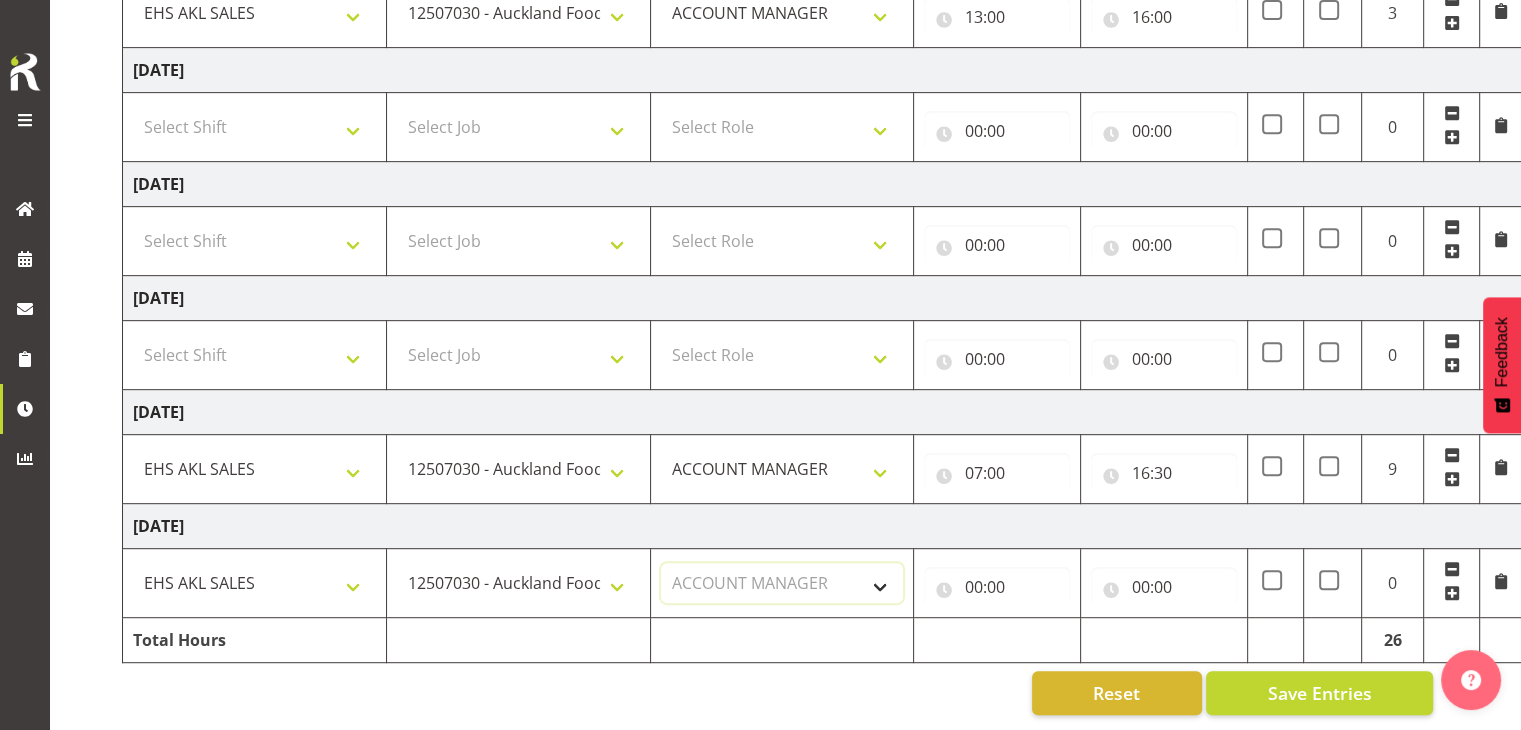 click on "Select Role  ACCOUNT MANAGER" at bounding box center (782, 583) 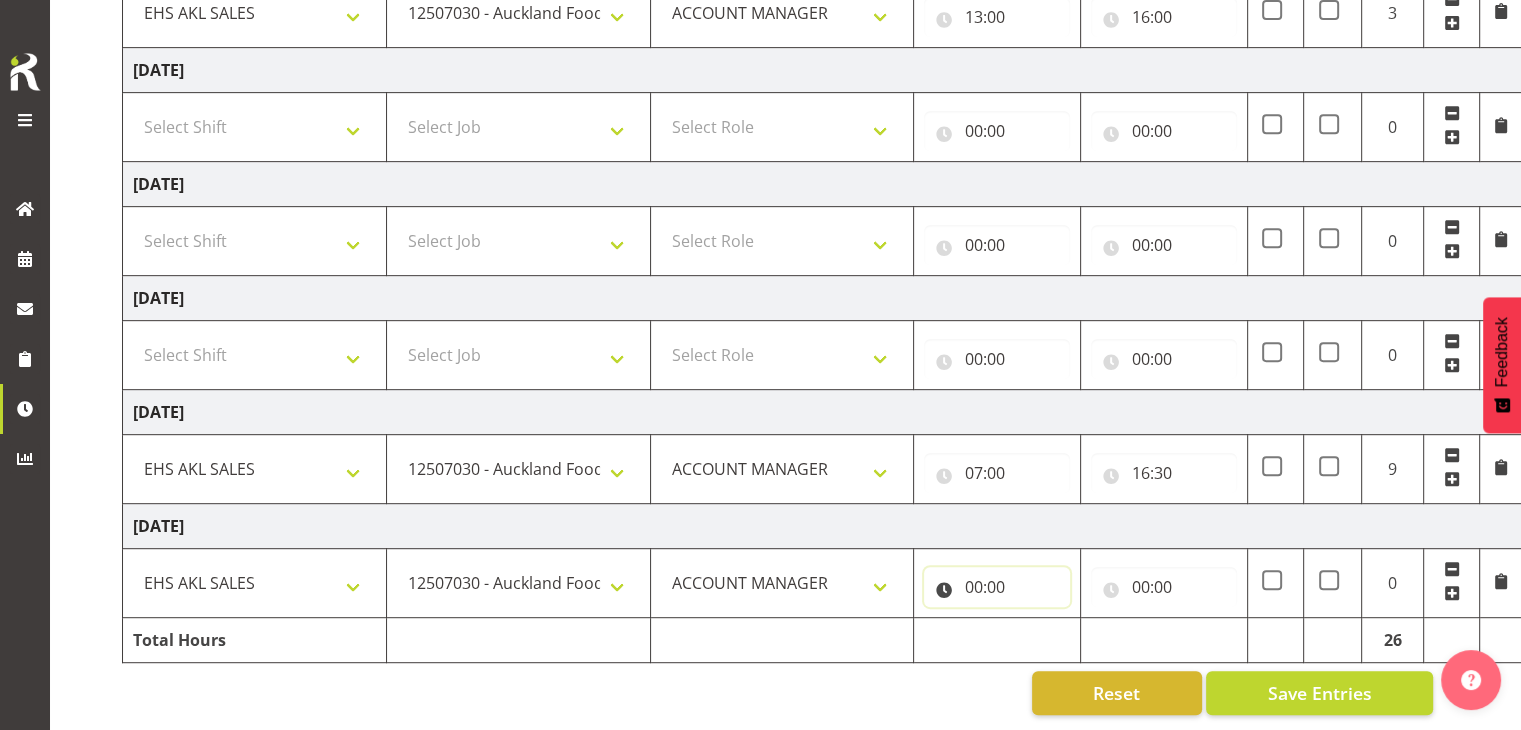 click on "00:00" at bounding box center (997, 587) 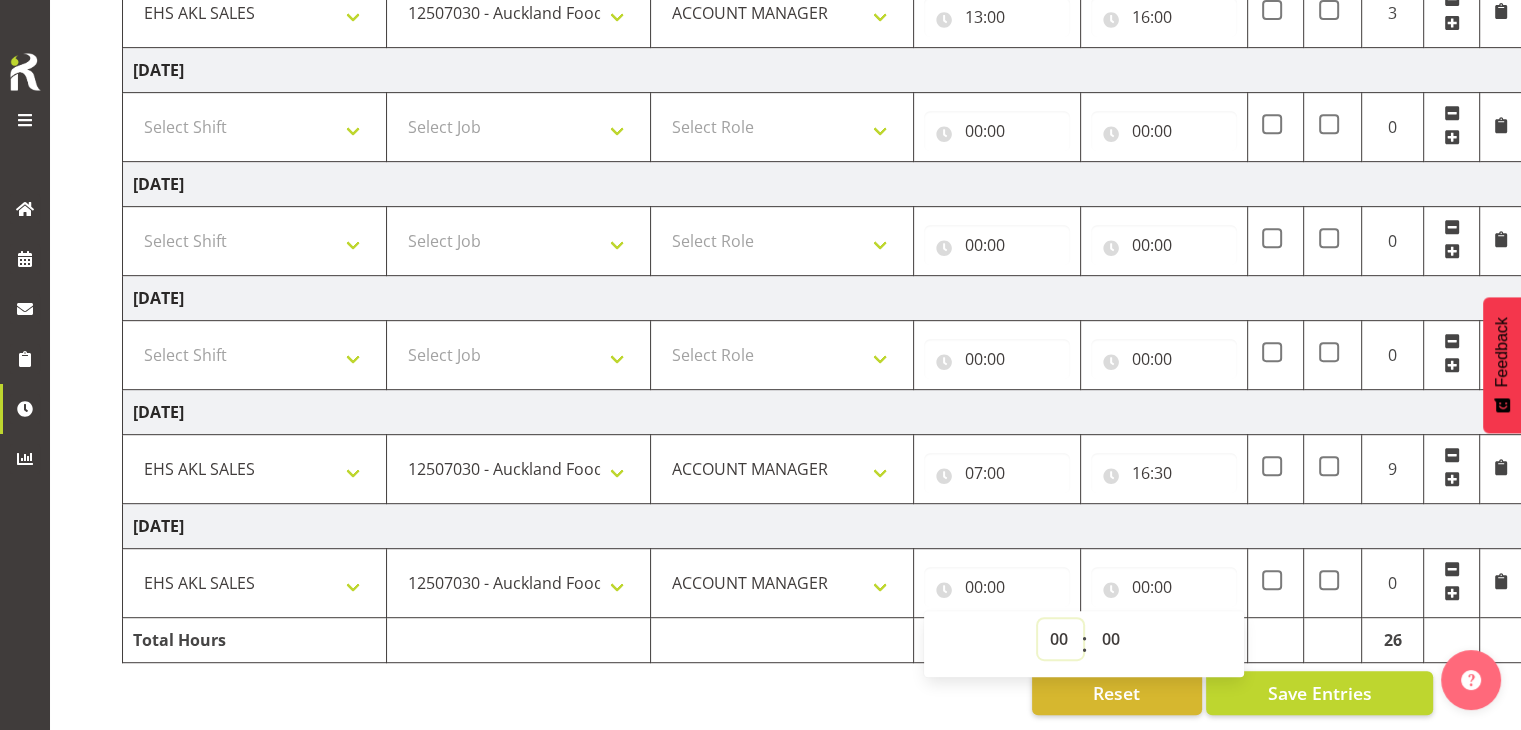 click on "00   01   02   03   04   05   06   07   08   09   10   11   12   13   14   15   16   17   18   19   20   21   22   23" at bounding box center (1060, 639) 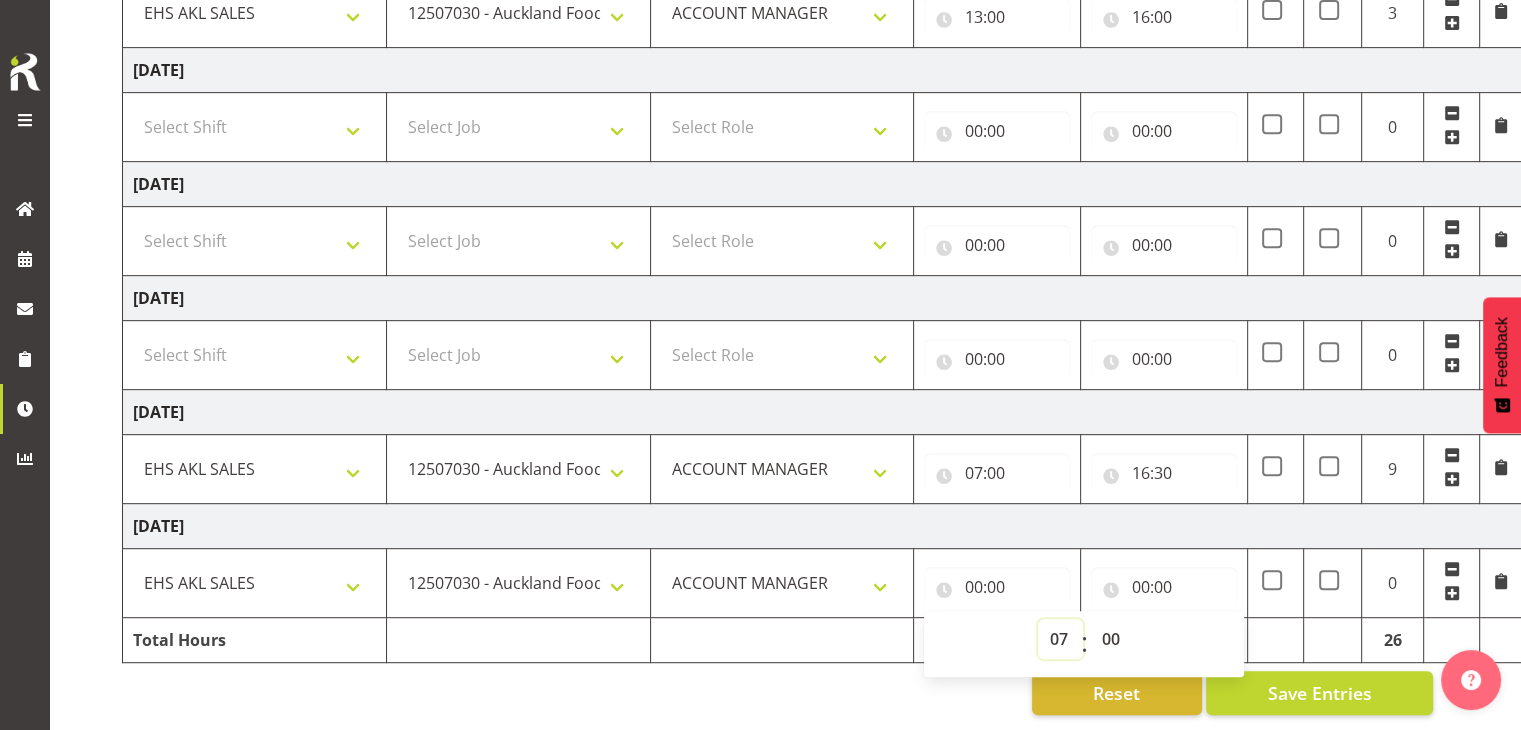 click on "00   01   02   03   04   05   06   07   08   09   10   11   12   13   14   15   16   17   18   19   20   21   22   23" at bounding box center [1060, 639] 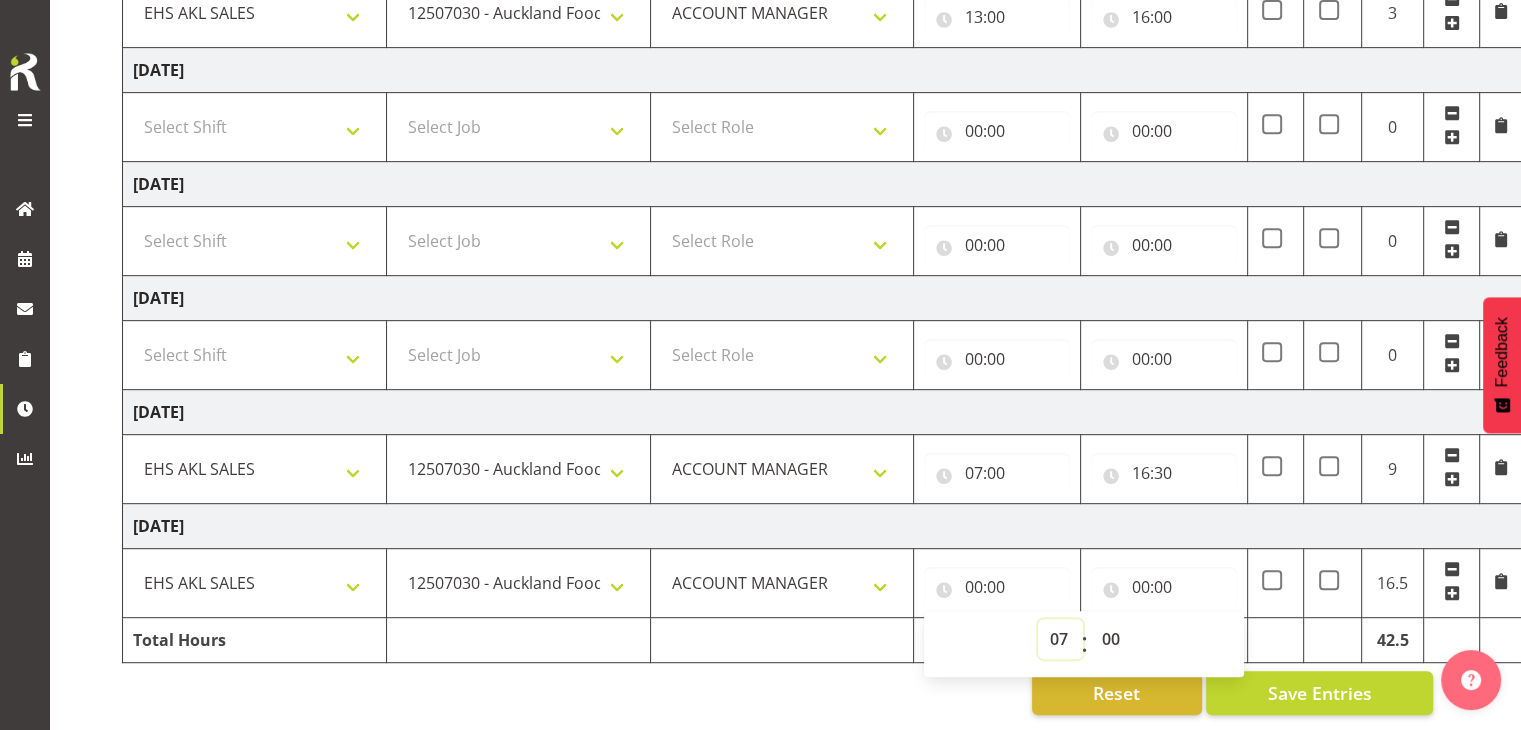 type on "07:00" 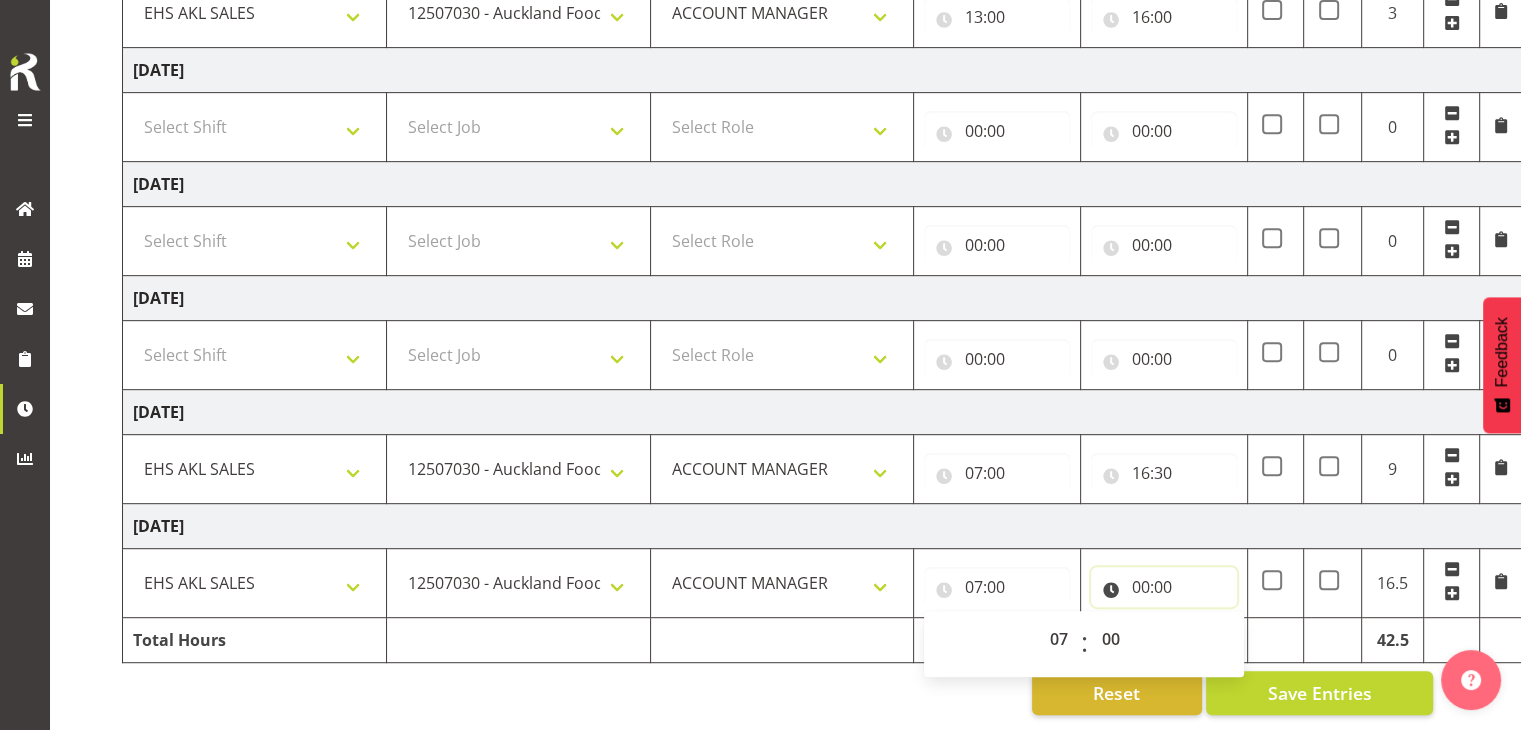 click on "00:00" at bounding box center (1164, 587) 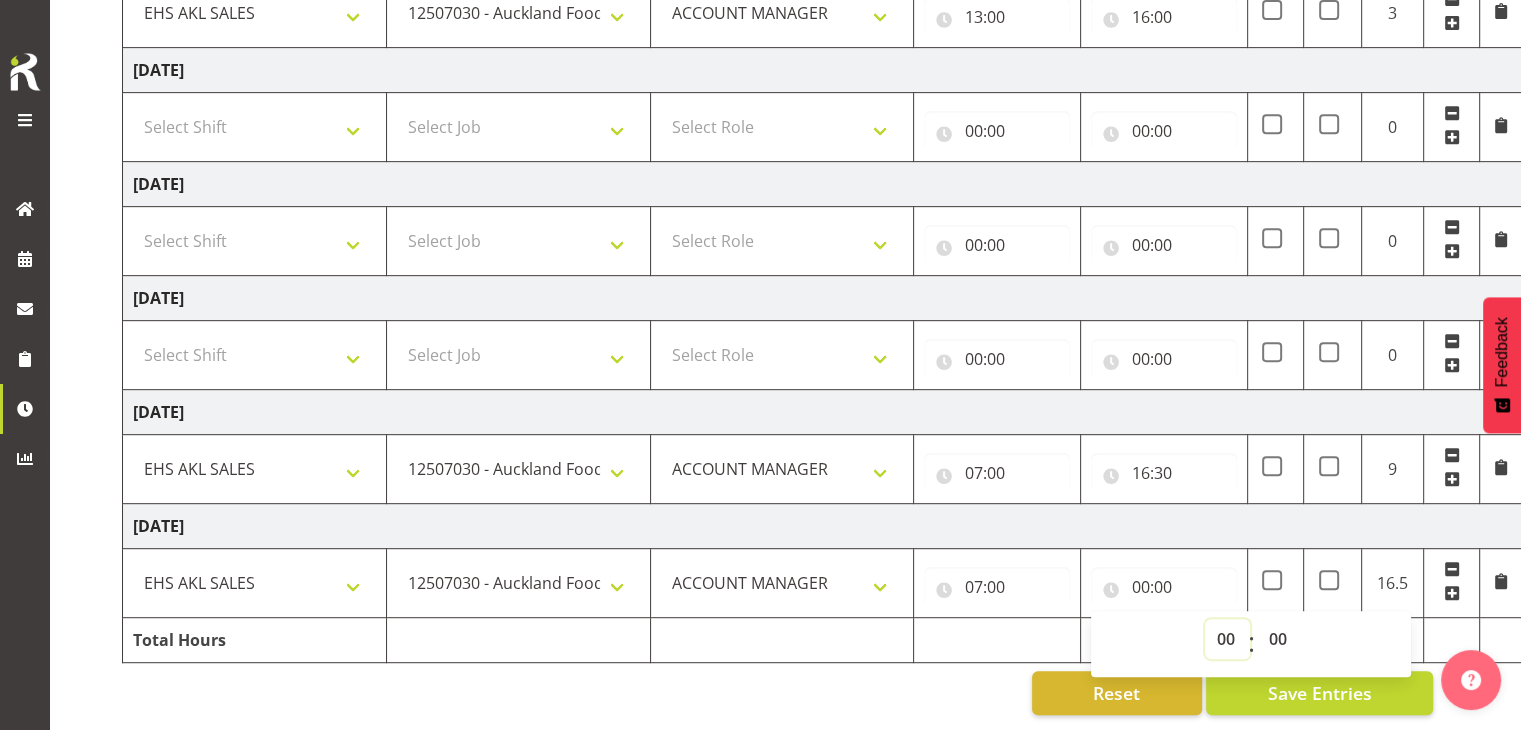 click on "00   01   02   03   04   05   06   07   08   09   10   11   12   13   14   15   16   17   18   19   20   21   22   23" at bounding box center [1227, 639] 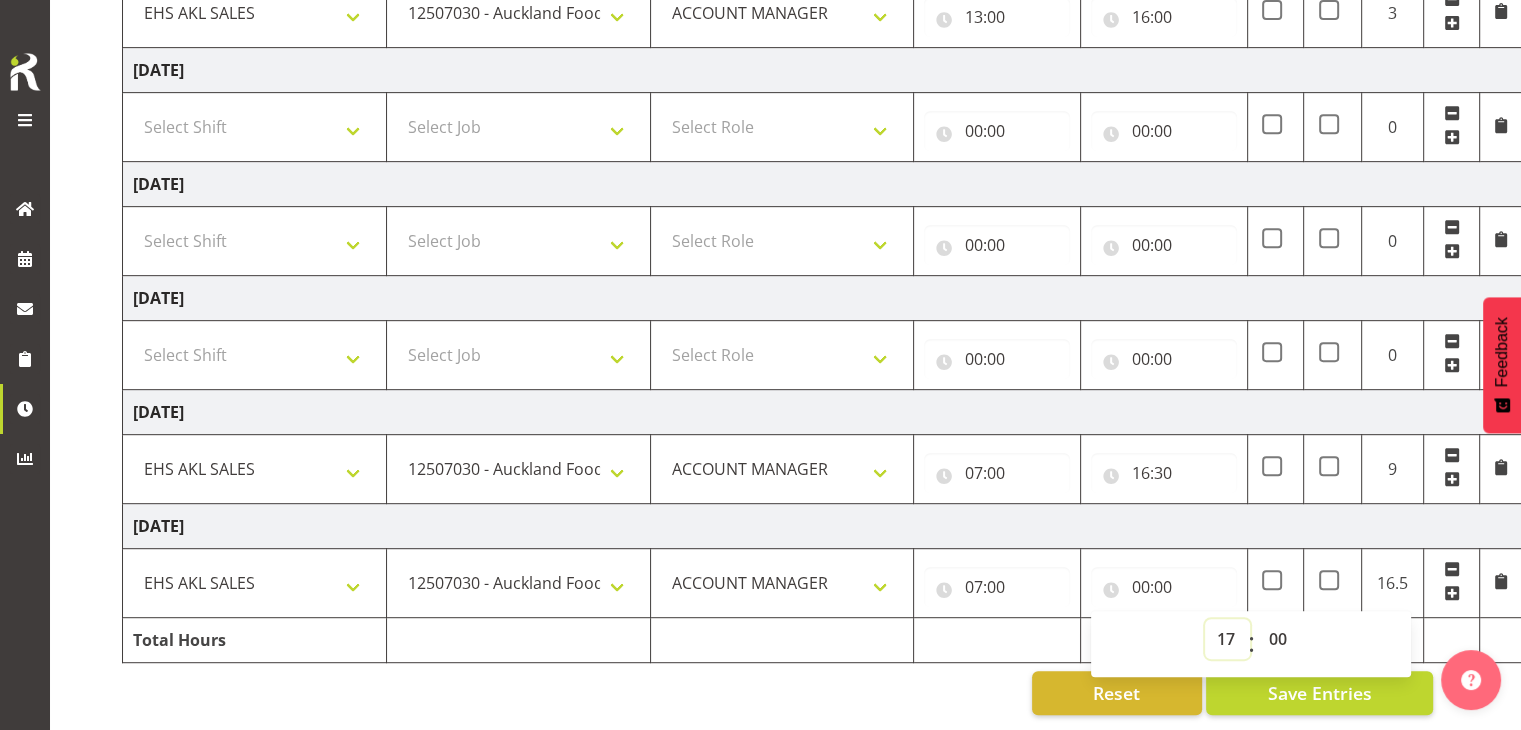 click on "00   01   02   03   04   05   06   07   08   09   10   11   12   13   14   15   16   17   18   19   20   21   22   23" at bounding box center (1227, 639) 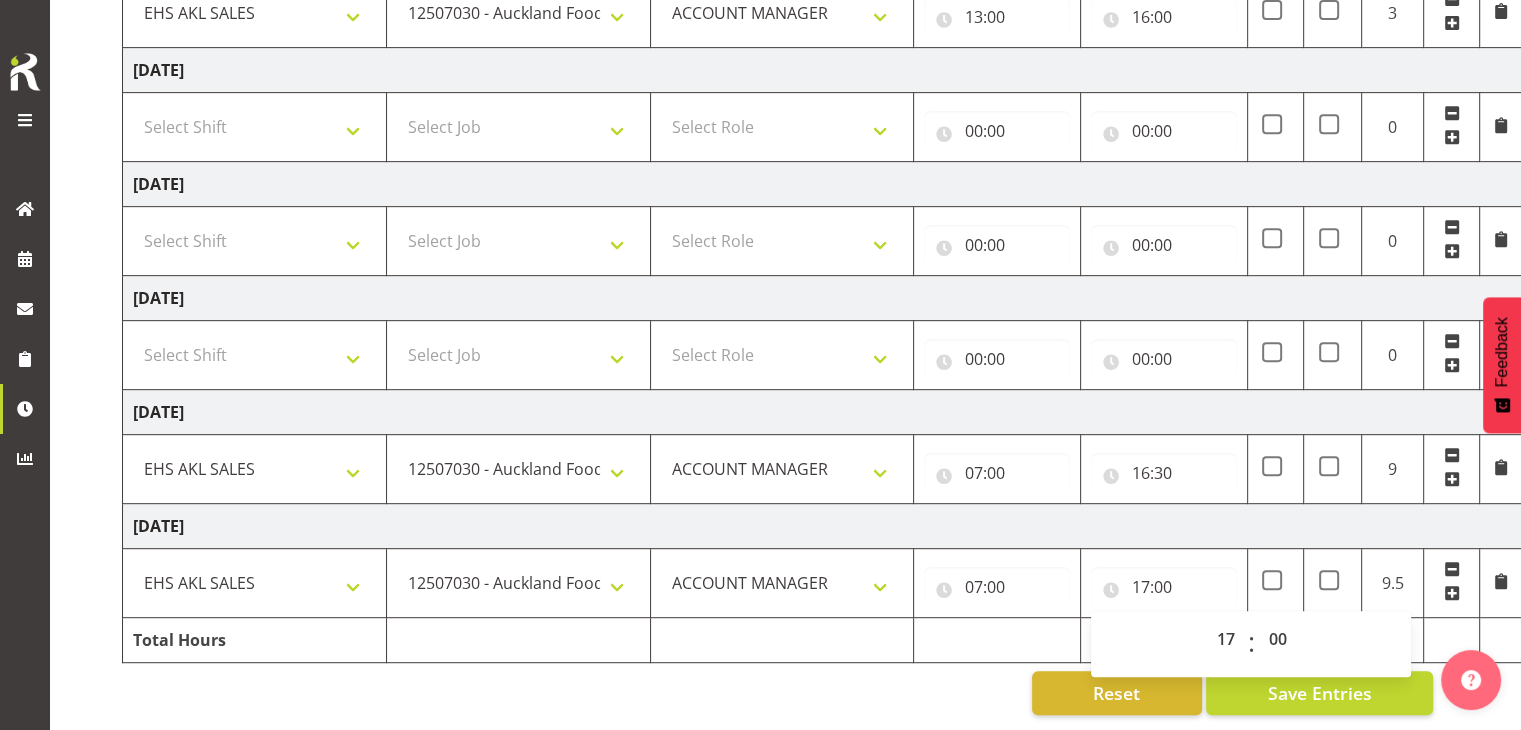 click on "[DATE]" at bounding box center (822, 526) 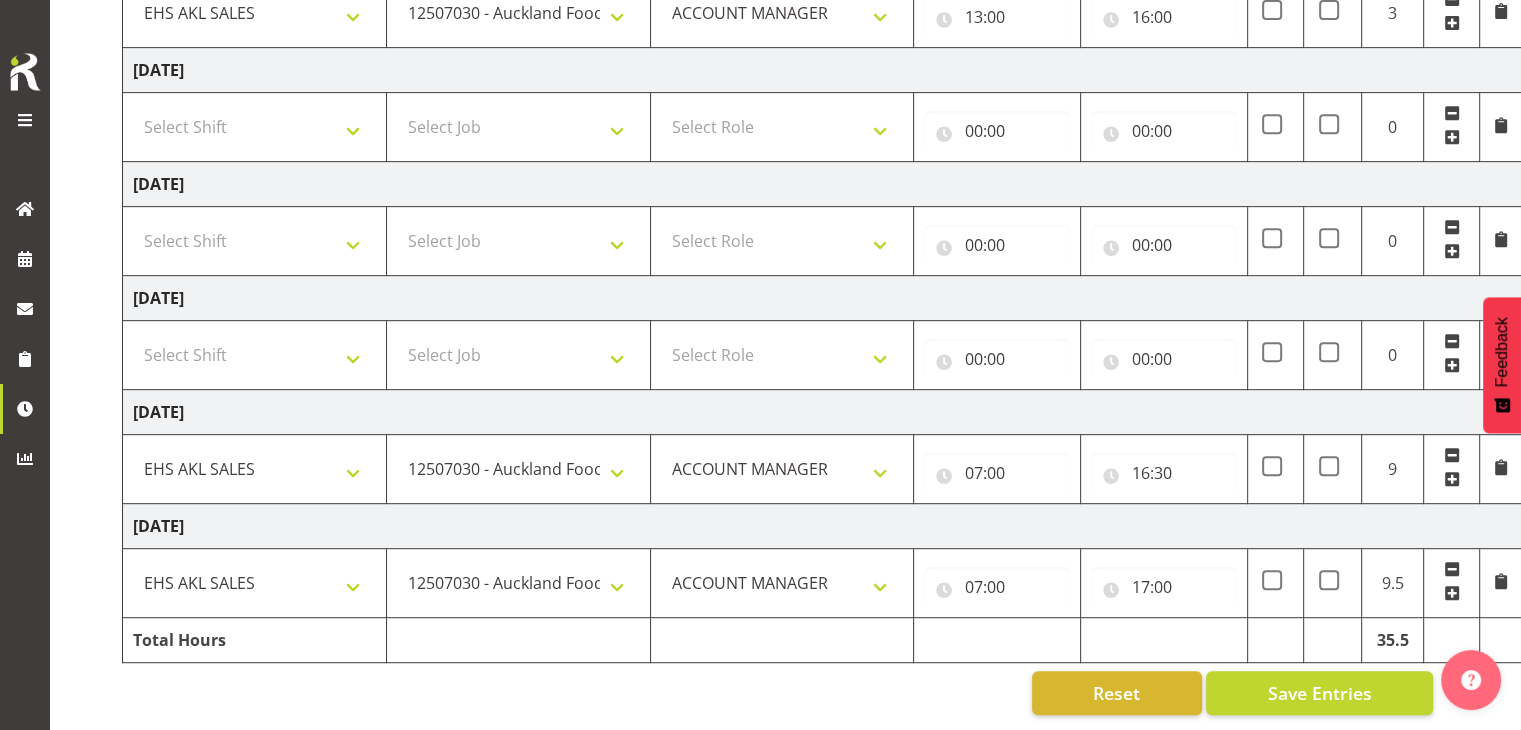 scroll, scrollTop: 720, scrollLeft: 0, axis: vertical 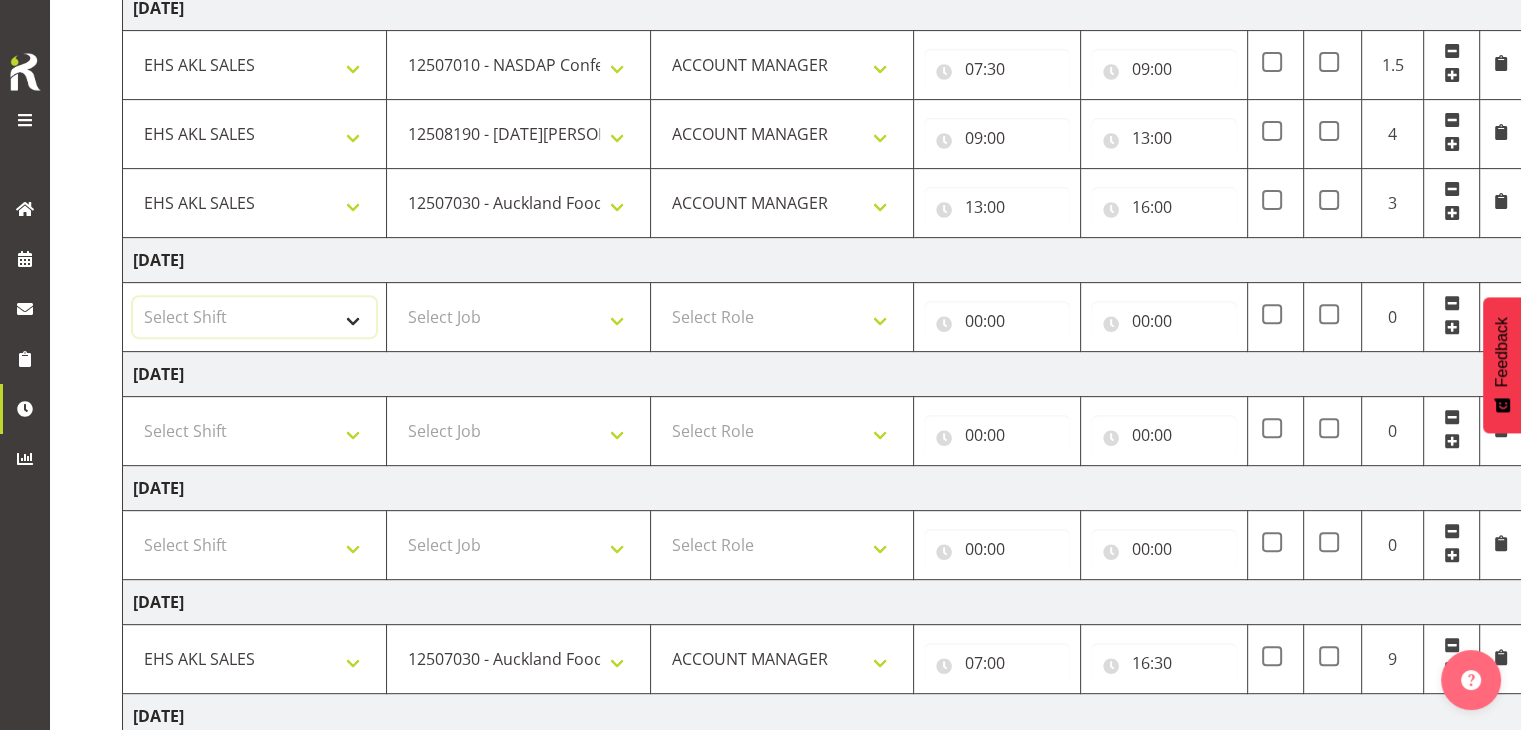 click on "Select Shift  EHS AKL SALES" at bounding box center (254, 317) 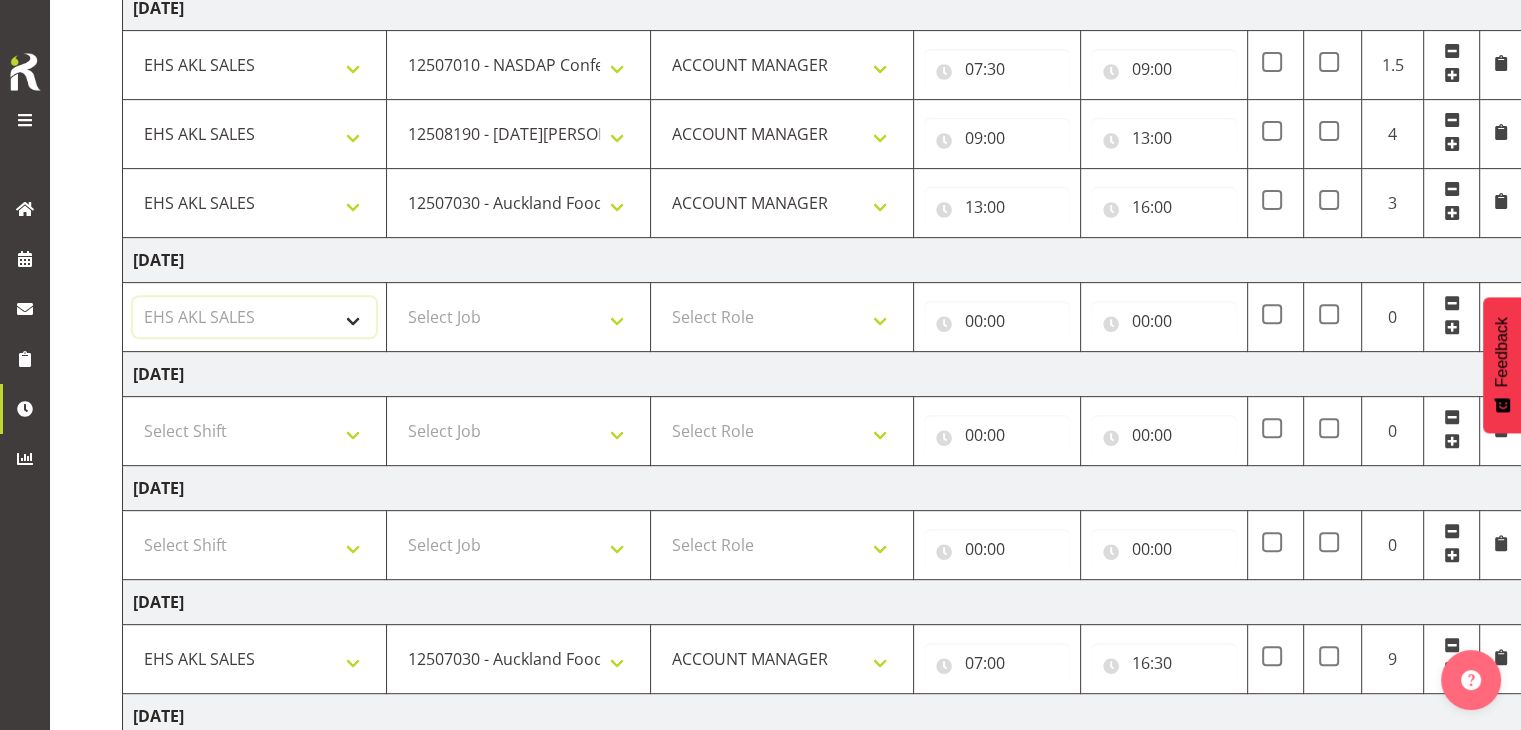click on "Select Shift  EHS AKL SALES" at bounding box center [254, 317] 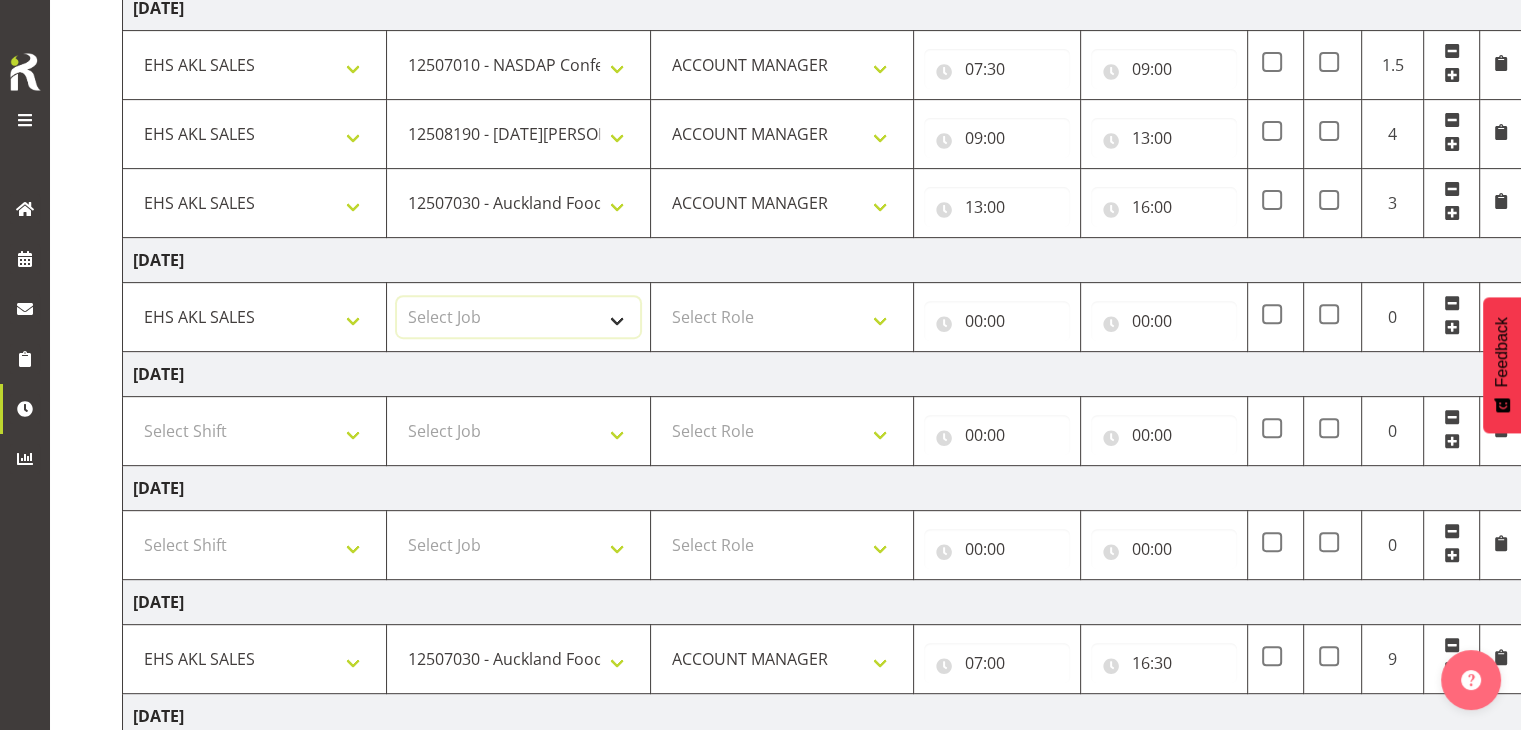 click on "Select Job  1 Carlton Events 1 [PERSON_NAME][GEOGRAPHIC_DATA] 1 [PERSON_NAME][GEOGRAPHIC_DATA] 1 EHS WAREHOUSE/OFFICE 1 GRS 1 SLP Production 1 SLP Tradeshows 12504000 - AKL Casual [DATE] 1250400R - April Casual C&R 2025 12504050 - CDES Engineering and Technology Expo 2025 12504070 - FINZ (National Financial Adviser Conf) 2025 1250407A - Fidelity @ FINZ Conf 2025 1250407B - La Trobe @ FINZ Conf 25 1250407C - Partners Life @ FINZ Conf 25 12504080 - AKL Go Green 2025 12504100 - NZSEE 2025 12504120 - Ester Show 2025 12504150 - Test-[PERSON_NAME]-May 12505000 - AKL Casual [DATE] 1250500R - May Casual C&R 2025 12505020 - Hutchwilco Boat Show 2025 1250502R - [GEOGRAPHIC_DATA] Boat Show 2025 - C&R 12505030 - NZOHS Conference 2025 12505040 - Aotearoa Art Fair 2025 12505060 - Waipa Home Show 2025 12505070 - CAS 2025 1250507A - CAS 2025 - 200 Doors 1250507B - CAS 2025 - Cutera 1250507C - CAS 2025 - Dermocosmetica 12505080 - [GEOGRAPHIC_DATA] Conference 2025 1250508A - Zeiss @ [GEOGRAPHIC_DATA] 25 1250508B - Roche @ [GEOGRAPHIC_DATA] 25 1250508C - Alcon @ [GEOGRAPHIC_DATA] 25 12505130 - Test- [PERSON_NAME] 1" at bounding box center [518, 317] 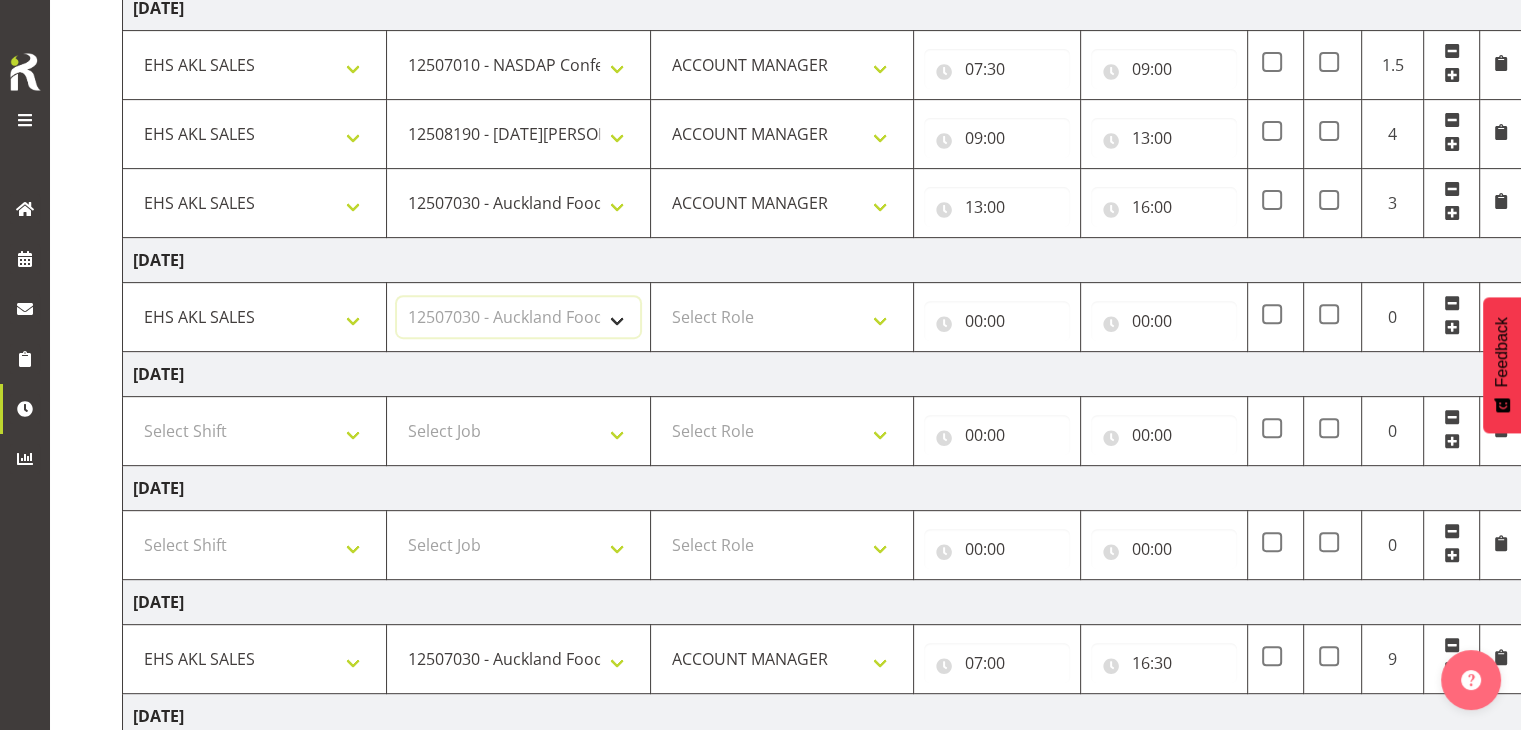 click on "Select Job  1 Carlton Events 1 [PERSON_NAME][GEOGRAPHIC_DATA] 1 [PERSON_NAME][GEOGRAPHIC_DATA] 1 EHS WAREHOUSE/OFFICE 1 GRS 1 SLP Production 1 SLP Tradeshows 12504000 - AKL Casual [DATE] 1250400R - April Casual C&R 2025 12504050 - CDES Engineering and Technology Expo 2025 12504070 - FINZ (National Financial Adviser Conf) 2025 1250407A - Fidelity @ FINZ Conf 2025 1250407B - La Trobe @ FINZ Conf 25 1250407C - Partners Life @ FINZ Conf 25 12504080 - AKL Go Green 2025 12504100 - NZSEE 2025 12504120 - Ester Show 2025 12504150 - Test-[PERSON_NAME]-May 12505000 - AKL Casual [DATE] 1250500R - May Casual C&R 2025 12505020 - Hutchwilco Boat Show 2025 1250502R - [GEOGRAPHIC_DATA] Boat Show 2025 - C&R 12505030 - NZOHS Conference 2025 12505040 - Aotearoa Art Fair 2025 12505060 - Waipa Home Show 2025 12505070 - CAS 2025 1250507A - CAS 2025 - 200 Doors 1250507B - CAS 2025 - Cutera 1250507C - CAS 2025 - Dermocosmetica 12505080 - [GEOGRAPHIC_DATA] Conference 2025 1250508A - Zeiss @ [GEOGRAPHIC_DATA] 25 1250508B - Roche @ [GEOGRAPHIC_DATA] 25 1250508C - Alcon @ [GEOGRAPHIC_DATA] 25 12505130 - Test- [PERSON_NAME] 1" at bounding box center [518, 317] 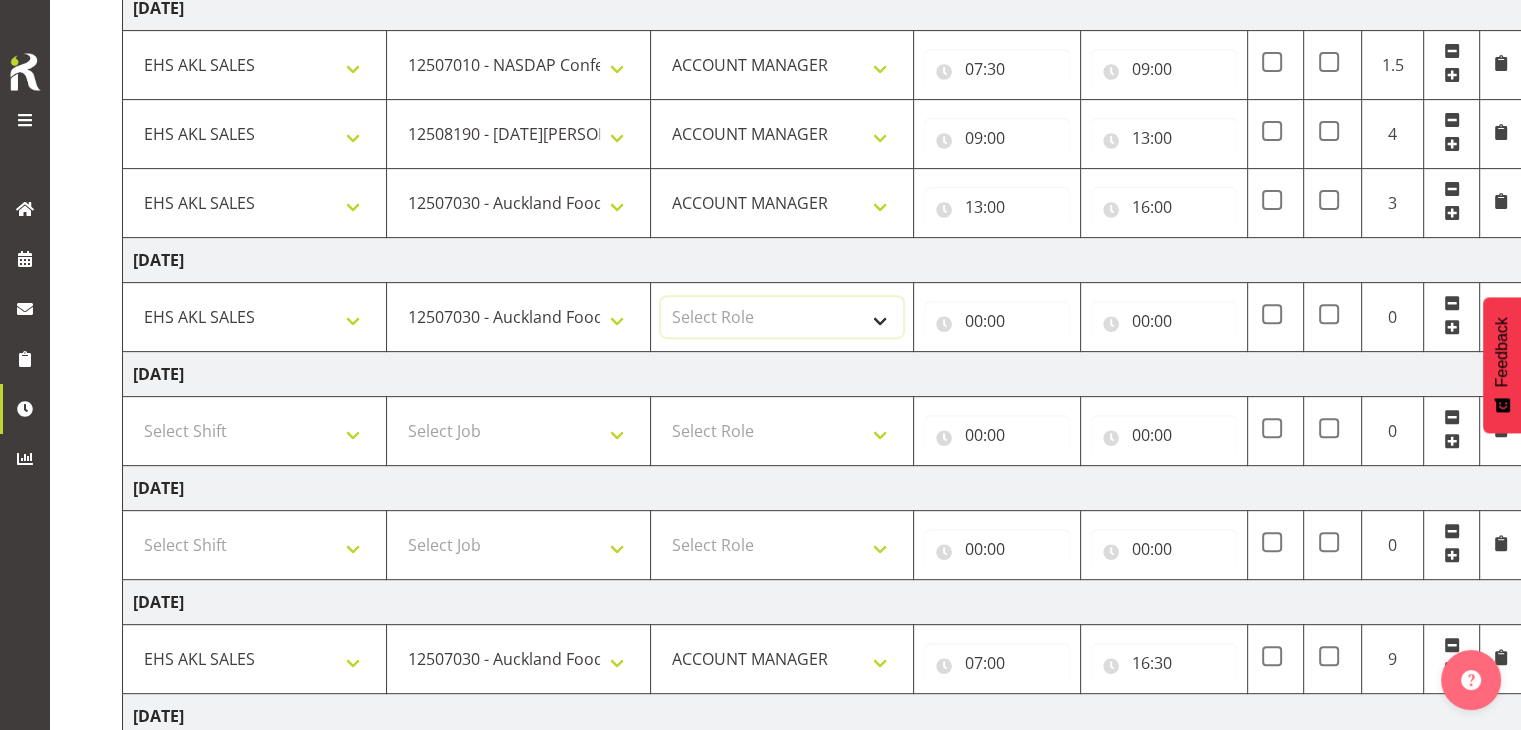 click on "Select Role  ACCOUNT MANAGER" at bounding box center [782, 317] 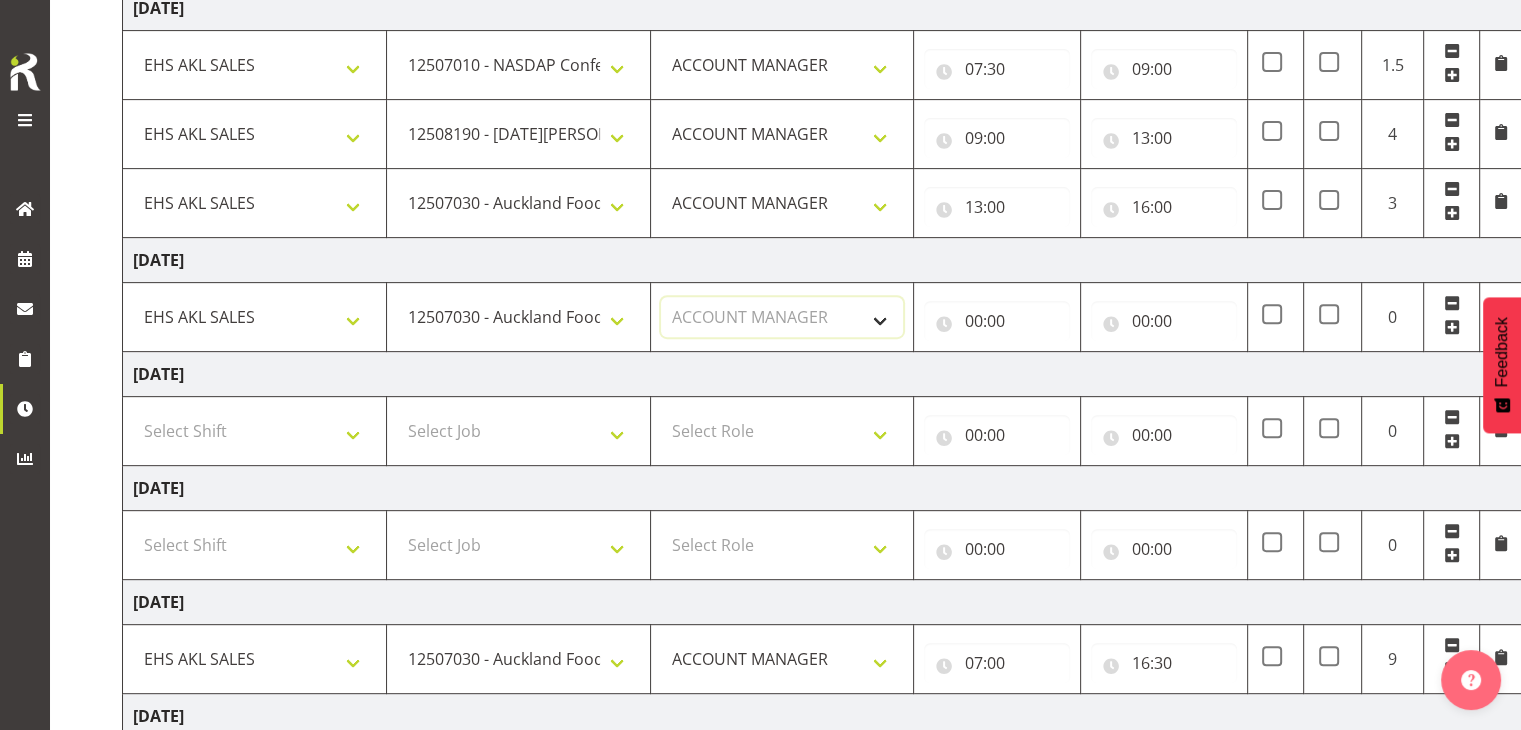 click on "Select Role  ACCOUNT MANAGER" at bounding box center [782, 317] 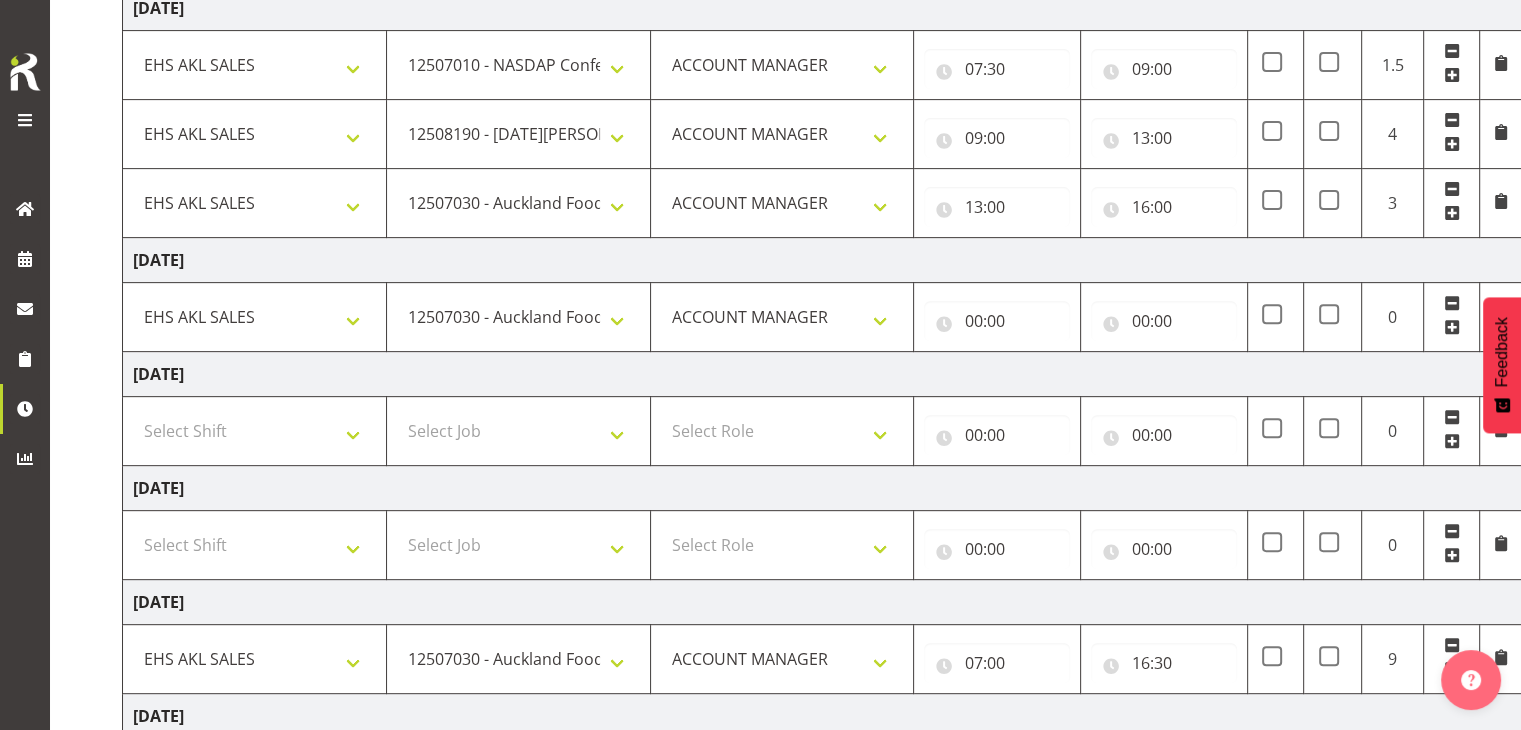 click on "00:00  00   01   02   03   04   05   06   07   08   09   10   11   12   13   14   15   16   17   18   19   20   21   22   23  :  00   01   02   03   04   05   06   07   08   09   10   11   12   13   14   15   16   17   18   19   20   21   22   23   24   25   26   27   28   29   30   31   32   33   34   35   36   37   38   39   40   41   42   43   44   45   46   47   48   49   50   51   52   53   54   55   56   57   58   59" at bounding box center (997, 317) 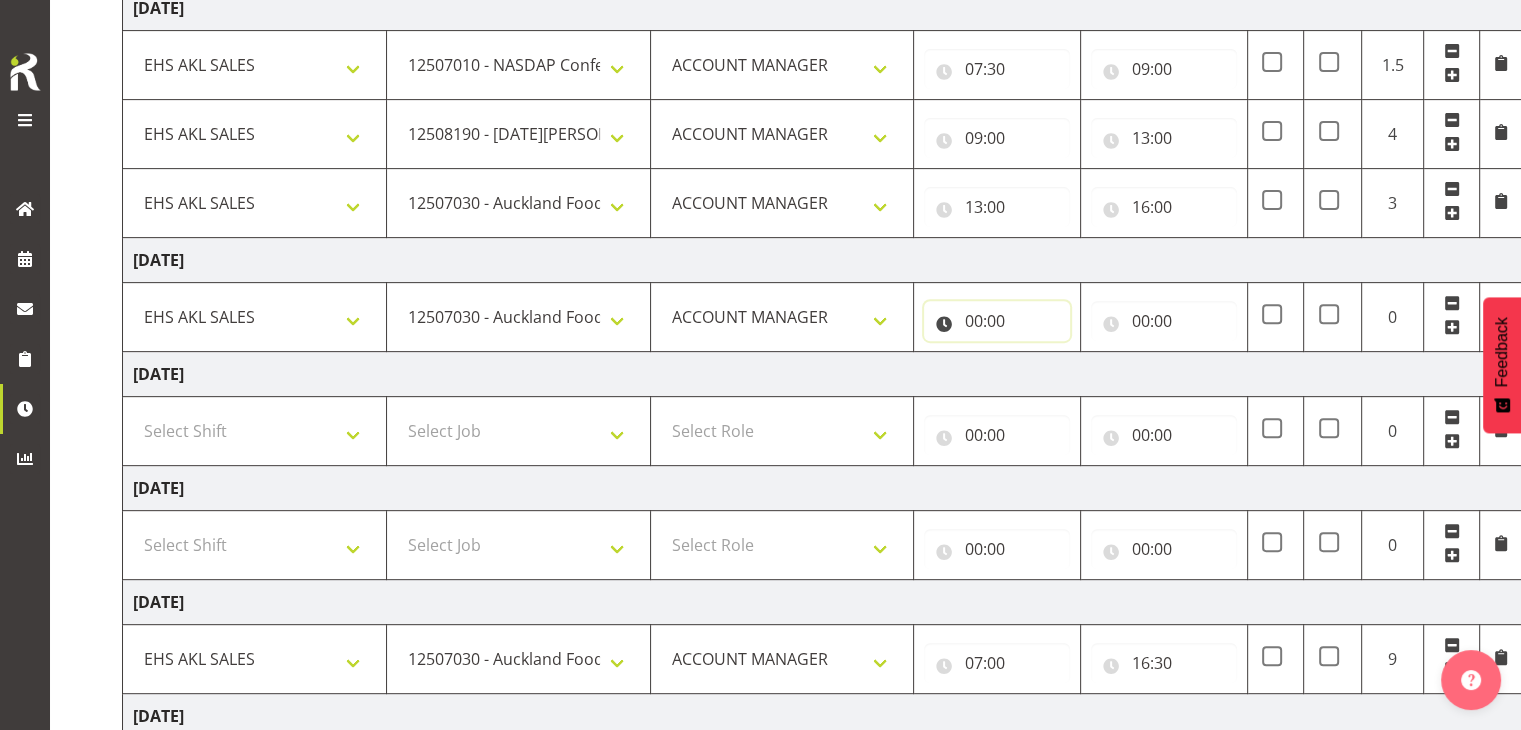 click on "00:00" at bounding box center (997, 321) 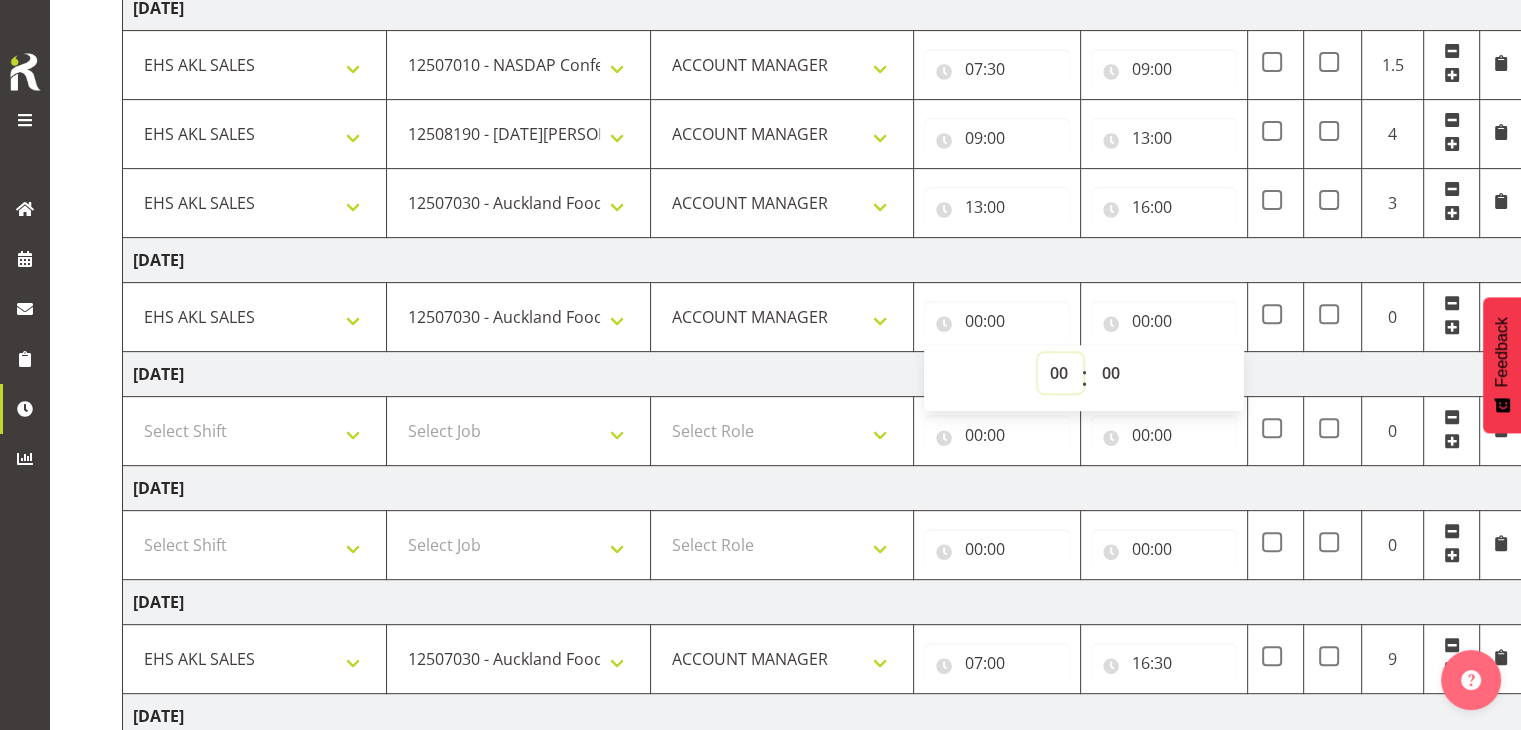click on "00   01   02   03   04   05   06   07   08   09   10   11   12   13   14   15   16   17   18   19   20   21   22   23" at bounding box center (1060, 373) 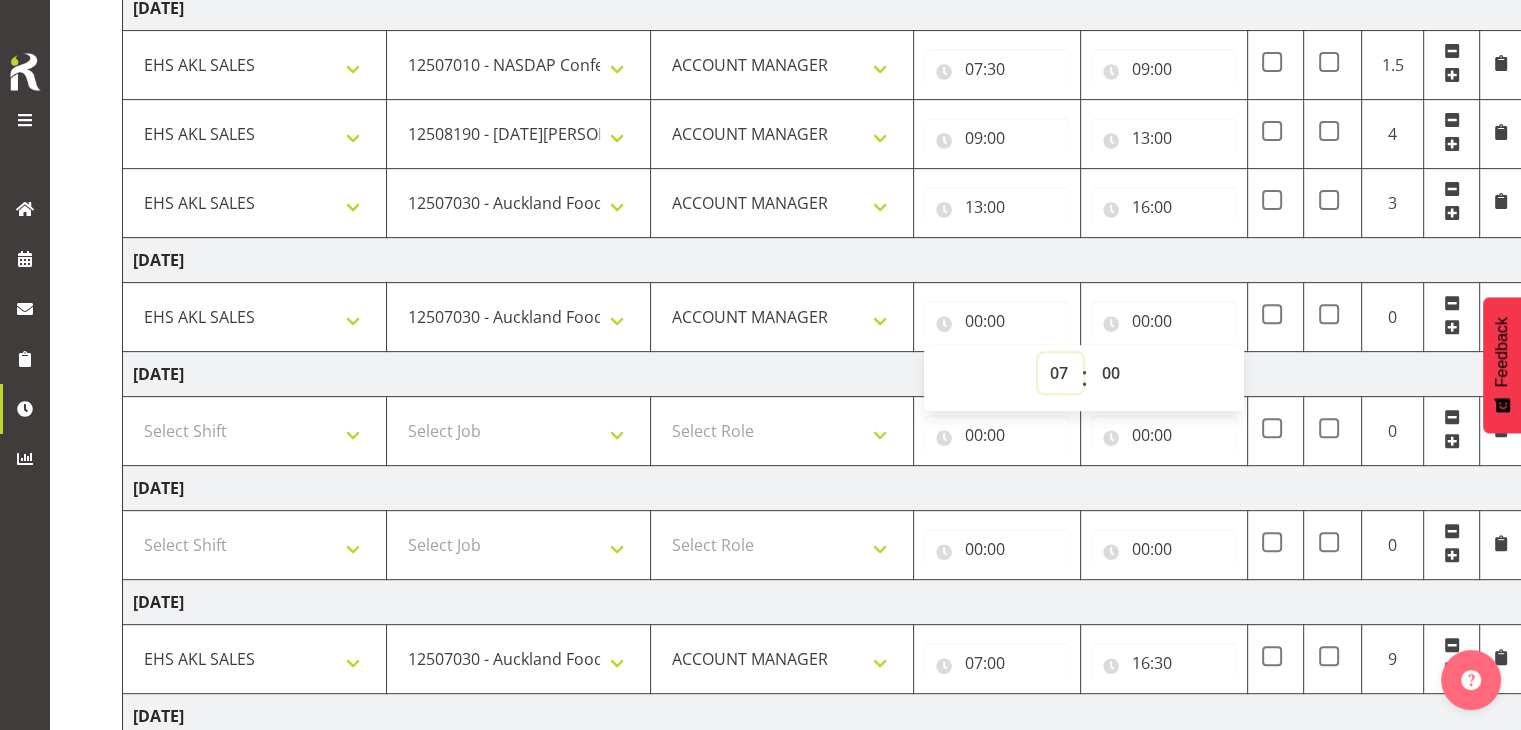 click on "00   01   02   03   04   05   06   07   08   09   10   11   12   13   14   15   16   17   18   19   20   21   22   23" at bounding box center [1060, 373] 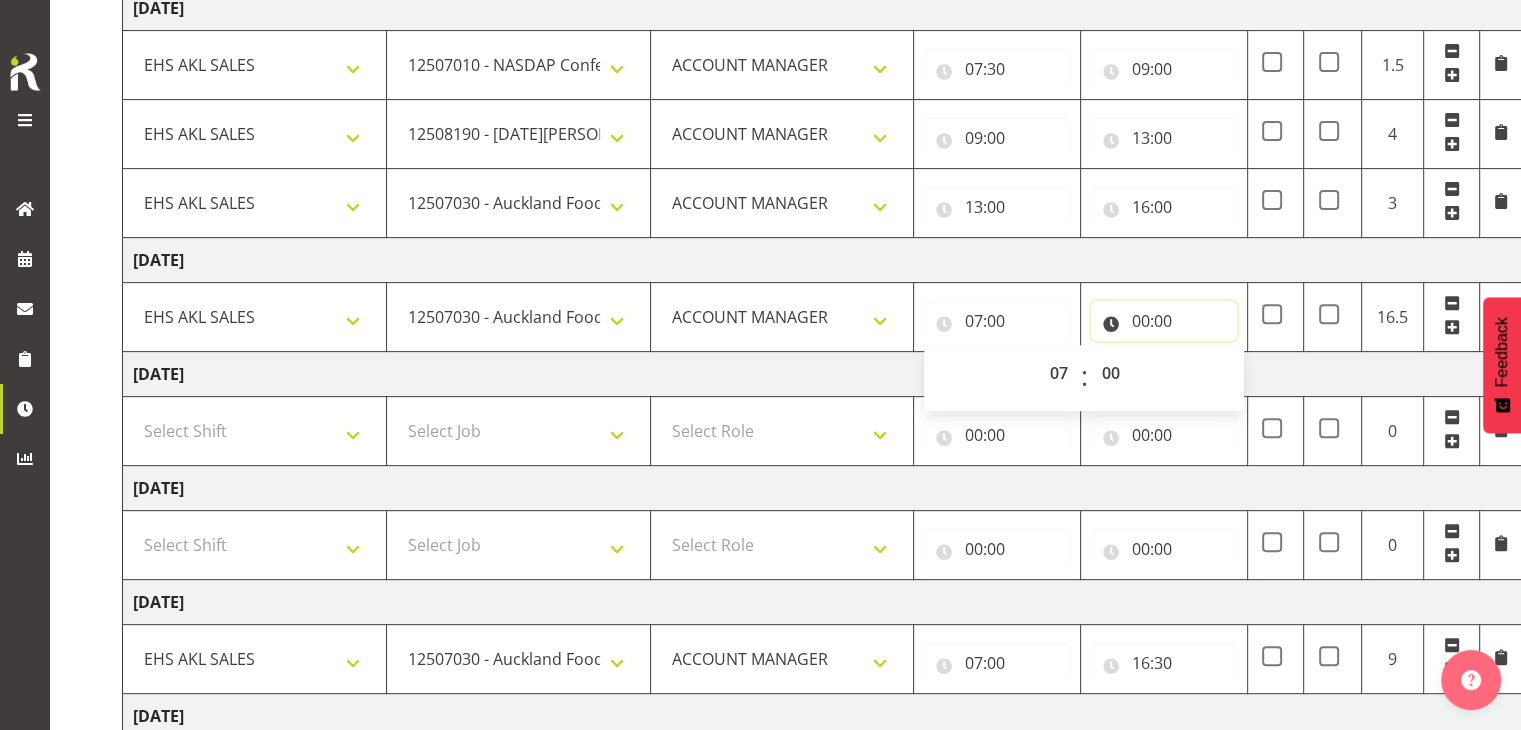 click on "00:00" at bounding box center [1164, 321] 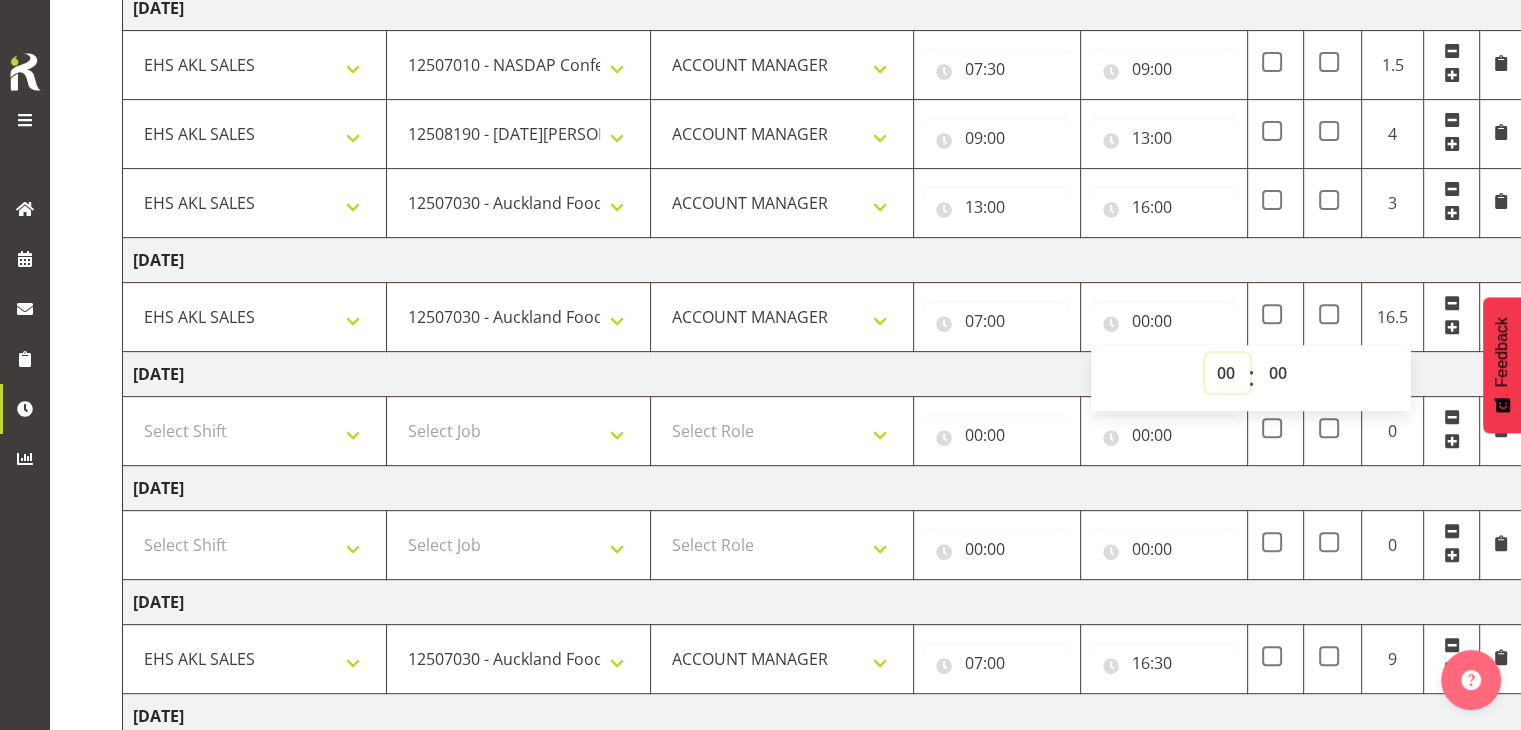 click on "00   01   02   03   04   05   06   07   08   09   10   11   12   13   14   15   16   17   18   19   20   21   22   23" at bounding box center [1227, 373] 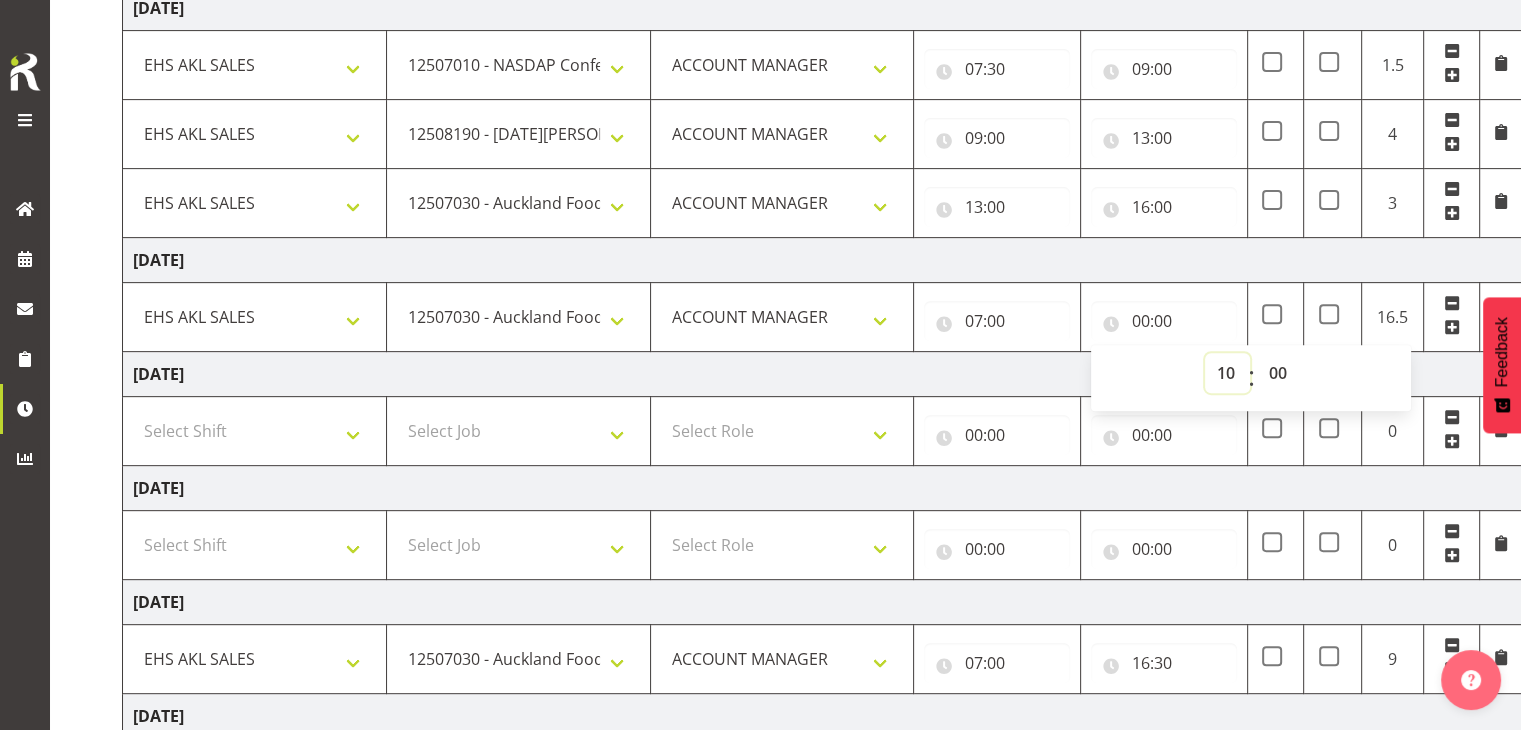 click on "00   01   02   03   04   05   06   07   08   09   10   11   12   13   14   15   16   17   18   19   20   21   22   23" at bounding box center [1227, 373] 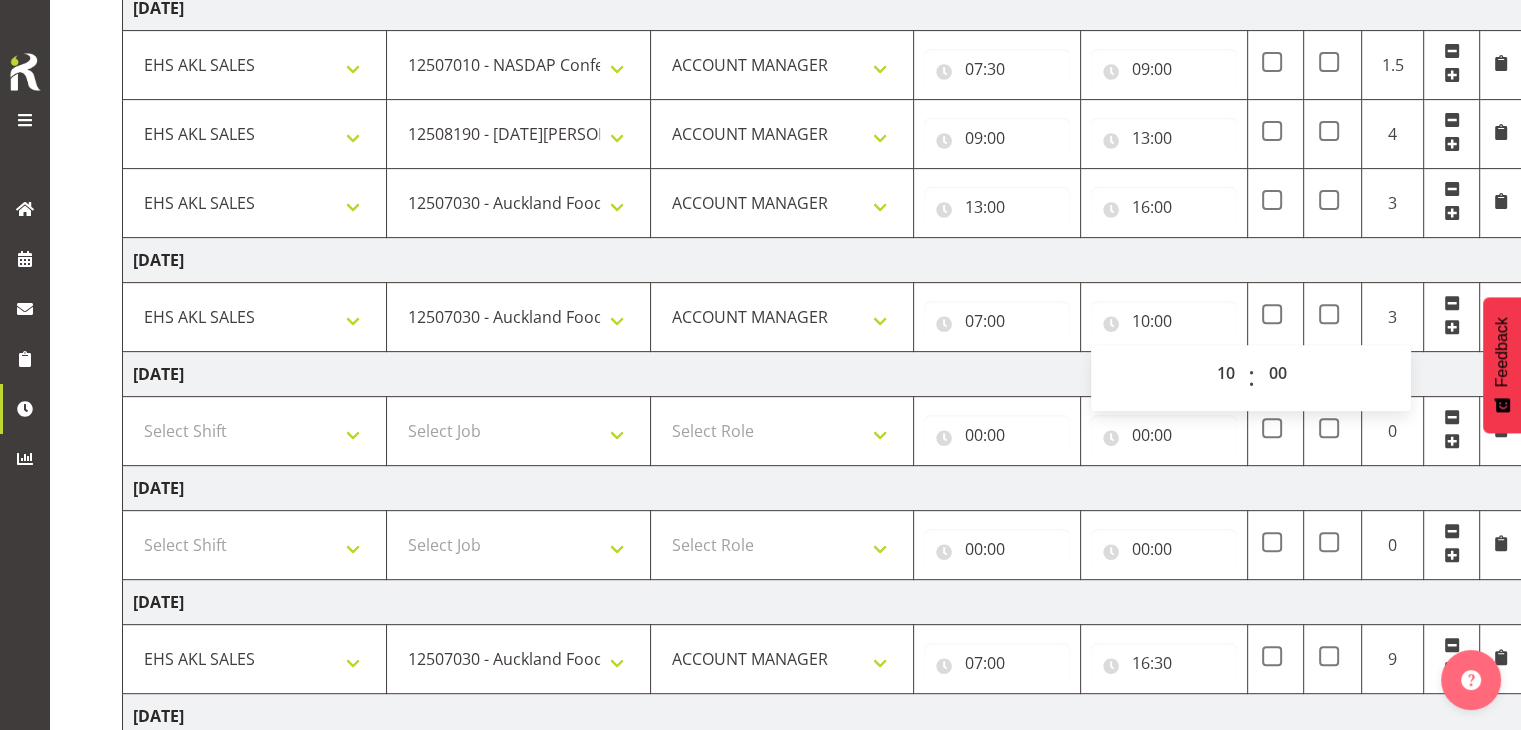 click at bounding box center (1452, 327) 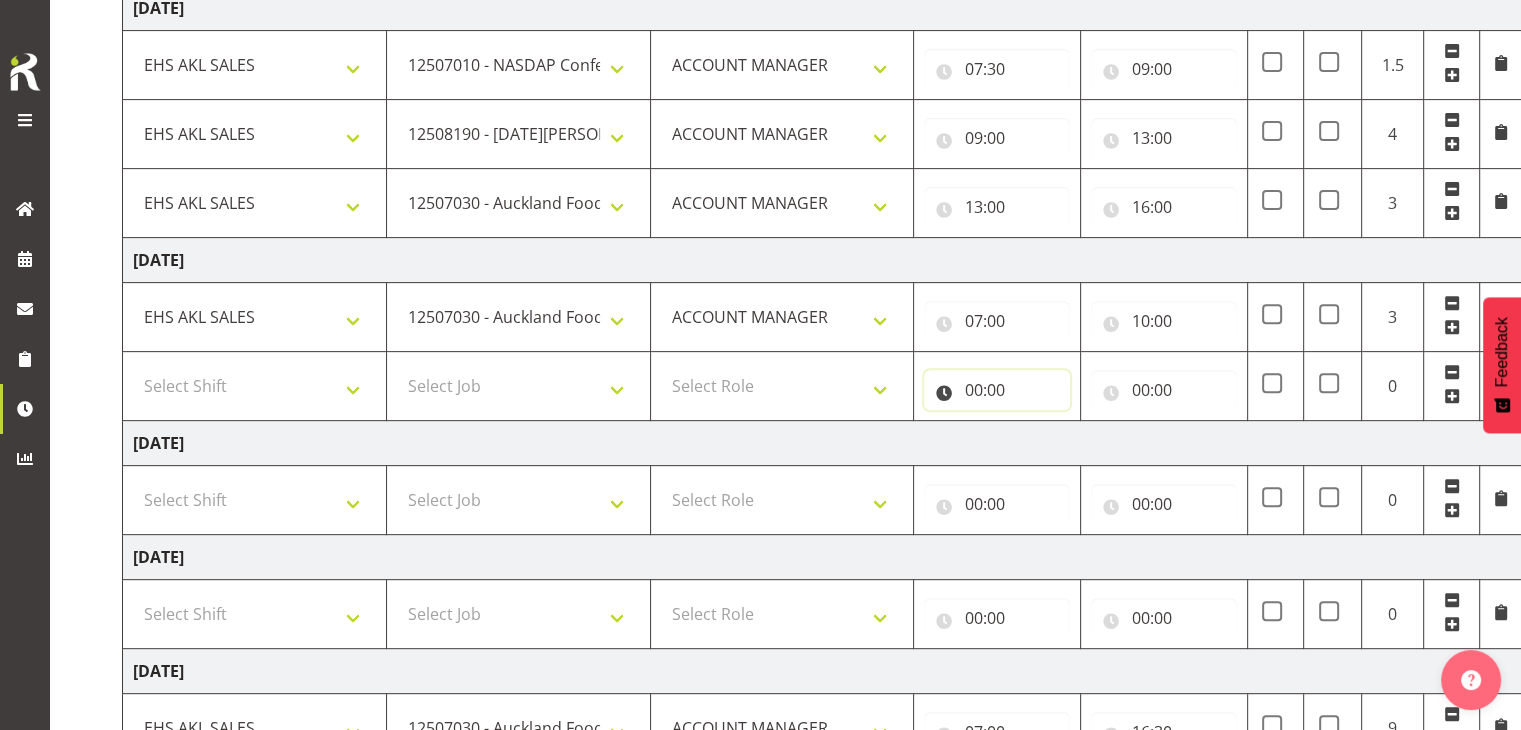 click on "00:00" at bounding box center (997, 390) 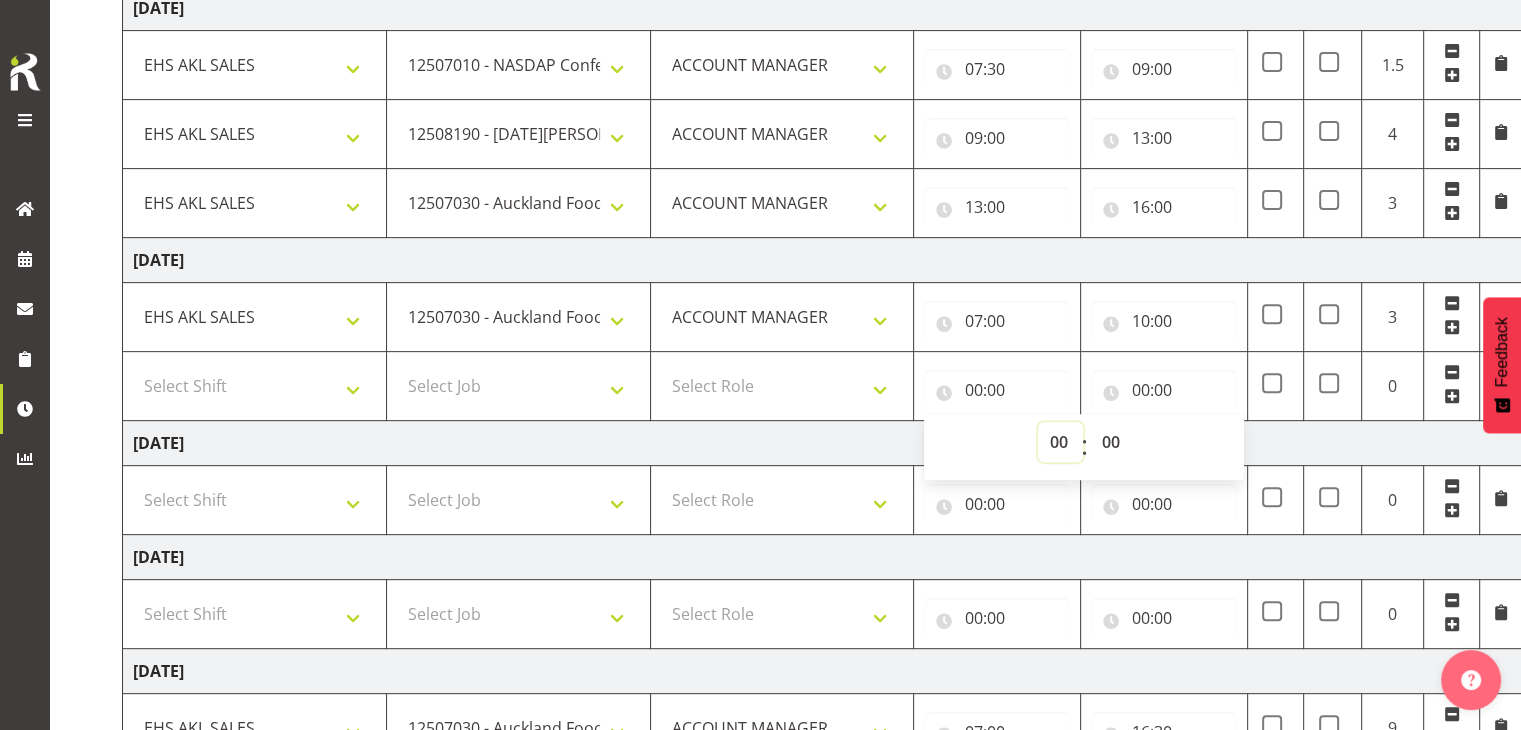 click on "00   01   02   03   04   05   06   07   08   09   10   11   12   13   14   15   16   17   18   19   20   21   22   23" at bounding box center [1060, 442] 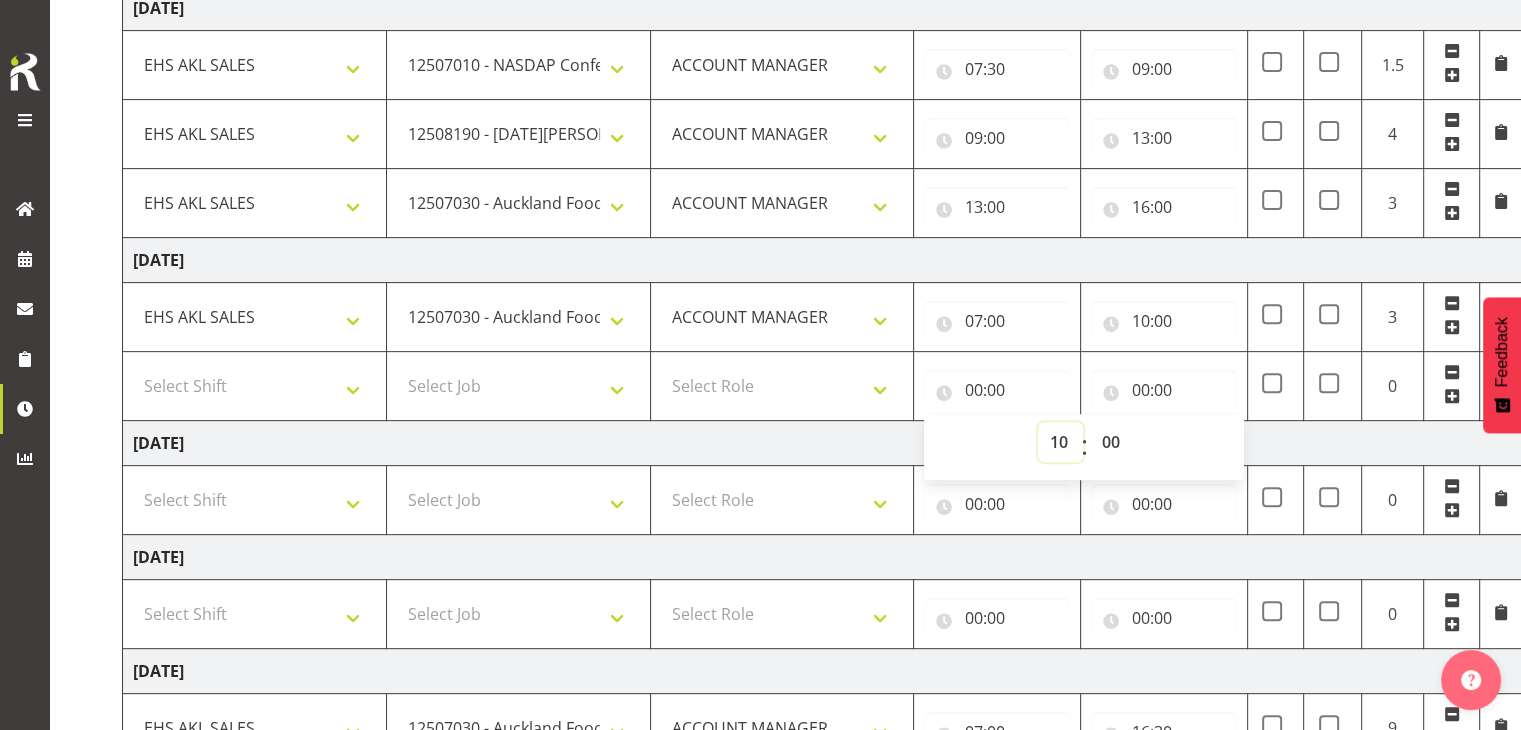 click on "00   01   02   03   04   05   06   07   08   09   10   11   12   13   14   15   16   17   18   19   20   21   22   23" at bounding box center (1060, 442) 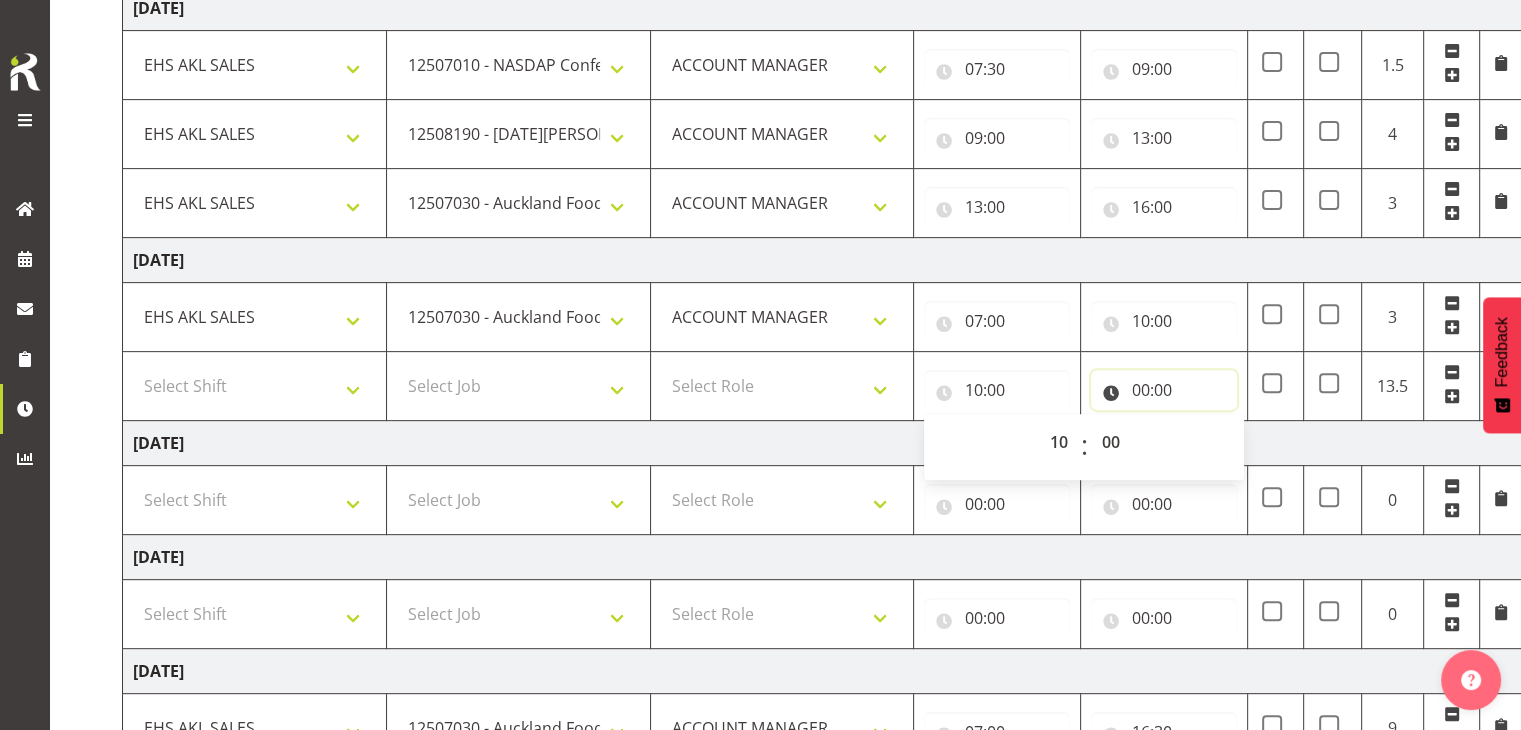 click on "00:00" at bounding box center [1164, 390] 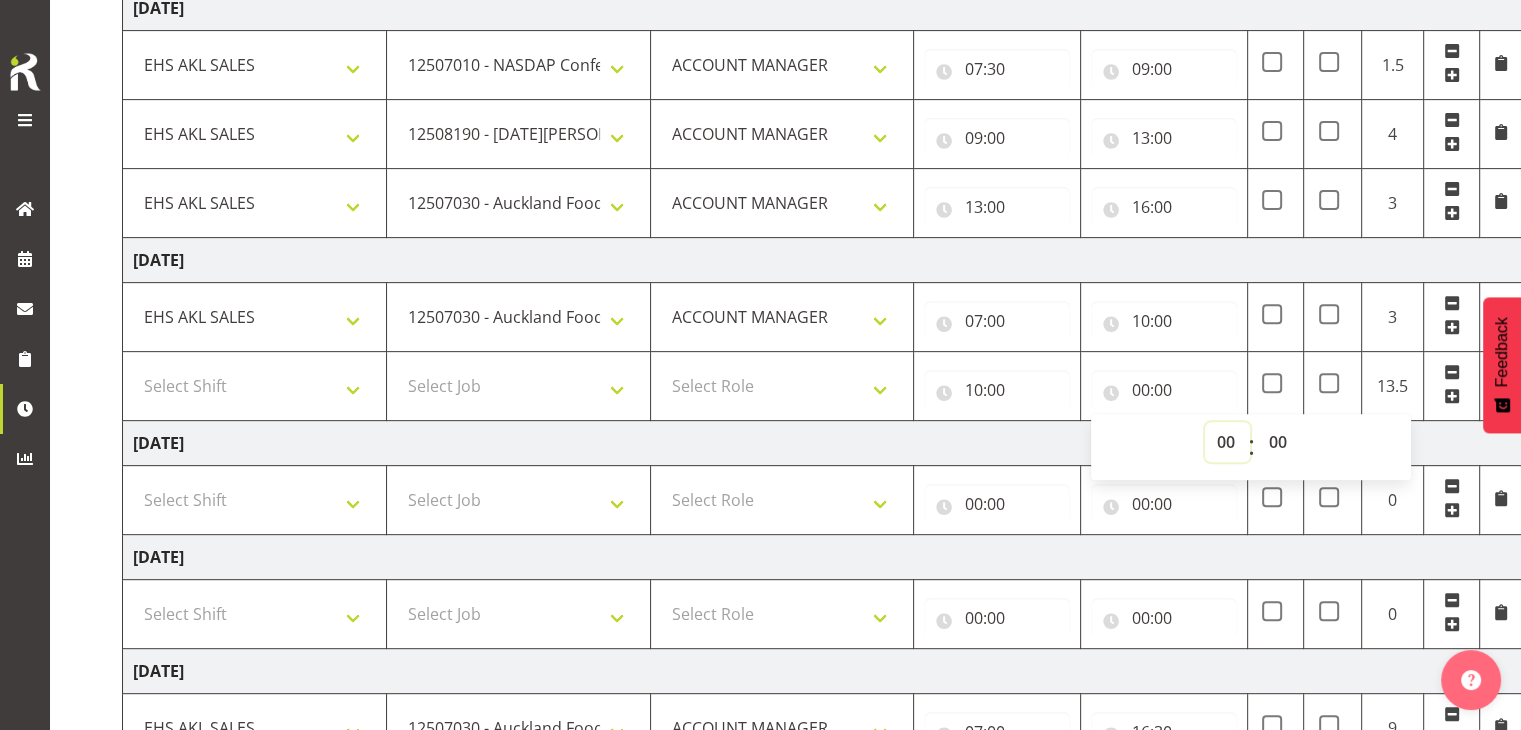 click on "00   01   02   03   04   05   06   07   08   09   10   11   12   13   14   15   16   17   18   19   20   21   22   23" at bounding box center [1227, 442] 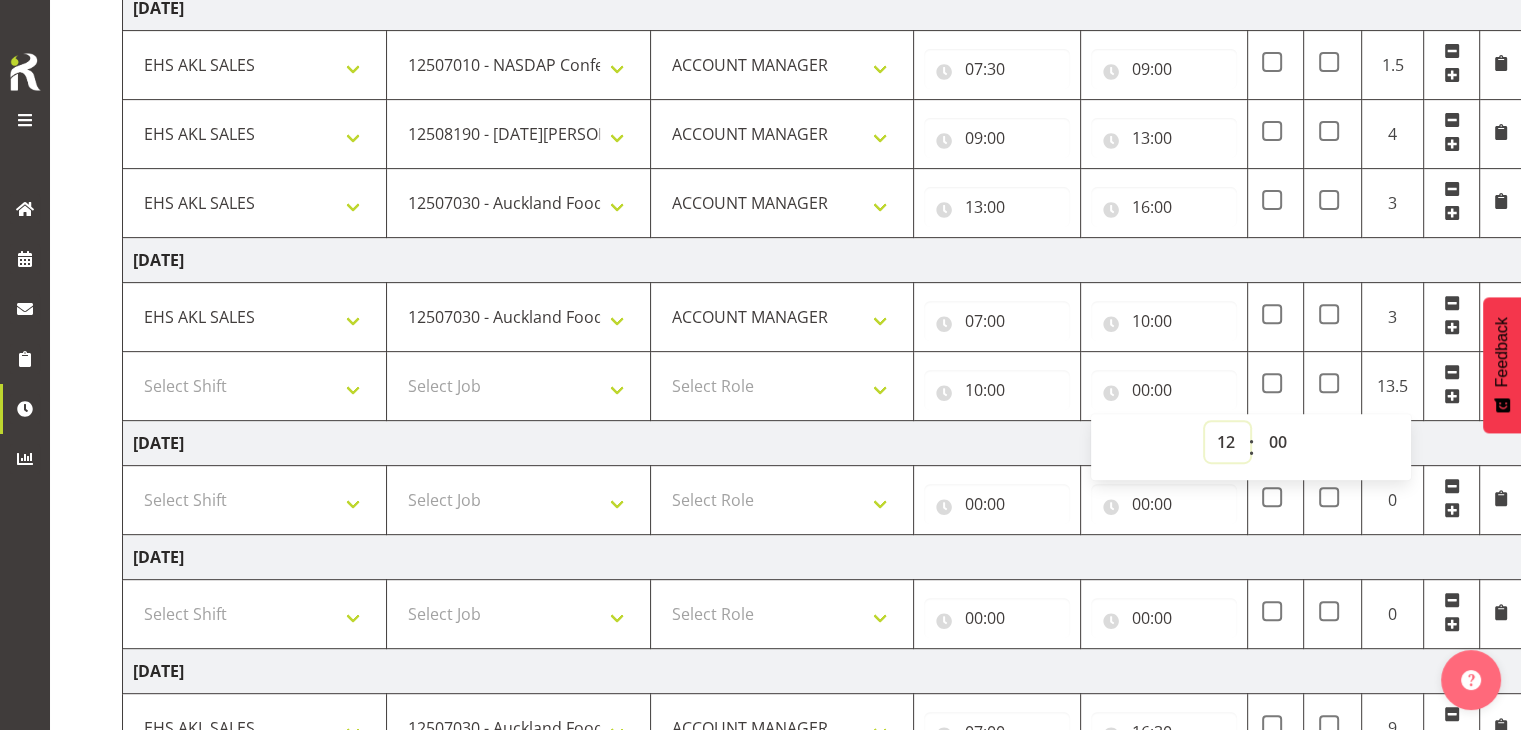 click on "00   01   02   03   04   05   06   07   08   09   10   11   12   13   14   15   16   17   18   19   20   21   22   23" at bounding box center [1227, 442] 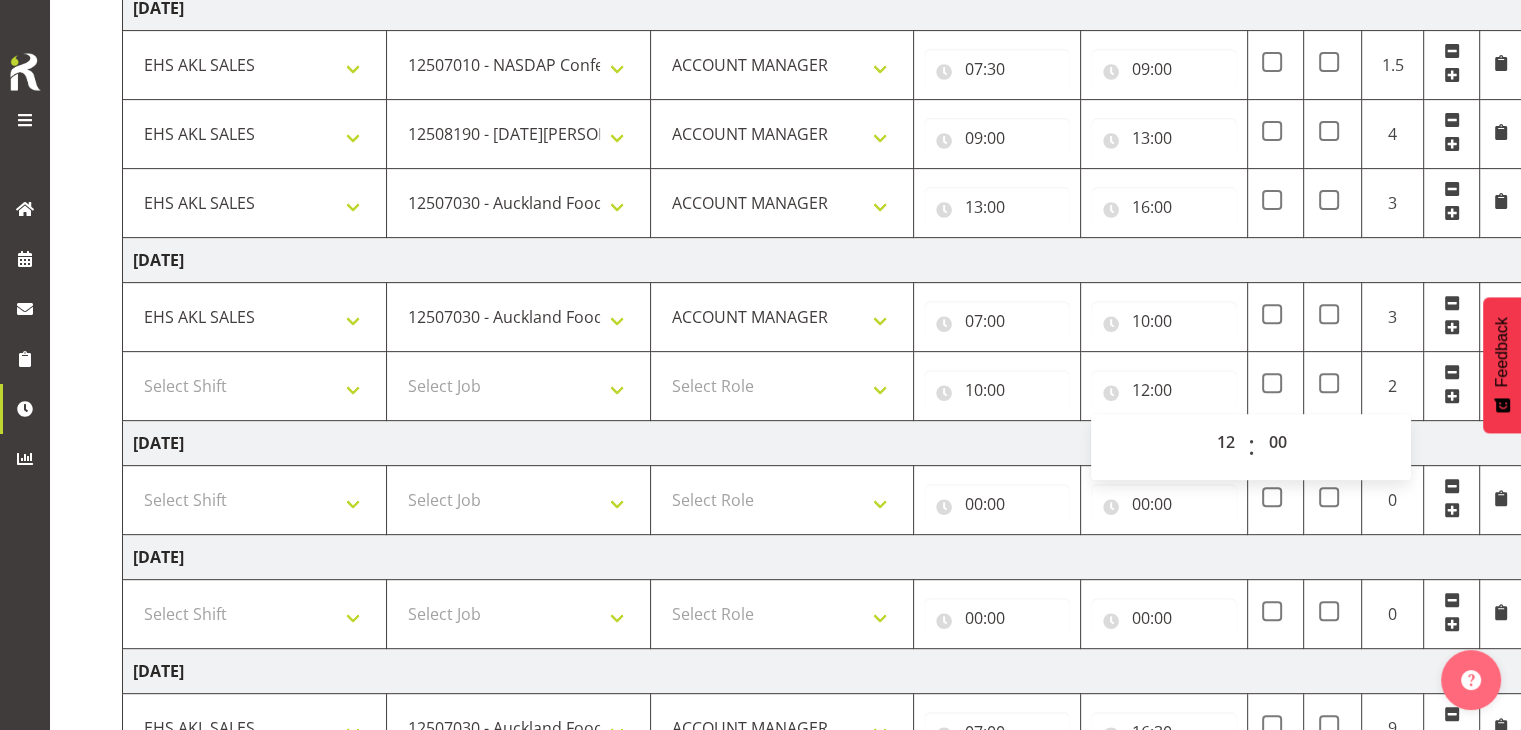 click on "Select Role  ACCOUNT MANAGER" at bounding box center [782, 386] 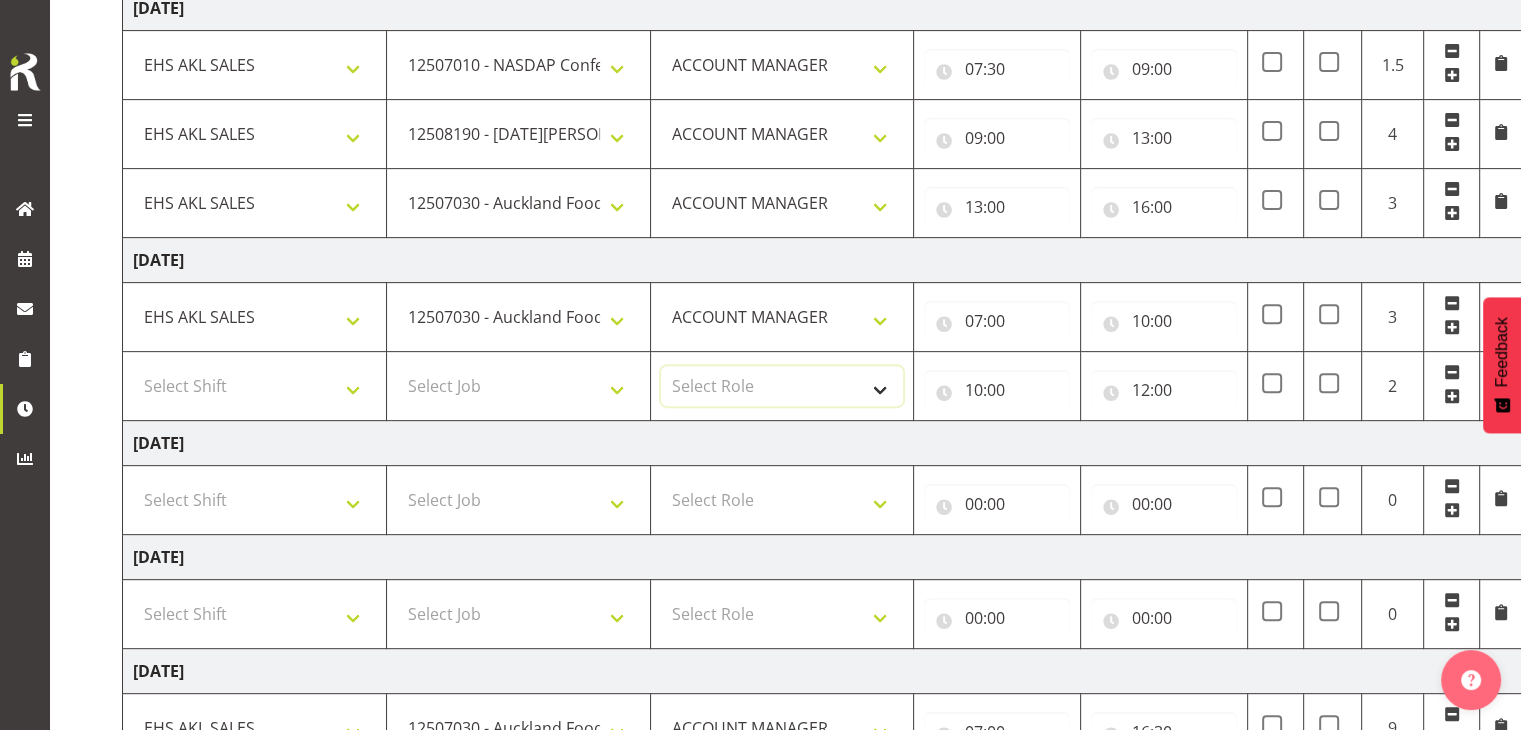 click on "Select Role  ACCOUNT MANAGER" at bounding box center [782, 386] 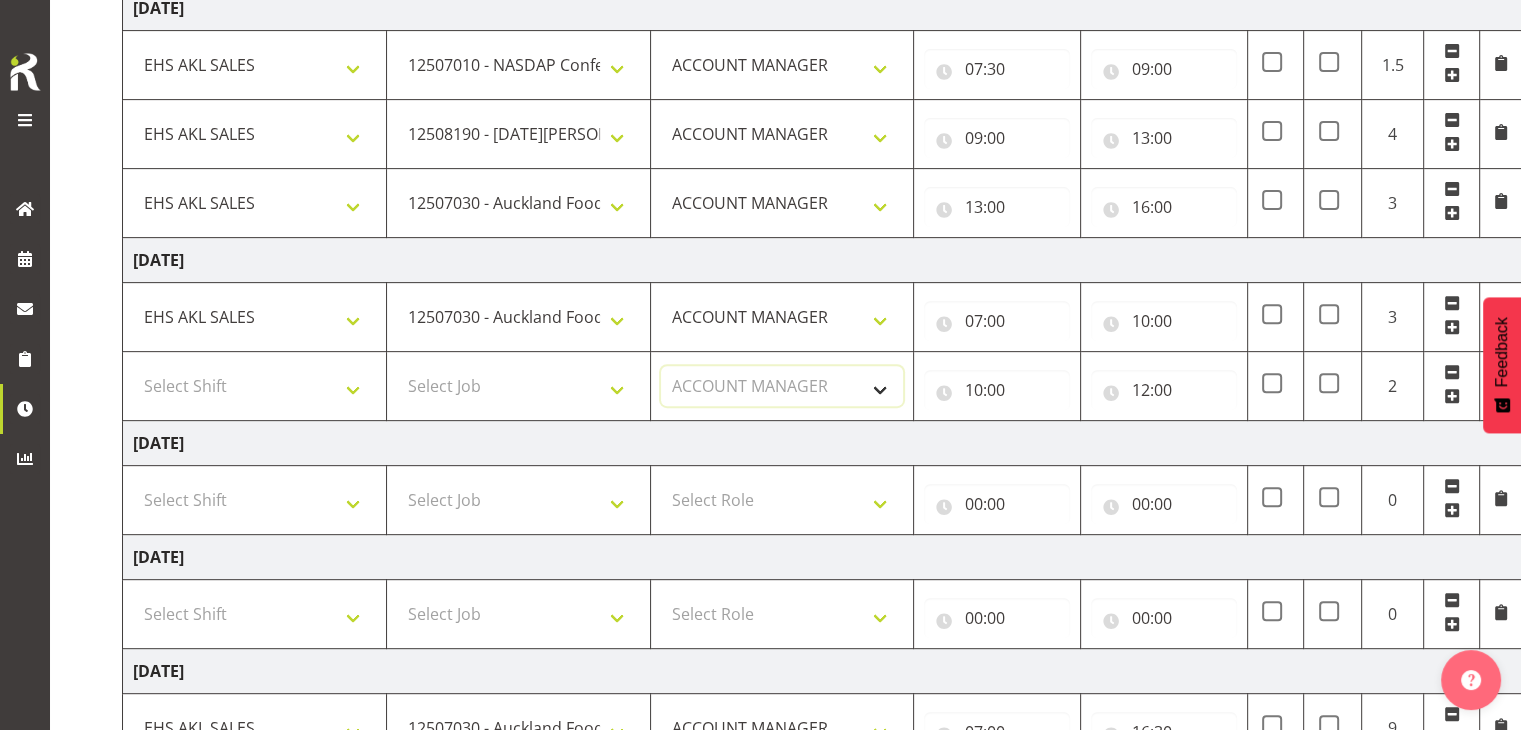 click on "Select Role  ACCOUNT MANAGER" at bounding box center [782, 386] 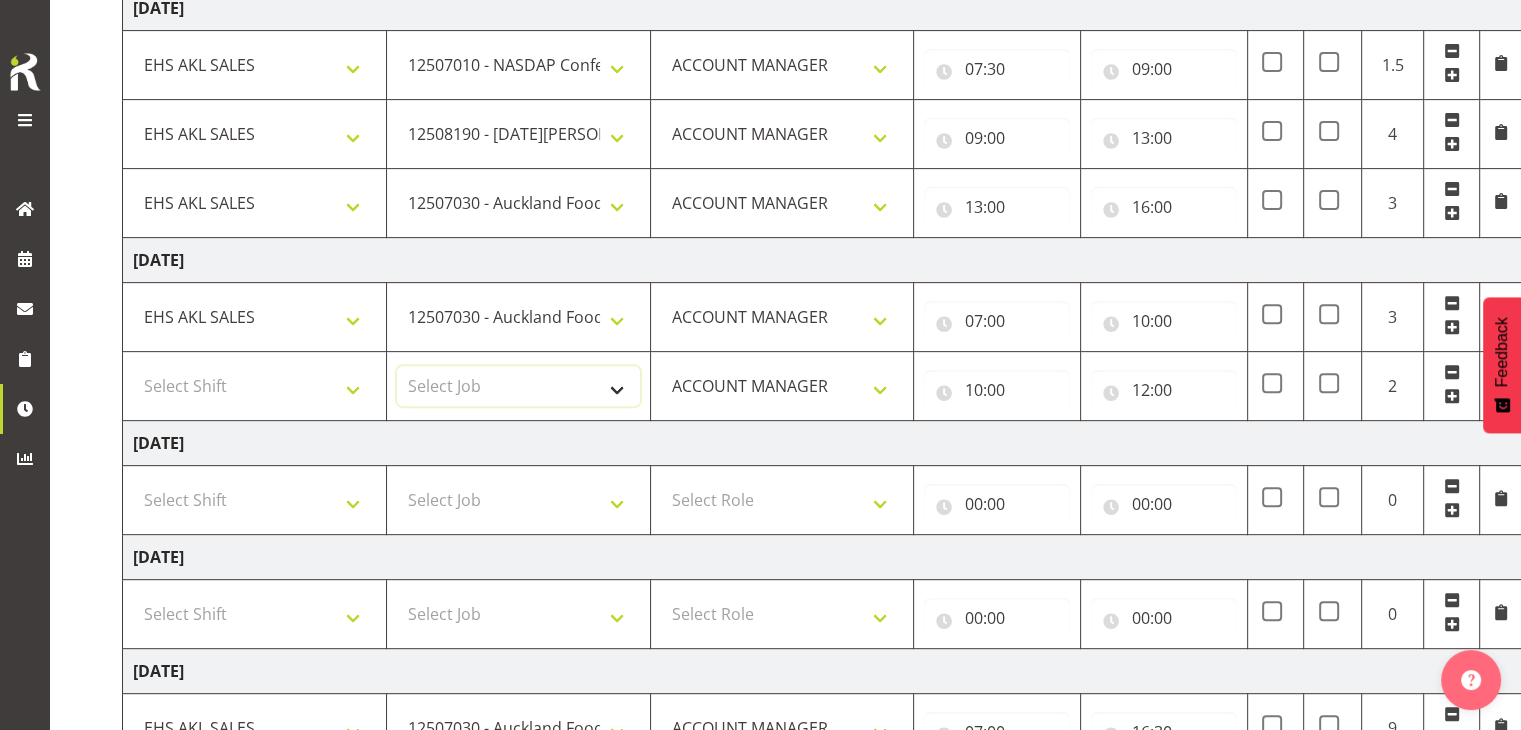 click on "Select Job  1 Carlton Events 1 [PERSON_NAME][GEOGRAPHIC_DATA] 1 [PERSON_NAME][GEOGRAPHIC_DATA] 1 EHS WAREHOUSE/OFFICE 1 GRS 1 SLP Production 1 SLP Tradeshows 12504000 - AKL Casual [DATE] 1250400R - April Casual C&R 2025 12504050 - CDES Engineering and Technology Expo 2025 12504070 - FINZ (National Financial Adviser Conf) 2025 1250407A - Fidelity @ FINZ Conf 2025 1250407B - La Trobe @ FINZ Conf 25 1250407C - Partners Life @ FINZ Conf 25 12504080 - AKL Go Green 2025 12504100 - NZSEE 2025 12504120 - Ester Show 2025 12504150 - Test-[PERSON_NAME]-May 12505000 - AKL Casual [DATE] 1250500R - May Casual C&R 2025 12505020 - Hutchwilco Boat Show 2025 1250502R - [GEOGRAPHIC_DATA] Boat Show 2025 - C&R 12505030 - NZOHS Conference 2025 12505040 - Aotearoa Art Fair 2025 12505060 - Waipa Home Show 2025 12505070 - CAS 2025 1250507A - CAS 2025 - 200 Doors 1250507B - CAS 2025 - Cutera 1250507C - CAS 2025 - Dermocosmetica 12505080 - [GEOGRAPHIC_DATA] Conference 2025 1250508A - Zeiss @ [GEOGRAPHIC_DATA] 25 1250508B - Roche @ [GEOGRAPHIC_DATA] 25 1250508C - Alcon @ [GEOGRAPHIC_DATA] 25 12505130 - Test- [PERSON_NAME] 1" at bounding box center (518, 386) 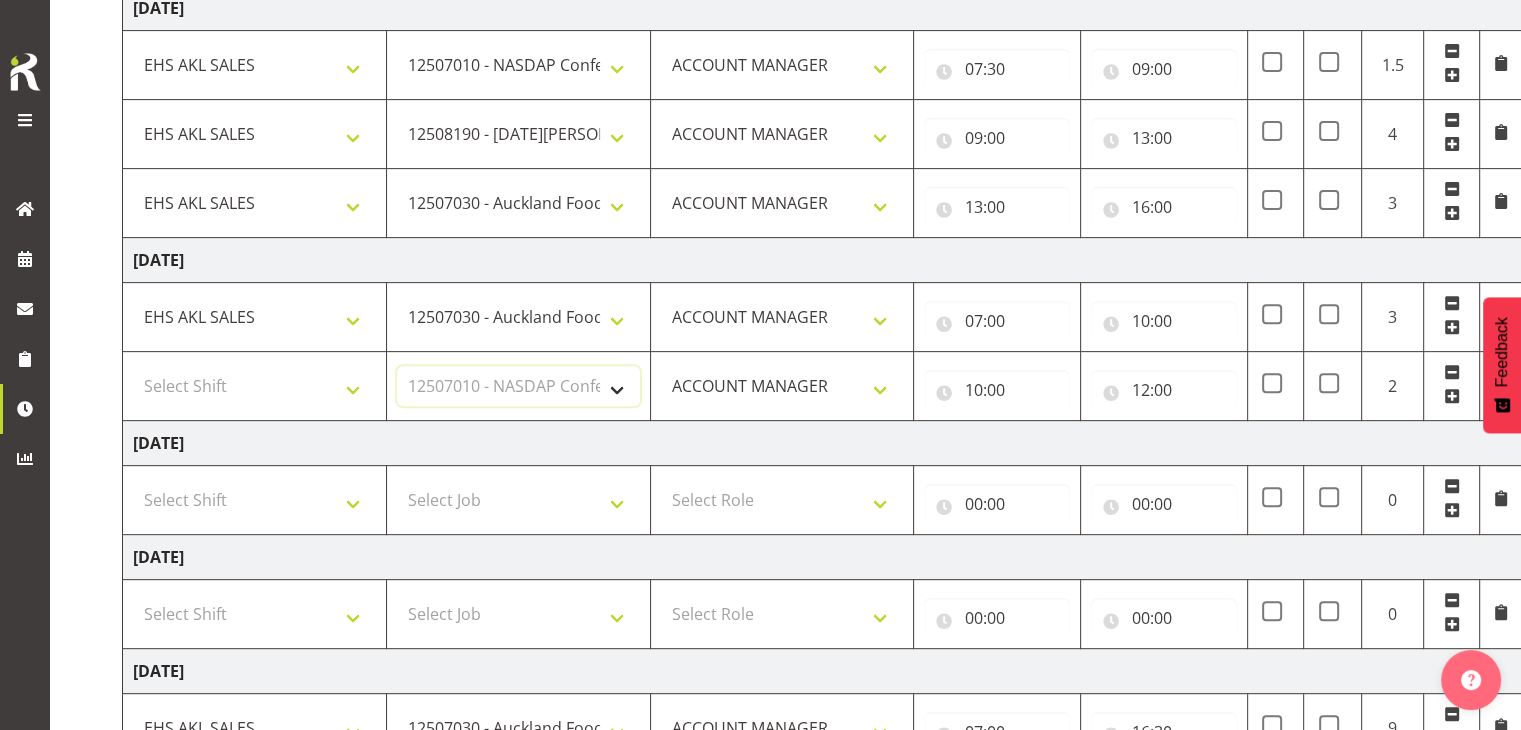 click on "Select Job  1 Carlton Events 1 [PERSON_NAME][GEOGRAPHIC_DATA] 1 [PERSON_NAME][GEOGRAPHIC_DATA] 1 EHS WAREHOUSE/OFFICE 1 GRS 1 SLP Production 1 SLP Tradeshows 12504000 - AKL Casual [DATE] 1250400R - April Casual C&R 2025 12504050 - CDES Engineering and Technology Expo 2025 12504070 - FINZ (National Financial Adviser Conf) 2025 1250407A - Fidelity @ FINZ Conf 2025 1250407B - La Trobe @ FINZ Conf 25 1250407C - Partners Life @ FINZ Conf 25 12504080 - AKL Go Green 2025 12504100 - NZSEE 2025 12504120 - Ester Show 2025 12504150 - Test-[PERSON_NAME]-May 12505000 - AKL Casual [DATE] 1250500R - May Casual C&R 2025 12505020 - Hutchwilco Boat Show 2025 1250502R - [GEOGRAPHIC_DATA] Boat Show 2025 - C&R 12505030 - NZOHS Conference 2025 12505040 - Aotearoa Art Fair 2025 12505060 - Waipa Home Show 2025 12505070 - CAS 2025 1250507A - CAS 2025 - 200 Doors 1250507B - CAS 2025 - Cutera 1250507C - CAS 2025 - Dermocosmetica 12505080 - [GEOGRAPHIC_DATA] Conference 2025 1250508A - Zeiss @ [GEOGRAPHIC_DATA] 25 1250508B - Roche @ [GEOGRAPHIC_DATA] 25 1250508C - Alcon @ [GEOGRAPHIC_DATA] 25 12505130 - Test- [PERSON_NAME] 1" at bounding box center (518, 386) 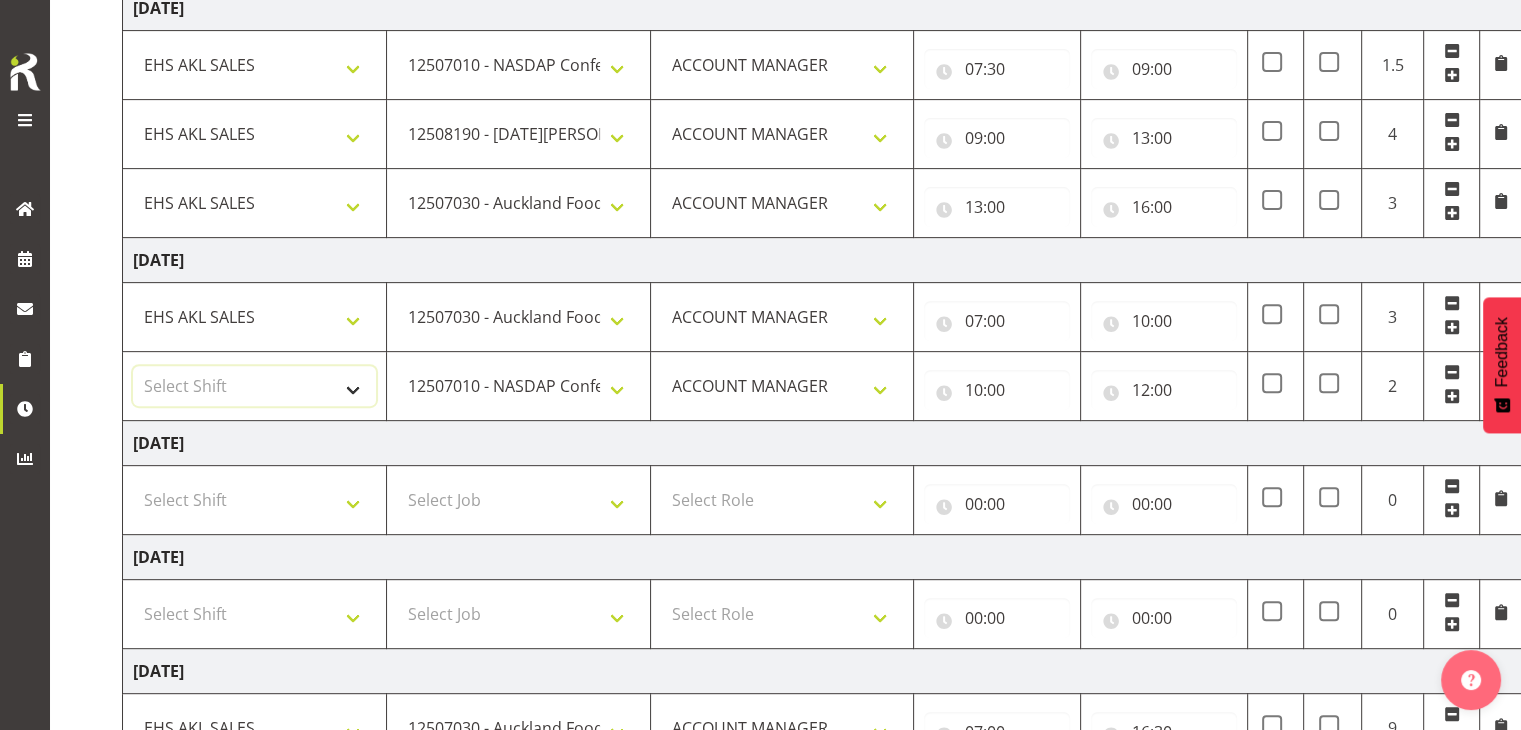 click on "Select Shift  EHS AKL SALES" at bounding box center (254, 386) 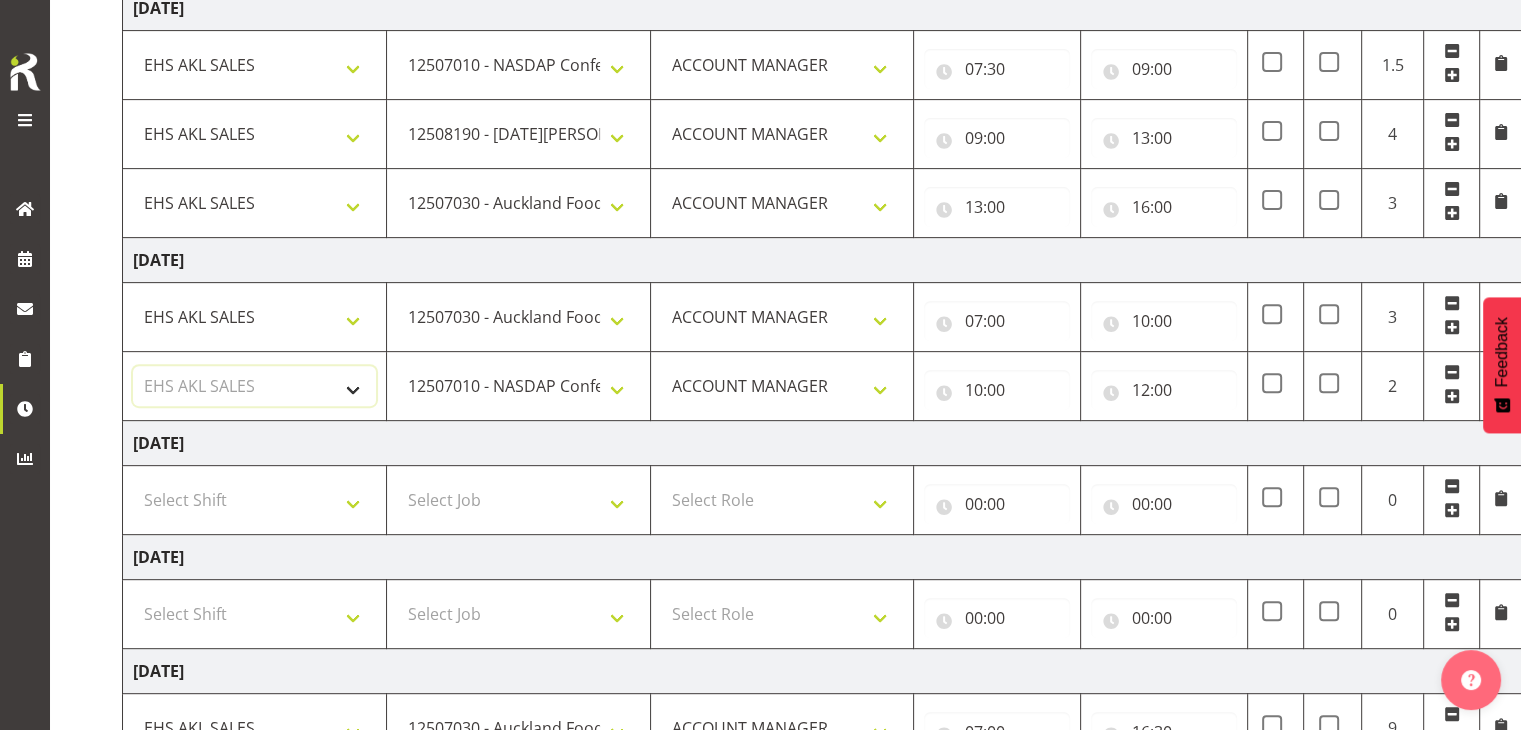 click on "Select Shift  EHS AKL SALES" at bounding box center (254, 386) 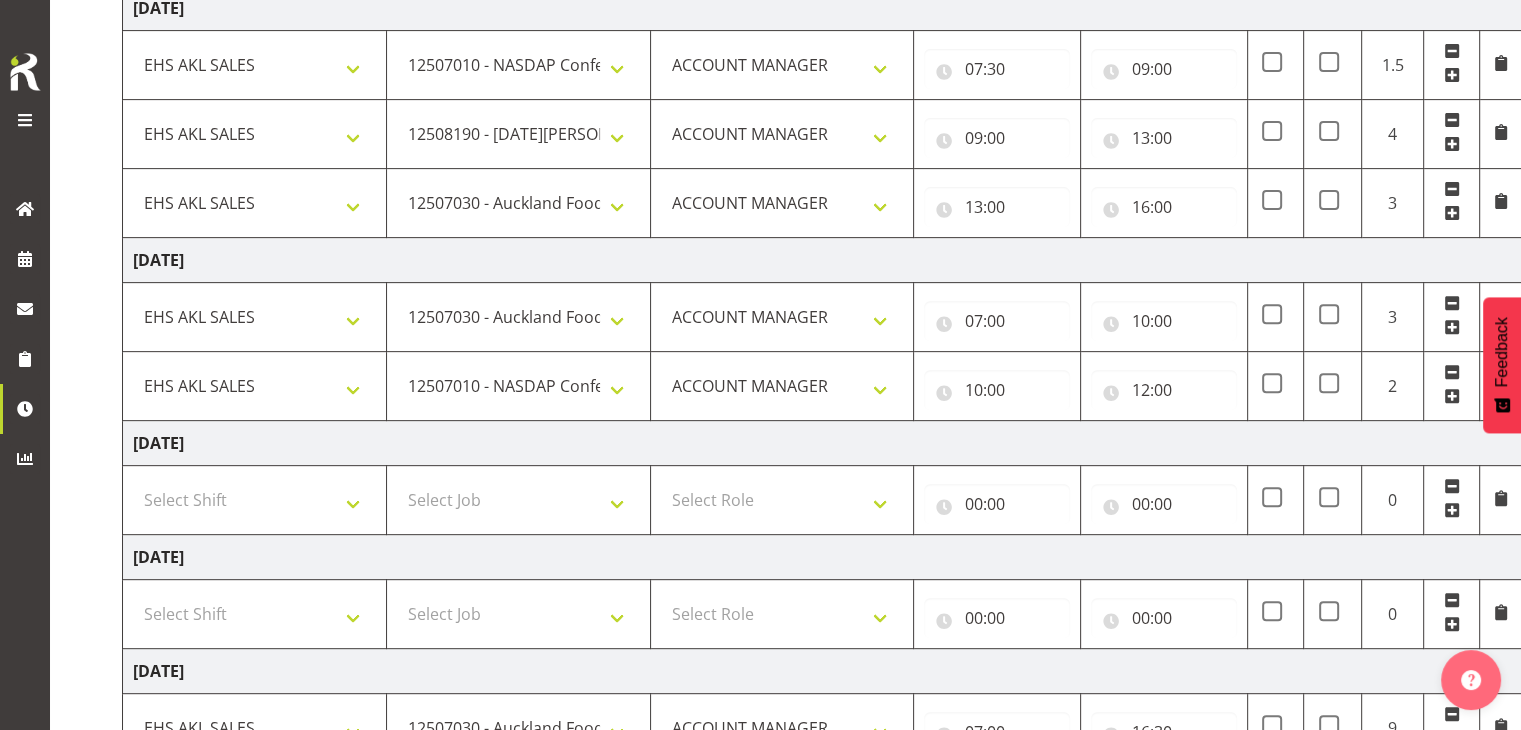 click at bounding box center (1452, 396) 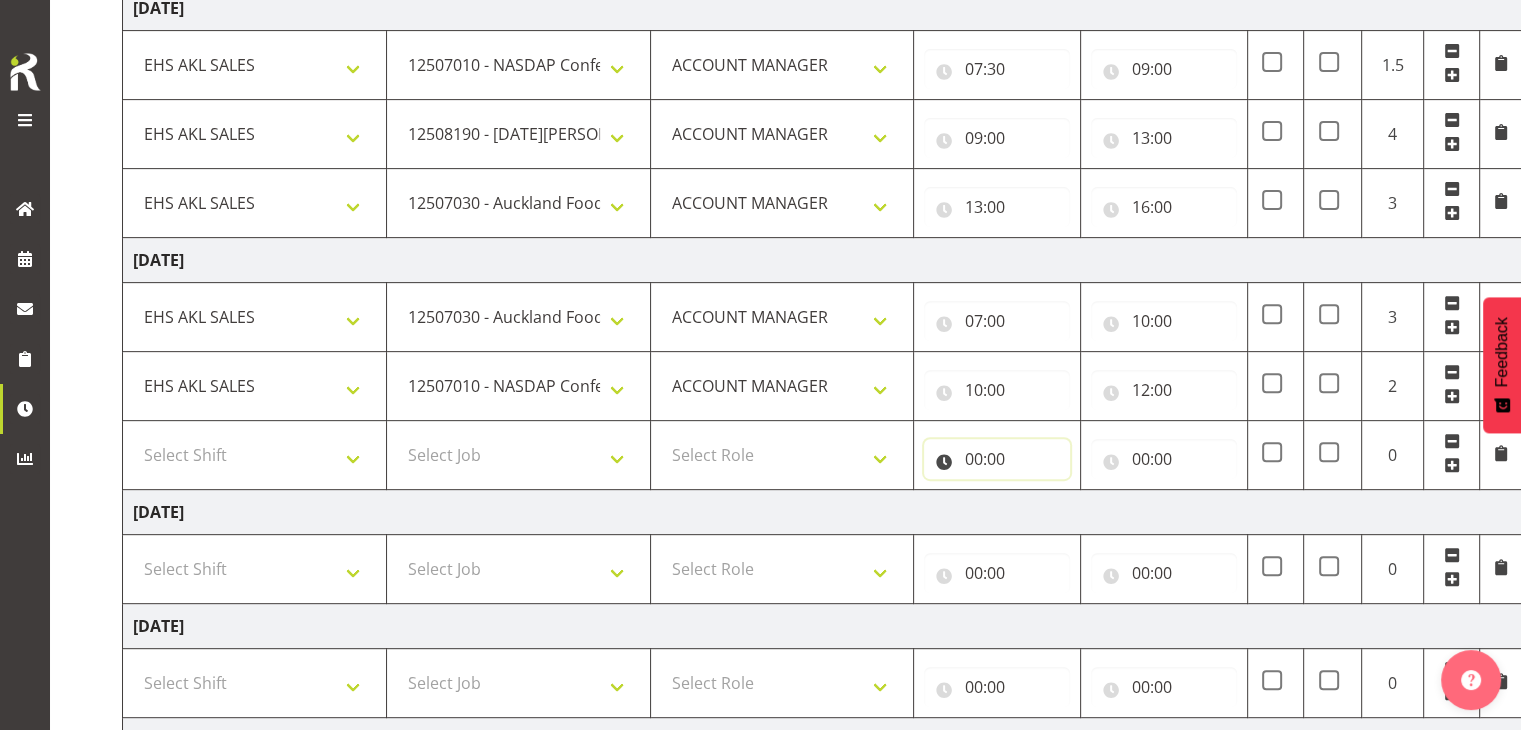 click on "00:00" at bounding box center (997, 459) 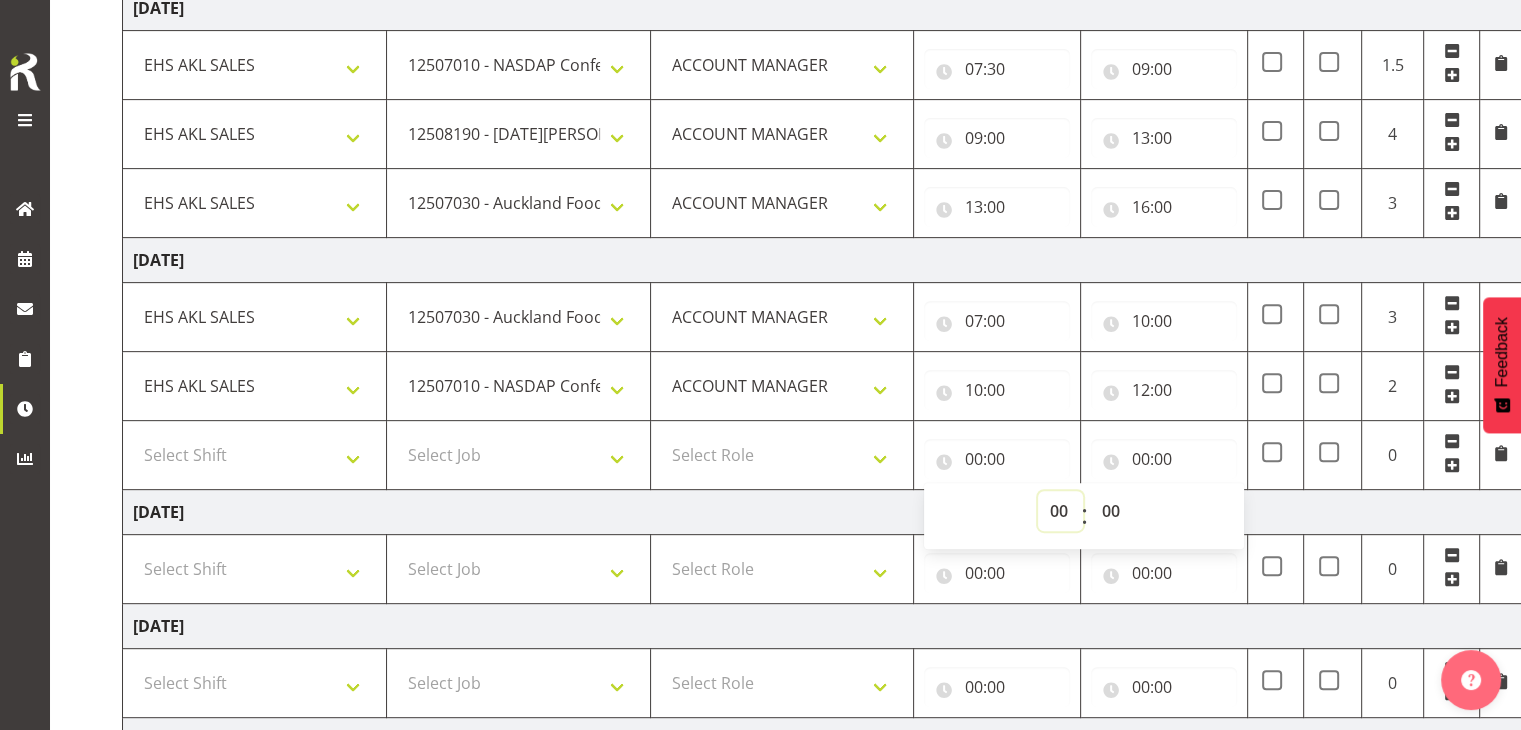 click on "00   01   02   03   04   05   06   07   08   09   10   11   12   13   14   15   16   17   18   19   20   21   22   23" at bounding box center (1060, 511) 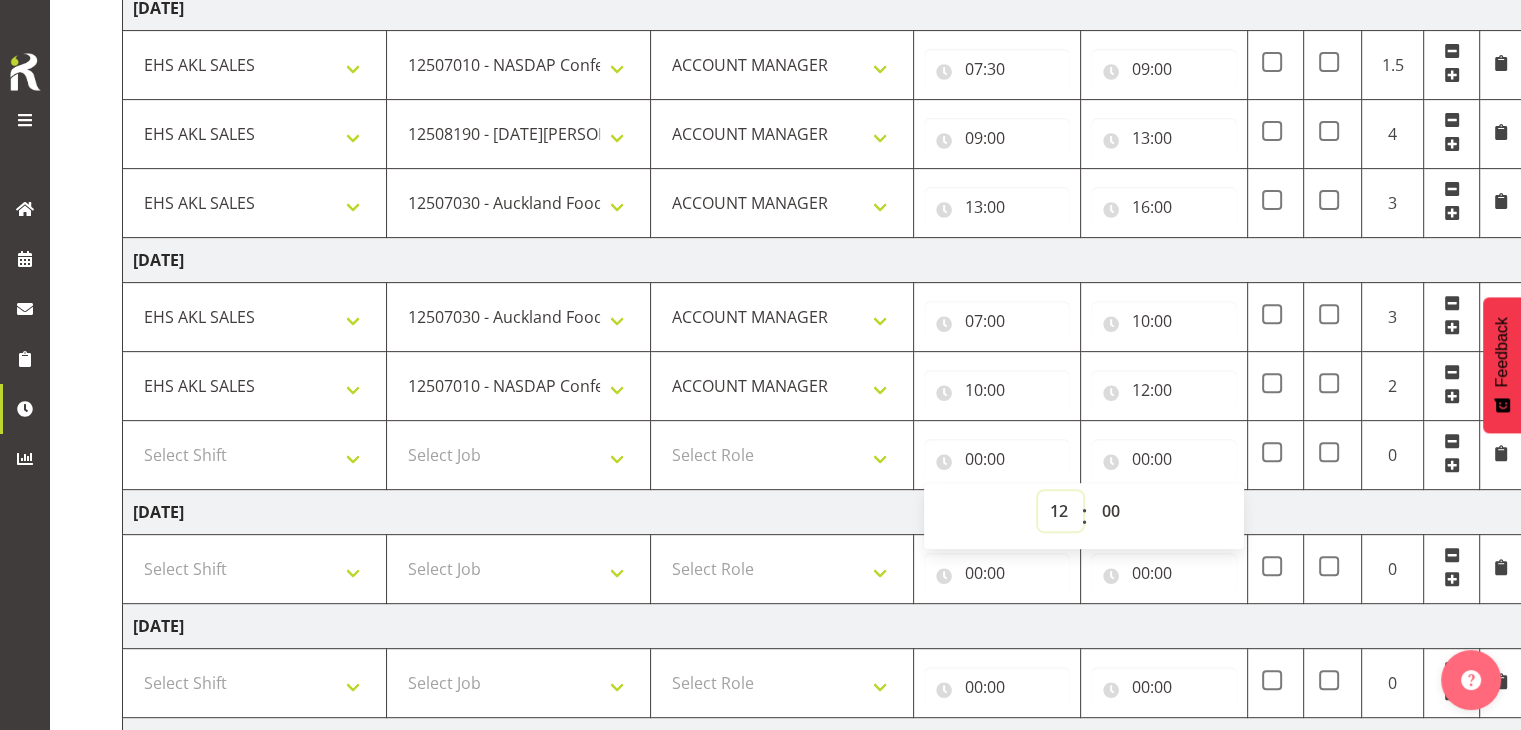 click on "00   01   02   03   04   05   06   07   08   09   10   11   12   13   14   15   16   17   18   19   20   21   22   23" at bounding box center (1060, 511) 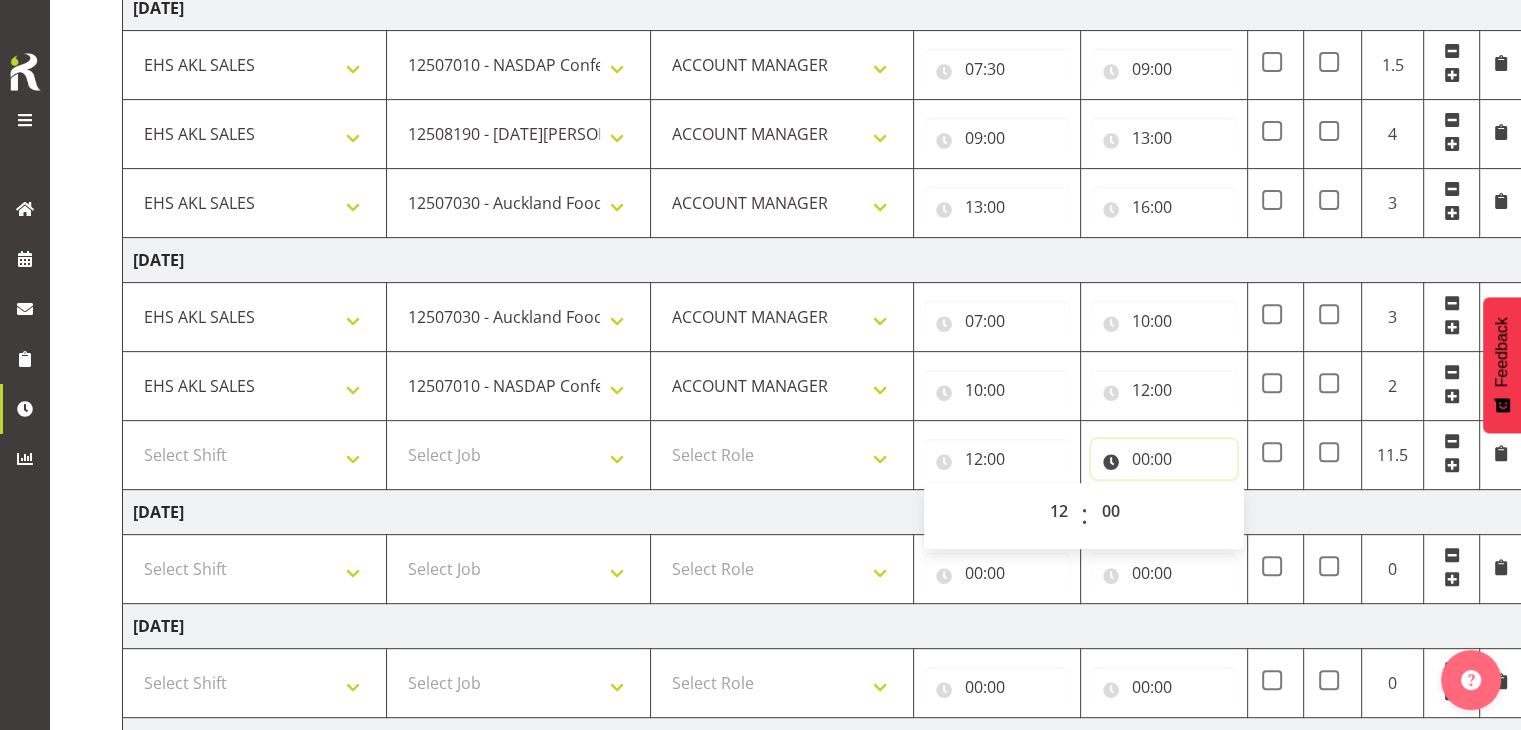 click on "00:00" at bounding box center [1164, 459] 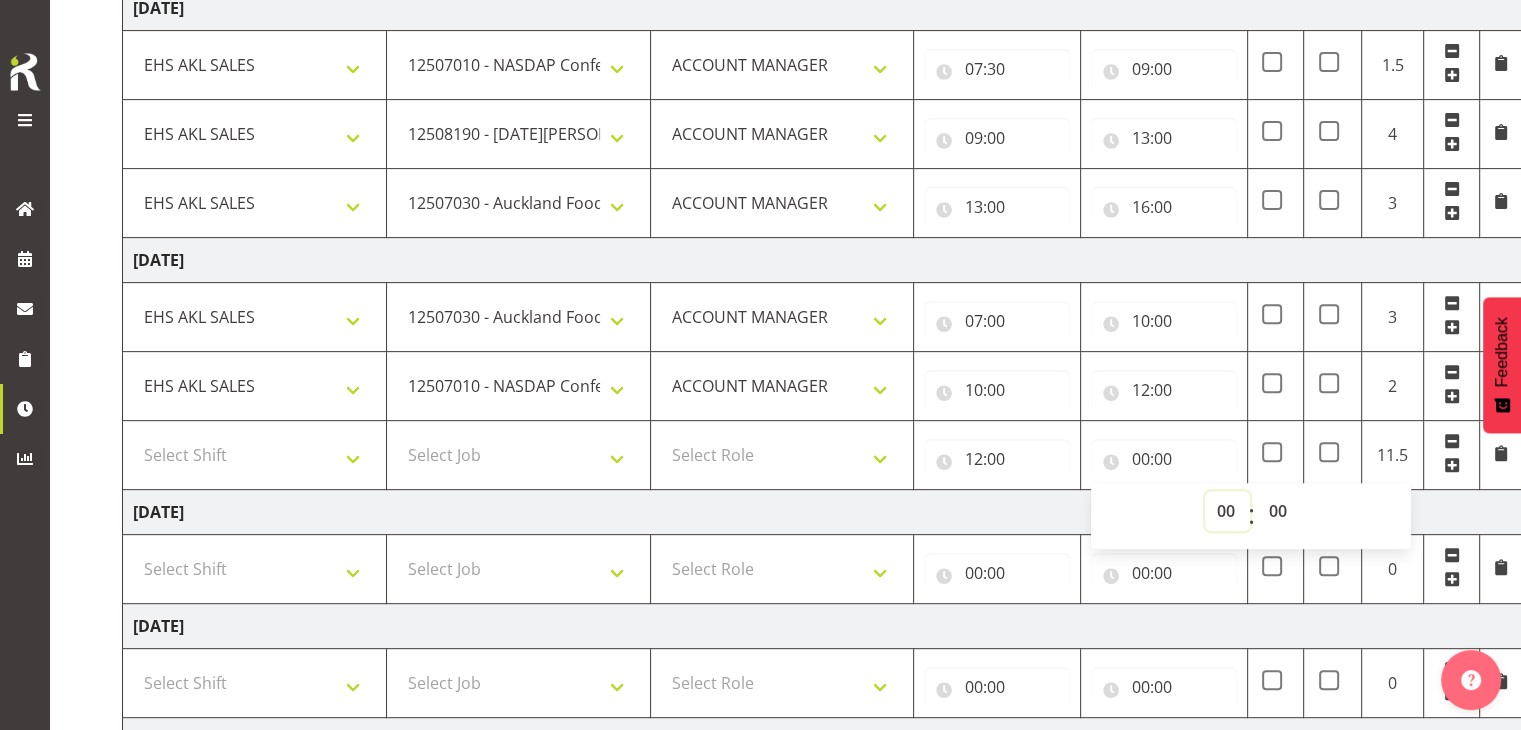 click on "00   01   02   03   04   05   06   07   08   09   10   11   12   13   14   15   16   17   18   19   20   21   22   23" at bounding box center (1227, 511) 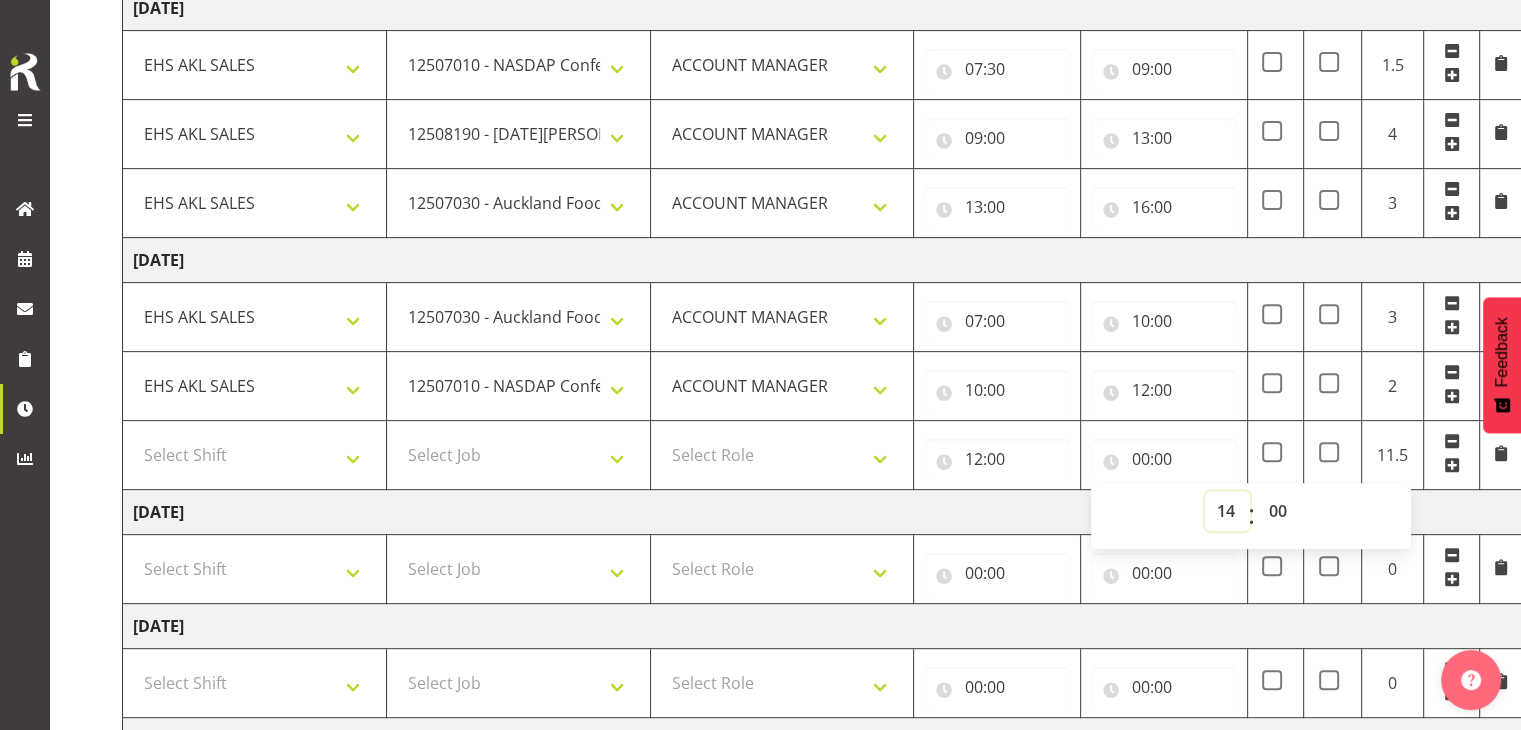 click on "00   01   02   03   04   05   06   07   08   09   10   11   12   13   14   15   16   17   18   19   20   21   22   23" at bounding box center (1227, 511) 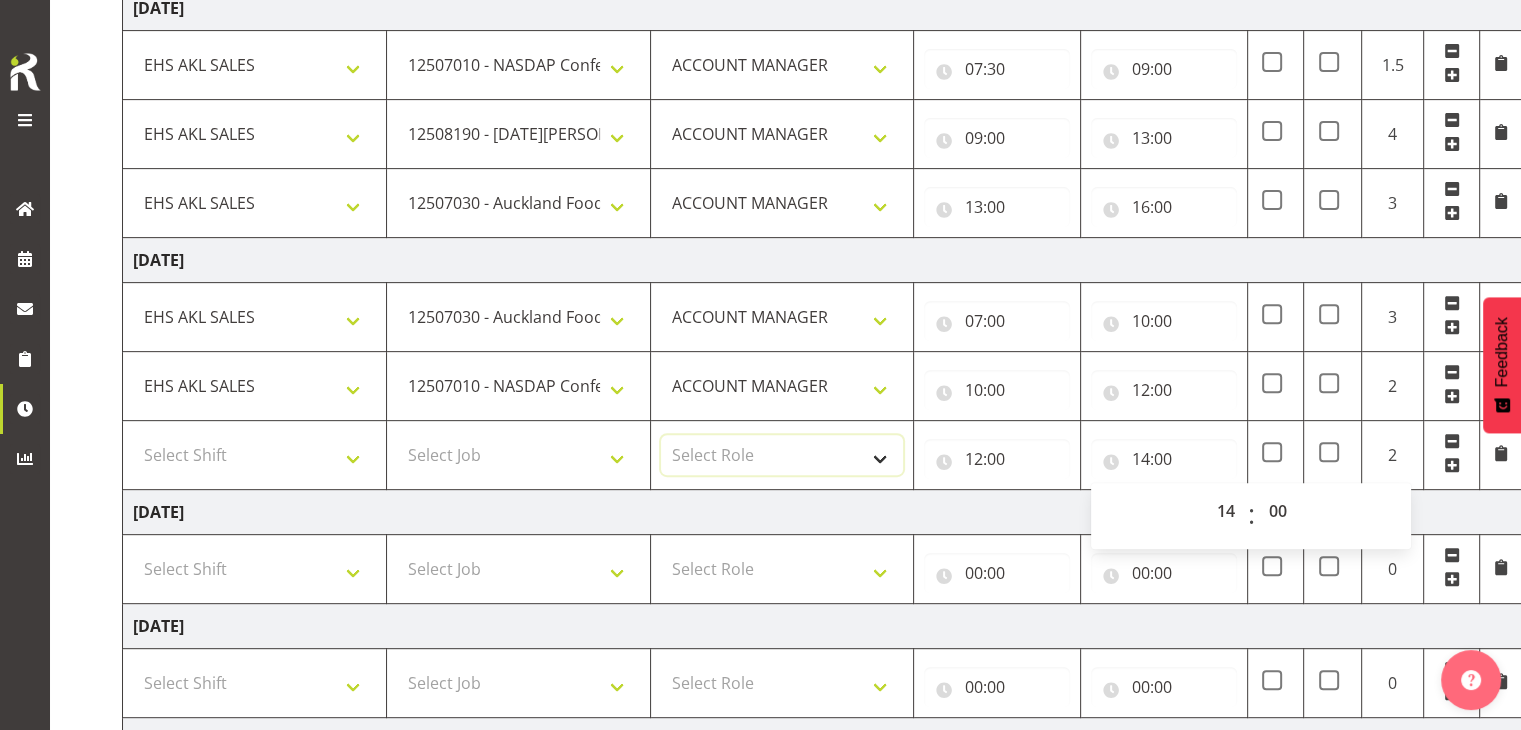 click on "Select Role  ACCOUNT MANAGER" at bounding box center (782, 455) 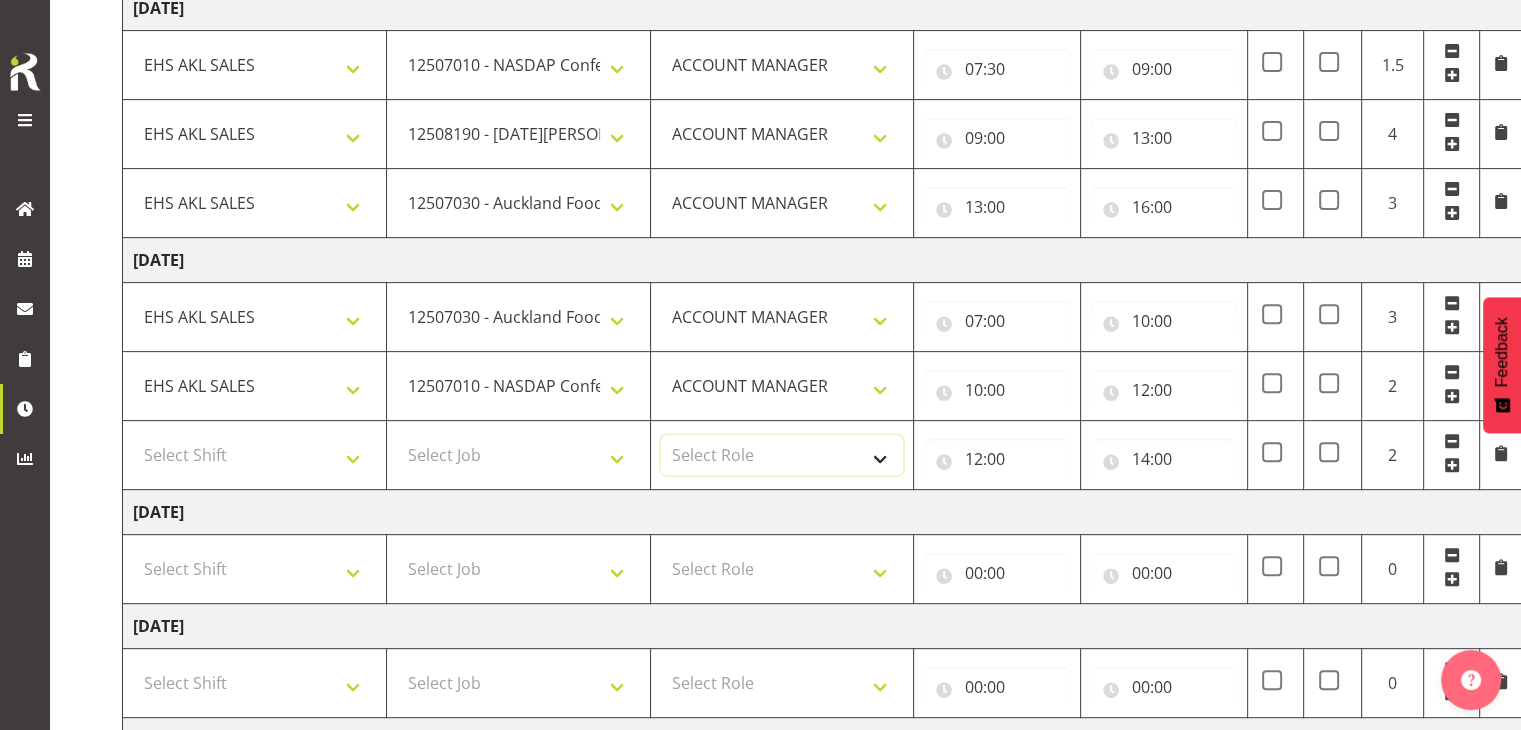 select on "197" 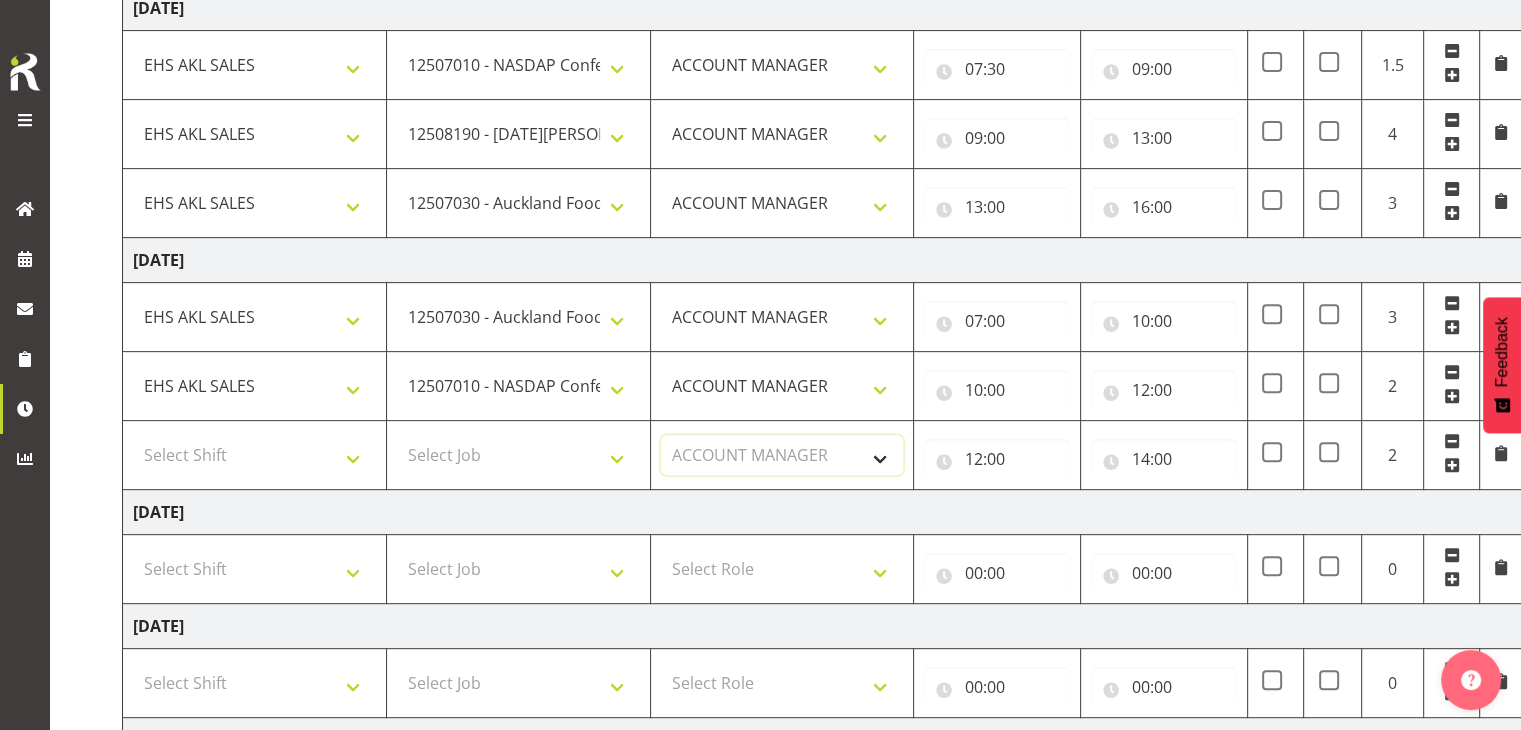 click on "Select Role  ACCOUNT MANAGER" at bounding box center [782, 455] 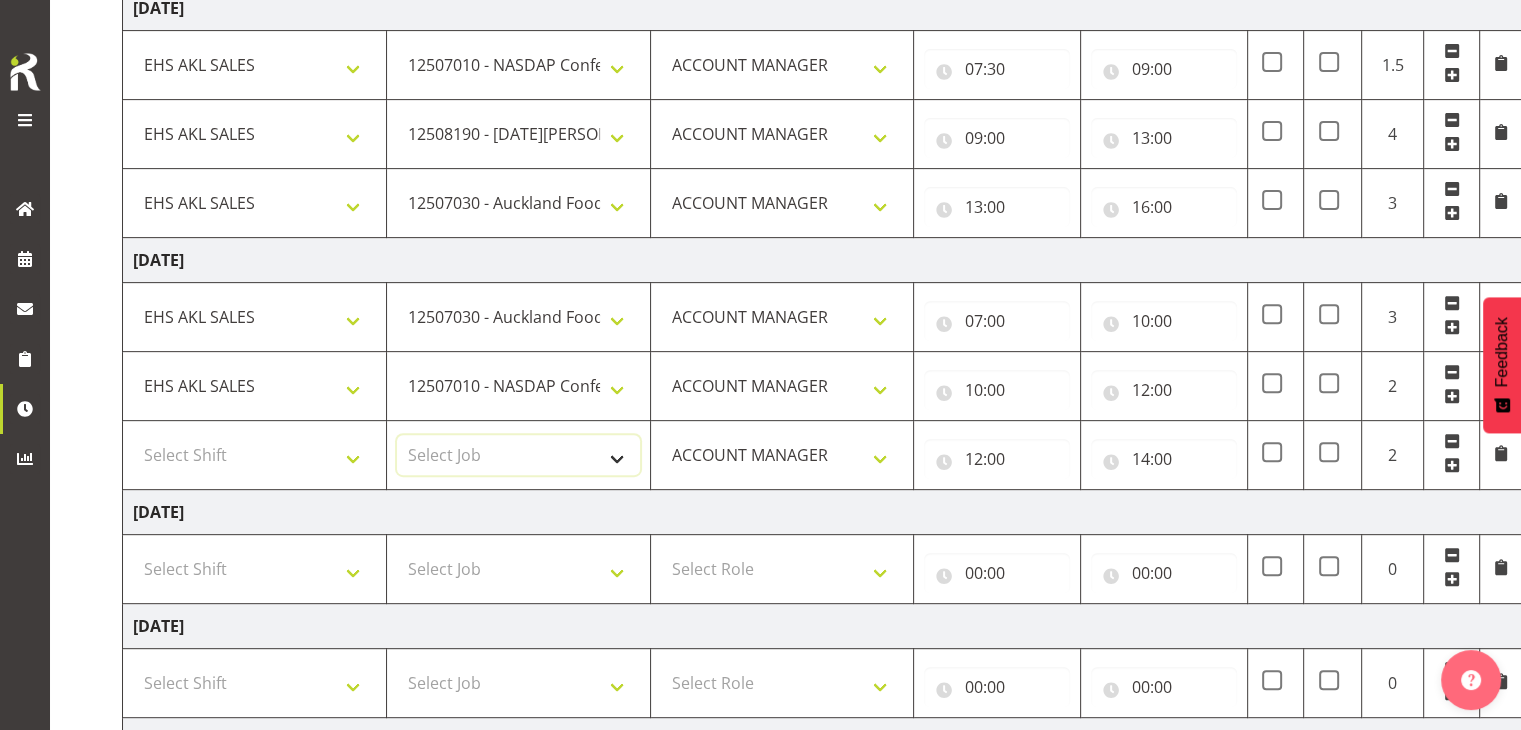 click on "Select Job  1 Carlton Events 1 [PERSON_NAME][GEOGRAPHIC_DATA] 1 [PERSON_NAME][GEOGRAPHIC_DATA] 1 EHS WAREHOUSE/OFFICE 1 GRS 1 SLP Production 1 SLP Tradeshows 12504000 - AKL Casual [DATE] 1250400R - April Casual C&R 2025 12504050 - CDES Engineering and Technology Expo 2025 12504070 - FINZ (National Financial Adviser Conf) 2025 1250407A - Fidelity @ FINZ Conf 2025 1250407B - La Trobe @ FINZ Conf 25 1250407C - Partners Life @ FINZ Conf 25 12504080 - AKL Go Green 2025 12504100 - NZSEE 2025 12504120 - Ester Show 2025 12504150 - Test-[PERSON_NAME]-May 12505000 - AKL Casual [DATE] 1250500R - May Casual C&R 2025 12505020 - Hutchwilco Boat Show 2025 1250502R - [GEOGRAPHIC_DATA] Boat Show 2025 - C&R 12505030 - NZOHS Conference 2025 12505040 - Aotearoa Art Fair 2025 12505060 - Waipa Home Show 2025 12505070 - CAS 2025 1250507A - CAS 2025 - 200 Doors 1250507B - CAS 2025 - Cutera 1250507C - CAS 2025 - Dermocosmetica 12505080 - [GEOGRAPHIC_DATA] Conference 2025 1250508A - Zeiss @ [GEOGRAPHIC_DATA] 25 1250508B - Roche @ [GEOGRAPHIC_DATA] 25 1250508C - Alcon @ [GEOGRAPHIC_DATA] 25 12505130 - Test- [PERSON_NAME] 1" at bounding box center (518, 455) 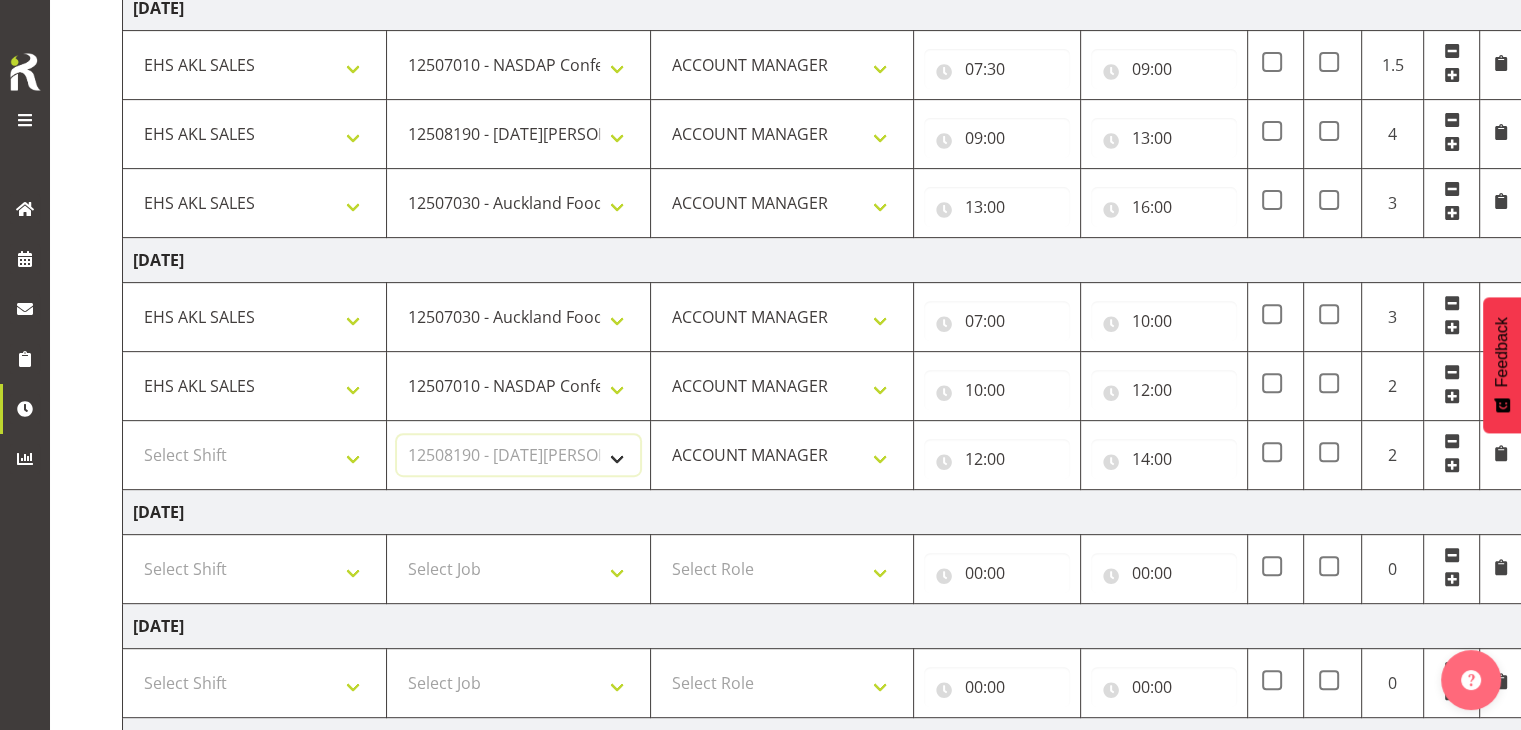 click on "Select Job  1 Carlton Events 1 [PERSON_NAME][GEOGRAPHIC_DATA] 1 [PERSON_NAME][GEOGRAPHIC_DATA] 1 EHS WAREHOUSE/OFFICE 1 GRS 1 SLP Production 1 SLP Tradeshows 12504000 - AKL Casual [DATE] 1250400R - April Casual C&R 2025 12504050 - CDES Engineering and Technology Expo 2025 12504070 - FINZ (National Financial Adviser Conf) 2025 1250407A - Fidelity @ FINZ Conf 2025 1250407B - La Trobe @ FINZ Conf 25 1250407C - Partners Life @ FINZ Conf 25 12504080 - AKL Go Green 2025 12504100 - NZSEE 2025 12504120 - Ester Show 2025 12504150 - Test-[PERSON_NAME]-May 12505000 - AKL Casual [DATE] 1250500R - May Casual C&R 2025 12505020 - Hutchwilco Boat Show 2025 1250502R - [GEOGRAPHIC_DATA] Boat Show 2025 - C&R 12505030 - NZOHS Conference 2025 12505040 - Aotearoa Art Fair 2025 12505060 - Waipa Home Show 2025 12505070 - CAS 2025 1250507A - CAS 2025 - 200 Doors 1250507B - CAS 2025 - Cutera 1250507C - CAS 2025 - Dermocosmetica 12505080 - [GEOGRAPHIC_DATA] Conference 2025 1250508A - Zeiss @ [GEOGRAPHIC_DATA] 25 1250508B - Roche @ [GEOGRAPHIC_DATA] 25 1250508C - Alcon @ [GEOGRAPHIC_DATA] 25 12505130 - Test- [PERSON_NAME] 1" at bounding box center [518, 455] 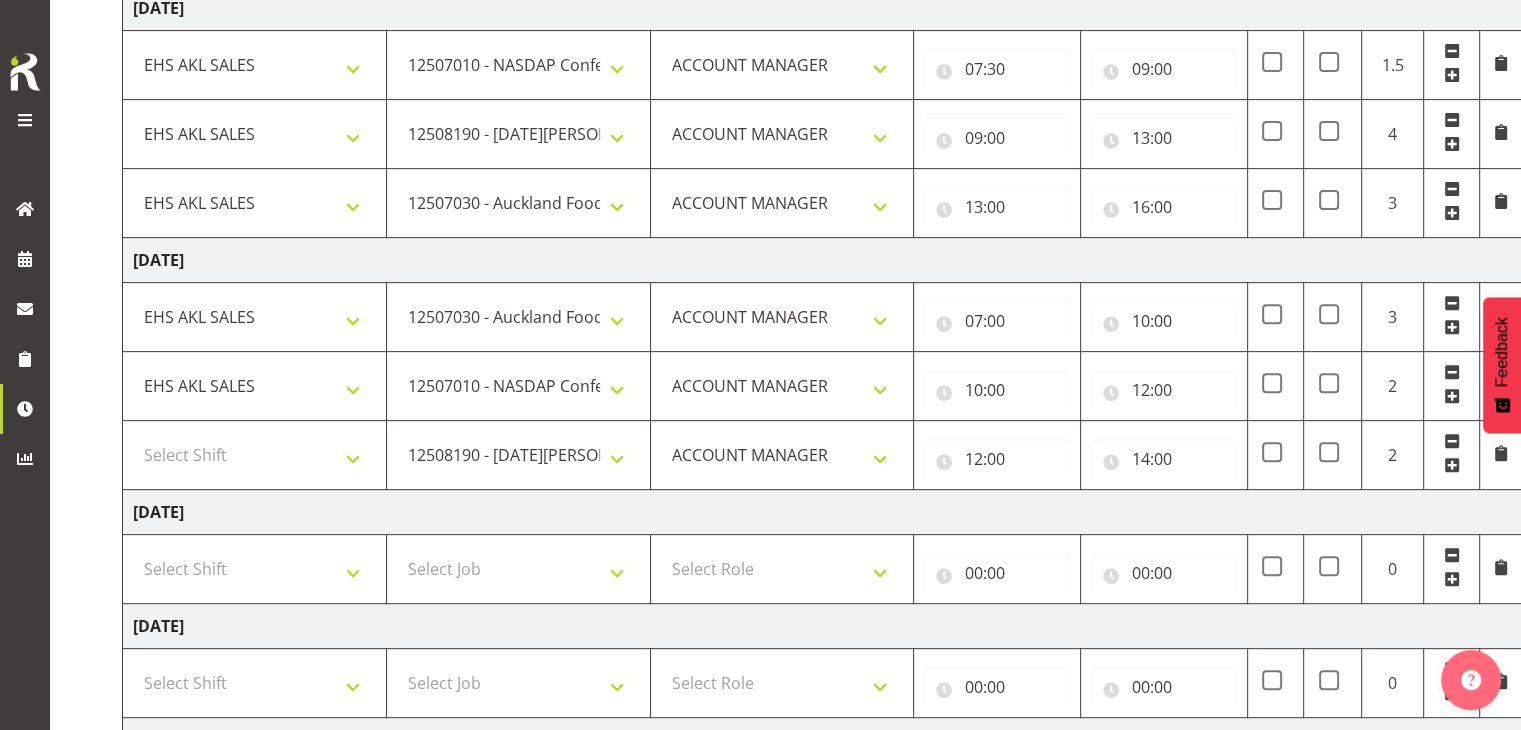 click at bounding box center [1452, 465] 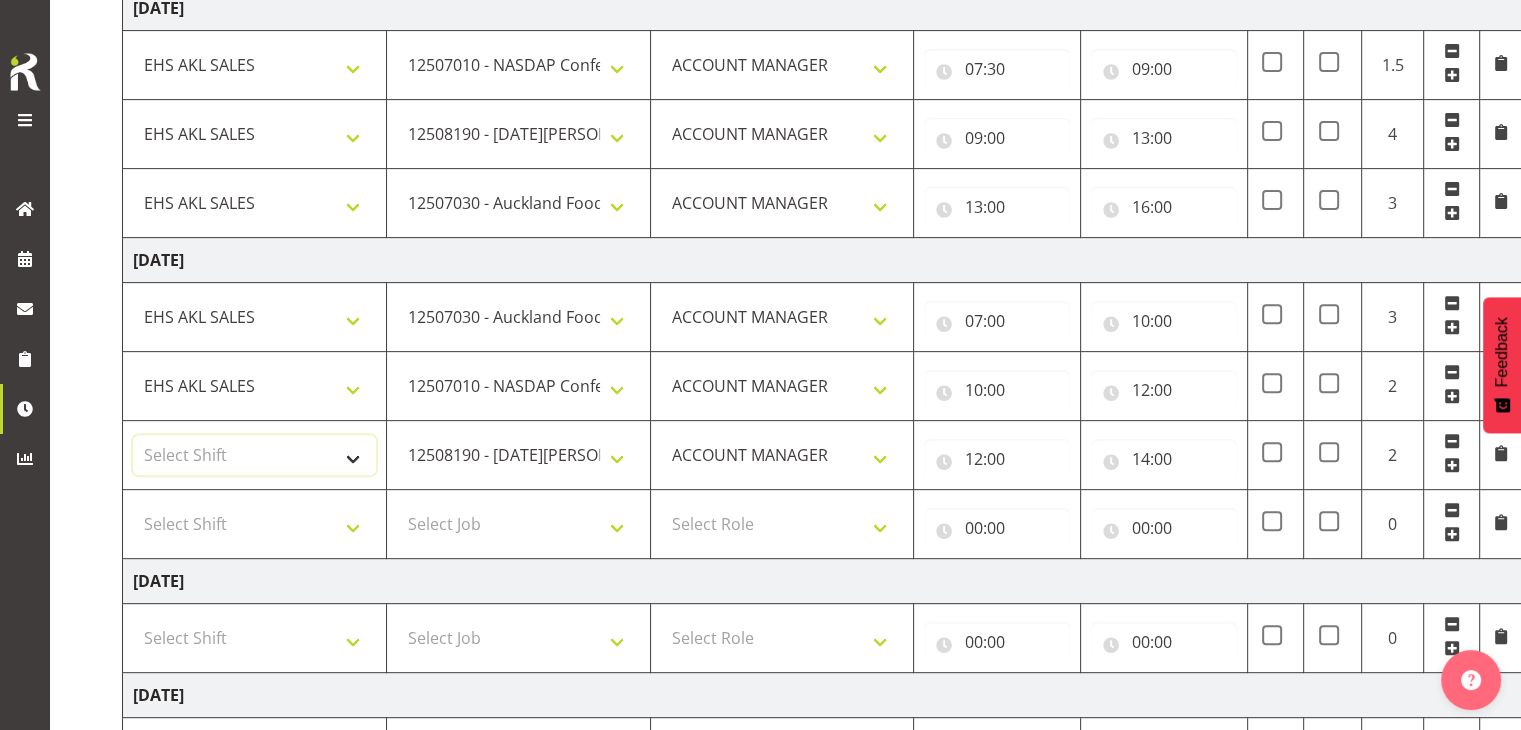 drag, startPoint x: 344, startPoint y: 445, endPoint x: 353, endPoint y: 460, distance: 17.492855 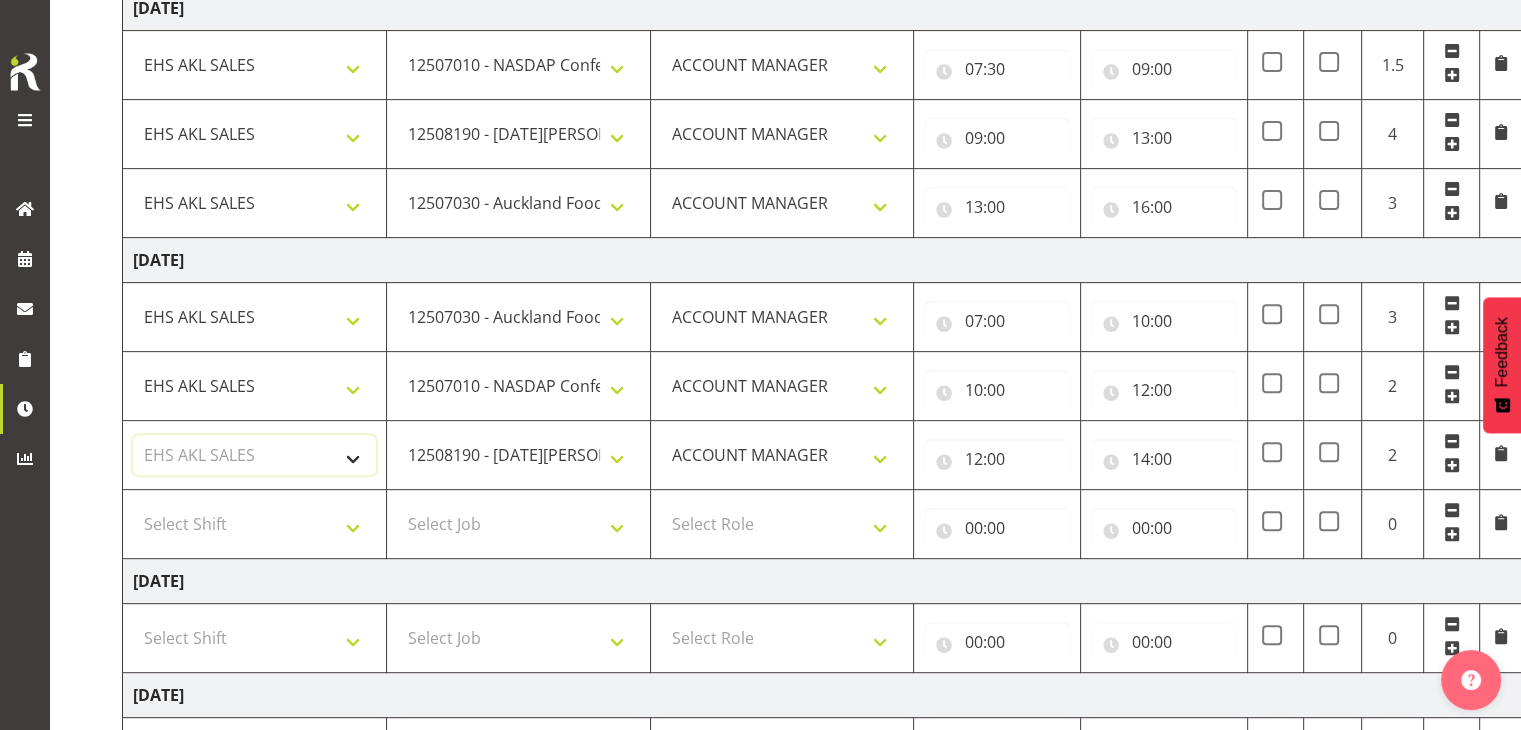 click on "Select Shift  EHS AKL SALES" at bounding box center (254, 455) 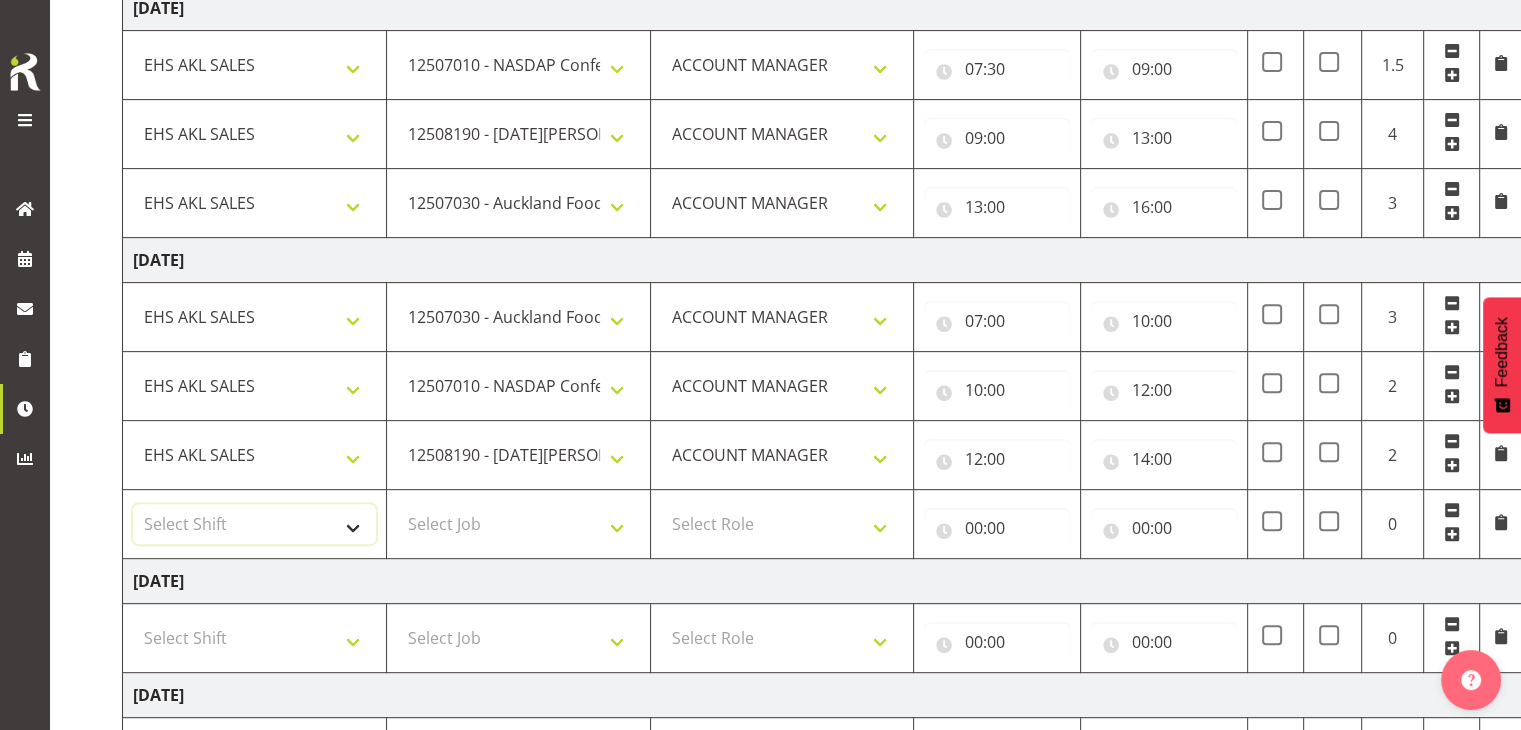 click on "Select Shift  EHS AKL SALES" at bounding box center (254, 524) 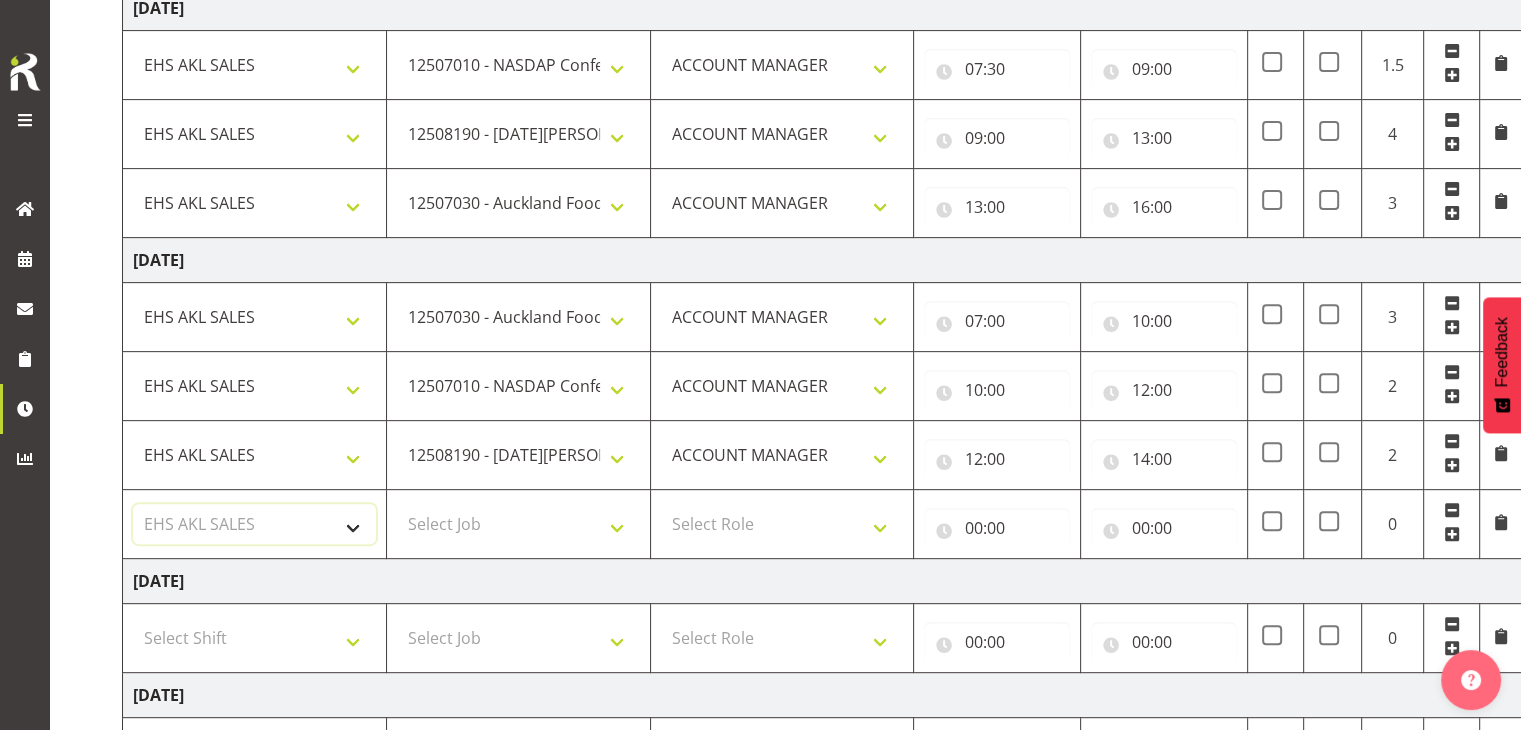 click on "Select Shift  EHS AKL SALES" at bounding box center [254, 524] 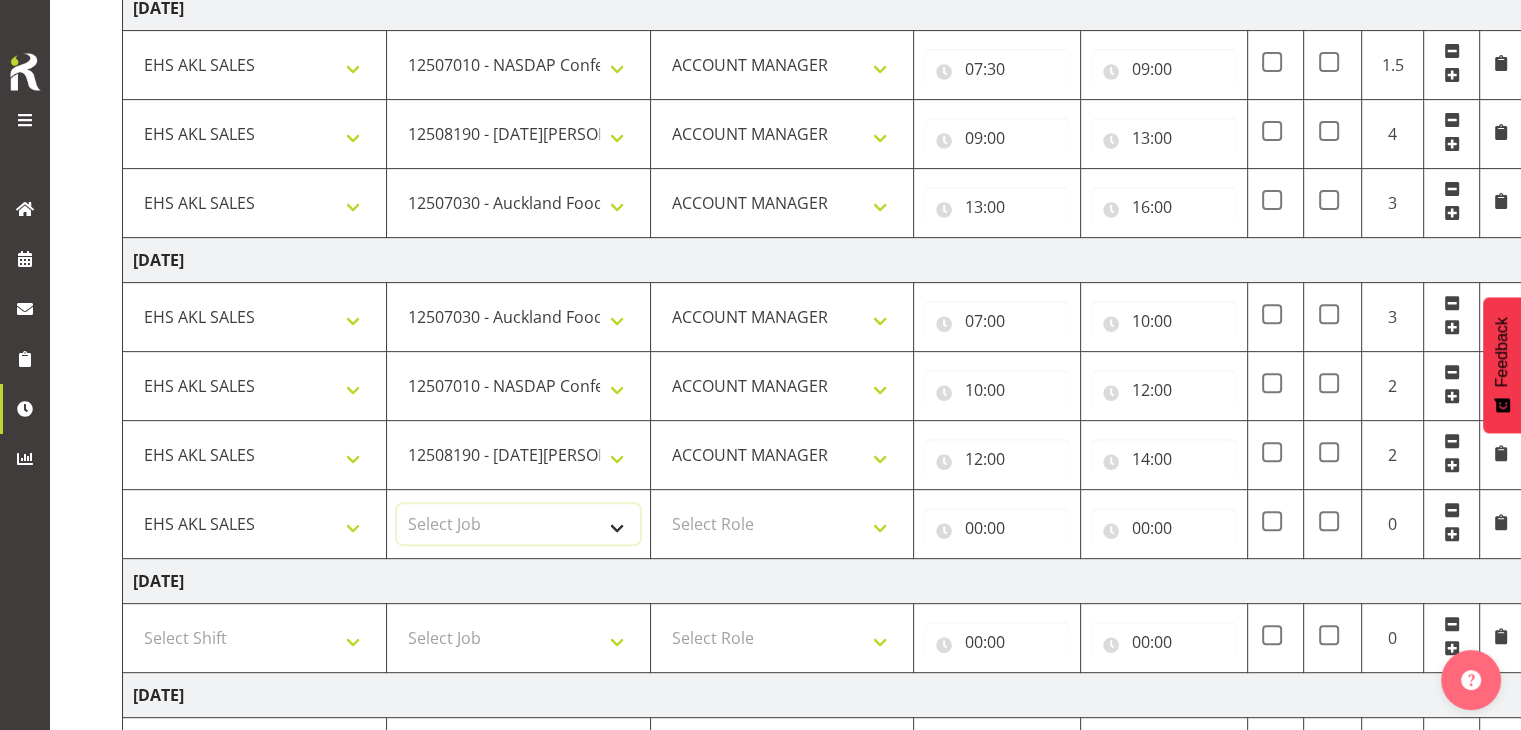 click on "Select Job  1 Carlton Events 1 [PERSON_NAME][GEOGRAPHIC_DATA] 1 [PERSON_NAME][GEOGRAPHIC_DATA] 1 EHS WAREHOUSE/OFFICE 1 GRS 1 SLP Production 1 SLP Tradeshows 12504000 - AKL Casual [DATE] 1250400R - April Casual C&R 2025 12504050 - CDES Engineering and Technology Expo 2025 12504070 - FINZ (National Financial Adviser Conf) 2025 1250407A - Fidelity @ FINZ Conf 2025 1250407B - La Trobe @ FINZ Conf 25 1250407C - Partners Life @ FINZ Conf 25 12504080 - AKL Go Green 2025 12504100 - NZSEE 2025 12504120 - Ester Show 2025 12504150 - Test-[PERSON_NAME]-May 12505000 - AKL Casual [DATE] 1250500R - May Casual C&R 2025 12505020 - Hutchwilco Boat Show 2025 1250502R - [GEOGRAPHIC_DATA] Boat Show 2025 - C&R 12505030 - NZOHS Conference 2025 12505040 - Aotearoa Art Fair 2025 12505060 - Waipa Home Show 2025 12505070 - CAS 2025 1250507A - CAS 2025 - 200 Doors 1250507B - CAS 2025 - Cutera 1250507C - CAS 2025 - Dermocosmetica 12505080 - [GEOGRAPHIC_DATA] Conference 2025 1250508A - Zeiss @ [GEOGRAPHIC_DATA] 25 1250508B - Roche @ [GEOGRAPHIC_DATA] 25 1250508C - Alcon @ [GEOGRAPHIC_DATA] 25 12505130 - Test- [PERSON_NAME] 1" at bounding box center (518, 524) 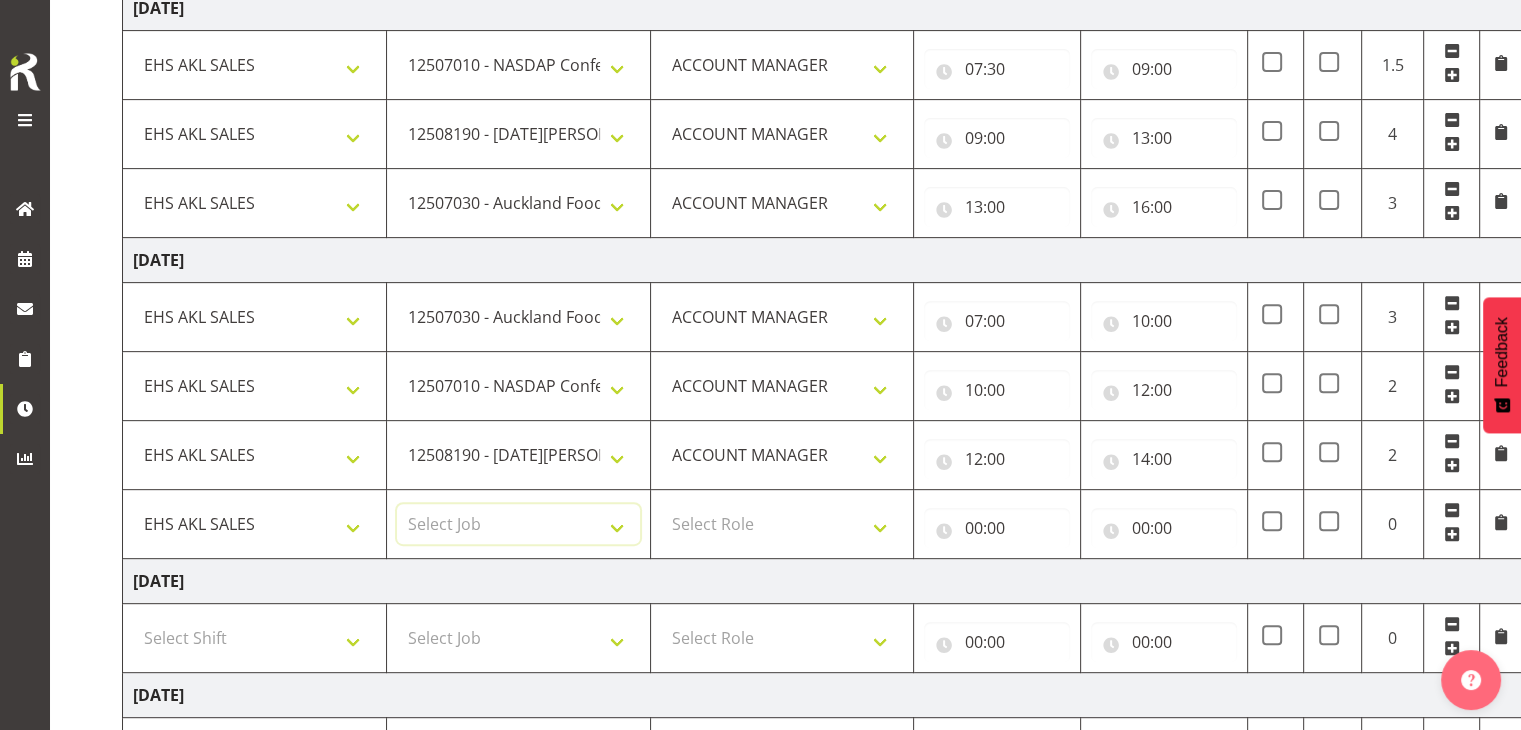 select on "10199" 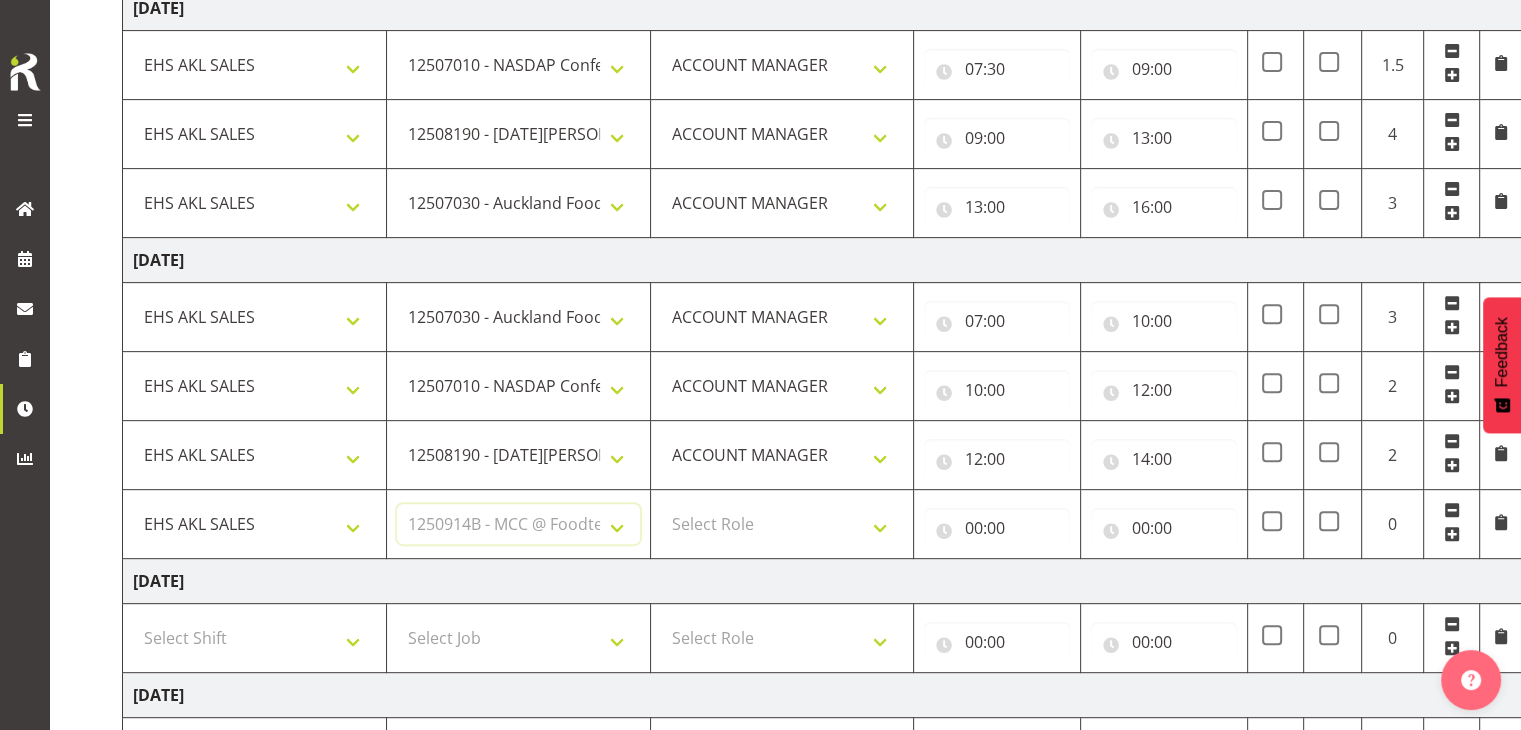 click on "Select Job  1 Carlton Events 1 [PERSON_NAME][GEOGRAPHIC_DATA] 1 [PERSON_NAME][GEOGRAPHIC_DATA] 1 EHS WAREHOUSE/OFFICE 1 GRS 1 SLP Production 1 SLP Tradeshows 12504000 - AKL Casual [DATE] 1250400R - April Casual C&R 2025 12504050 - CDES Engineering and Technology Expo 2025 12504070 - FINZ (National Financial Adviser Conf) 2025 1250407A - Fidelity @ FINZ Conf 2025 1250407B - La Trobe @ FINZ Conf 25 1250407C - Partners Life @ FINZ Conf 25 12504080 - AKL Go Green 2025 12504100 - NZSEE 2025 12504120 - Ester Show 2025 12504150 - Test-[PERSON_NAME]-May 12505000 - AKL Casual [DATE] 1250500R - May Casual C&R 2025 12505020 - Hutchwilco Boat Show 2025 1250502R - [GEOGRAPHIC_DATA] Boat Show 2025 - C&R 12505030 - NZOHS Conference 2025 12505040 - Aotearoa Art Fair 2025 12505060 - Waipa Home Show 2025 12505070 - CAS 2025 1250507A - CAS 2025 - 200 Doors 1250507B - CAS 2025 - Cutera 1250507C - CAS 2025 - Dermocosmetica 12505080 - [GEOGRAPHIC_DATA] Conference 2025 1250508A - Zeiss @ [GEOGRAPHIC_DATA] 25 1250508B - Roche @ [GEOGRAPHIC_DATA] 25 1250508C - Alcon @ [GEOGRAPHIC_DATA] 25 12505130 - Test- [PERSON_NAME] 1" at bounding box center [518, 524] 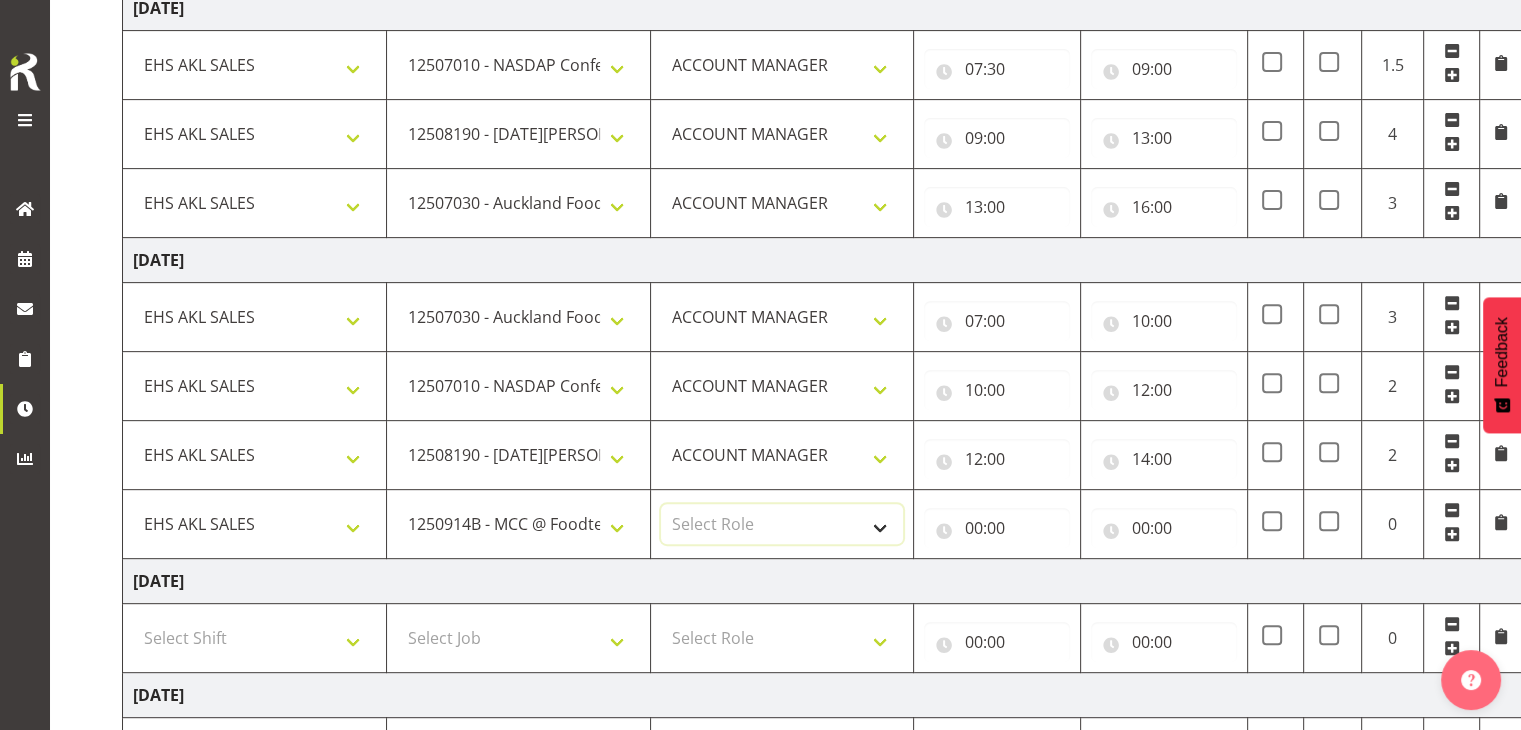 click on "Select Role  ACCOUNT MANAGER" at bounding box center [782, 524] 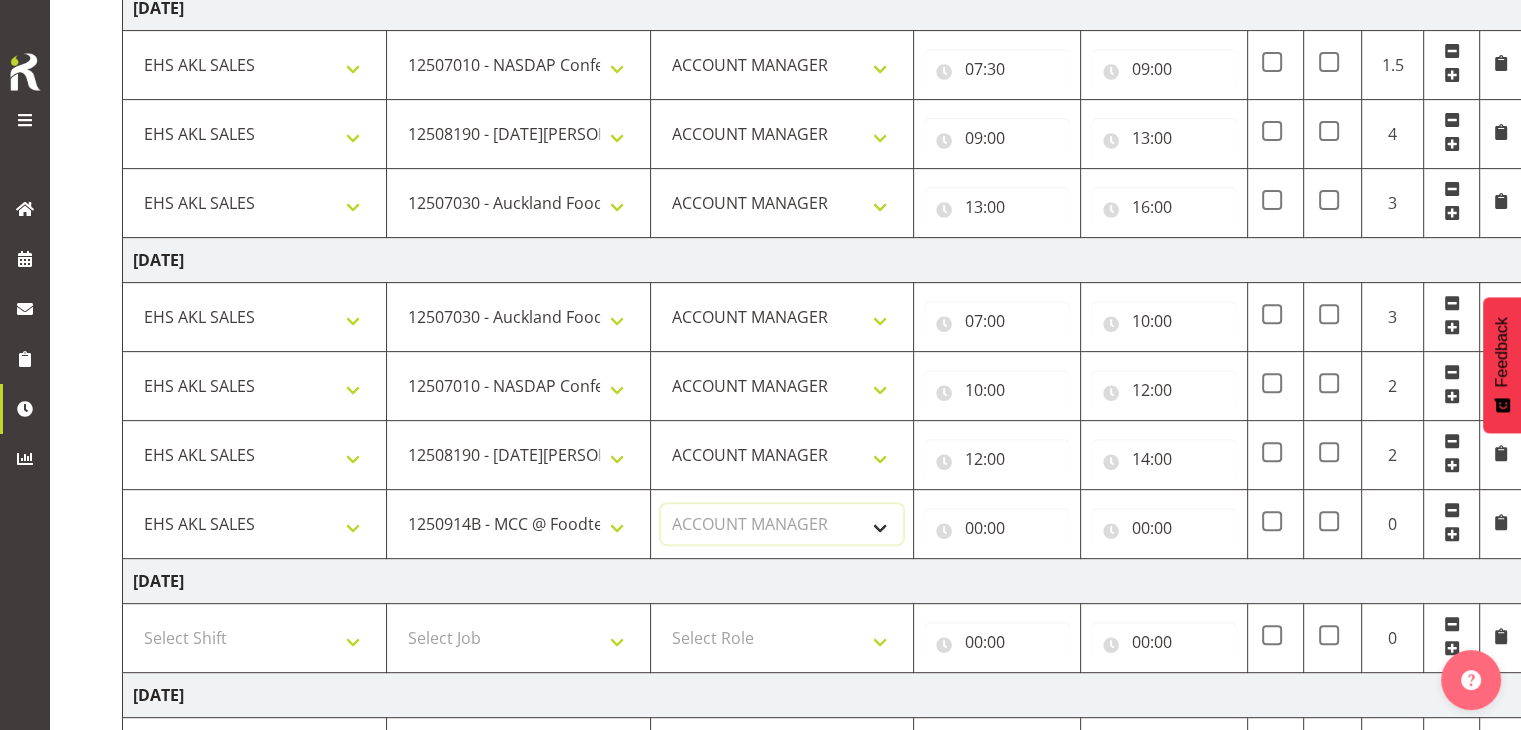 click on "Select Role  ACCOUNT MANAGER" at bounding box center (782, 524) 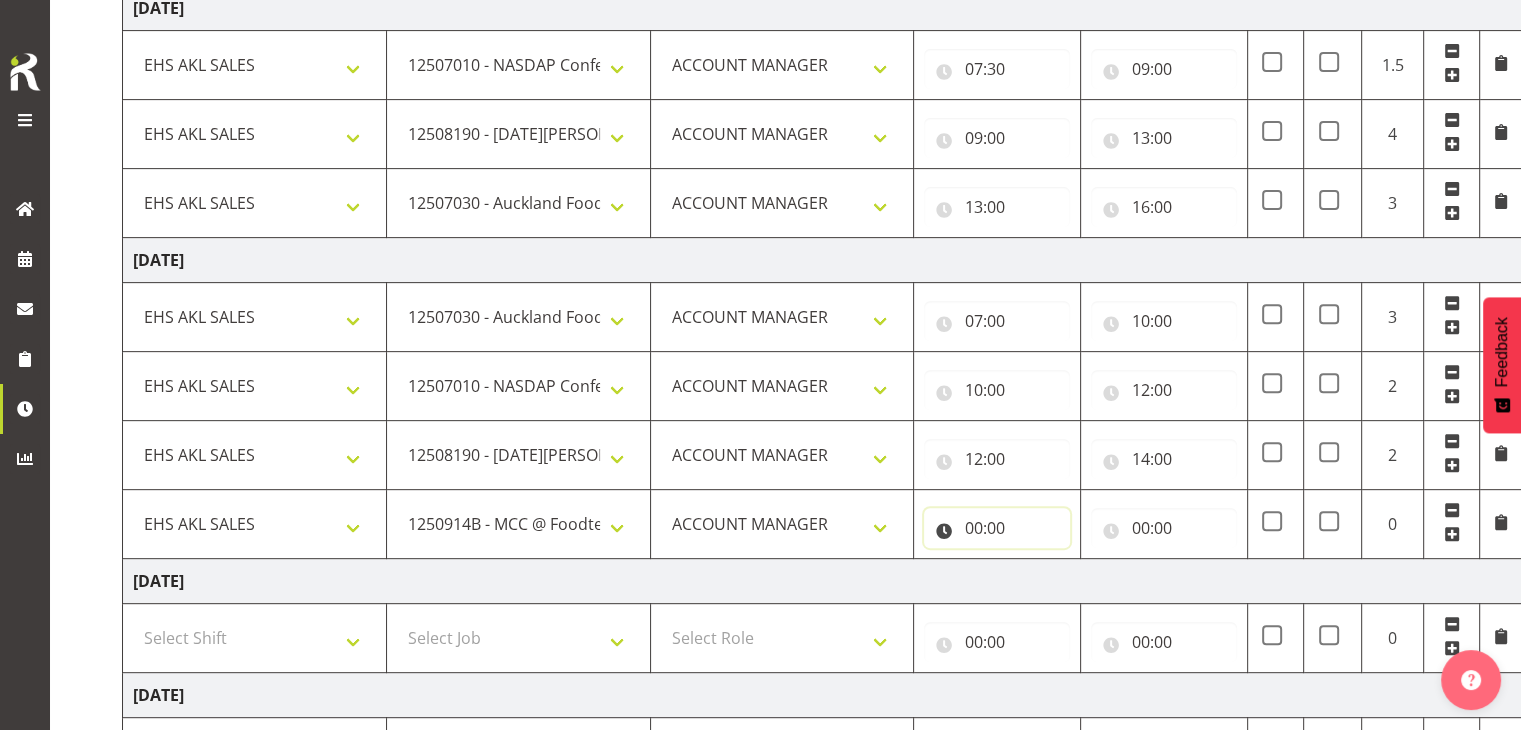click on "00:00" at bounding box center (997, 528) 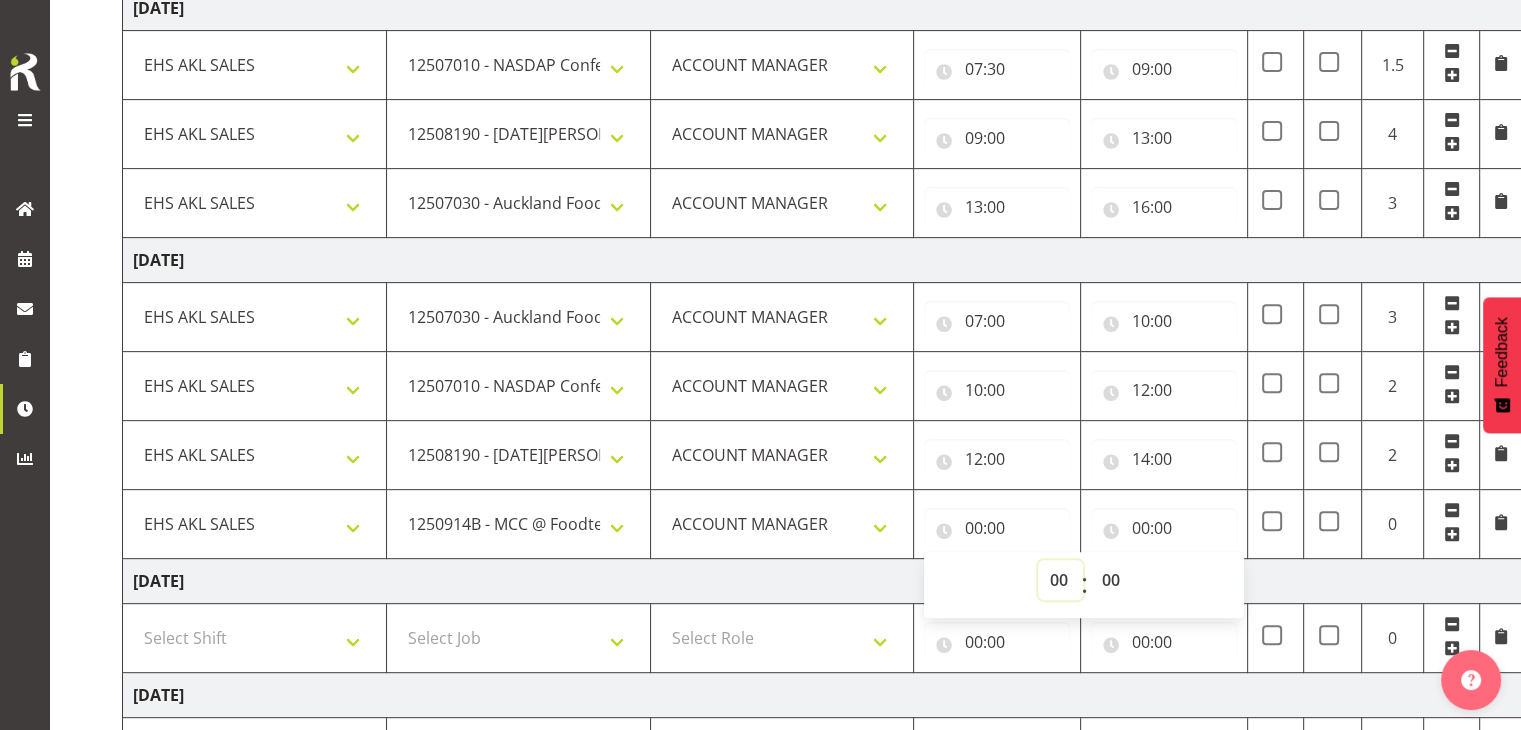 click on "00   01   02   03   04   05   06   07   08   09   10   11   12   13   14   15   16   17   18   19   20   21   22   23" at bounding box center [1060, 580] 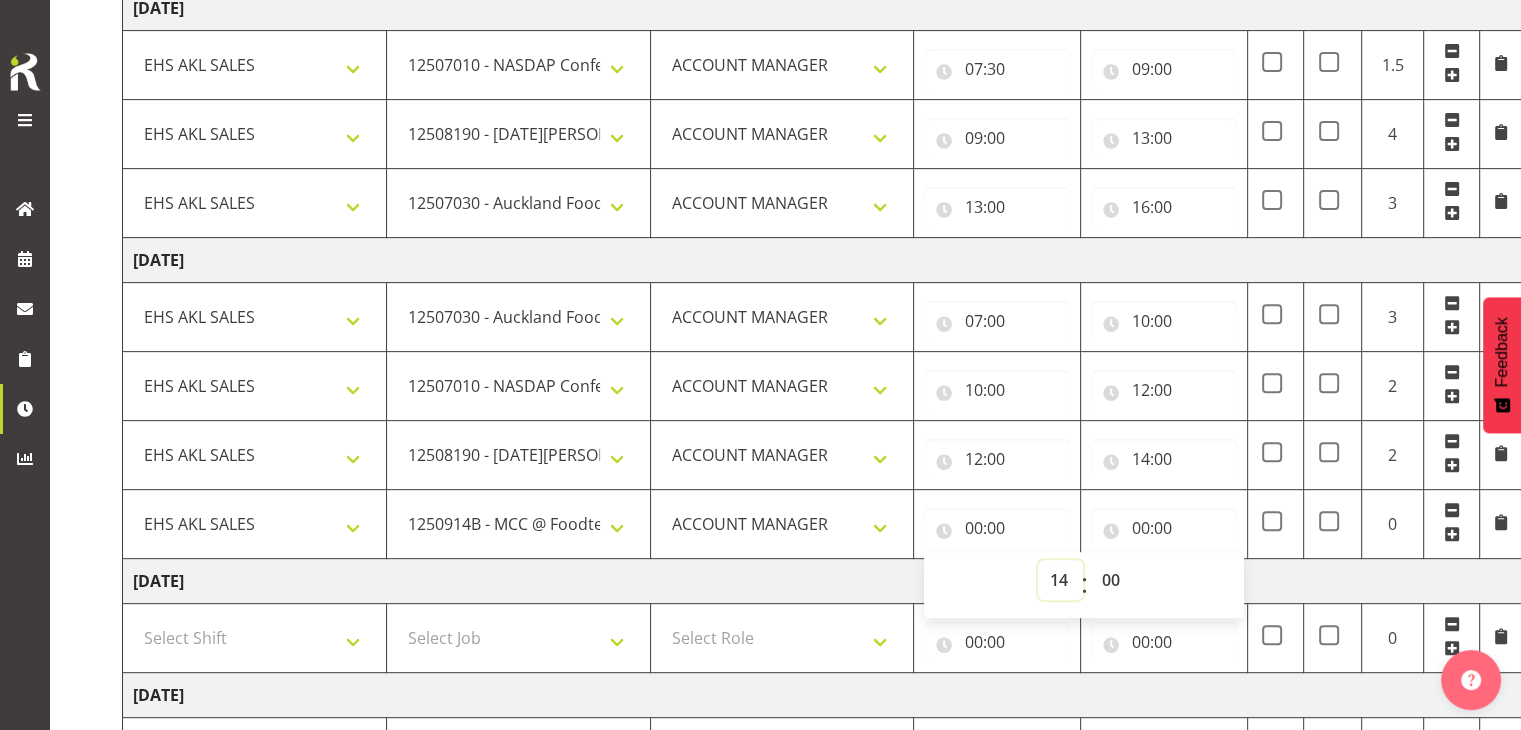 click on "00   01   02   03   04   05   06   07   08   09   10   11   12   13   14   15   16   17   18   19   20   21   22   23" at bounding box center (1060, 580) 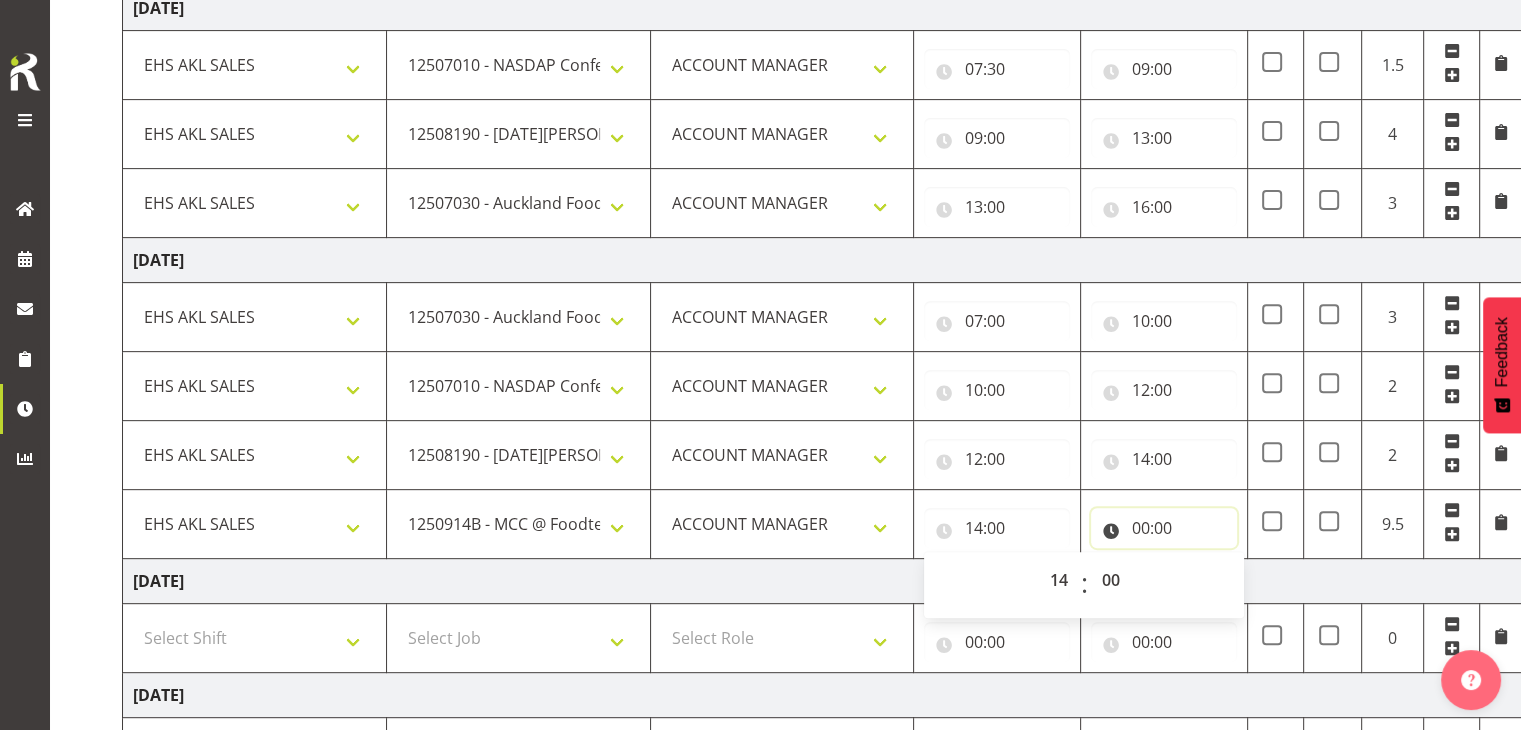 click on "00:00" at bounding box center (1164, 528) 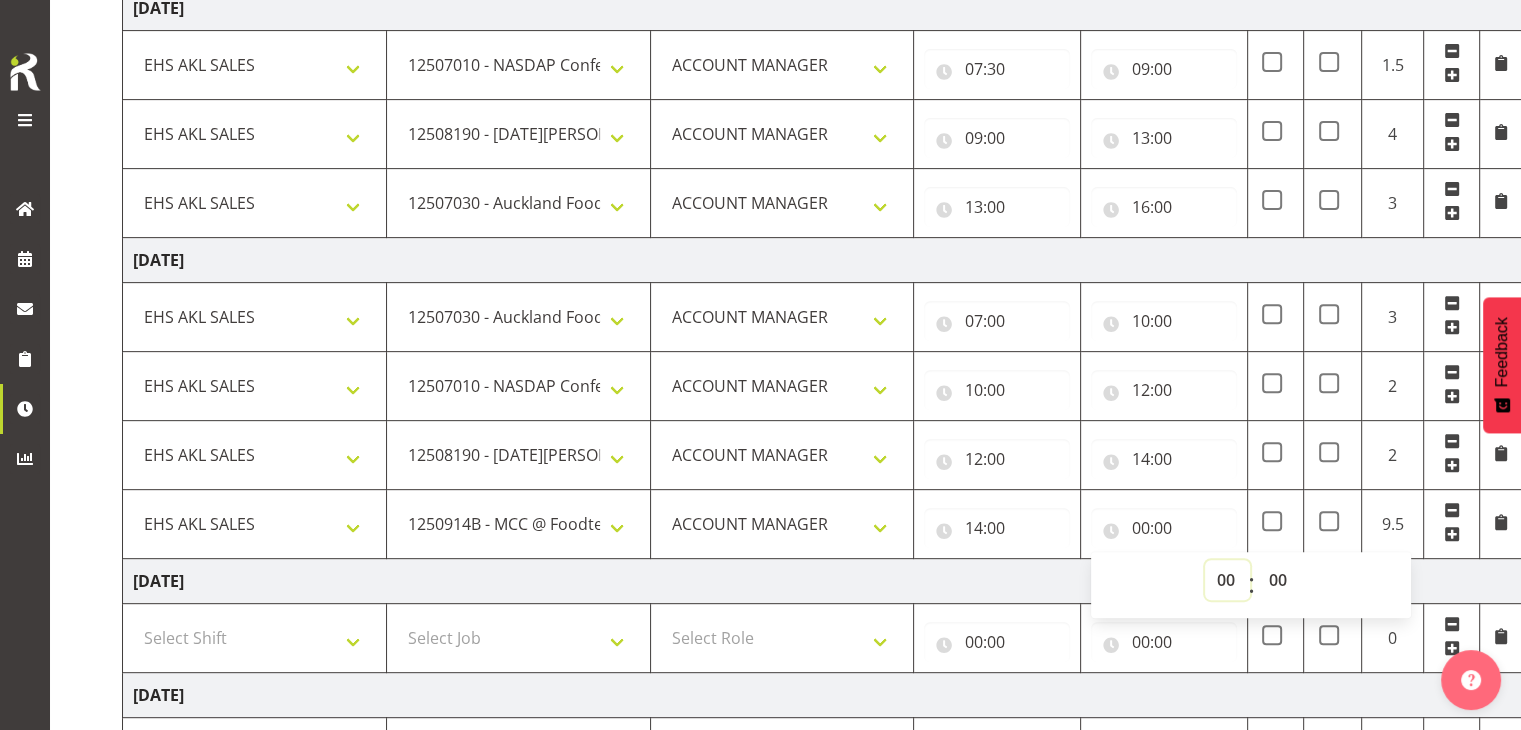 click on "00   01   02   03   04   05   06   07   08   09   10   11   12   13   14   15   16   17   18   19   20   21   22   23" at bounding box center [1227, 580] 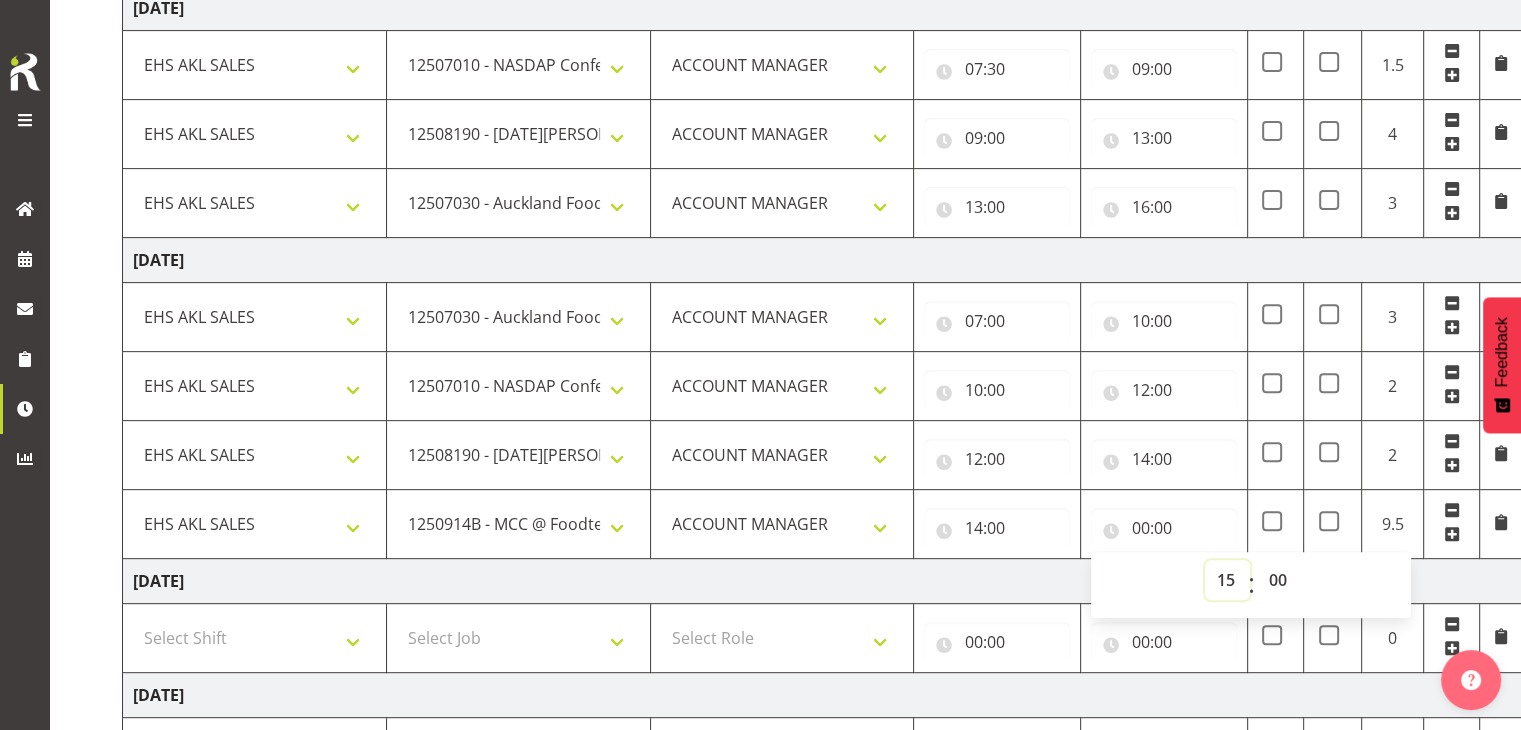 click on "00   01   02   03   04   05   06   07   08   09   10   11   12   13   14   15   16   17   18   19   20   21   22   23" at bounding box center (1227, 580) 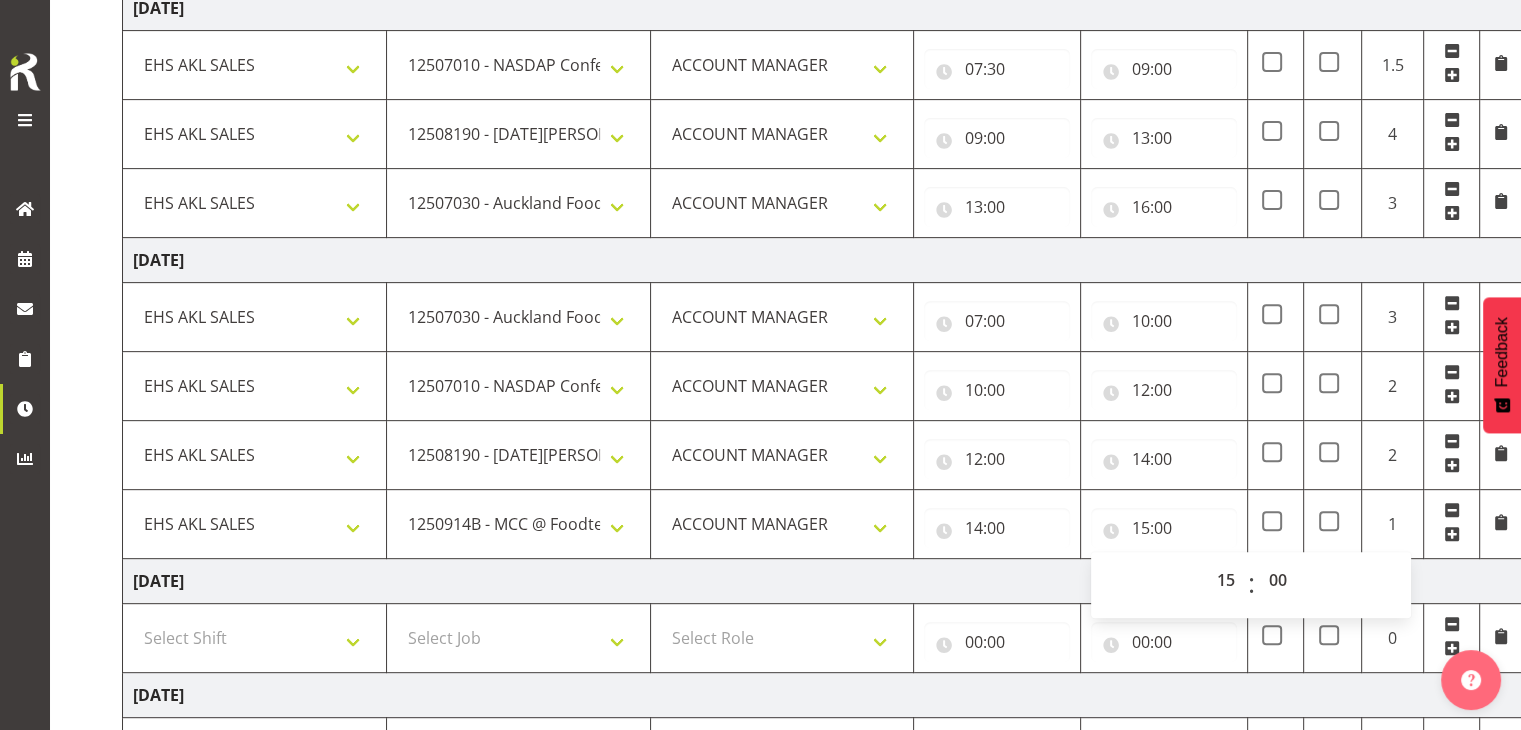 drag, startPoint x: 1445, startPoint y: 529, endPoint x: 1315, endPoint y: 526, distance: 130.0346 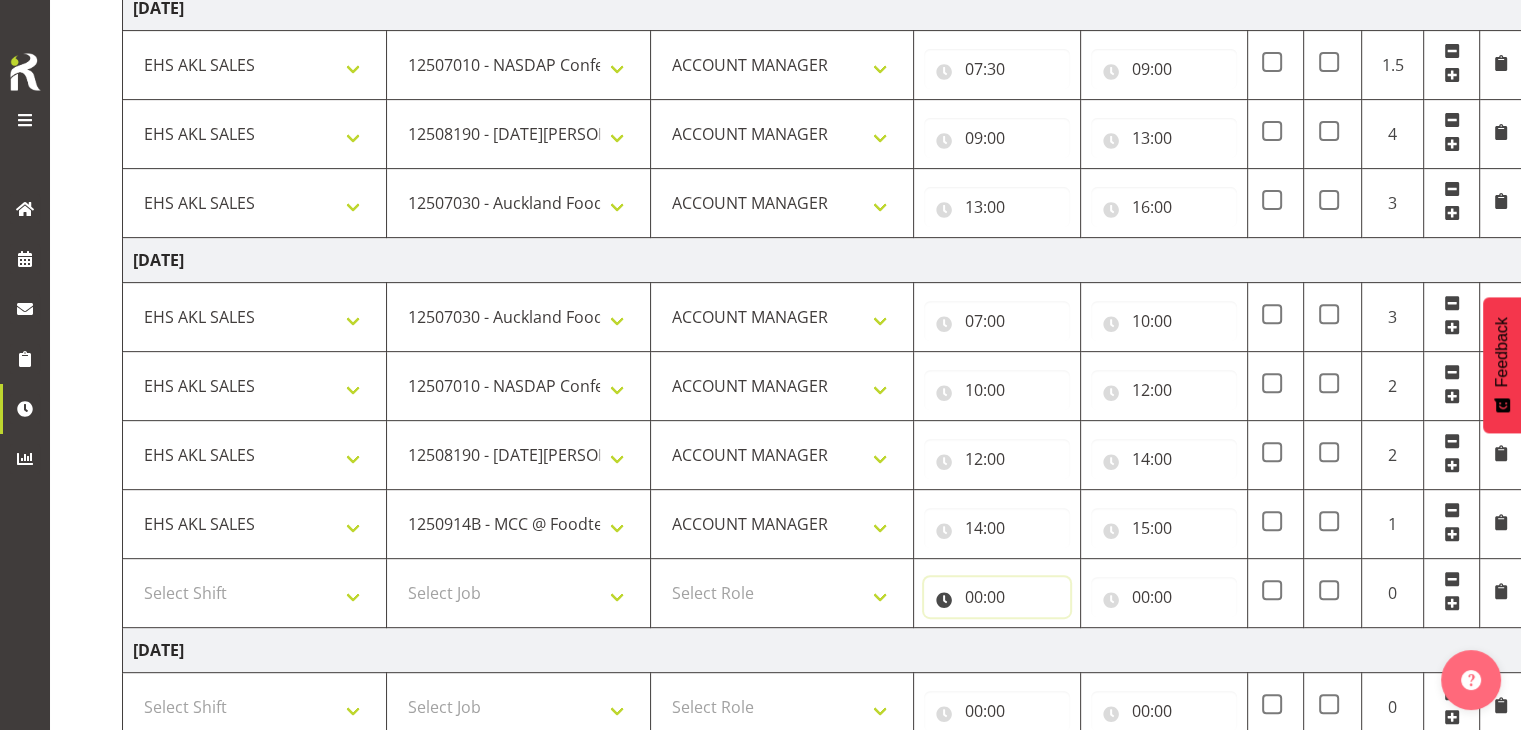 click on "00:00" at bounding box center (997, 597) 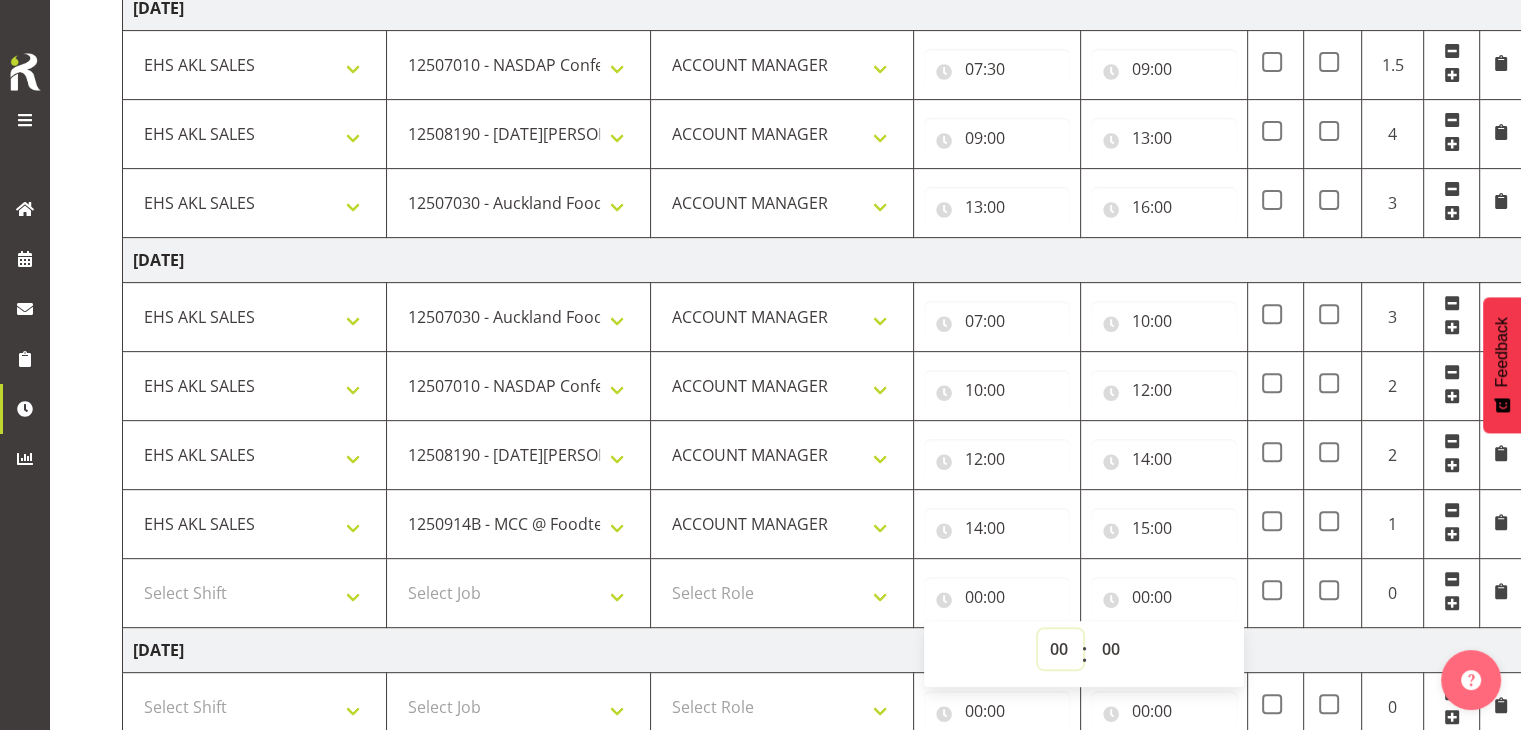 click on "00   01   02   03   04   05   06   07   08   09   10   11   12   13   14   15   16   17   18   19   20   21   22   23" at bounding box center [1060, 649] 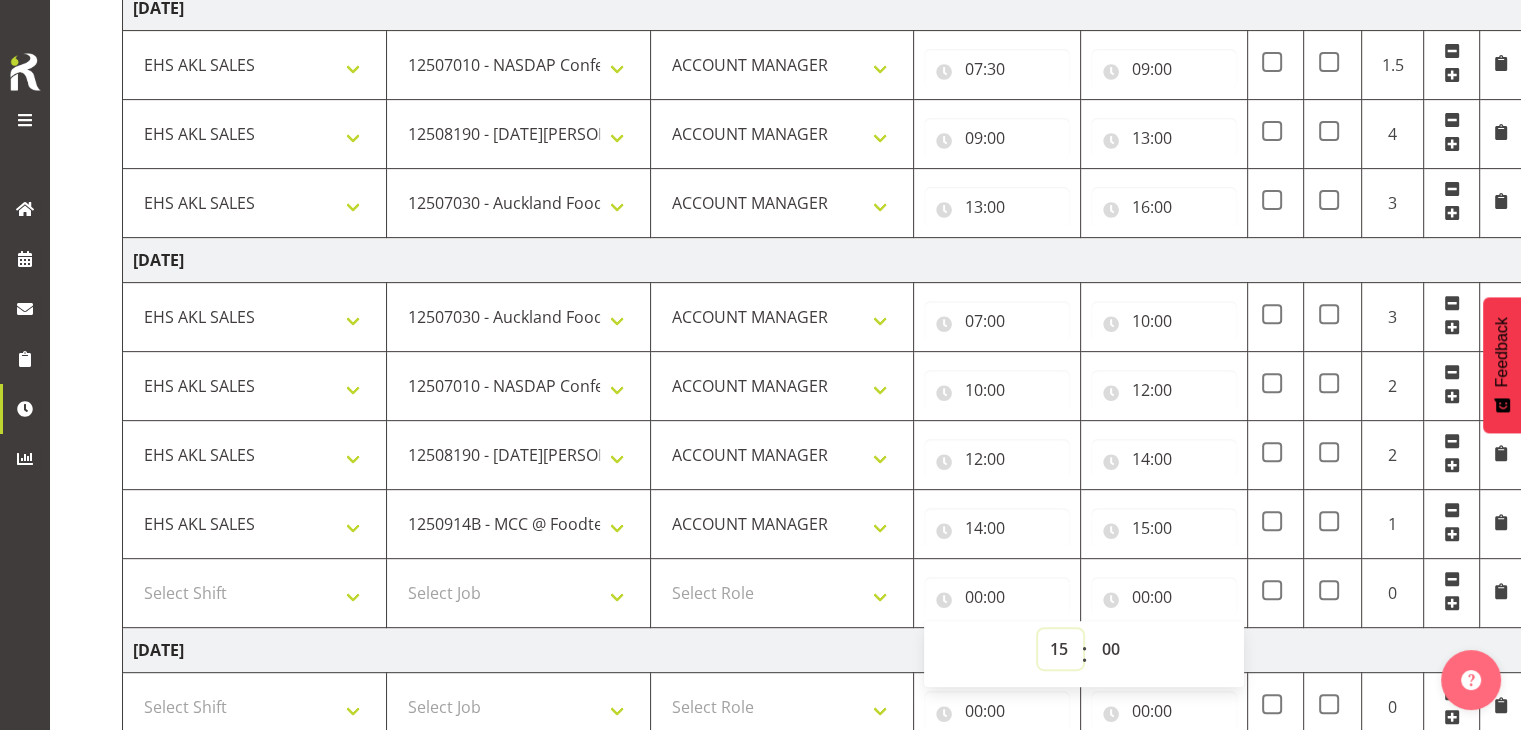 click on "00   01   02   03   04   05   06   07   08   09   10   11   12   13   14   15   16   17   18   19   20   21   22   23" at bounding box center (1060, 649) 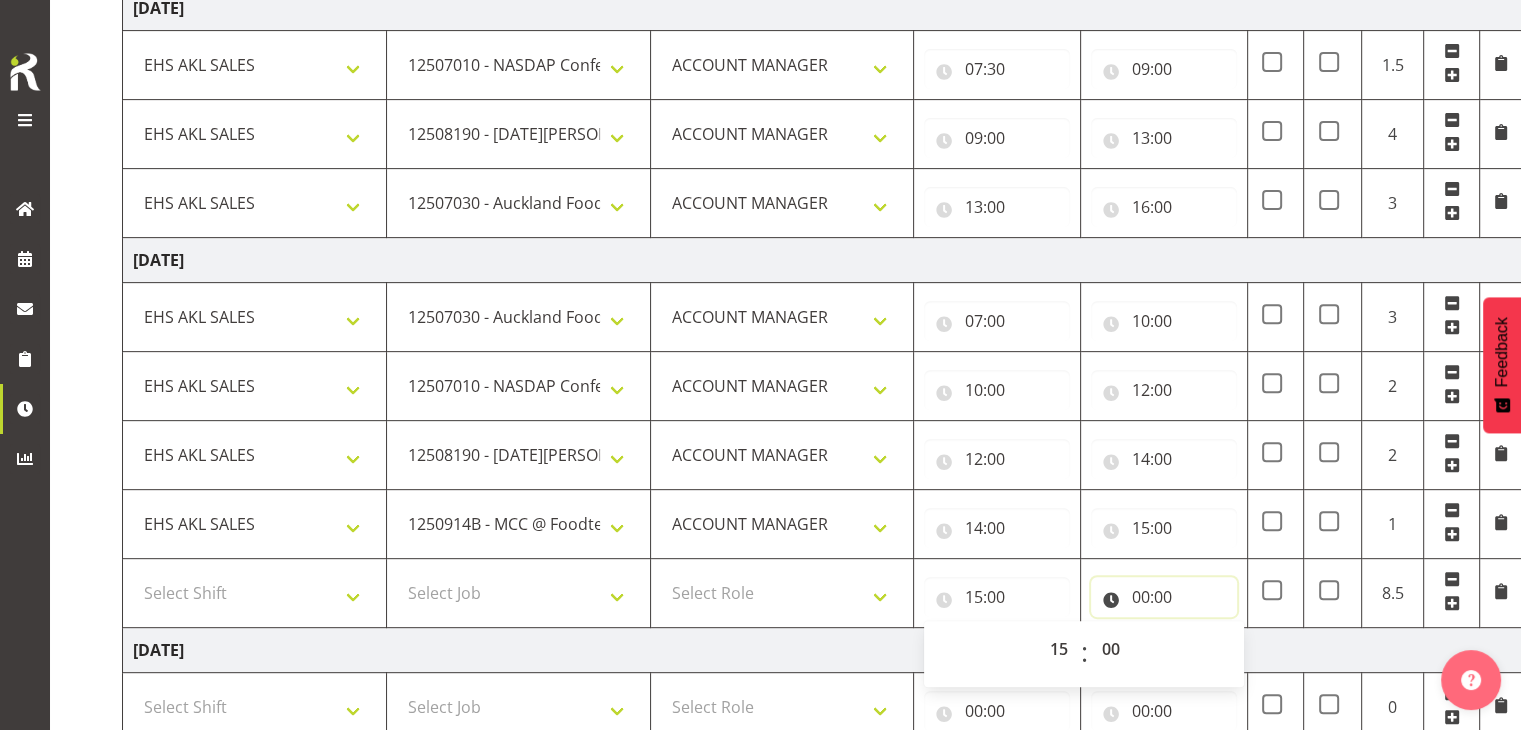 click on "00:00" at bounding box center [1164, 597] 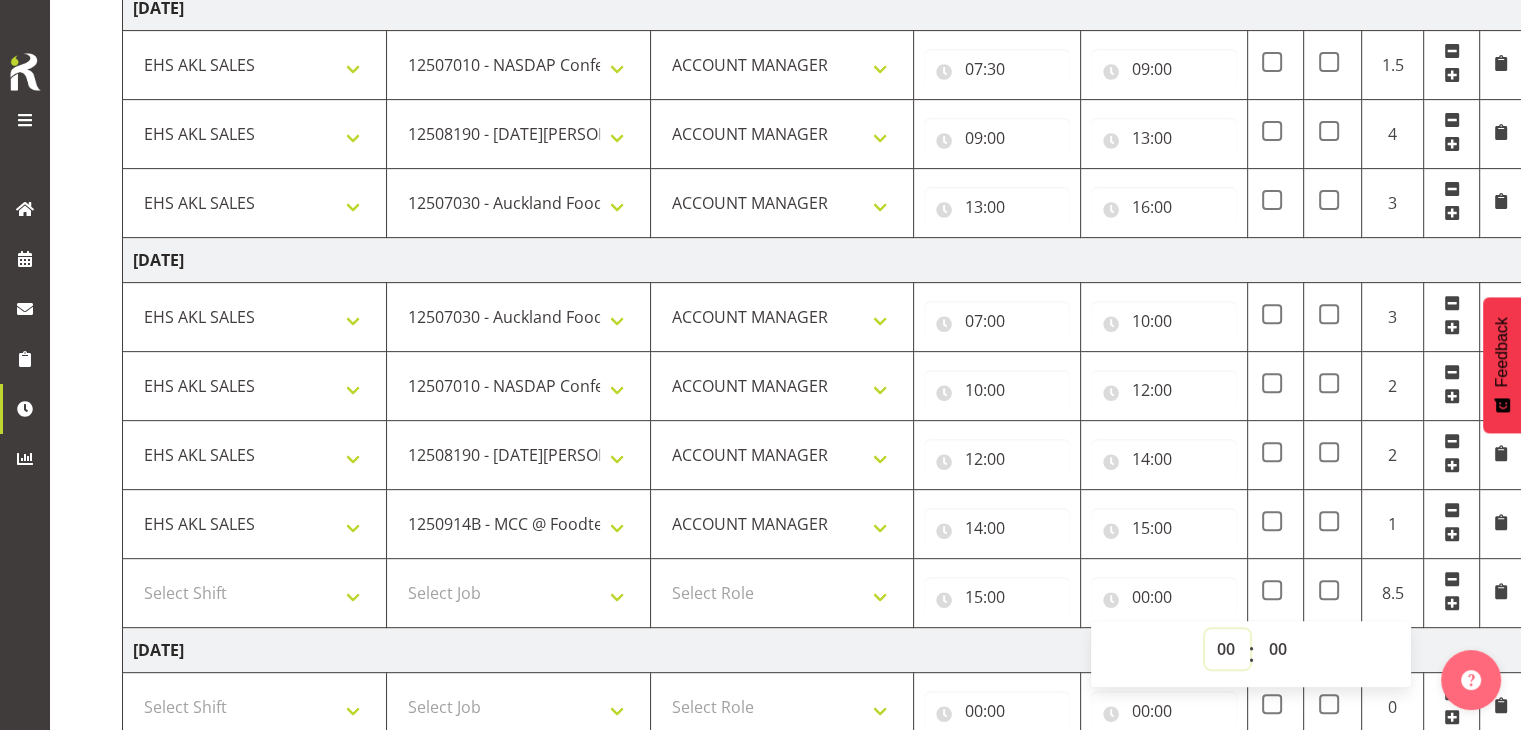 click on "00   01   02   03   04   05   06   07   08   09   10   11   12   13   14   15   16   17   18   19   20   21   22   23" at bounding box center [1227, 649] 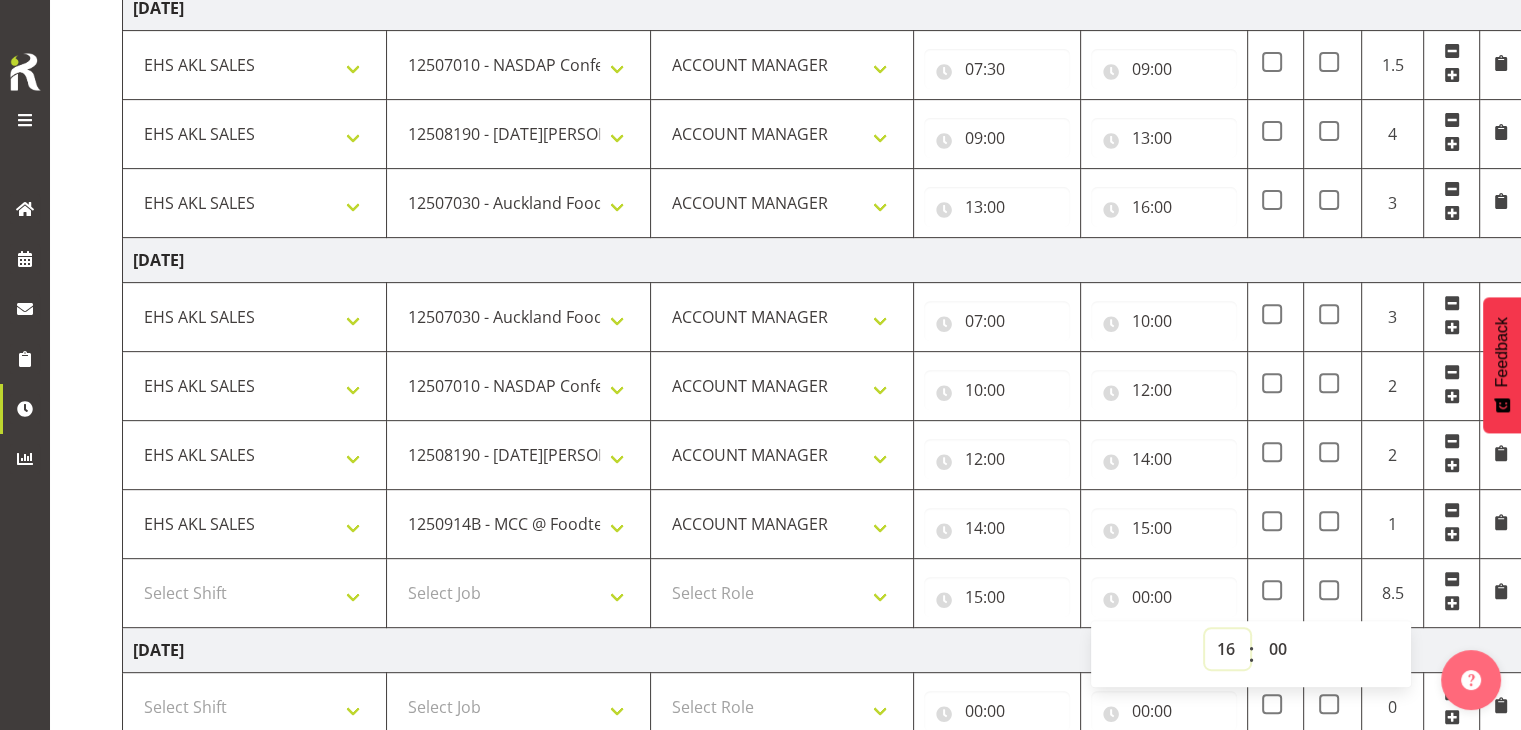 click on "00   01   02   03   04   05   06   07   08   09   10   11   12   13   14   15   16   17   18   19   20   21   22   23" at bounding box center (1227, 649) 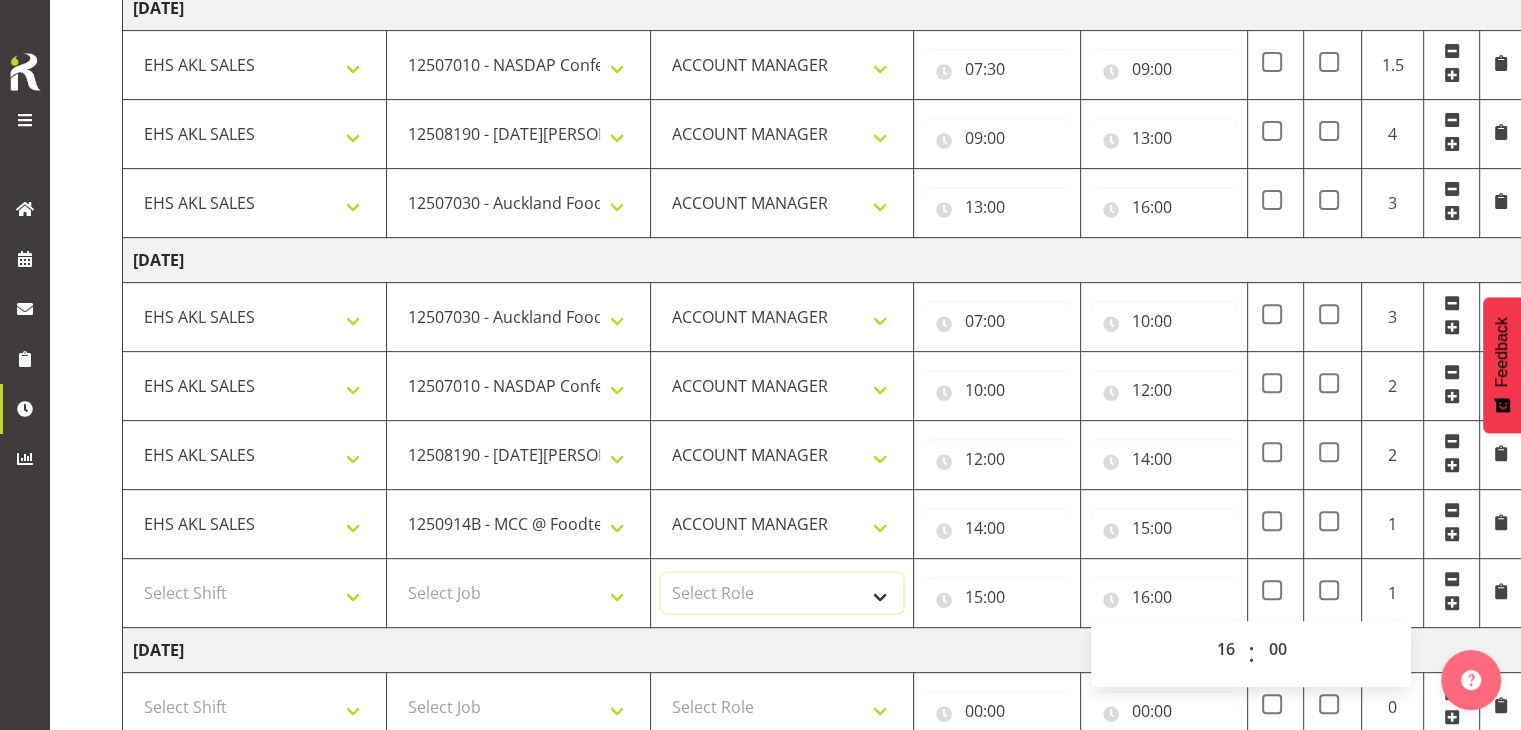 click on "Select Role  ACCOUNT MANAGER" at bounding box center (782, 593) 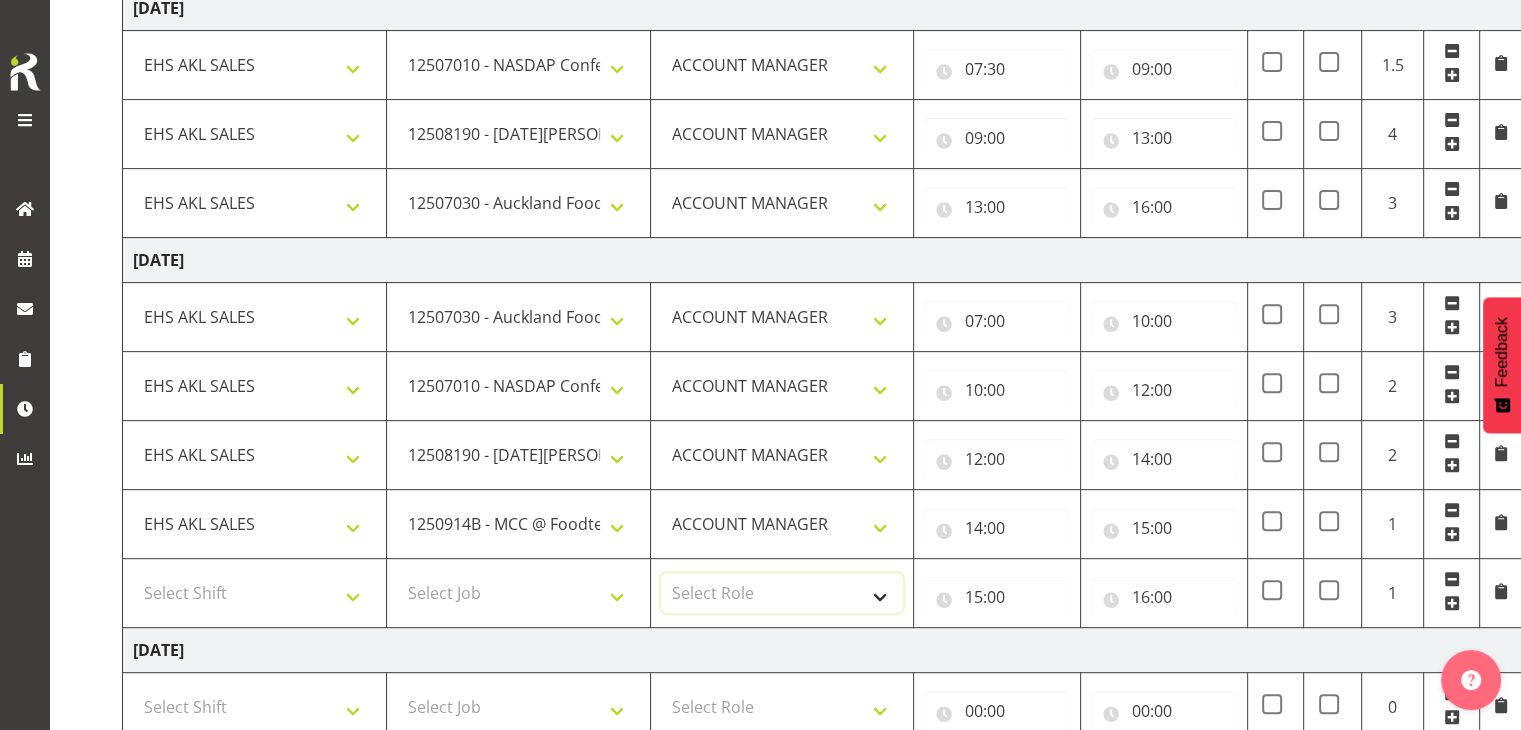 select on "197" 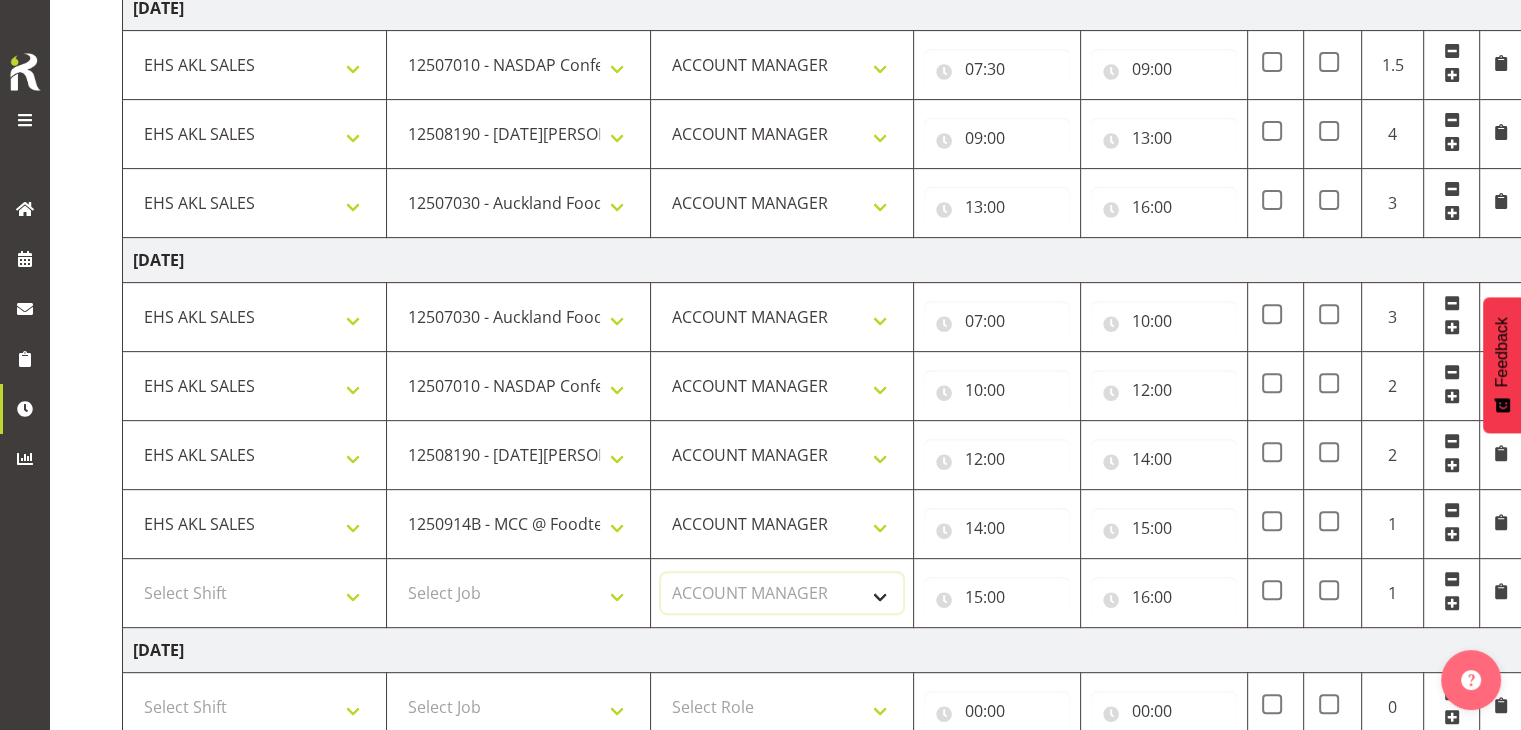 click on "Select Role  ACCOUNT MANAGER" at bounding box center (782, 593) 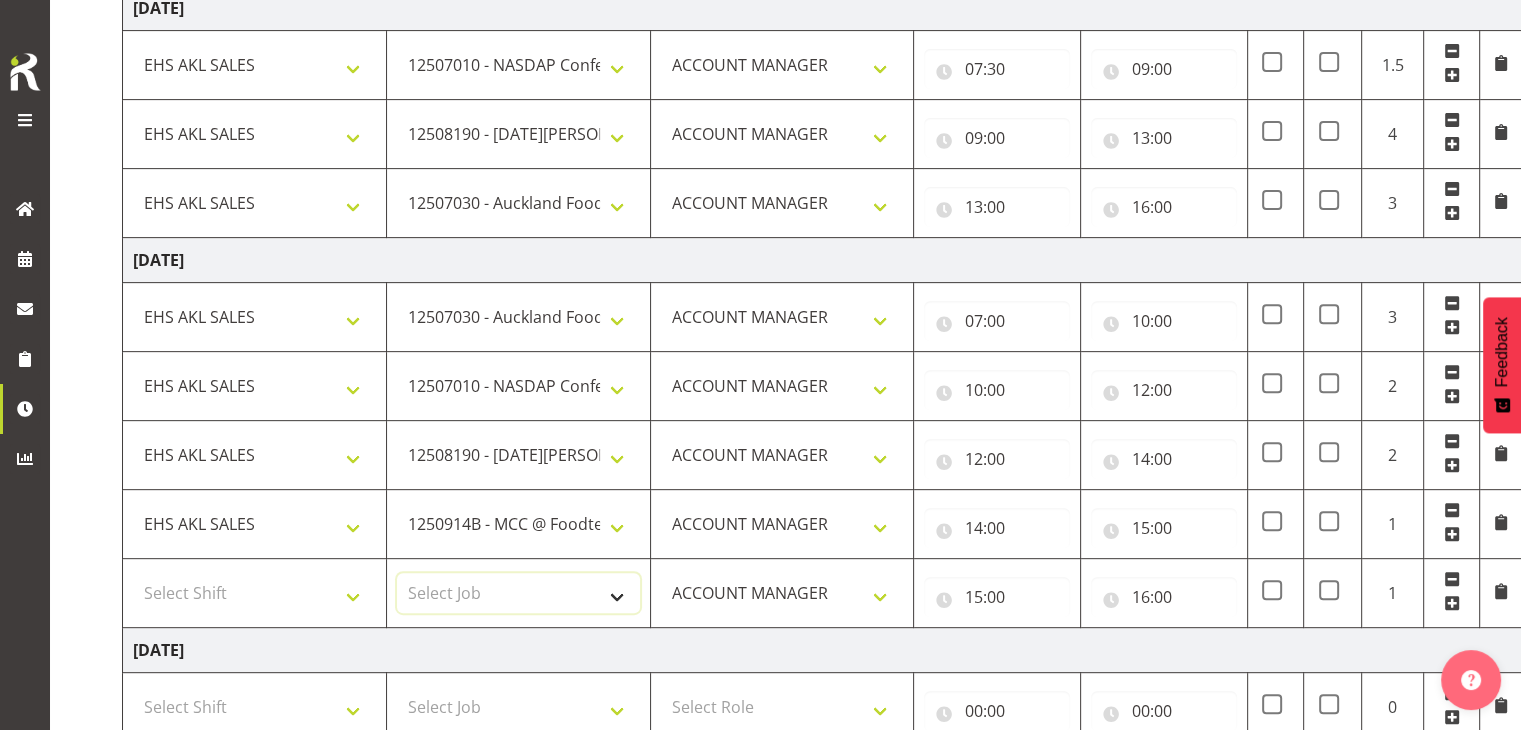 click on "Select Job  1 Carlton Events 1 [PERSON_NAME][GEOGRAPHIC_DATA] 1 [PERSON_NAME][GEOGRAPHIC_DATA] 1 EHS WAREHOUSE/OFFICE 1 GRS 1 SLP Production 1 SLP Tradeshows 12504000 - AKL Casual [DATE] 1250400R - April Casual C&R 2025 12504050 - CDES Engineering and Technology Expo 2025 12504070 - FINZ (National Financial Adviser Conf) 2025 1250407A - Fidelity @ FINZ Conf 2025 1250407B - La Trobe @ FINZ Conf 25 1250407C - Partners Life @ FINZ Conf 25 12504080 - AKL Go Green 2025 12504100 - NZSEE 2025 12504120 - Ester Show 2025 12504150 - Test-[PERSON_NAME]-May 12505000 - AKL Casual [DATE] 1250500R - May Casual C&R 2025 12505020 - Hutchwilco Boat Show 2025 1250502R - [GEOGRAPHIC_DATA] Boat Show 2025 - C&R 12505030 - NZOHS Conference 2025 12505040 - Aotearoa Art Fair 2025 12505060 - Waipa Home Show 2025 12505070 - CAS 2025 1250507A - CAS 2025 - 200 Doors 1250507B - CAS 2025 - Cutera 1250507C - CAS 2025 - Dermocosmetica 12505080 - [GEOGRAPHIC_DATA] Conference 2025 1250508A - Zeiss @ [GEOGRAPHIC_DATA] 25 1250508B - Roche @ [GEOGRAPHIC_DATA] 25 1250508C - Alcon @ [GEOGRAPHIC_DATA] 25 12505130 - Test- [PERSON_NAME] 1" at bounding box center (518, 593) 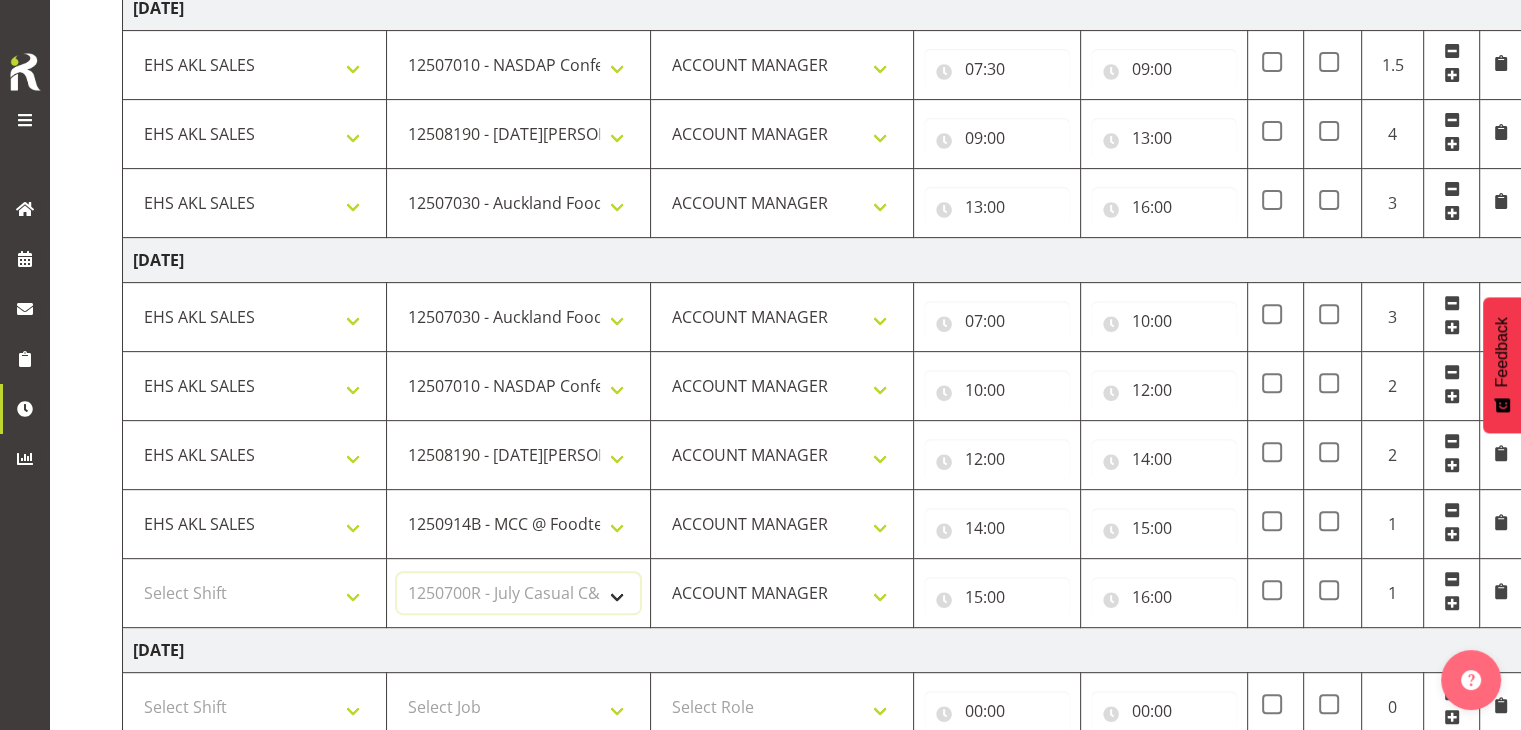 click on "Select Job  1 Carlton Events 1 [PERSON_NAME][GEOGRAPHIC_DATA] 1 [PERSON_NAME][GEOGRAPHIC_DATA] 1 EHS WAREHOUSE/OFFICE 1 GRS 1 SLP Production 1 SLP Tradeshows 12504000 - AKL Casual [DATE] 1250400R - April Casual C&R 2025 12504050 - CDES Engineering and Technology Expo 2025 12504070 - FINZ (National Financial Adviser Conf) 2025 1250407A - Fidelity @ FINZ Conf 2025 1250407B - La Trobe @ FINZ Conf 25 1250407C - Partners Life @ FINZ Conf 25 12504080 - AKL Go Green 2025 12504100 - NZSEE 2025 12504120 - Ester Show 2025 12504150 - Test-[PERSON_NAME]-May 12505000 - AKL Casual [DATE] 1250500R - May Casual C&R 2025 12505020 - Hutchwilco Boat Show 2025 1250502R - [GEOGRAPHIC_DATA] Boat Show 2025 - C&R 12505030 - NZOHS Conference 2025 12505040 - Aotearoa Art Fair 2025 12505060 - Waipa Home Show 2025 12505070 - CAS 2025 1250507A - CAS 2025 - 200 Doors 1250507B - CAS 2025 - Cutera 1250507C - CAS 2025 - Dermocosmetica 12505080 - [GEOGRAPHIC_DATA] Conference 2025 1250508A - Zeiss @ [GEOGRAPHIC_DATA] 25 1250508B - Roche @ [GEOGRAPHIC_DATA] 25 1250508C - Alcon @ [GEOGRAPHIC_DATA] 25 12505130 - Test- [PERSON_NAME] 1" at bounding box center [518, 593] 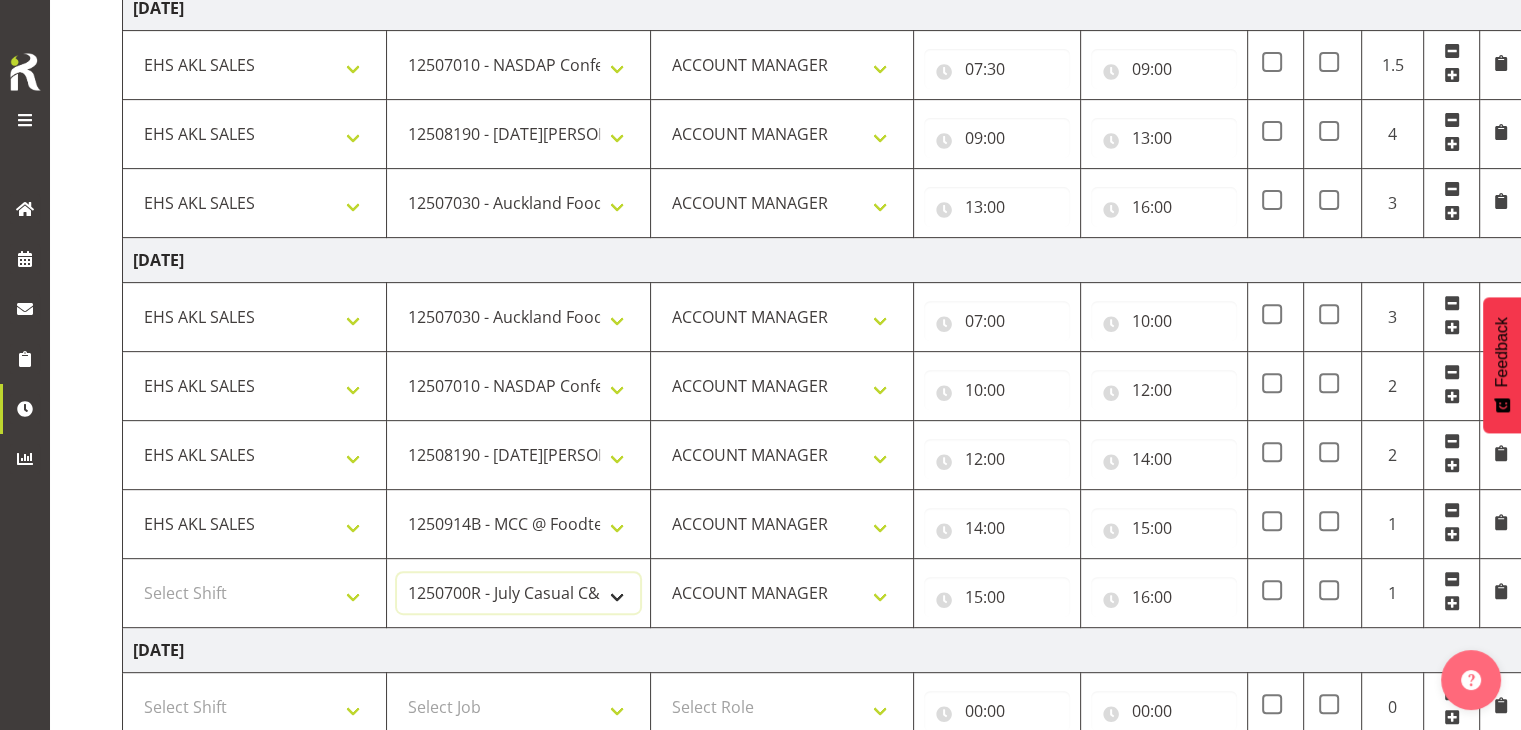click on "1 Carlton Events 1 [PERSON_NAME] 1 [PERSON_NAME][GEOGRAPHIC_DATA] 1 EHS WAREHOUSE/OFFICE 1 GRS 1 SLP Production 1 SLP Tradeshows 12504000 - AKL Casual [DATE] 1250400R - April Casual C&R 2025 12504050 - CDES Engineering and Technology Expo 2025 12504070 - FINZ (National Financial Adviser Conf) 2025 1250407A - Fidelity @ FINZ Conf 2025 1250407B - La Trobe @ FINZ Conf 25 1250407C - Partners Life @ FINZ Conf 25 12504080 - AKL Go Green 2025 12504100 - NZSEE 2025 12504120 - Ester Show 2025 12504150 - Test-[PERSON_NAME]-May 12505000 - AKL Casual [DATE] 1250500R - May Casual C&R 2025 12505020 - Hutchwilco Boat Show 2025 1250502R - [GEOGRAPHIC_DATA] Boat Show 2025 - C&R 12505030 - NZOHS Conference 2025 12505040 - [GEOGRAPHIC_DATA] Art Fair 2025 12505060 - Waipa Home Show 2025 12505070 - CAS 2025 1250507A - CAS 2025 - 200 Doors 1250507B - CAS 2025 - Cutera 1250507C - CAS 2025 - Dermocosmetica 12505080 - [GEOGRAPHIC_DATA] Conference 2025 1250508A - Zeiss @ [GEOGRAPHIC_DATA] 25 1250508B - Roche @ [GEOGRAPHIC_DATA] 25 1250508C - Alcon @ [GEOGRAPHIC_DATA] 25 12505090 - BuildLink Trade Show 2025" at bounding box center [518, 593] 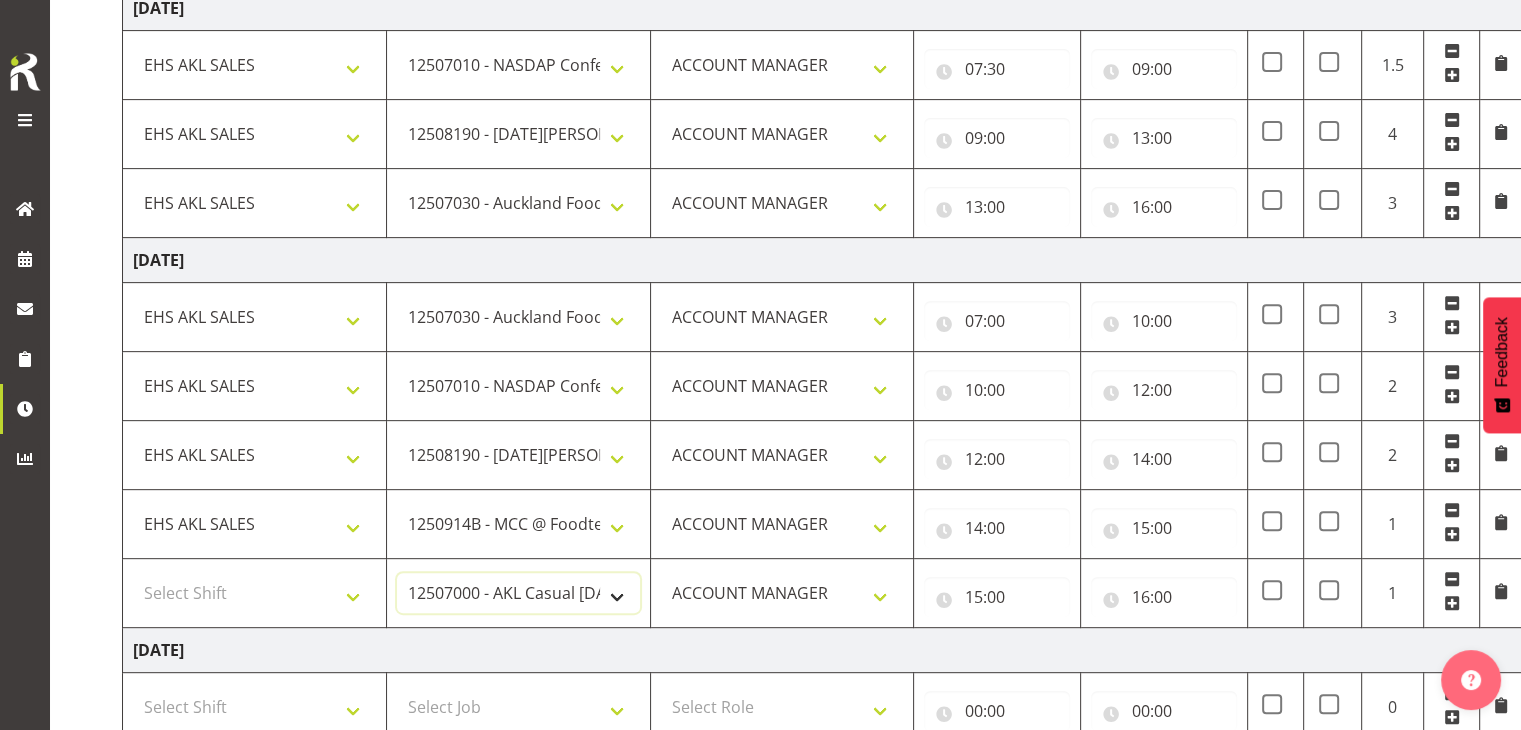 click on "1 Carlton Events 1 [PERSON_NAME] 1 [PERSON_NAME][GEOGRAPHIC_DATA] 1 EHS WAREHOUSE/OFFICE 1 GRS 1 SLP Production 1 SLP Tradeshows 12504000 - AKL Casual [DATE] 1250400R - April Casual C&R 2025 12504050 - CDES Engineering and Technology Expo 2025 12504070 - FINZ (National Financial Adviser Conf) 2025 1250407A - Fidelity @ FINZ Conf 2025 1250407B - La Trobe @ FINZ Conf 25 1250407C - Partners Life @ FINZ Conf 25 12504080 - AKL Go Green 2025 12504100 - NZSEE 2025 12504120 - Ester Show 2025 12504150 - Test-[PERSON_NAME]-May 12505000 - AKL Casual [DATE] 1250500R - May Casual C&R 2025 12505020 - Hutchwilco Boat Show 2025 1250502R - [GEOGRAPHIC_DATA] Boat Show 2025 - C&R 12505030 - NZOHS Conference 2025 12505040 - [GEOGRAPHIC_DATA] Art Fair 2025 12505060 - Waipa Home Show 2025 12505070 - CAS 2025 1250507A - CAS 2025 - 200 Doors 1250507B - CAS 2025 - Cutera 1250507C - CAS 2025 - Dermocosmetica 12505080 - [GEOGRAPHIC_DATA] Conference 2025 1250508A - Zeiss @ [GEOGRAPHIC_DATA] 25 1250508B - Roche @ [GEOGRAPHIC_DATA] 25 1250508C - Alcon @ [GEOGRAPHIC_DATA] 25 12505090 - BuildLink Trade Show 2025" at bounding box center [518, 593] 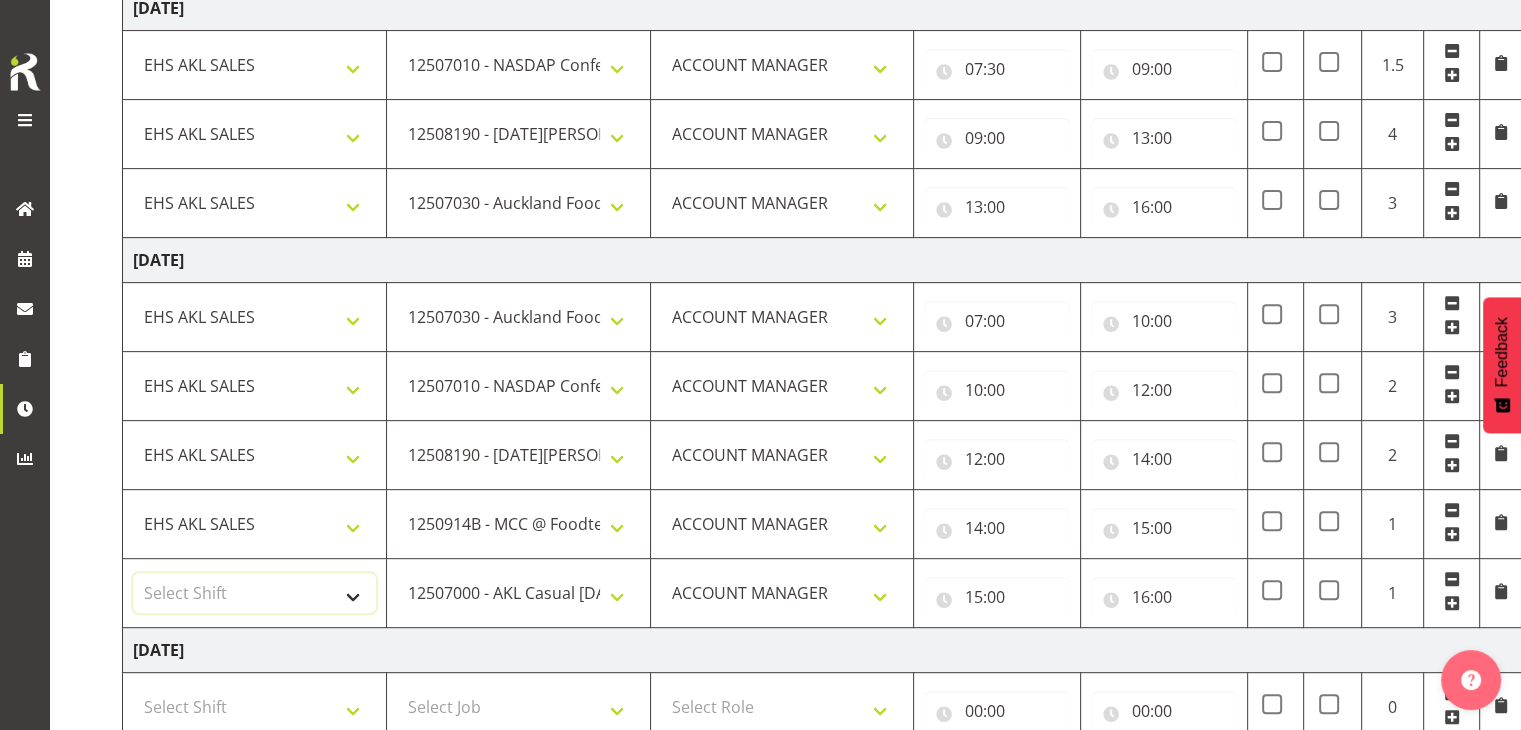 click on "Select Shift  EHS AKL SALES" at bounding box center [254, 593] 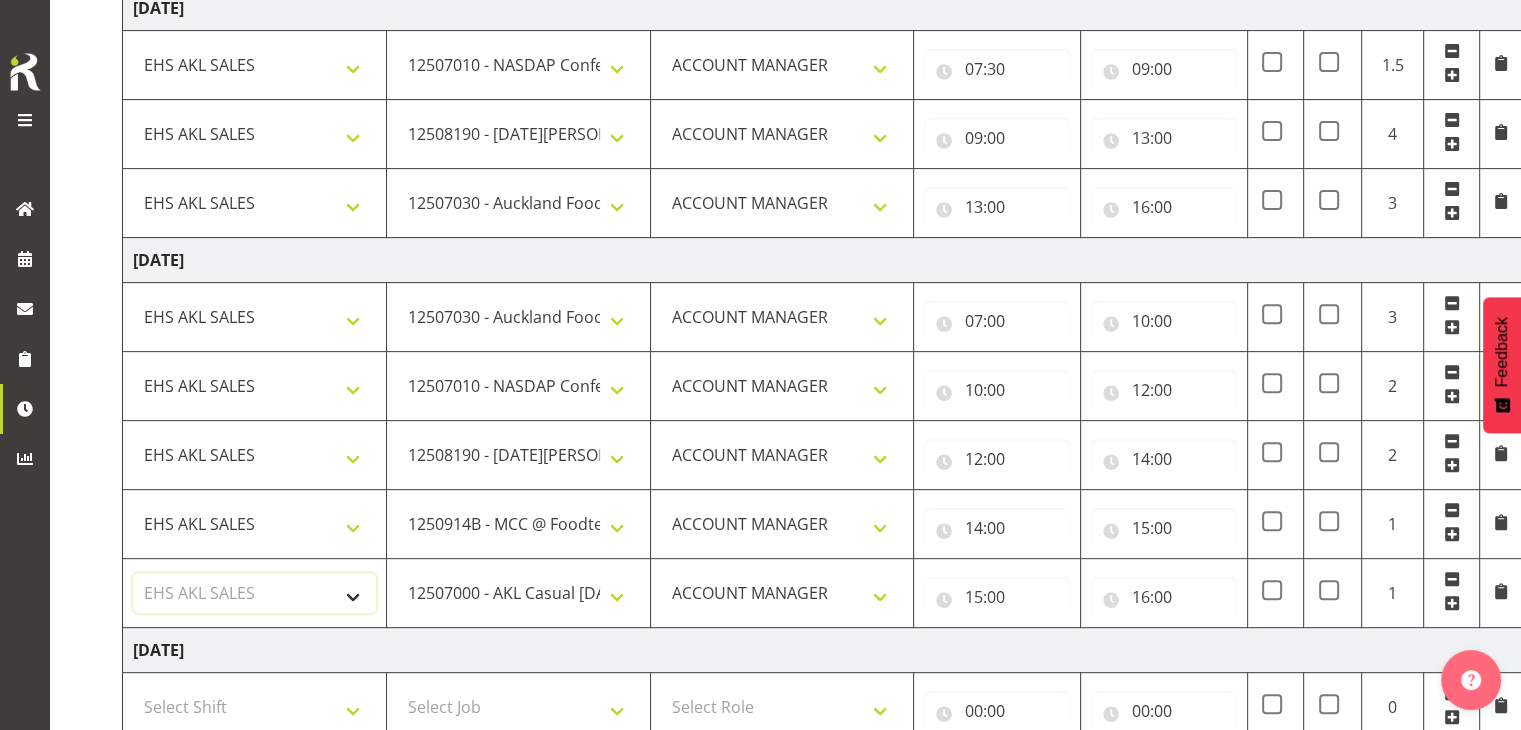 click on "Select Shift  EHS AKL SALES" at bounding box center (254, 593) 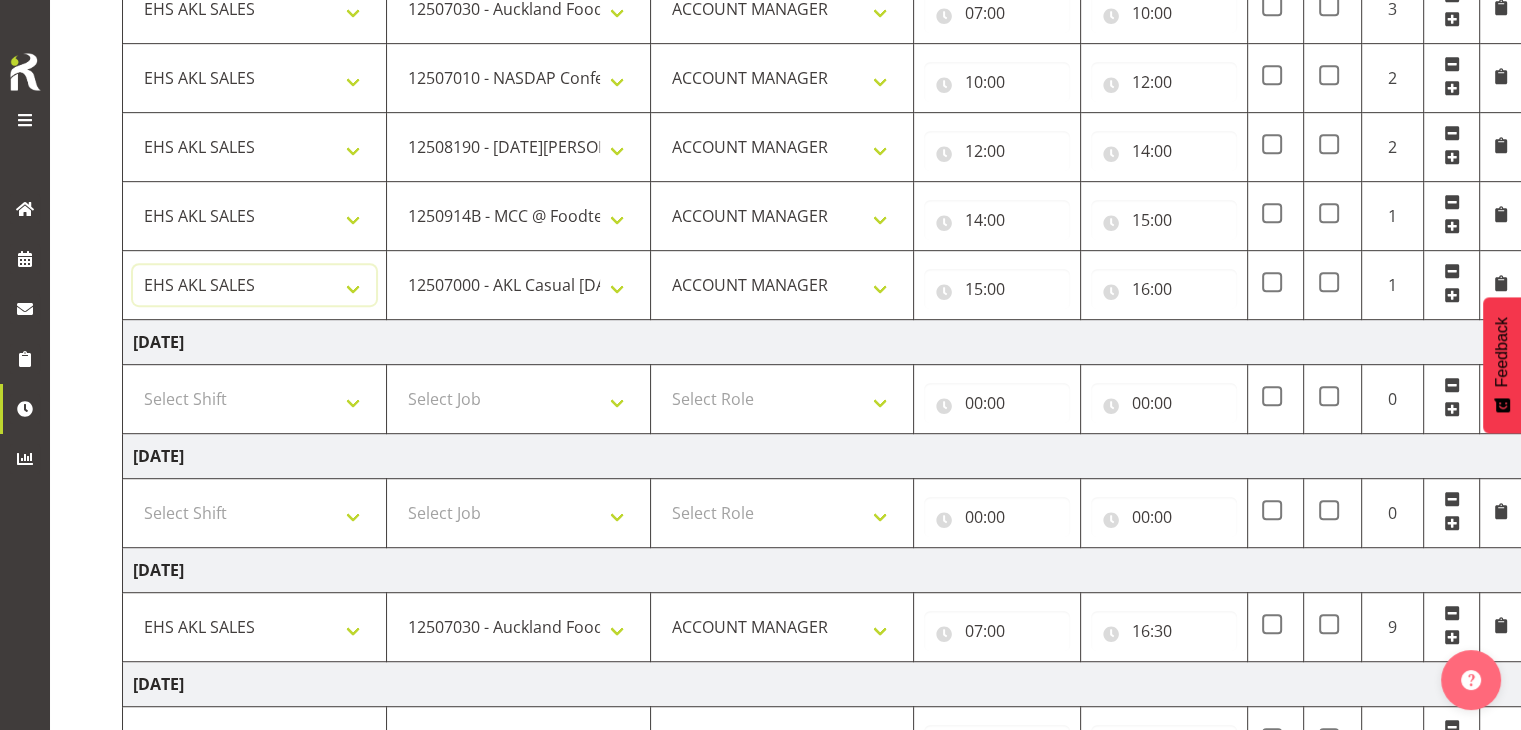 scroll, scrollTop: 1196, scrollLeft: 0, axis: vertical 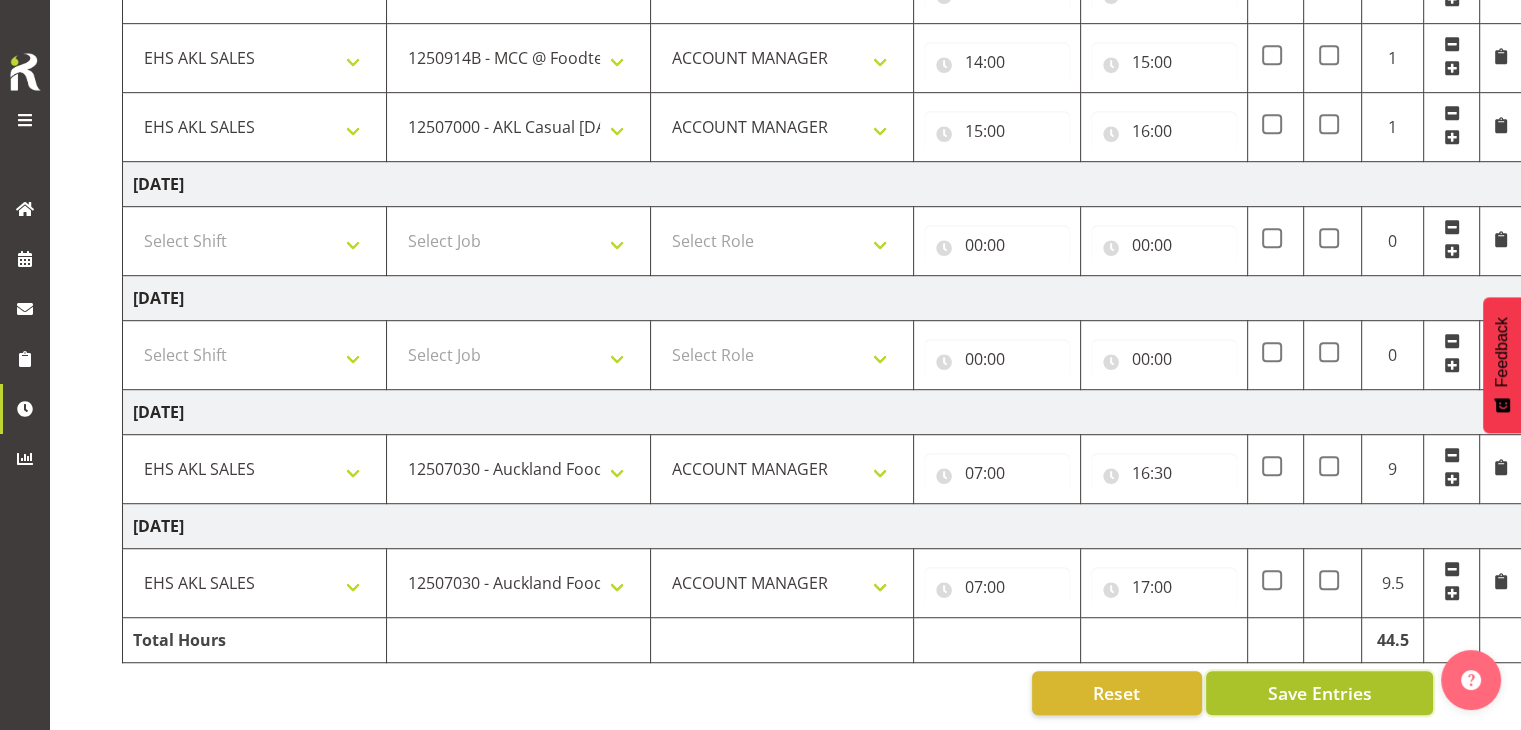 click on "Save
Entries" at bounding box center [1319, 693] 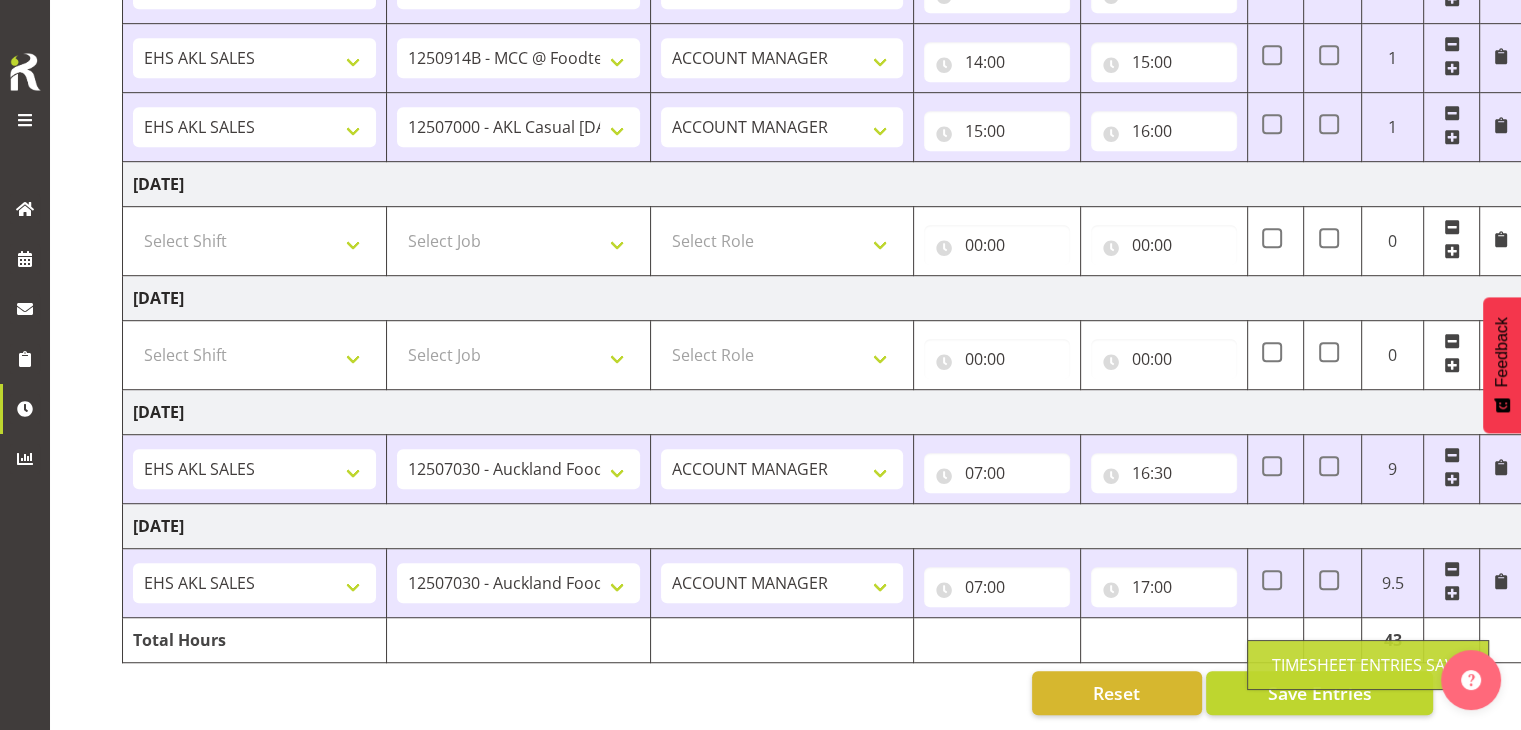 click on "COAST GROUP" at bounding box center (33, 365) 